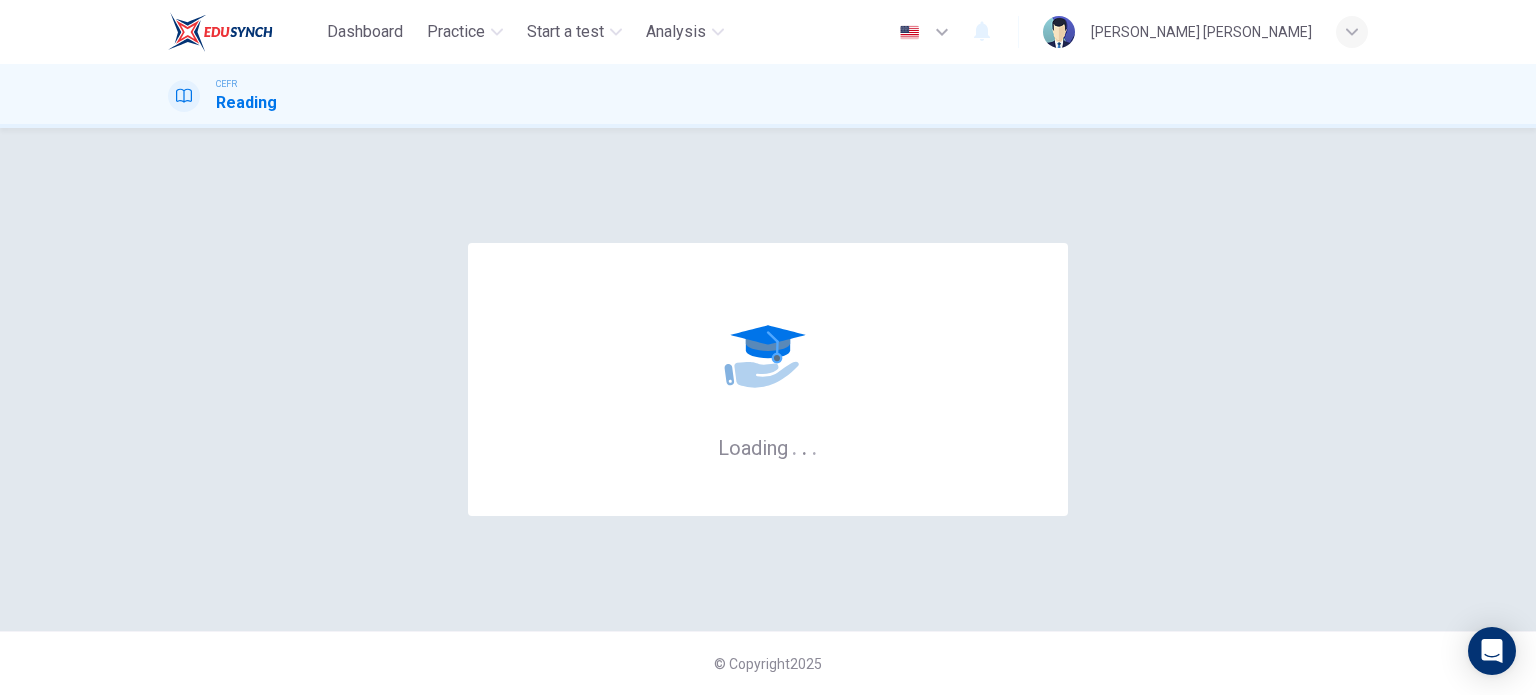 scroll, scrollTop: 0, scrollLeft: 0, axis: both 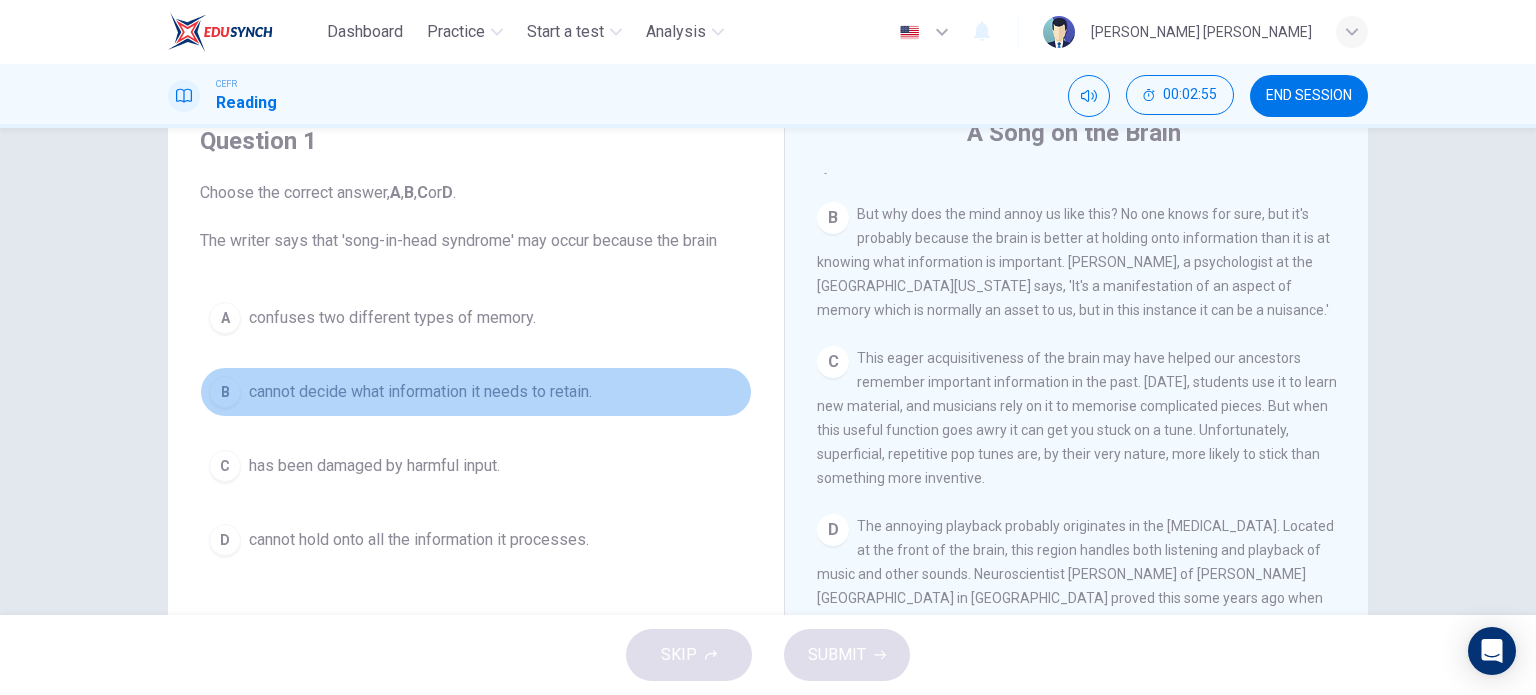 click on "cannot decide what information it needs to retain." at bounding box center (420, 392) 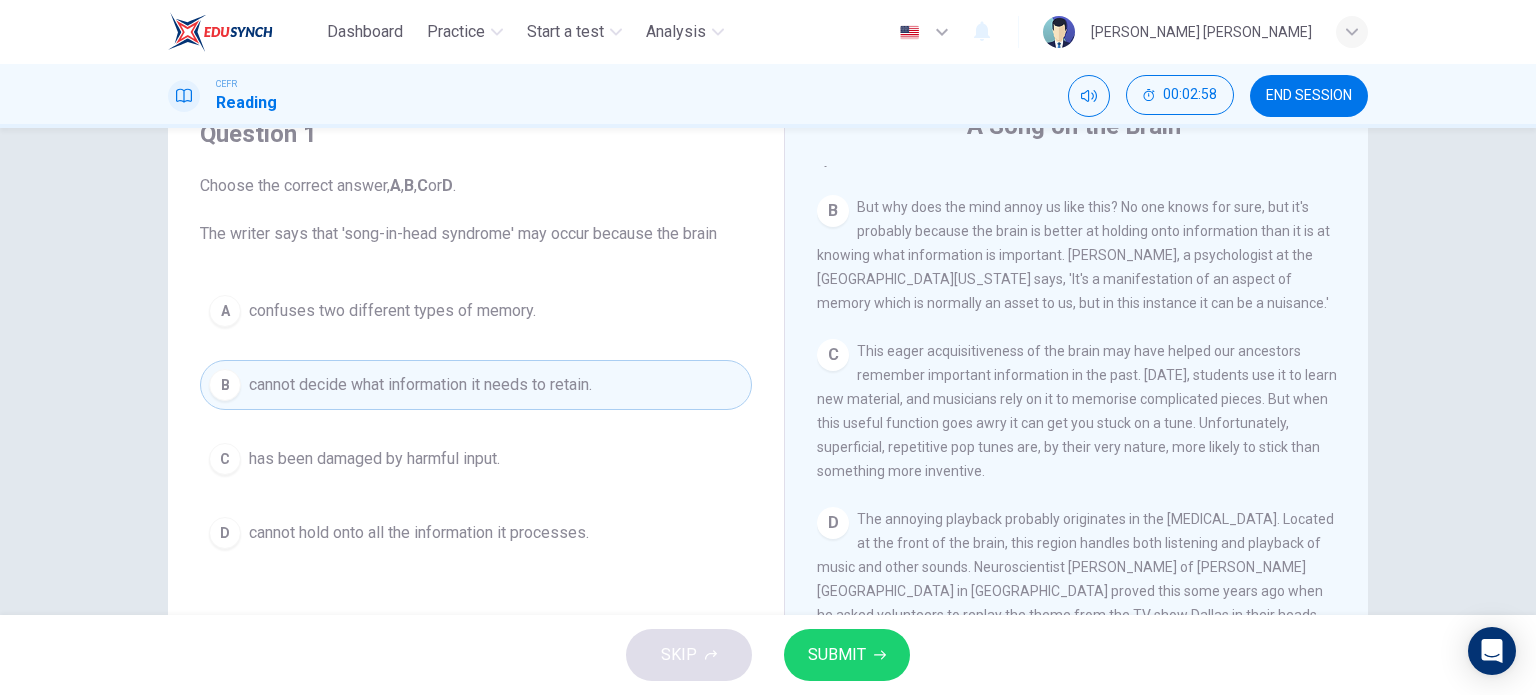 scroll, scrollTop: 84, scrollLeft: 0, axis: vertical 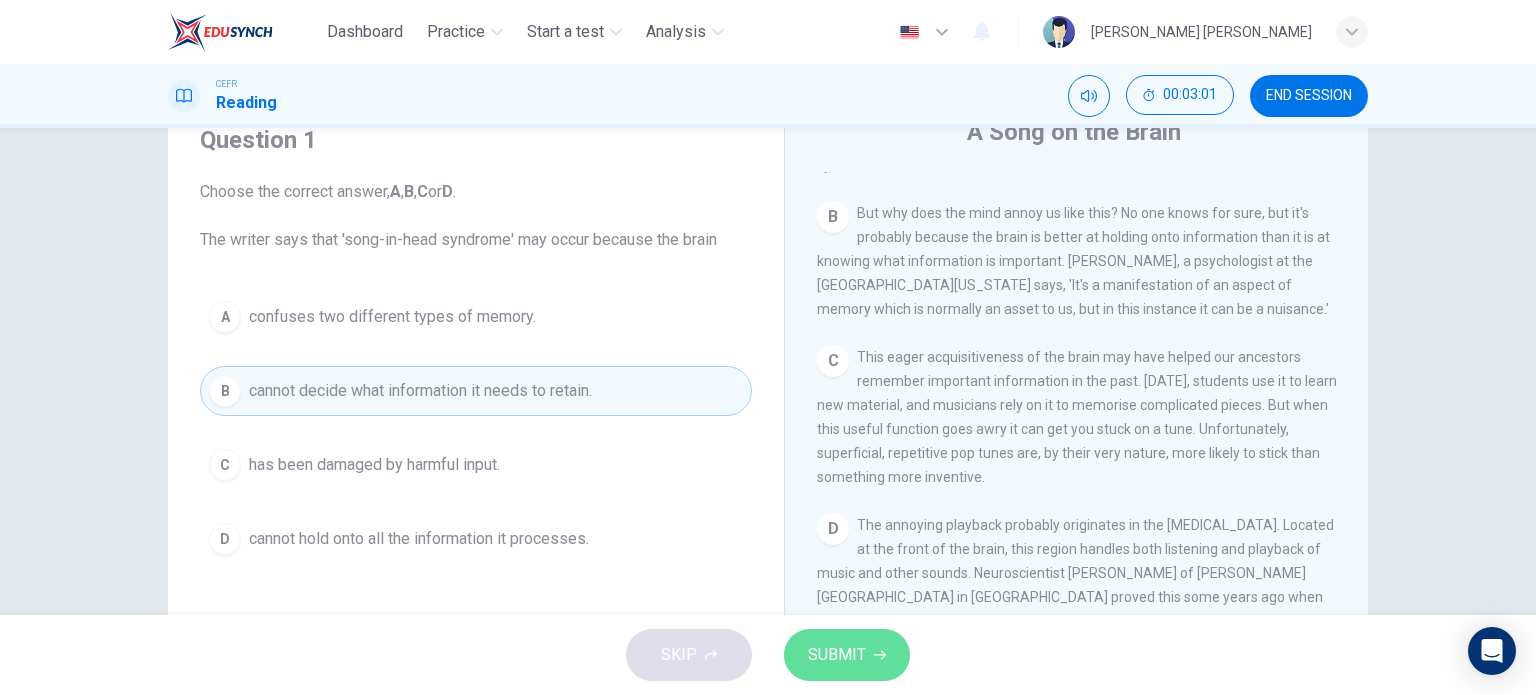 click on "SUBMIT" at bounding box center (837, 655) 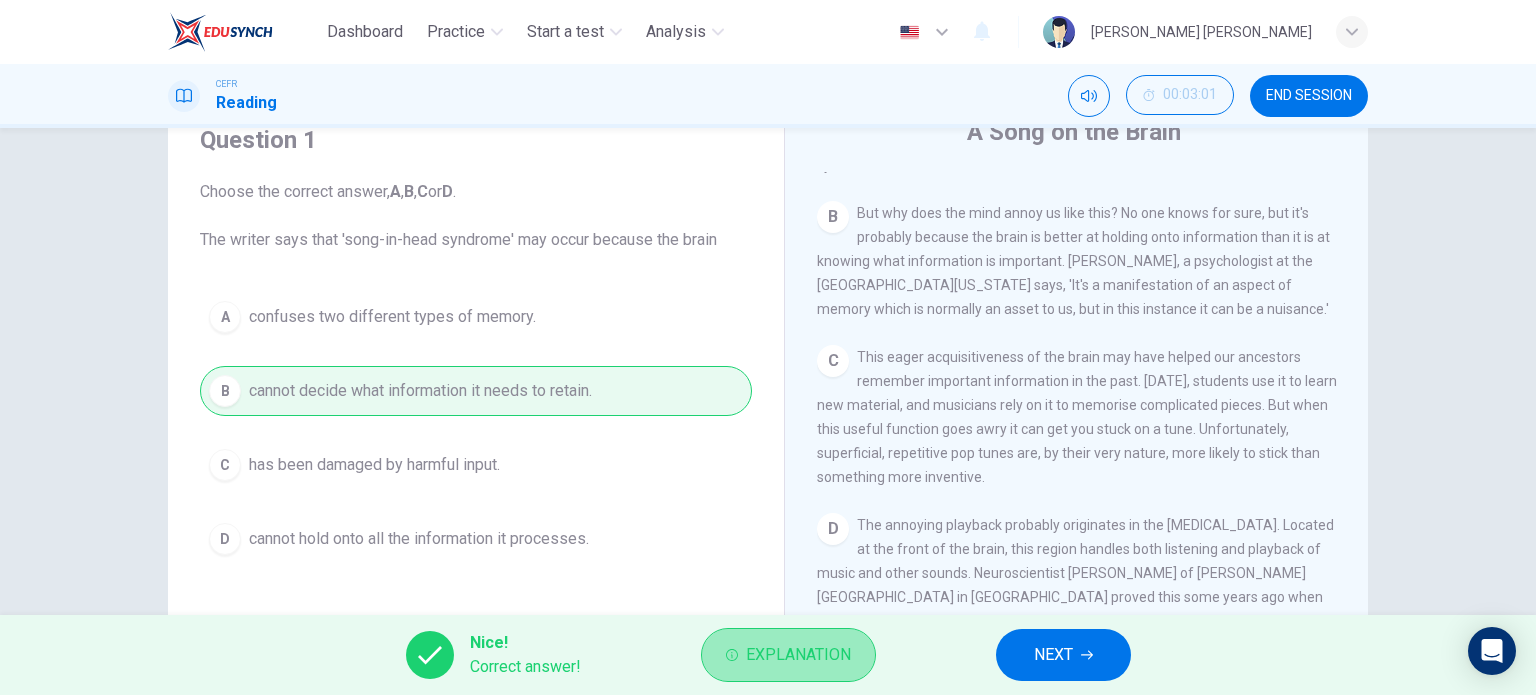 click on "Explanation" at bounding box center [798, 655] 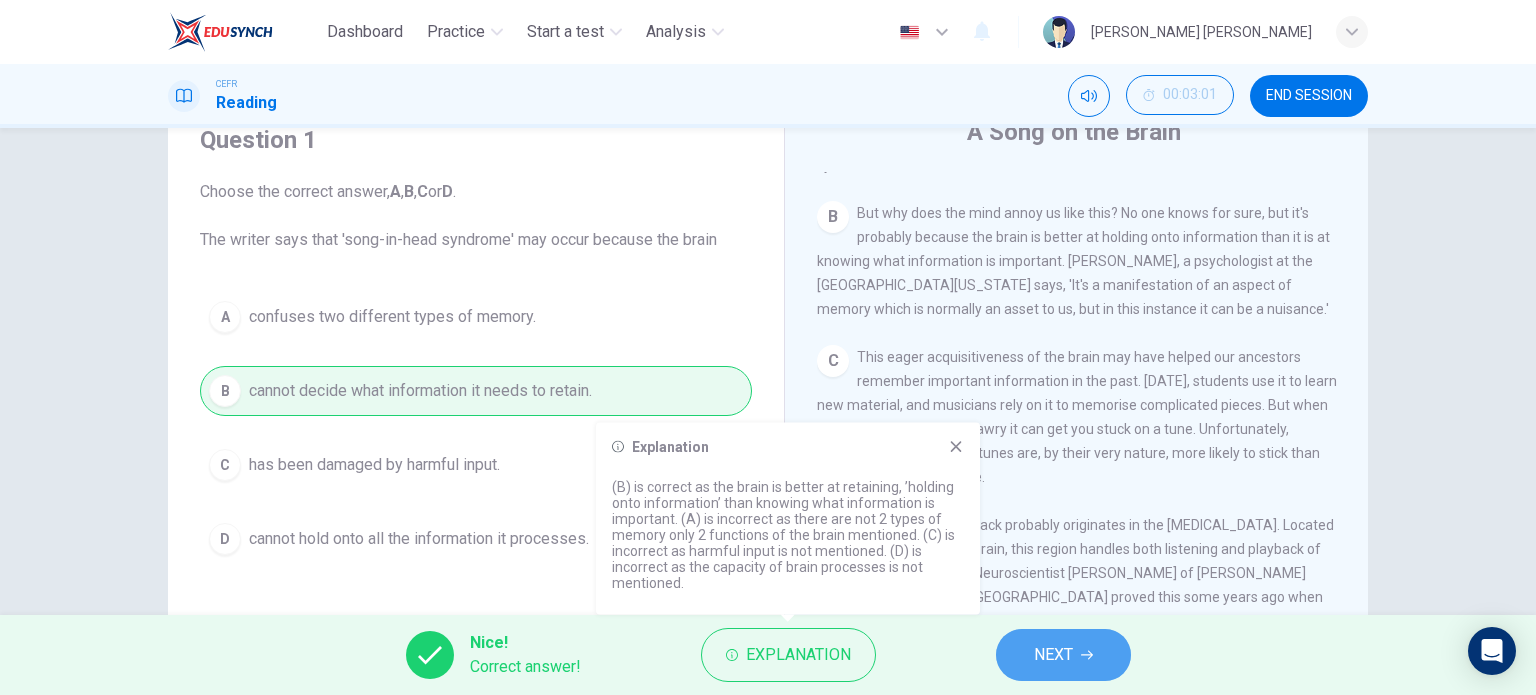 click on "NEXT" at bounding box center (1053, 655) 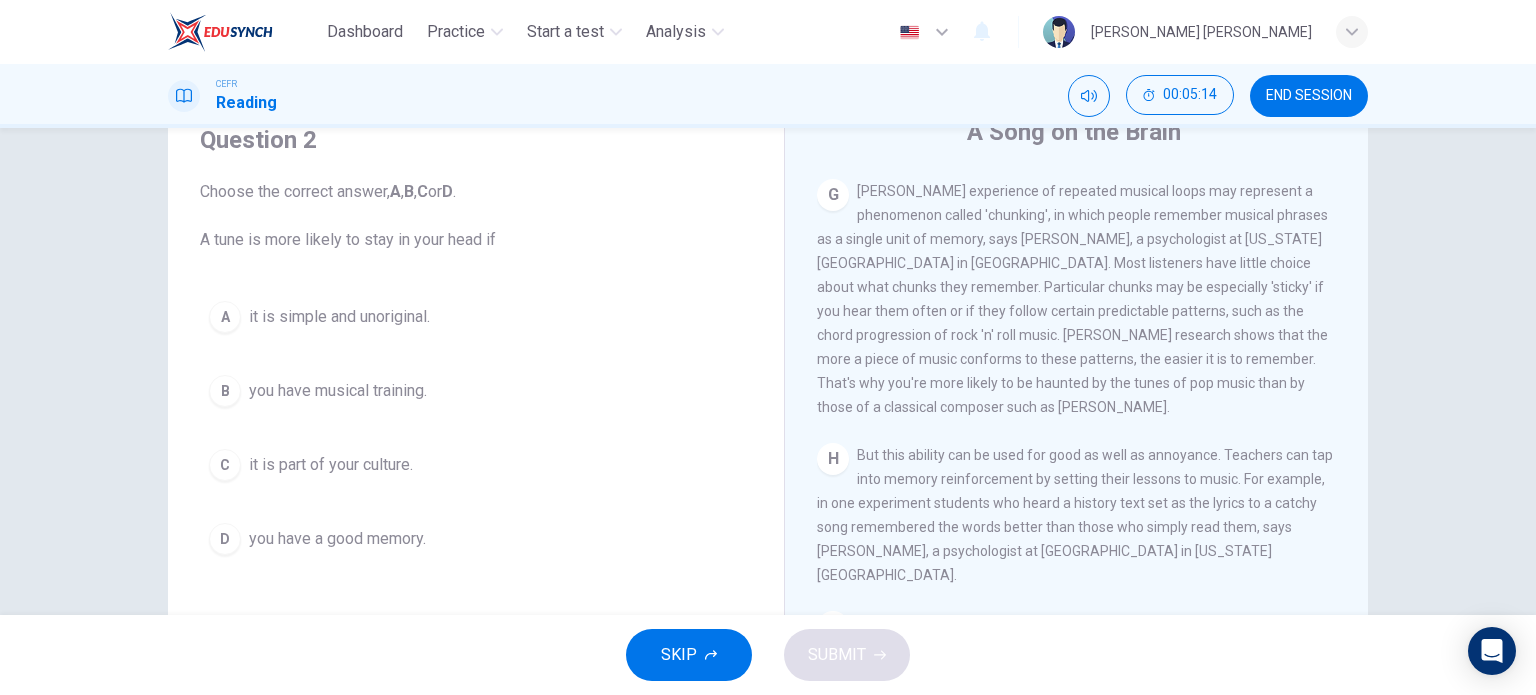 scroll, scrollTop: 1592, scrollLeft: 0, axis: vertical 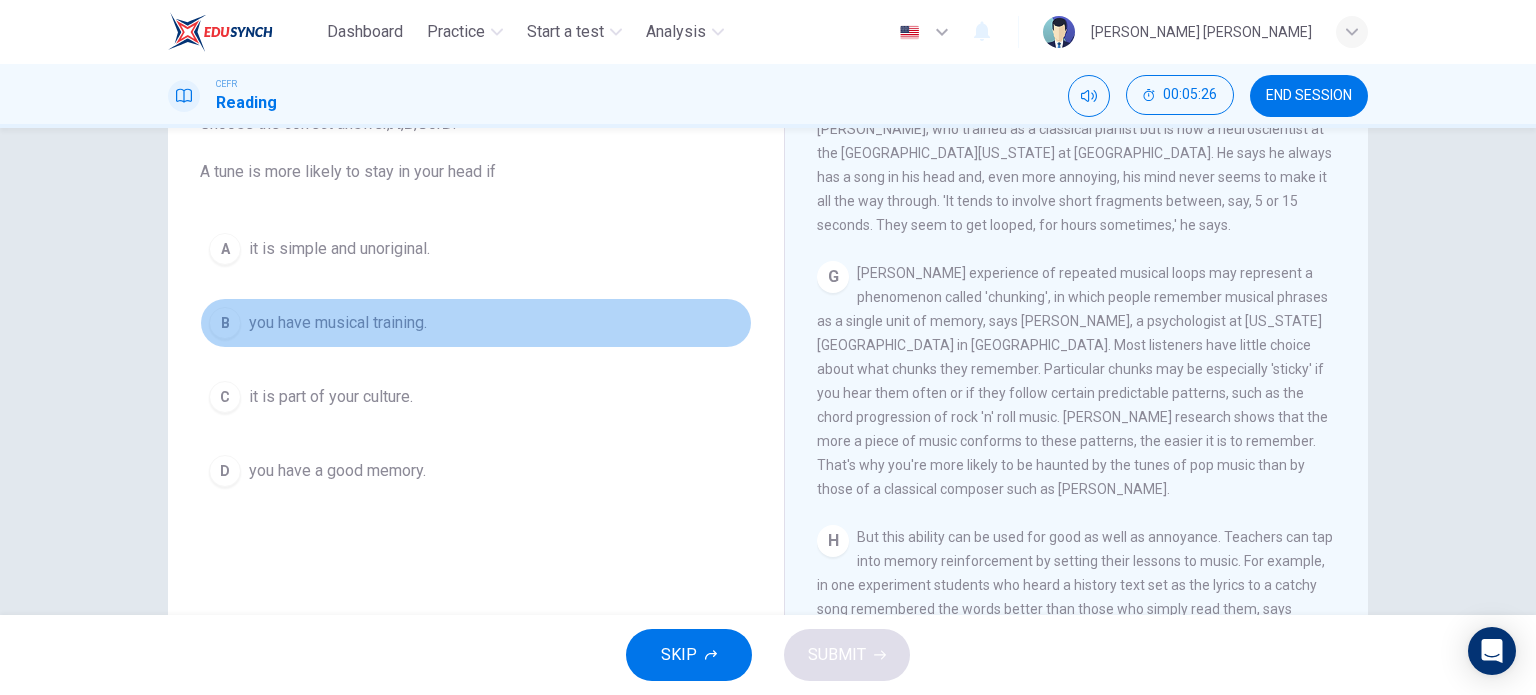 click on "B" at bounding box center [225, 323] 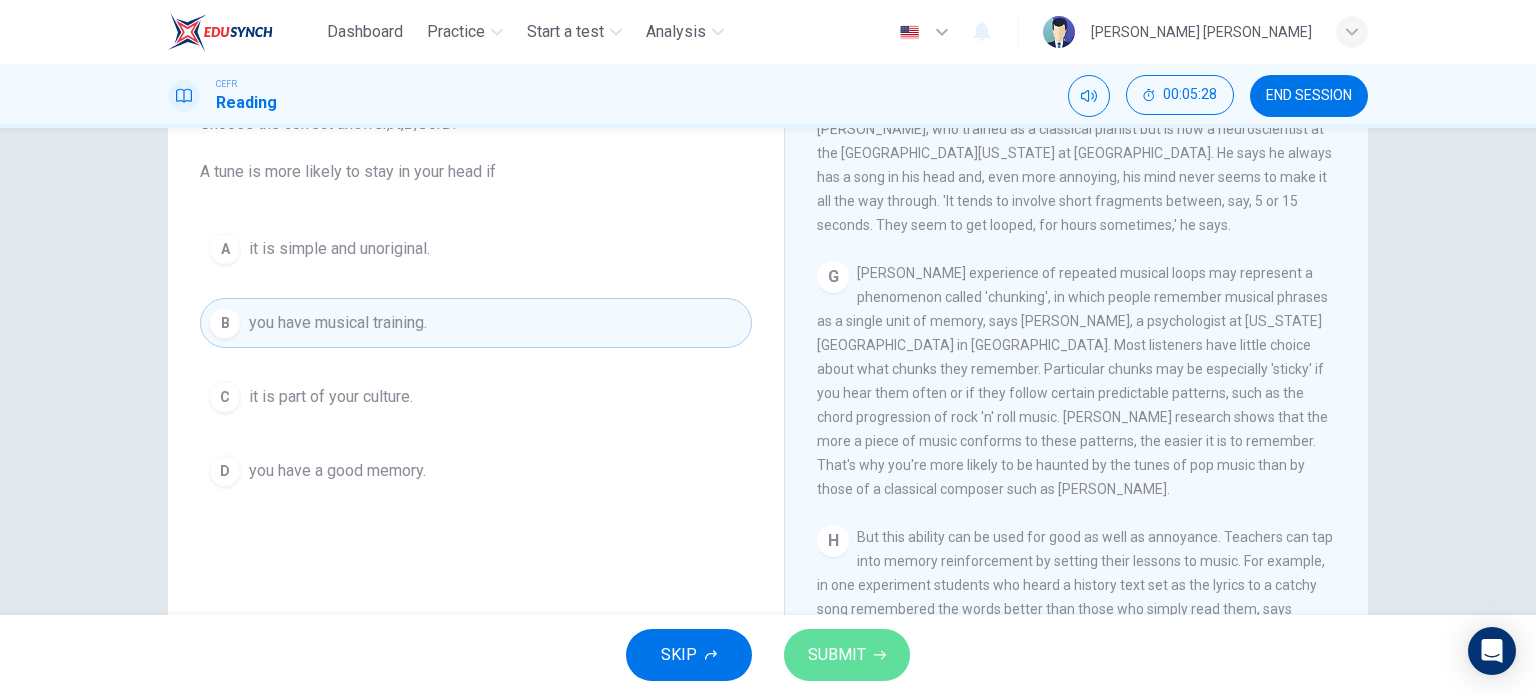 click on "SUBMIT" at bounding box center [837, 655] 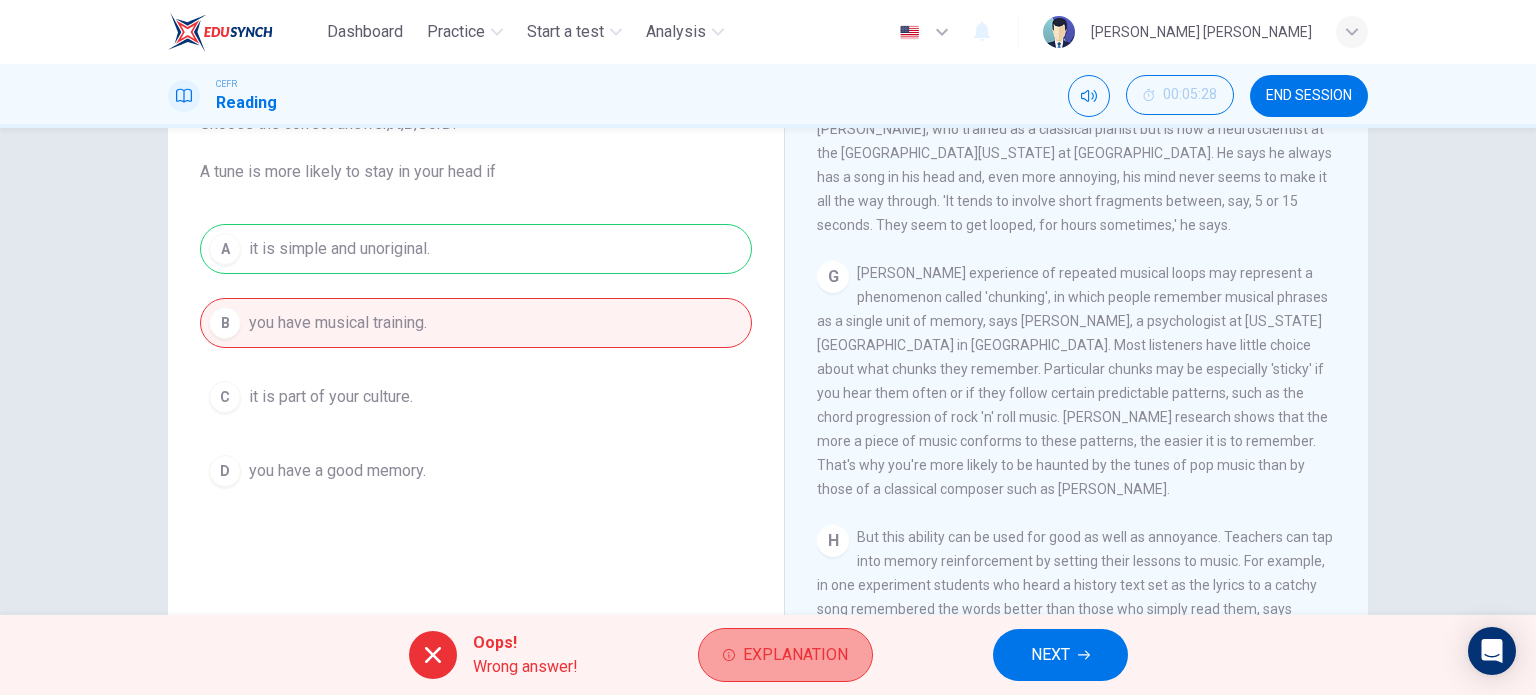 click on "Explanation" at bounding box center (795, 655) 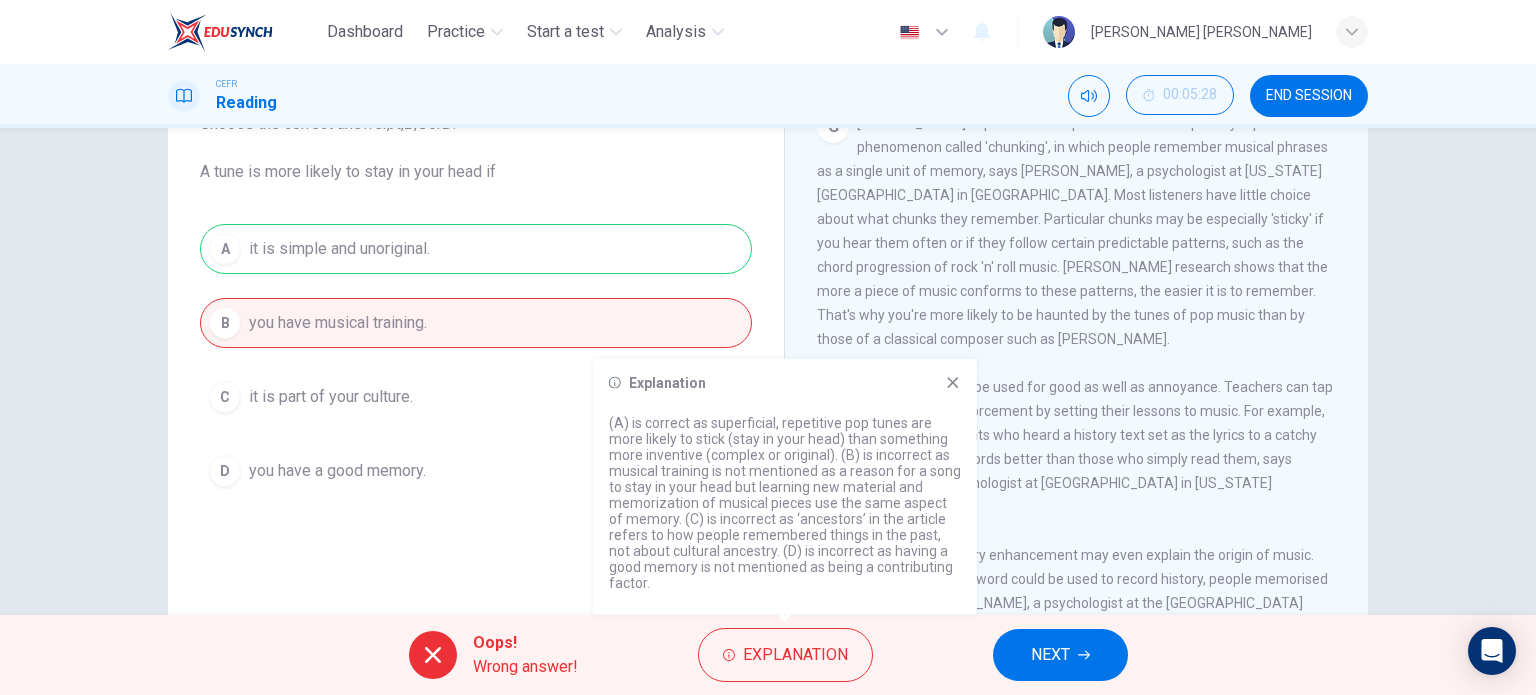 scroll, scrollTop: 1592, scrollLeft: 0, axis: vertical 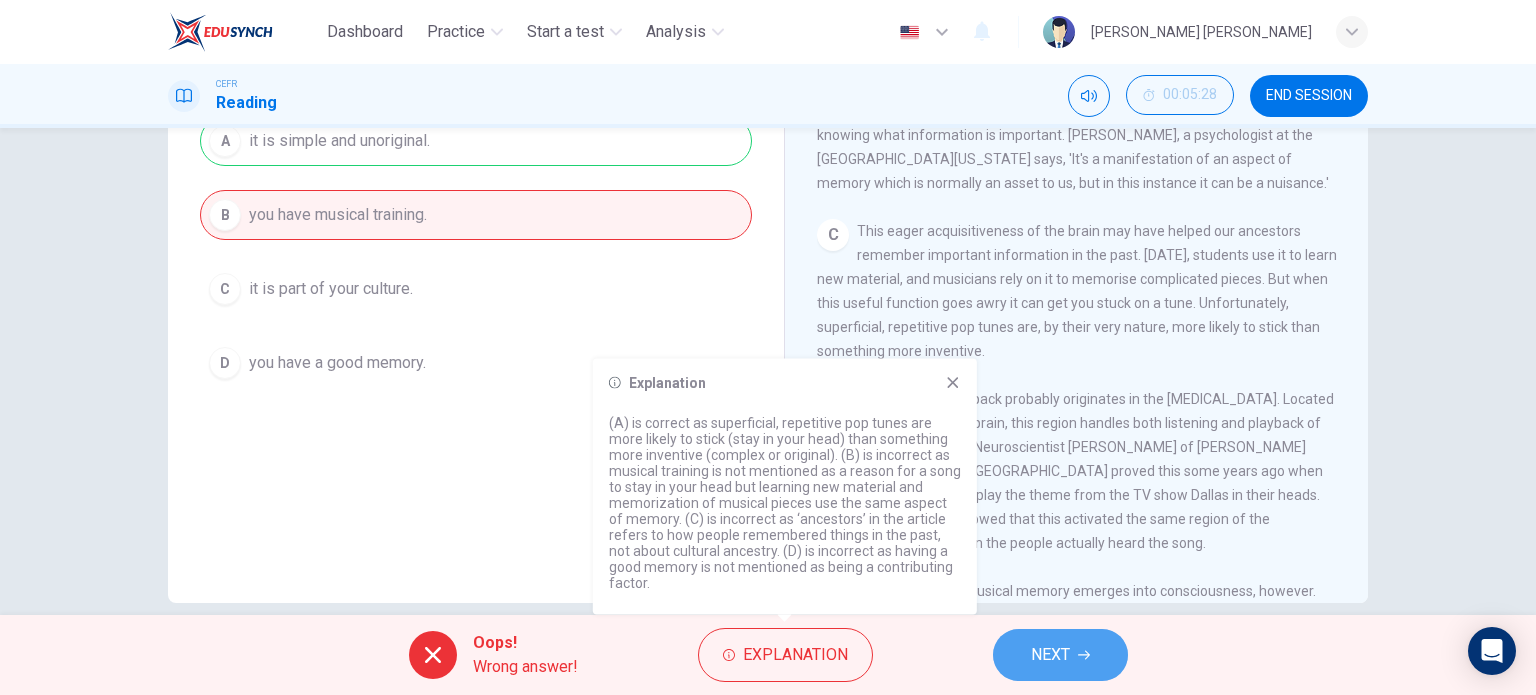 click on "NEXT" at bounding box center [1060, 655] 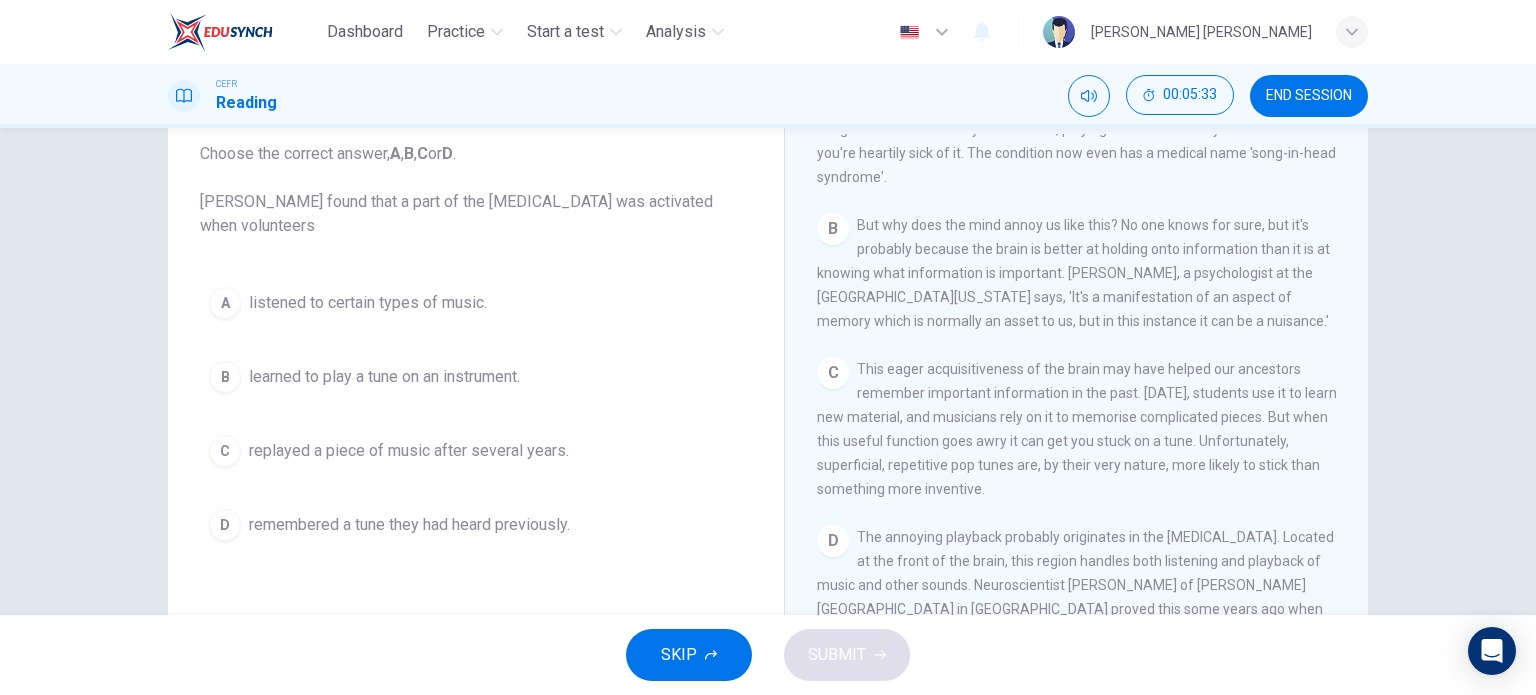 scroll, scrollTop: 136, scrollLeft: 0, axis: vertical 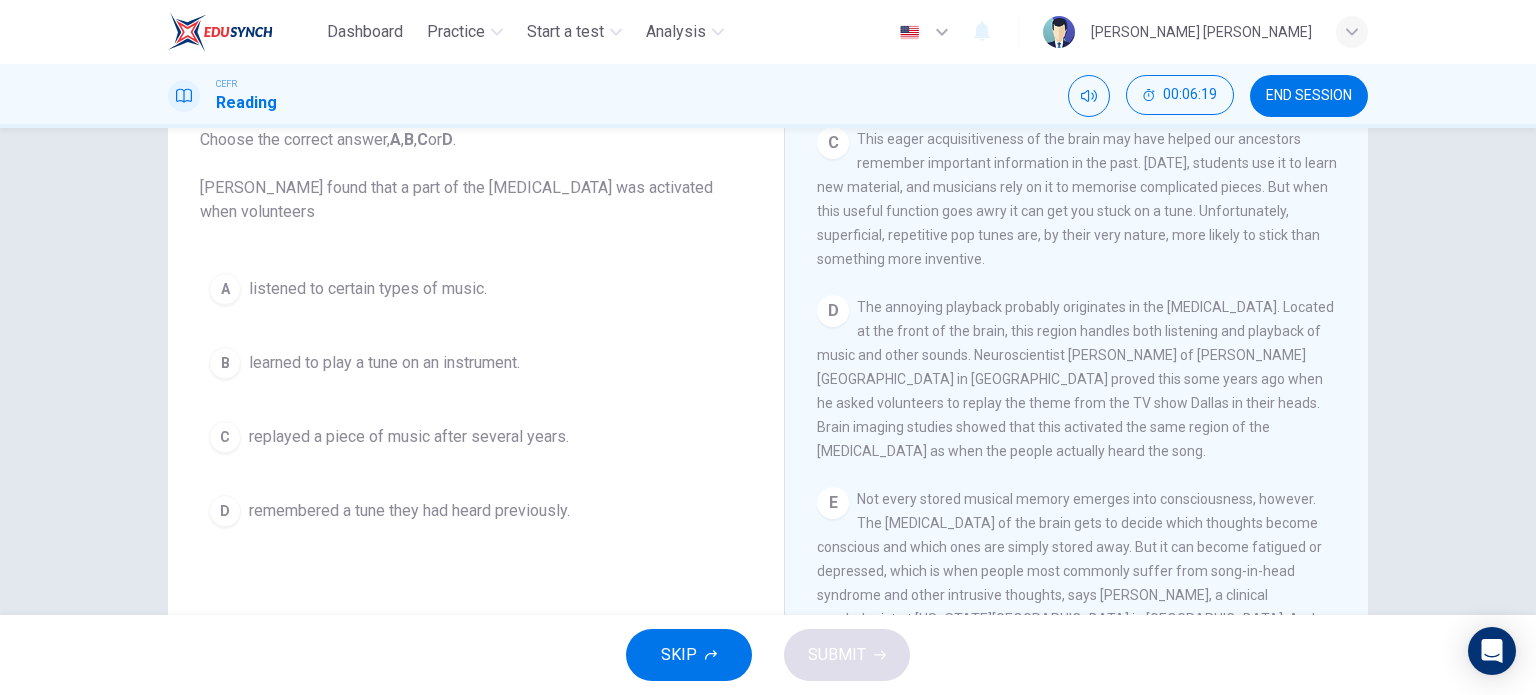 click on "remembered a tune they had heard previously." at bounding box center [409, 511] 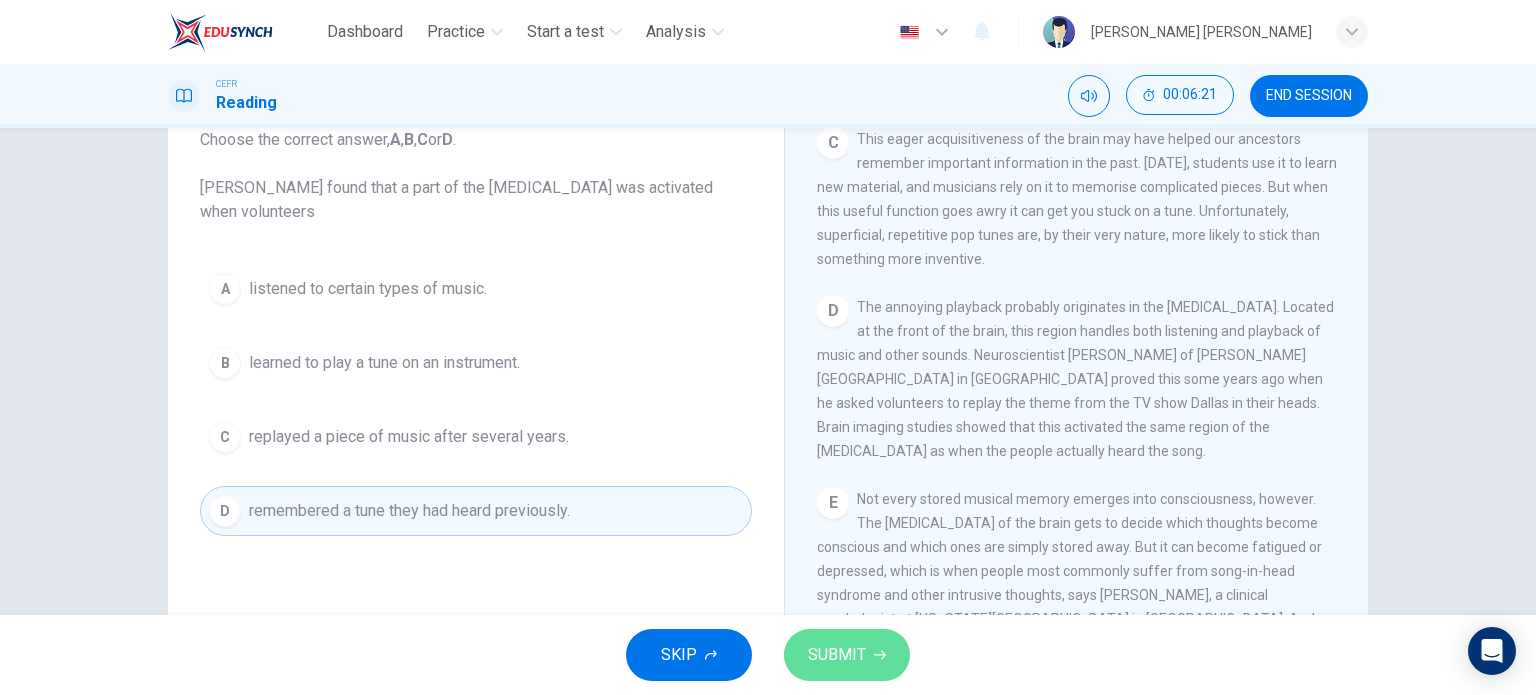 click on "SUBMIT" at bounding box center [837, 655] 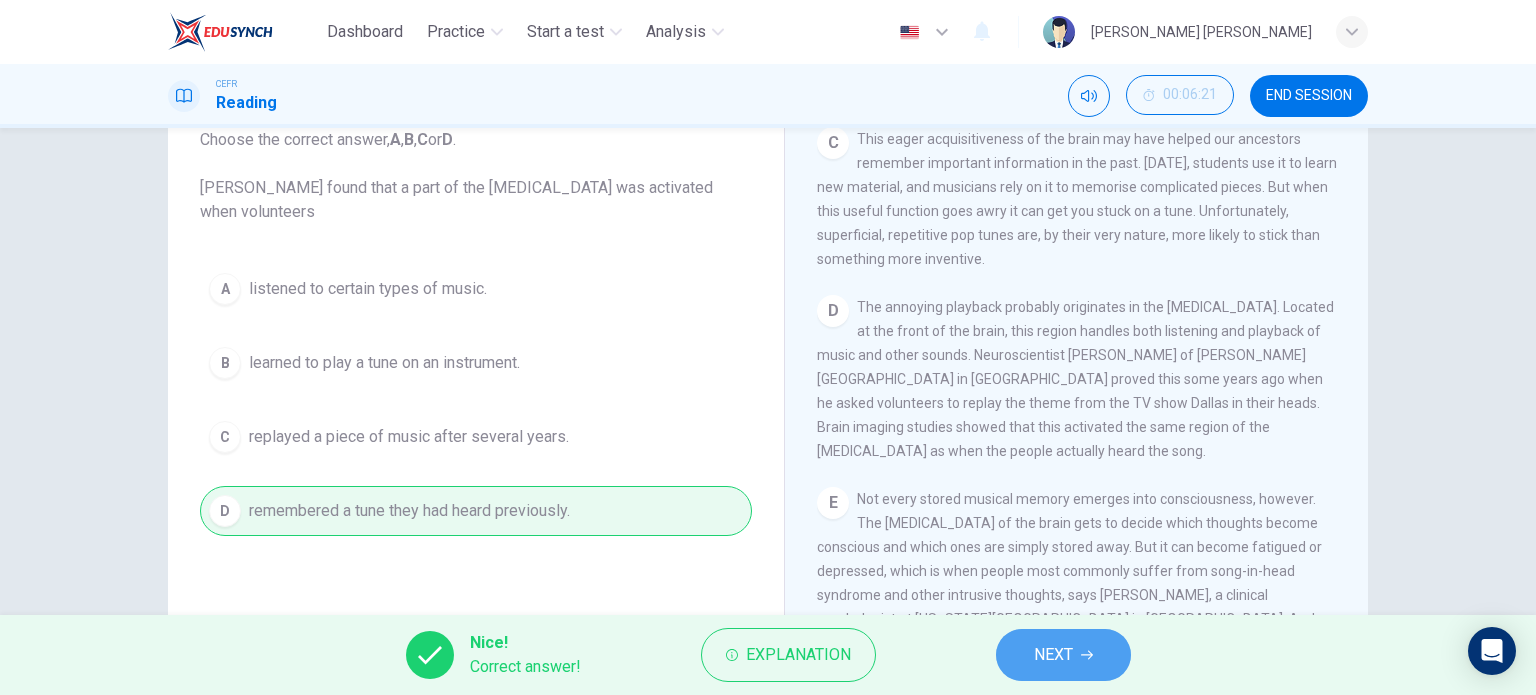 click on "NEXT" at bounding box center (1053, 655) 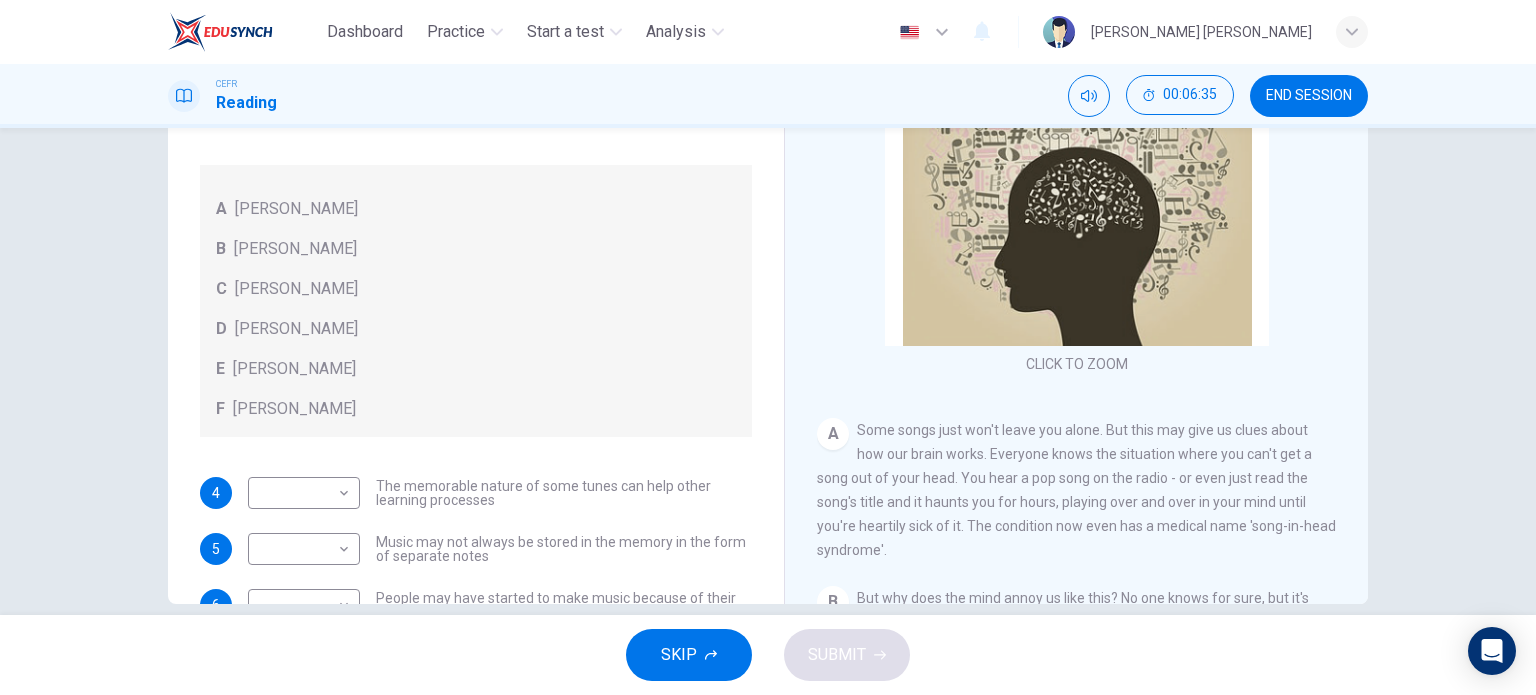 scroll, scrollTop: 258, scrollLeft: 0, axis: vertical 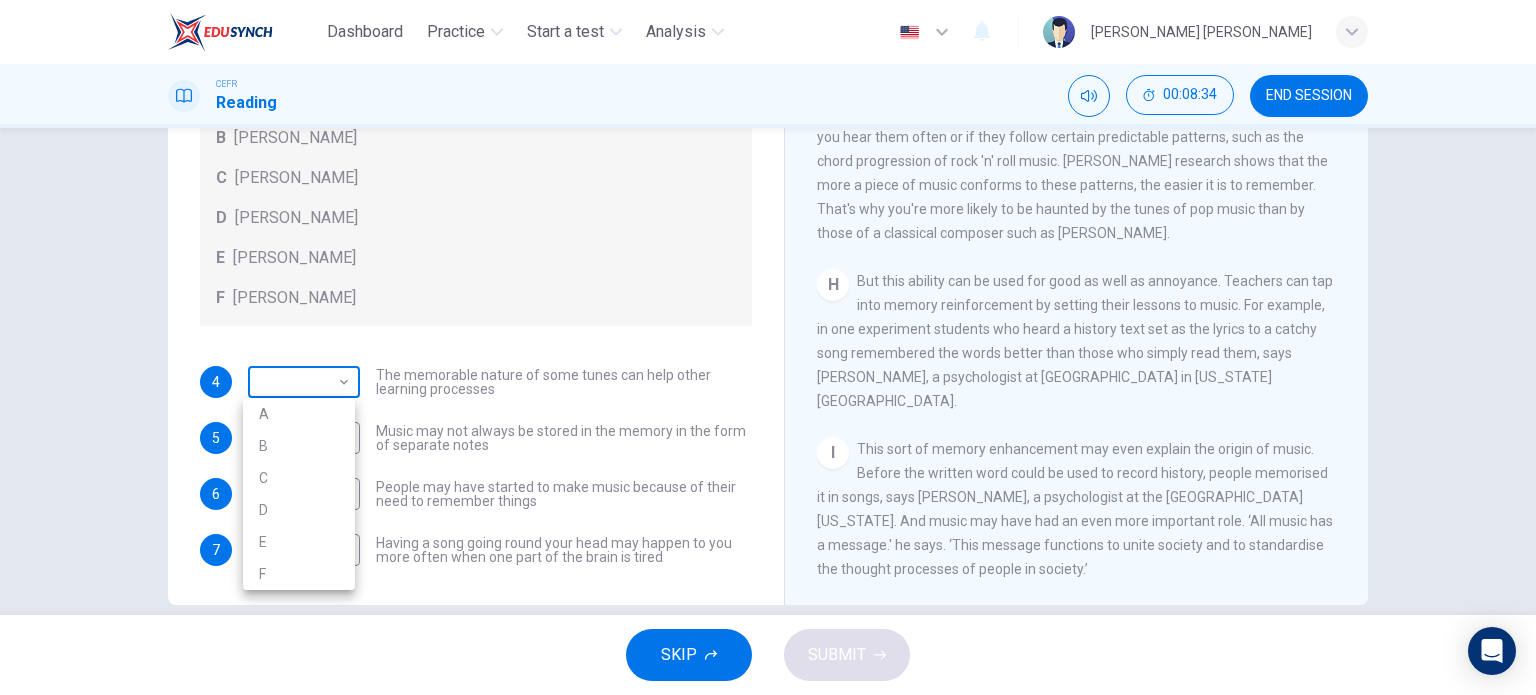click on "Dashboard Practice Start a test Analysis English en ​ NURUL NABIHAH BINTI ZULKIFLY CEFR Reading 00:08:34 END SESSION Questions 4 - 7 Look at the following theories and the list of people below.
Match each theory with the person it is credited to.
Write the correct letter  A-F  in the boxes below. A Roger Chaffin B Susan Ball C Steven Brown D Caroline Palmer E Sandra Calvert F Leon James 4 ​ ​ The memorable nature of some tunes can help other learning processes 5 ​ ​ Music may not always be stored in the memory in the form of separate notes 6 ​ ​ People may have started to make music because of their need to remember things 7 ​ ​ Having a song going round your head may happen to you more often when one part of the brain is tired A Song on the Brain CLICK TO ZOOM Click to Zoom A B C D E F G H I SKIP SUBMIT EduSynch - Online Language Proficiency Testing
Dashboard Practice Start a test Analysis Notifications © Copyright  2025 A B C D E F" at bounding box center (768, 347) 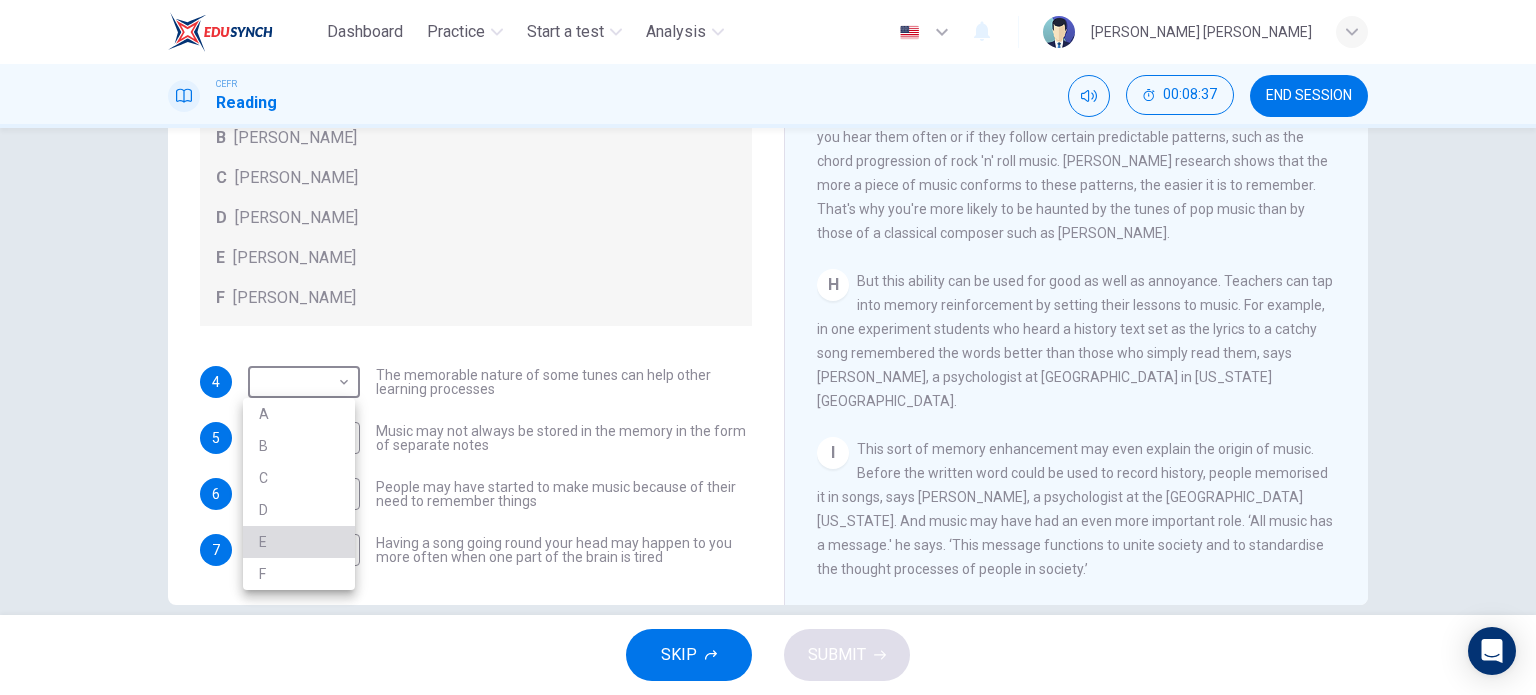 click on "E" at bounding box center [299, 542] 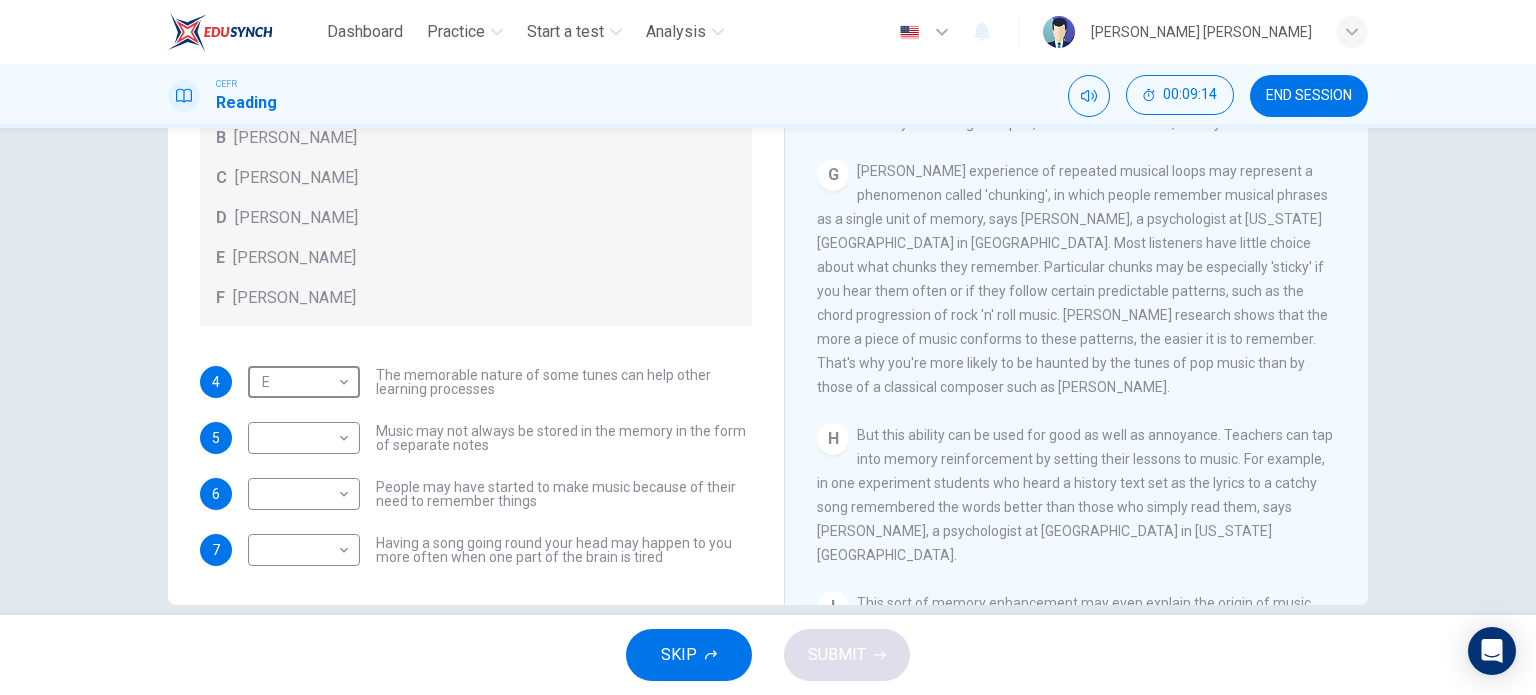 scroll, scrollTop: 1411, scrollLeft: 0, axis: vertical 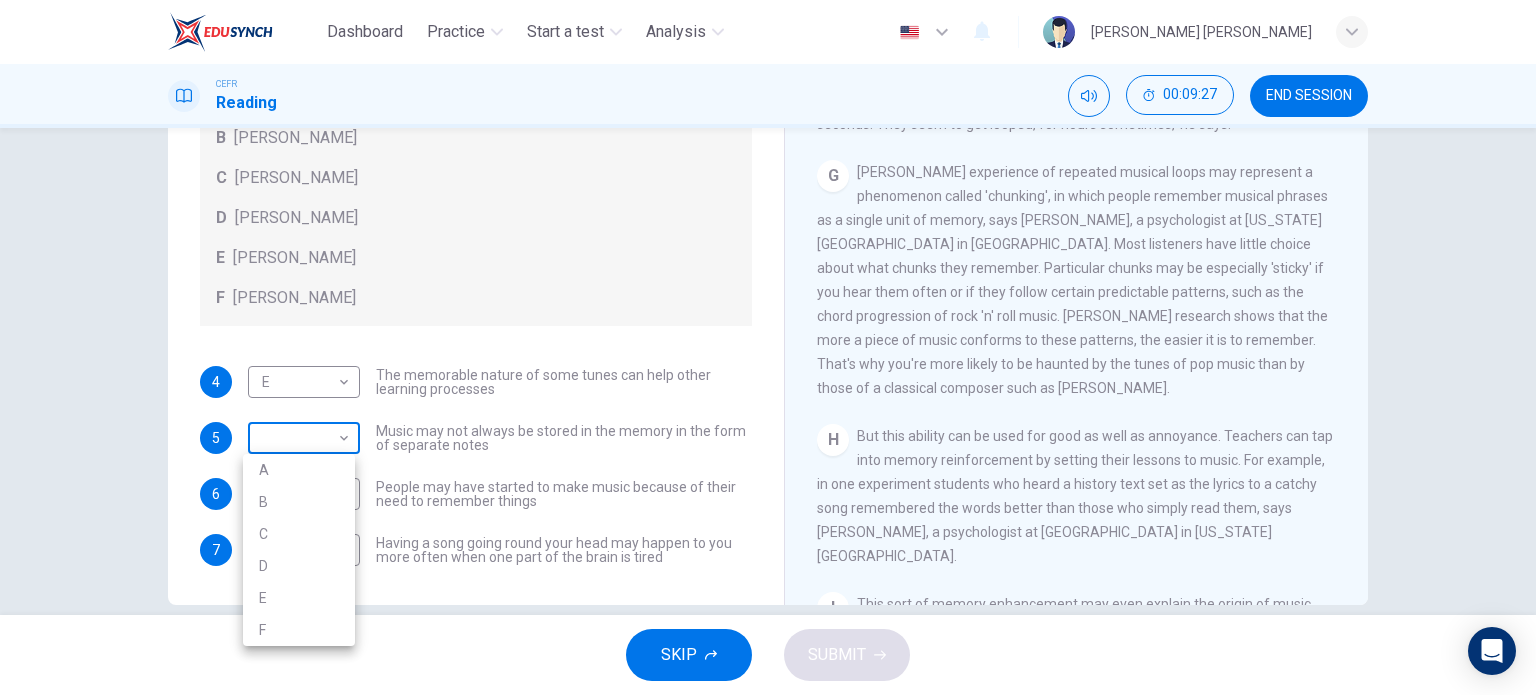 click on "Dashboard Practice Start a test Analysis English en ​ NURUL NABIHAH BINTI ZULKIFLY CEFR Reading 00:09:27 END SESSION Questions 4 - 7 Look at the following theories and the list of people below.
Match each theory with the person it is credited to.
Write the correct letter  A-F  in the boxes below. A Roger Chaffin B Susan Ball C Steven Brown D Caroline Palmer E Sandra Calvert F Leon James 4 E E ​ The memorable nature of some tunes can help other learning processes 5 ​ ​ Music may not always be stored in the memory in the form of separate notes 6 ​ ​ People may have started to make music because of their need to remember things 7 ​ ​ Having a song going round your head may happen to you more often when one part of the brain is tired A Song on the Brain CLICK TO ZOOM Click to Zoom A B C D E F G H I SKIP SUBMIT EduSynch - Online Language Proficiency Testing
Dashboard Practice Start a test Analysis Notifications © Copyright  2025 A B C D E F" at bounding box center [768, 347] 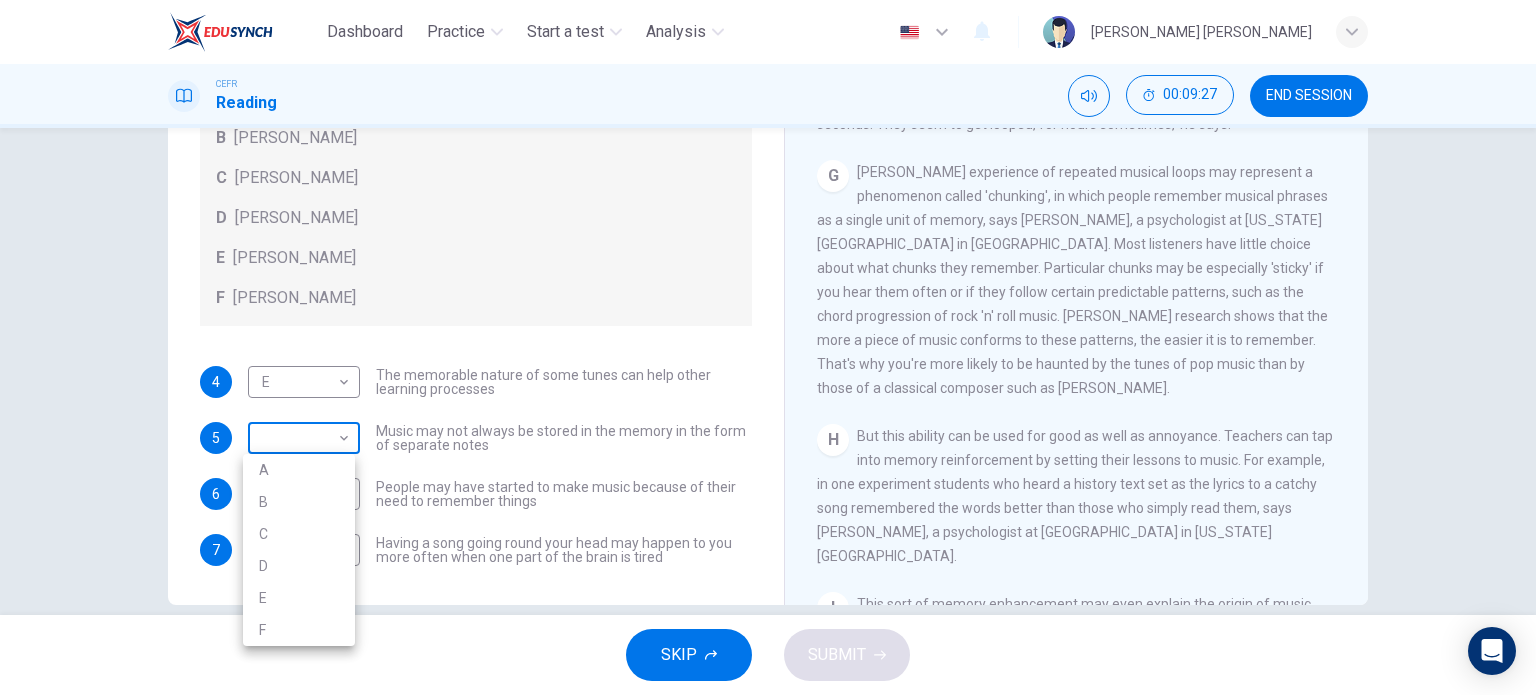 click at bounding box center [768, 347] 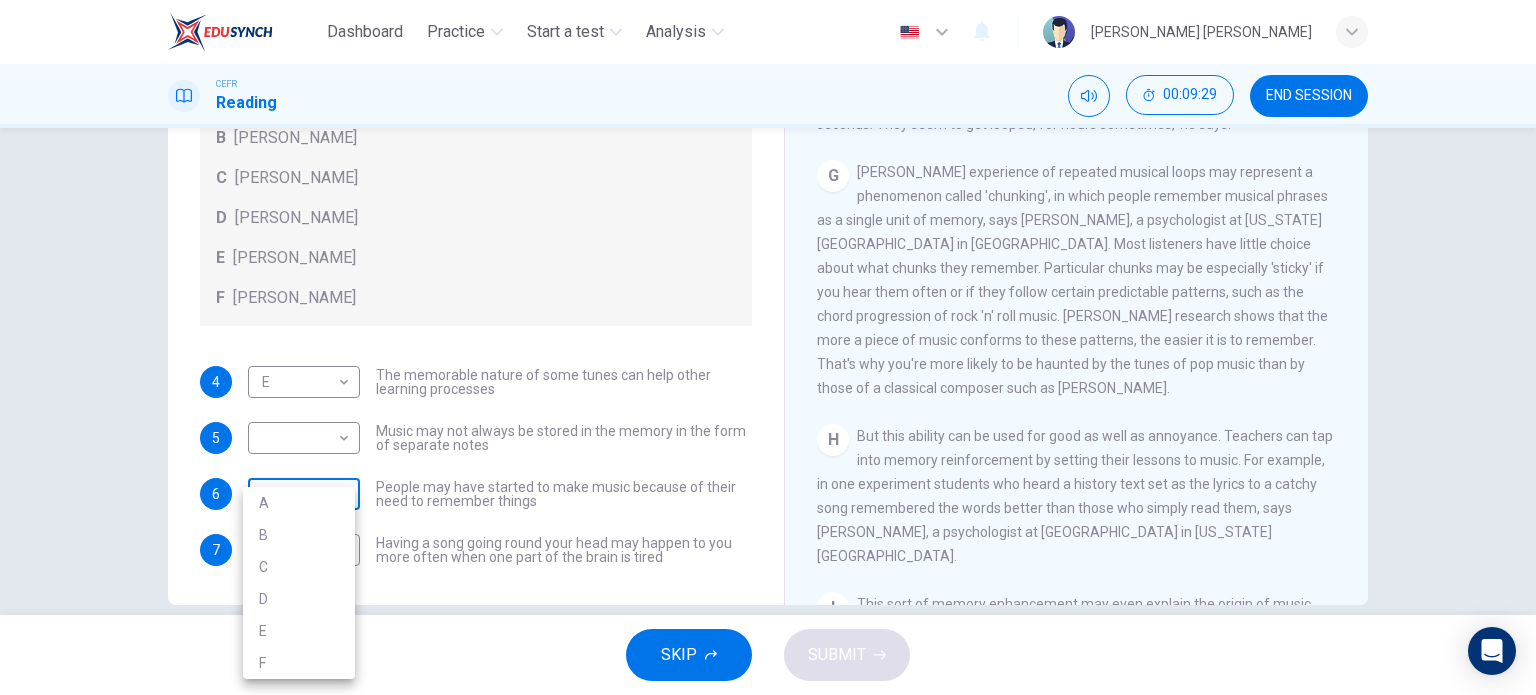 click on "Dashboard Practice Start a test Analysis English en ​ NURUL NABIHAH BINTI ZULKIFLY CEFR Reading 00:09:29 END SESSION Questions 4 - 7 Look at the following theories and the list of people below.
Match each theory with the person it is credited to.
Write the correct letter  A-F  in the boxes below. A Roger Chaffin B Susan Ball C Steven Brown D Caroline Palmer E Sandra Calvert F Leon James 4 E E ​ The memorable nature of some tunes can help other learning processes 5 ​ ​ Music may not always be stored in the memory in the form of separate notes 6 ​ ​ People may have started to make music because of their need to remember things 7 ​ ​ Having a song going round your head may happen to you more often when one part of the brain is tired A Song on the Brain CLICK TO ZOOM Click to Zoom A B C D E F G H I SKIP SUBMIT EduSynch - Online Language Proficiency Testing
Dashboard Practice Start a test Analysis Notifications © Copyright  2025 A B C D E F" at bounding box center [768, 347] 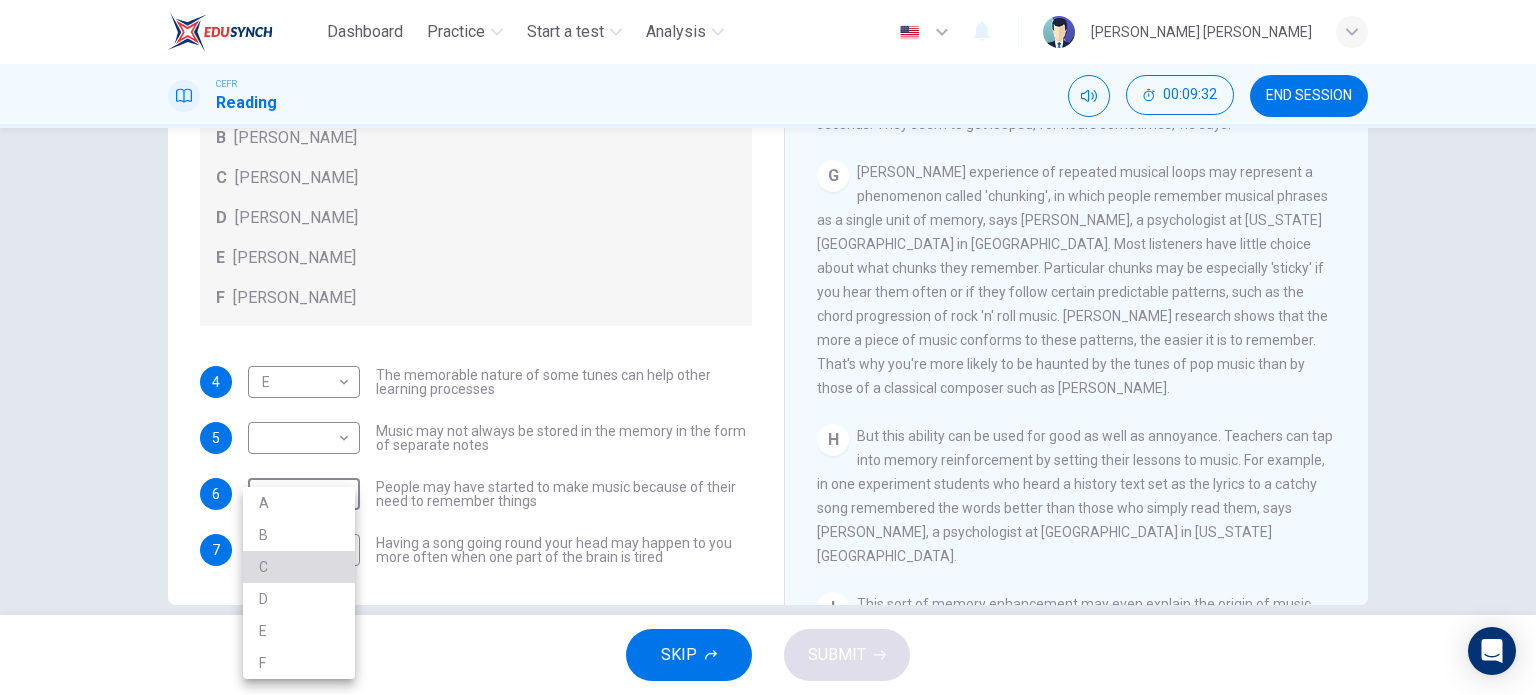 click on "C" at bounding box center [299, 567] 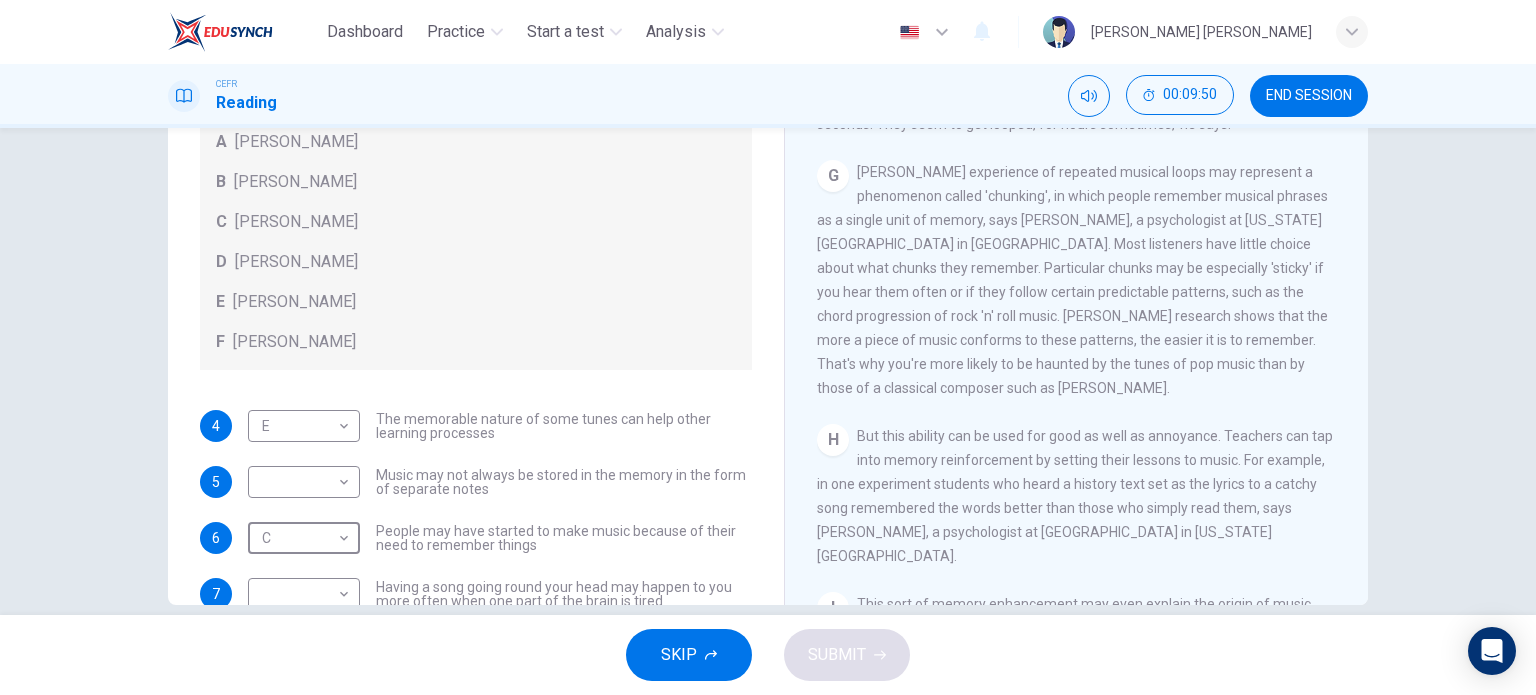 scroll, scrollTop: 112, scrollLeft: 0, axis: vertical 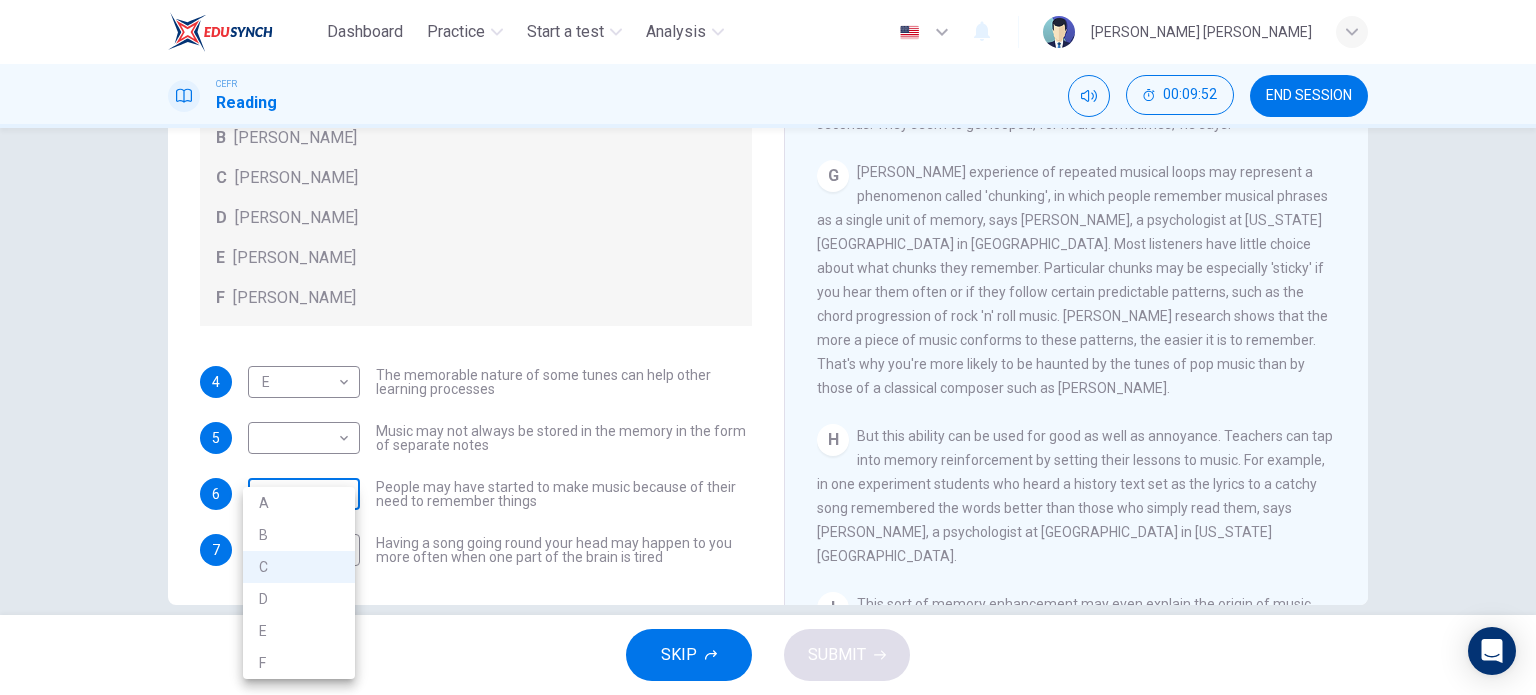 click on "Dashboard Practice Start a test Analysis English en ​ NURUL NABIHAH BINTI ZULKIFLY CEFR Reading 00:09:52 END SESSION Questions 4 - 7 Look at the following theories and the list of people below.
Match each theory with the person it is credited to.
Write the correct letter  A-F  in the boxes below. A Roger Chaffin B Susan Ball C Steven Brown D Caroline Palmer E Sandra Calvert F Leon James 4 E E ​ The memorable nature of some tunes can help other learning processes 5 ​ ​ Music may not always be stored in the memory in the form of separate notes 6 C C ​ People may have started to make music because of their need to remember things 7 ​ ​ Having a song going round your head may happen to you more often when one part of the brain is tired A Song on the Brain CLICK TO ZOOM Click to Zoom A B C D E F G H I SKIP SUBMIT EduSynch - Online Language Proficiency Testing
Dashboard Practice Start a test Analysis Notifications © Copyright  2025 A B C D E F" at bounding box center (768, 347) 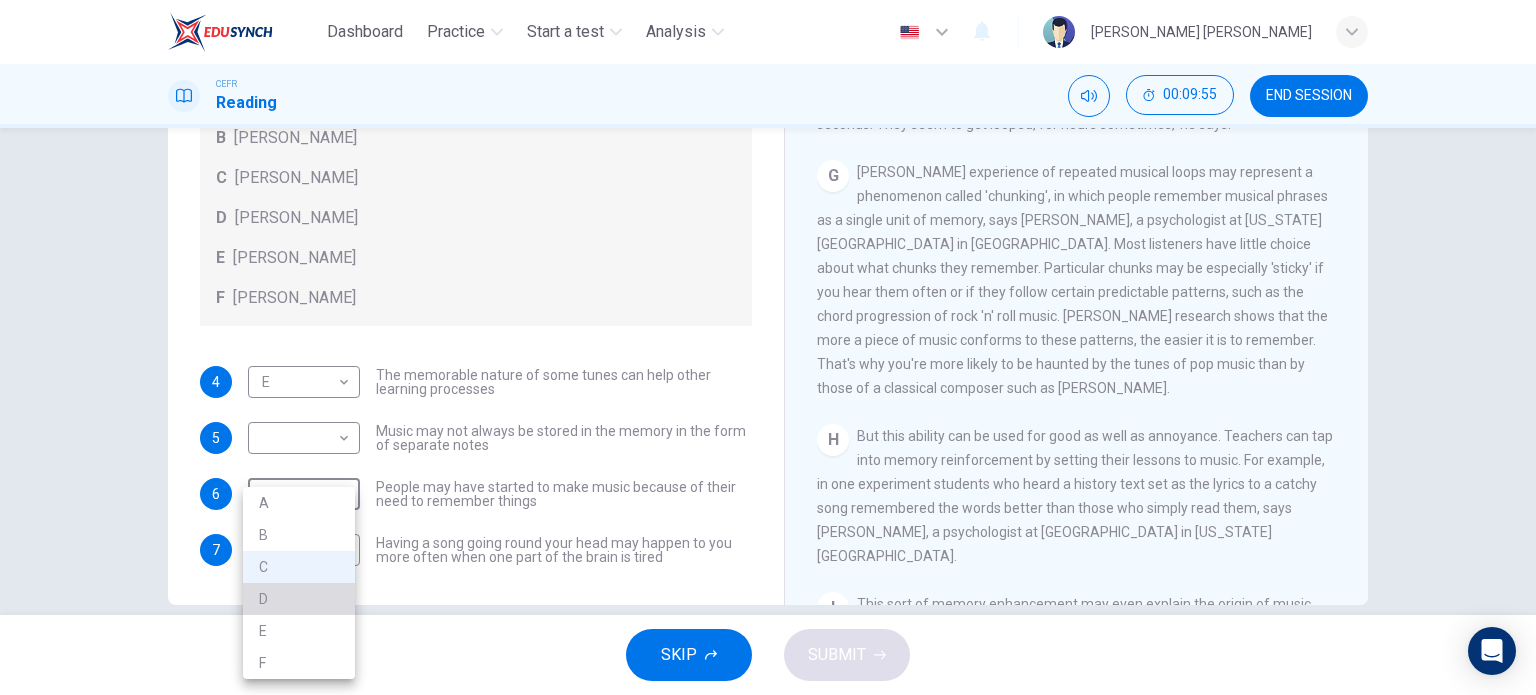 click on "D" at bounding box center [299, 599] 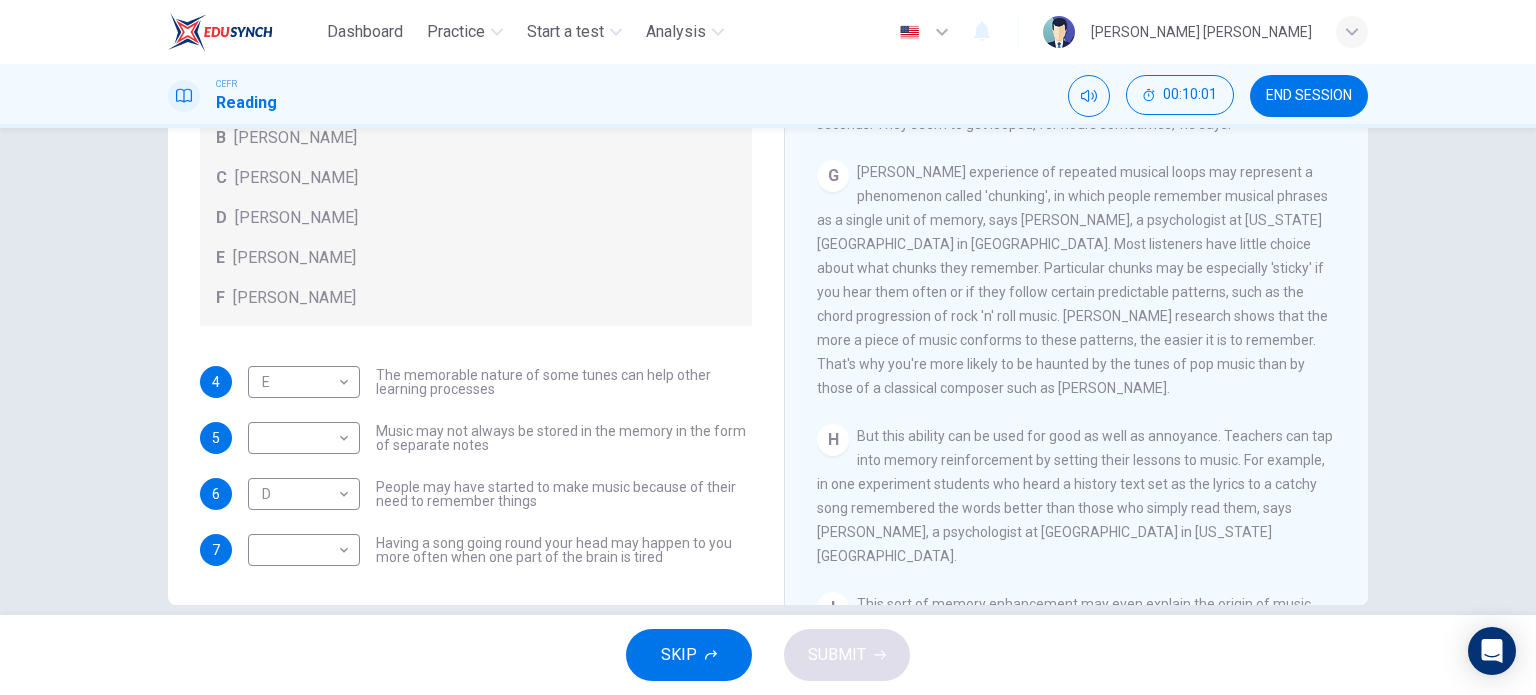 click on "Brown's experience of repeated musical loops may represent a phenomenon called 'chunking', in which people remember musical phrases as a single unit of memory, says Caroline Palmer, a psychologist at Ohio State University in Columbus. Most listeners have little choice about what chunks they remember. Particular chunks may be especially 'sticky' if you hear them often or if they follow certain predictable patterns, such as the chord progression of rock 'n' roll music. Palmer's research shows that the more a piece of music conforms to these patterns, the easier it is to remember. That's why you're more likely to be haunted by the tunes of pop music than by those of a classical composer such as J. S. Bach." at bounding box center (1072, 280) 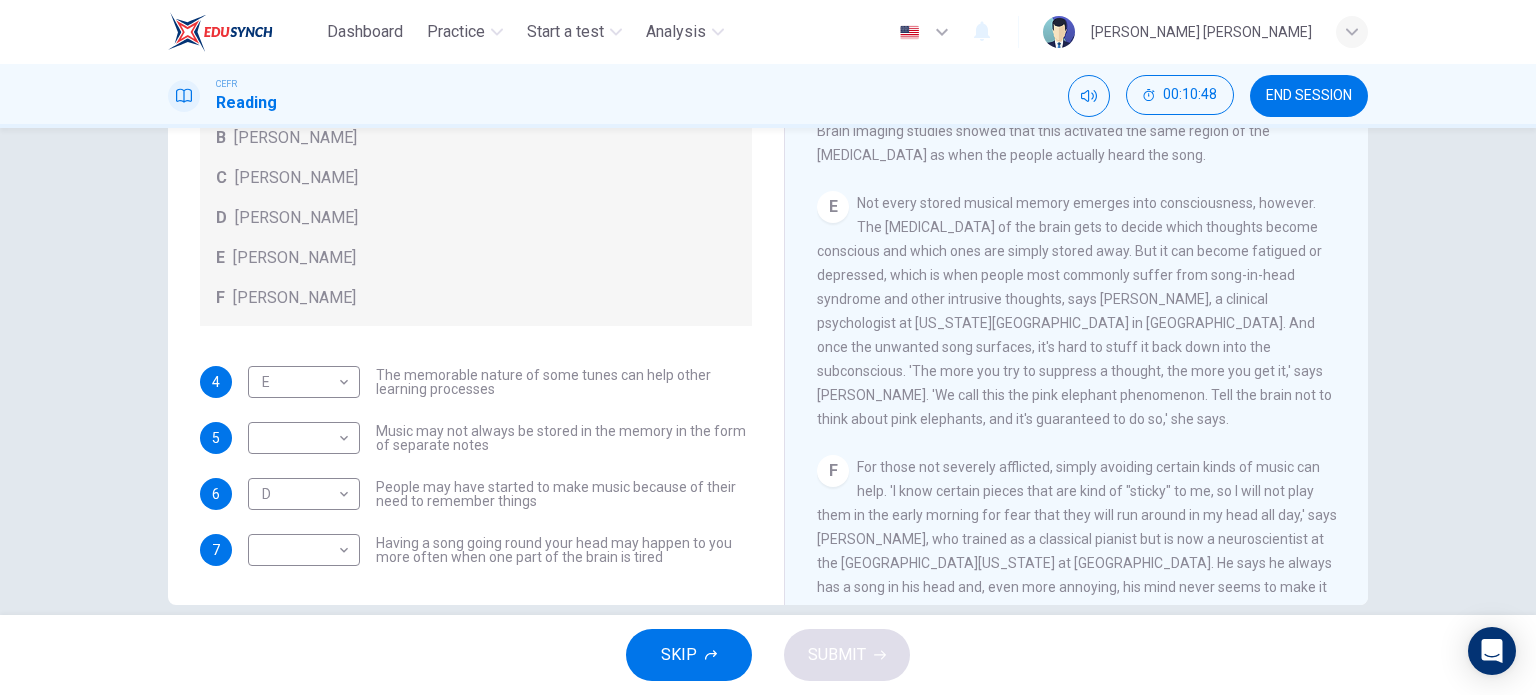 scroll, scrollTop: 899, scrollLeft: 0, axis: vertical 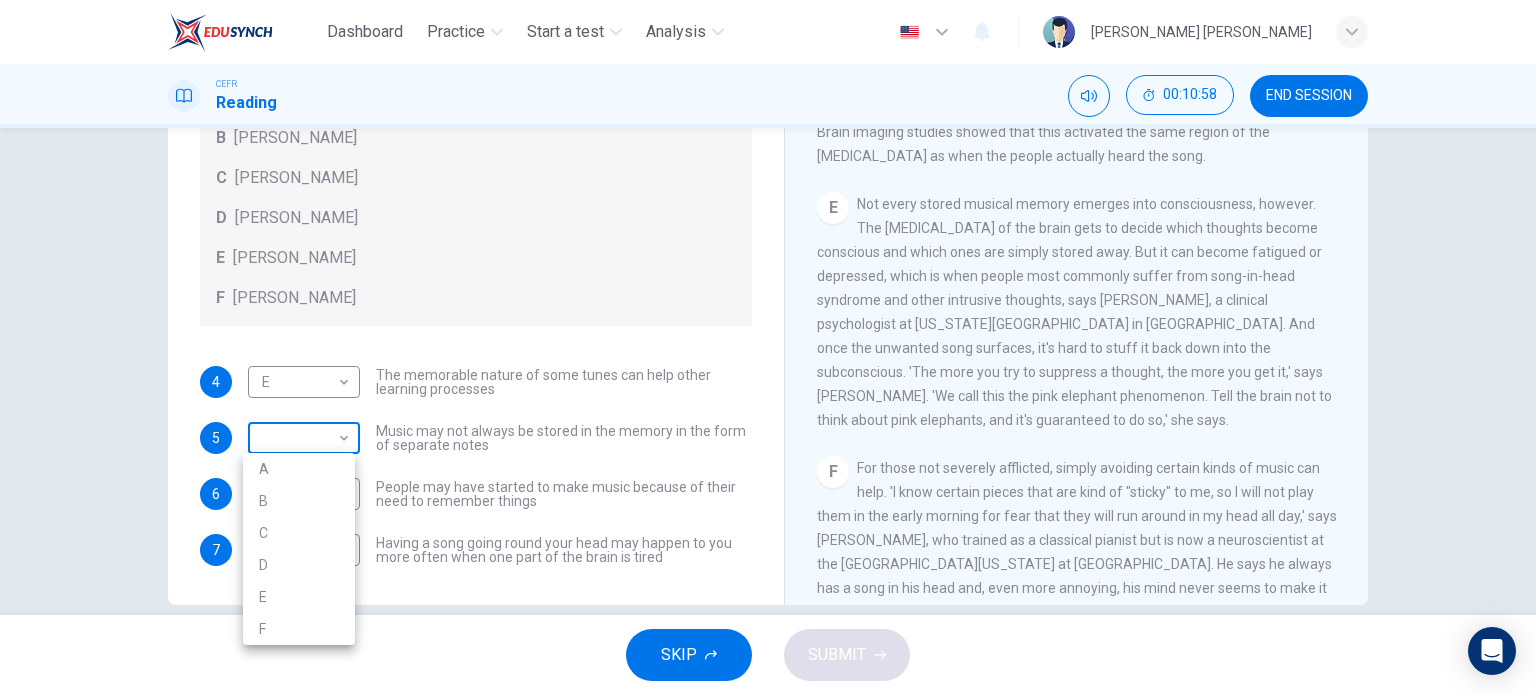 click on "Dashboard Practice Start a test Analysis English en ​ NURUL NABIHAH BINTI ZULKIFLY CEFR Reading 00:10:58 END SESSION Questions 4 - 7 Look at the following theories and the list of people below.
Match each theory with the person it is credited to.
Write the correct letter  A-F  in the boxes below. A Roger Chaffin B Susan Ball C Steven Brown D Caroline Palmer E Sandra Calvert F Leon James 4 E E ​ The memorable nature of some tunes can help other learning processes 5 ​ ​ Music may not always be stored in the memory in the form of separate notes 6 D D ​ People may have started to make music because of their need to remember things 7 ​ ​ Having a song going round your head may happen to you more often when one part of the brain is tired A Song on the Brain CLICK TO ZOOM Click to Zoom A B C D E F G H I SKIP SUBMIT EduSynch - Online Language Proficiency Testing
Dashboard Practice Start a test Analysis Notifications © Copyright  2025 A B C D E F" at bounding box center (768, 347) 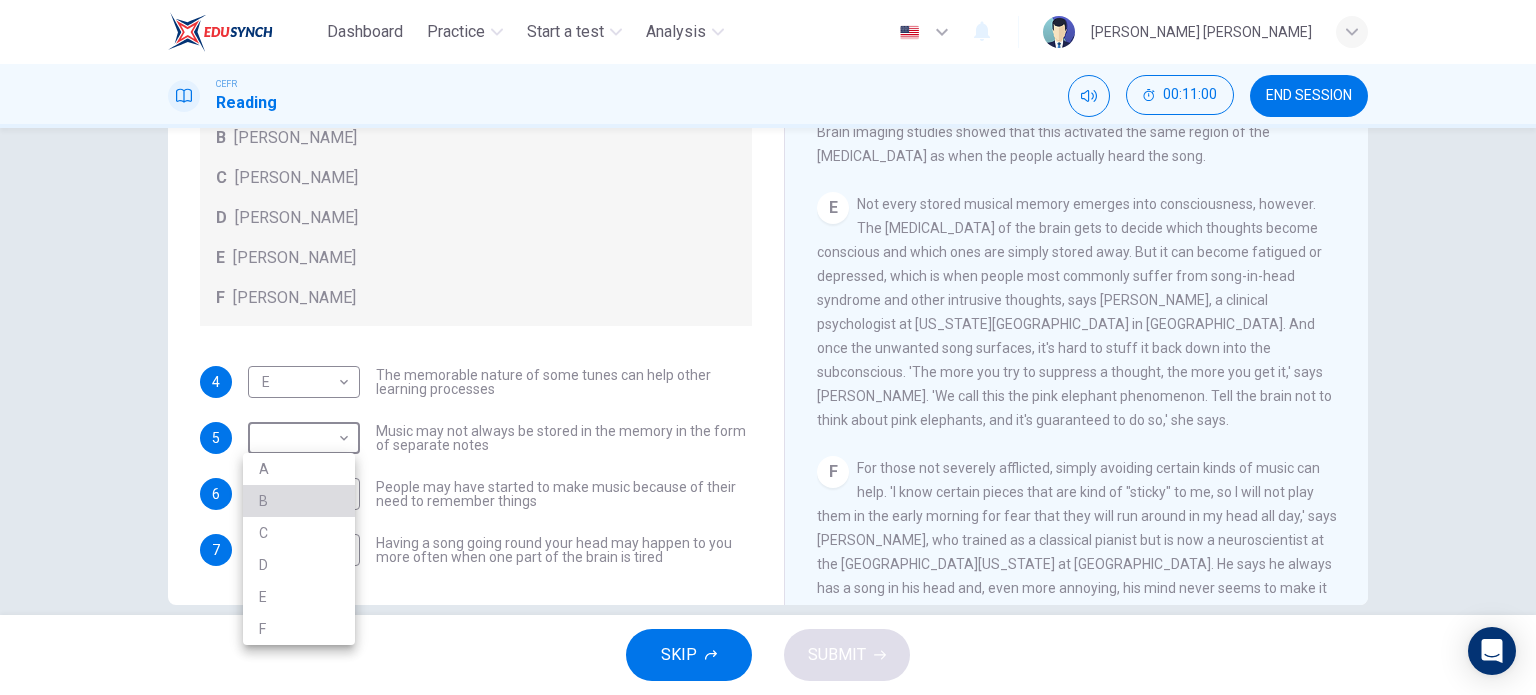 click on "B" at bounding box center [299, 501] 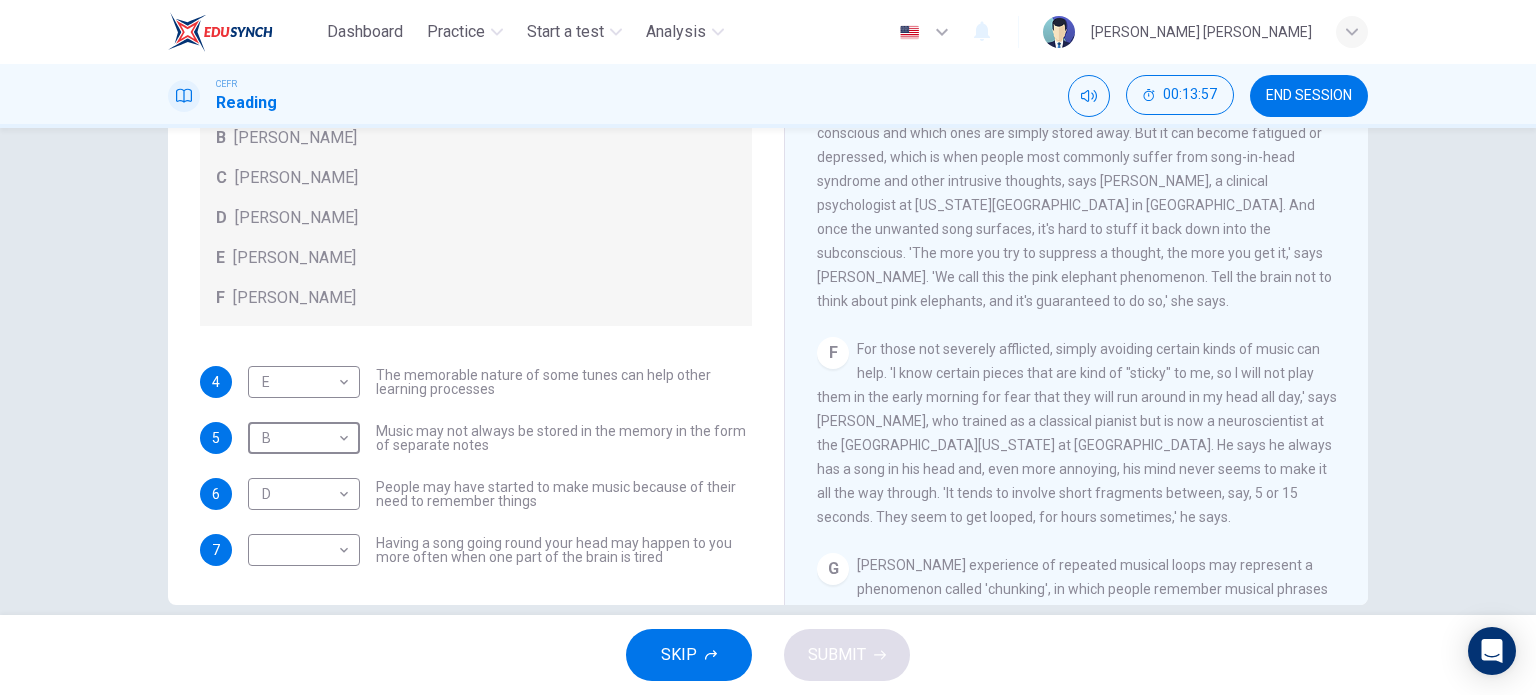 scroll, scrollTop: 1016, scrollLeft: 0, axis: vertical 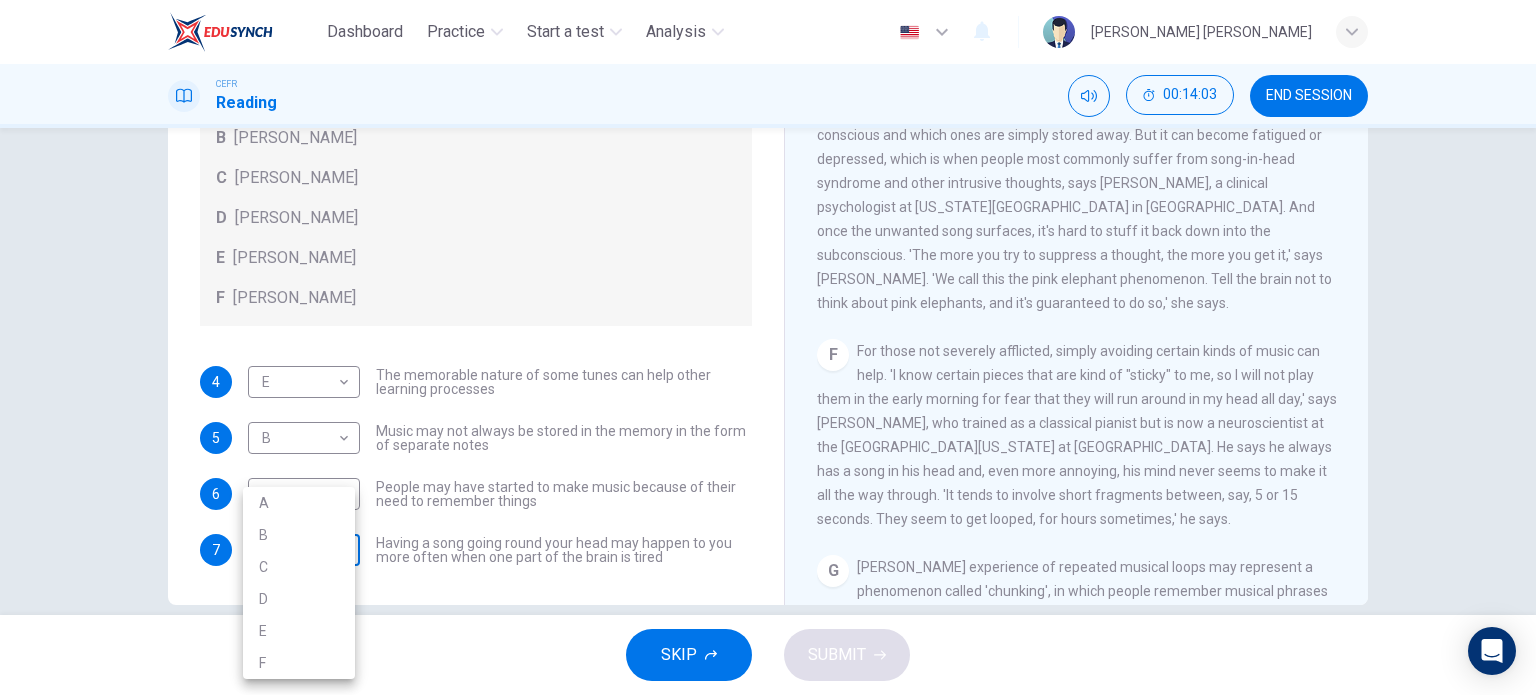 click on "Dashboard Practice Start a test Analysis English en ​ NURUL NABIHAH BINTI ZULKIFLY CEFR Reading 00:14:03 END SESSION Questions 4 - 7 Look at the following theories and the list of people below.
Match each theory with the person it is credited to.
Write the correct letter  A-F  in the boxes below. A Roger Chaffin B Susan Ball C Steven Brown D Caroline Palmer E Sandra Calvert F Leon James 4 E E ​ The memorable nature of some tunes can help other learning processes 5 B B ​ Music may not always be stored in the memory in the form of separate notes 6 D D ​ People may have started to make music because of their need to remember things 7 ​ ​ Having a song going round your head may happen to you more often when one part of the brain is tired A Song on the Brain CLICK TO ZOOM Click to Zoom A B C D E F G H I SKIP SUBMIT EduSynch - Online Language Proficiency Testing
Dashboard Practice Start a test Analysis Notifications © Copyright  2025 A B C D E F" at bounding box center (768, 347) 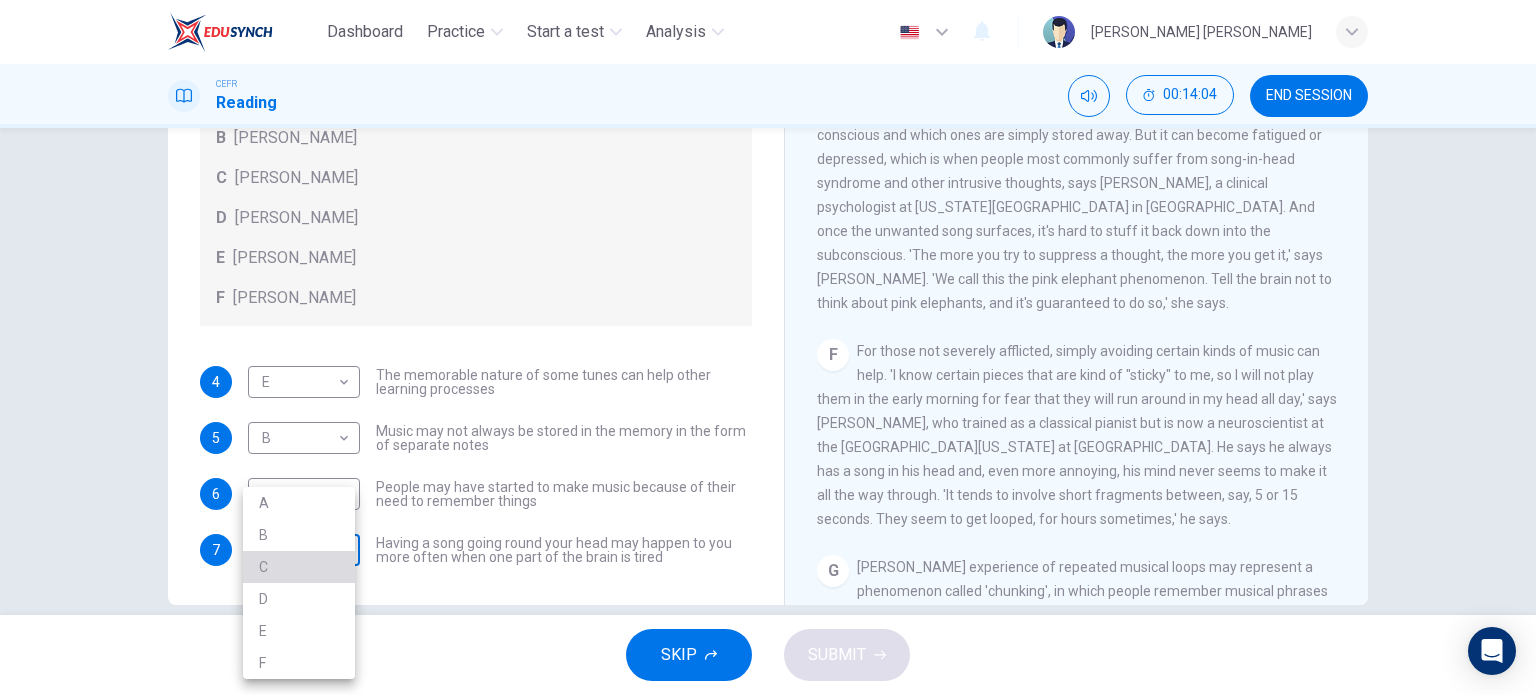 click on "C" at bounding box center [299, 567] 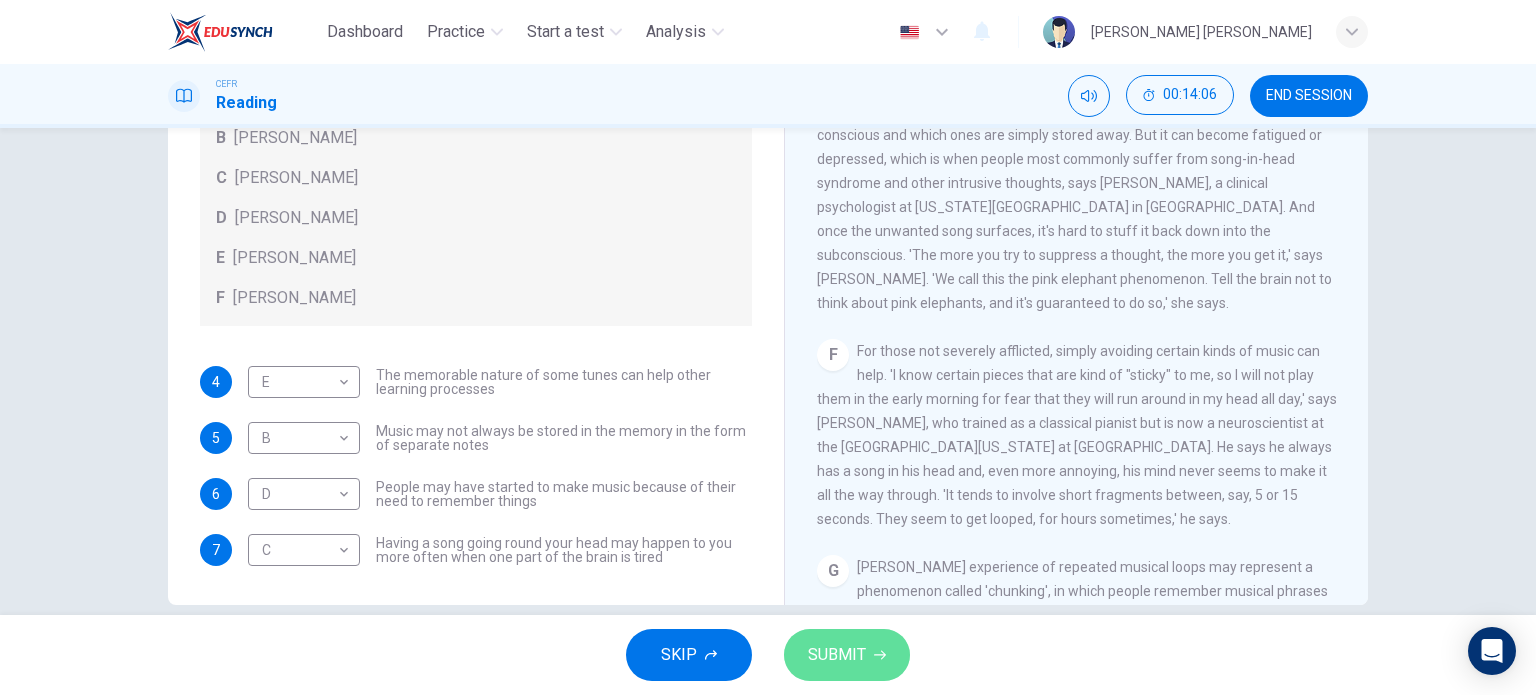click on "SUBMIT" at bounding box center (837, 655) 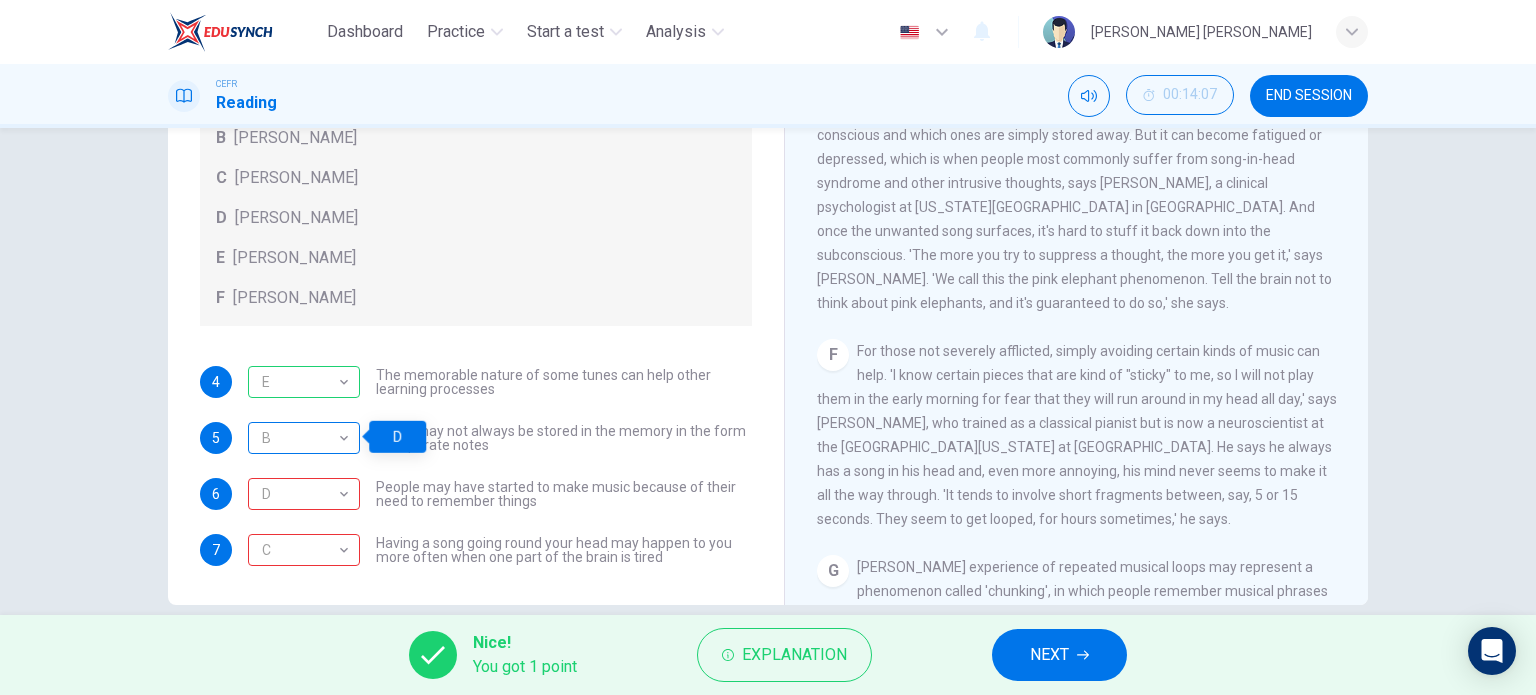 click on "B" at bounding box center [300, 438] 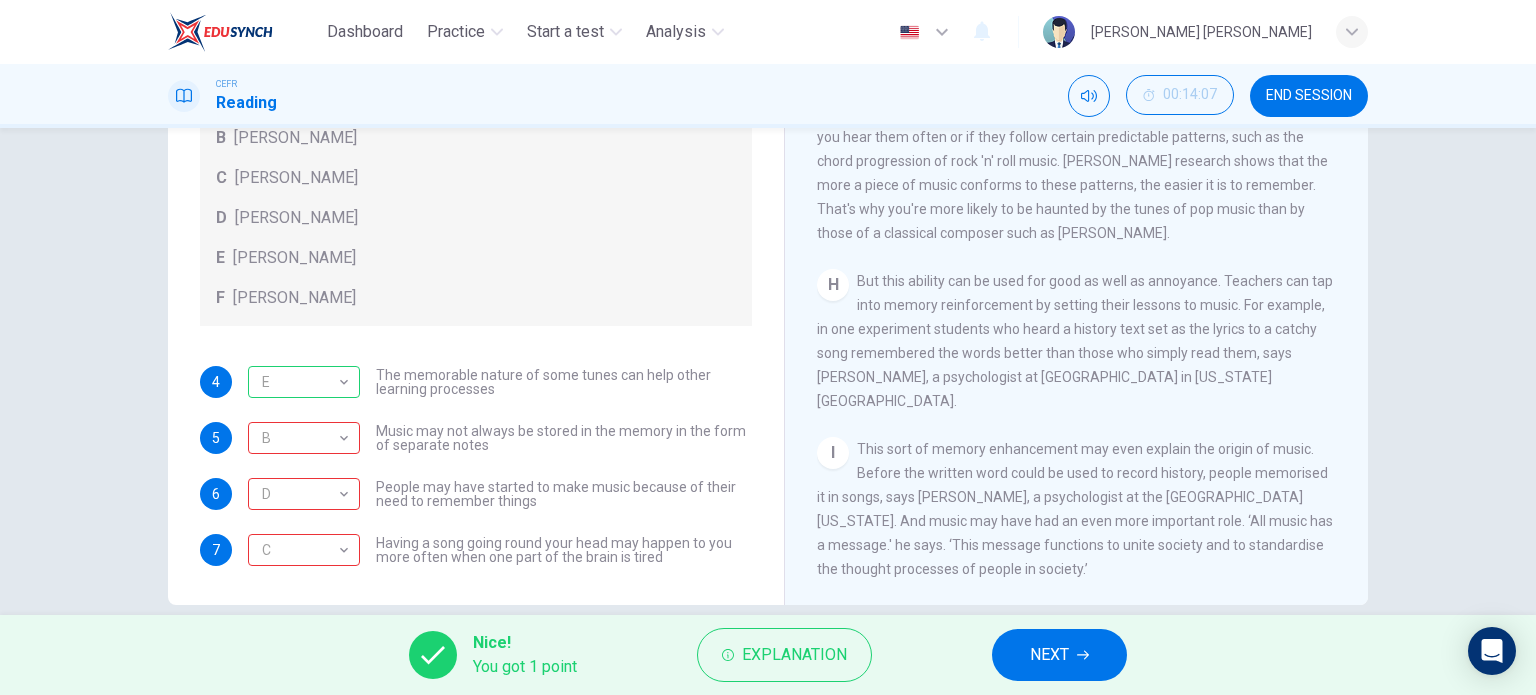 scroll, scrollTop: 1592, scrollLeft: 0, axis: vertical 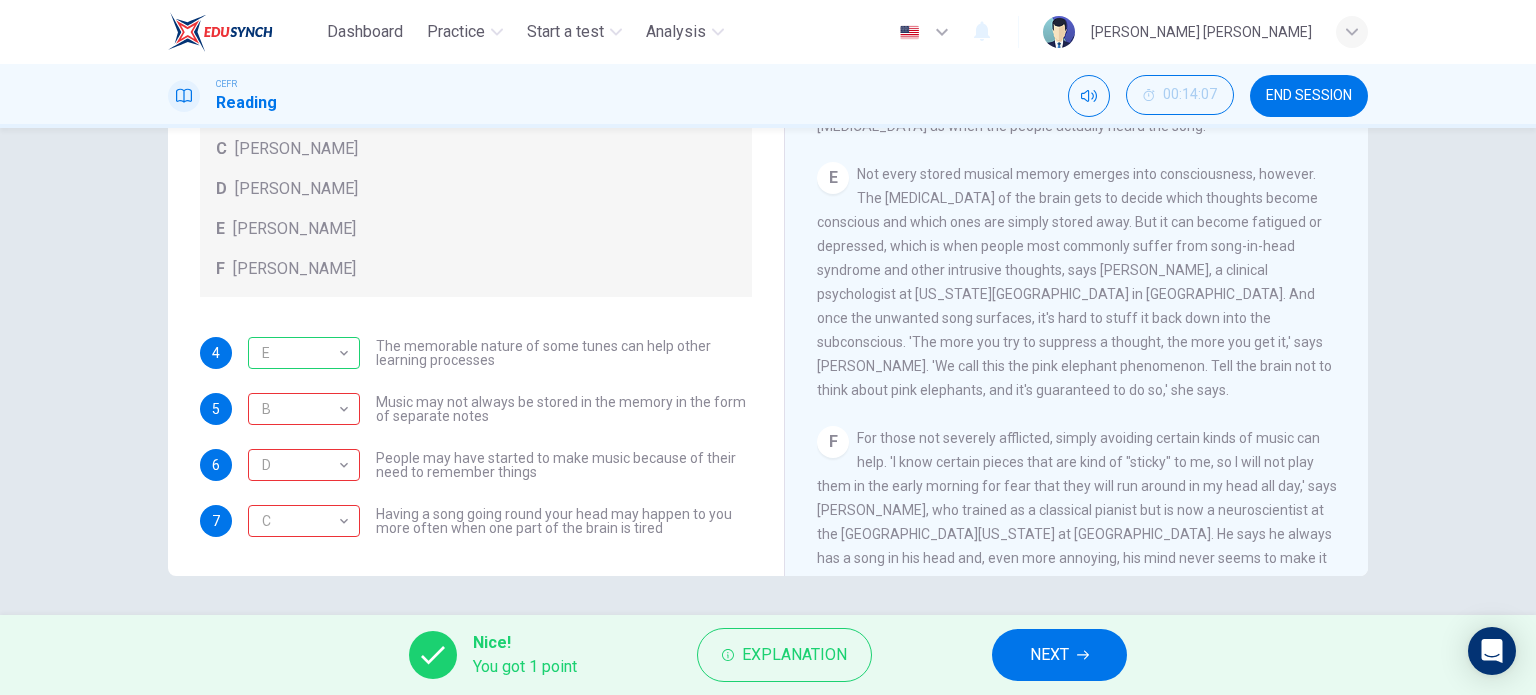 click on "NEXT" at bounding box center (1059, 655) 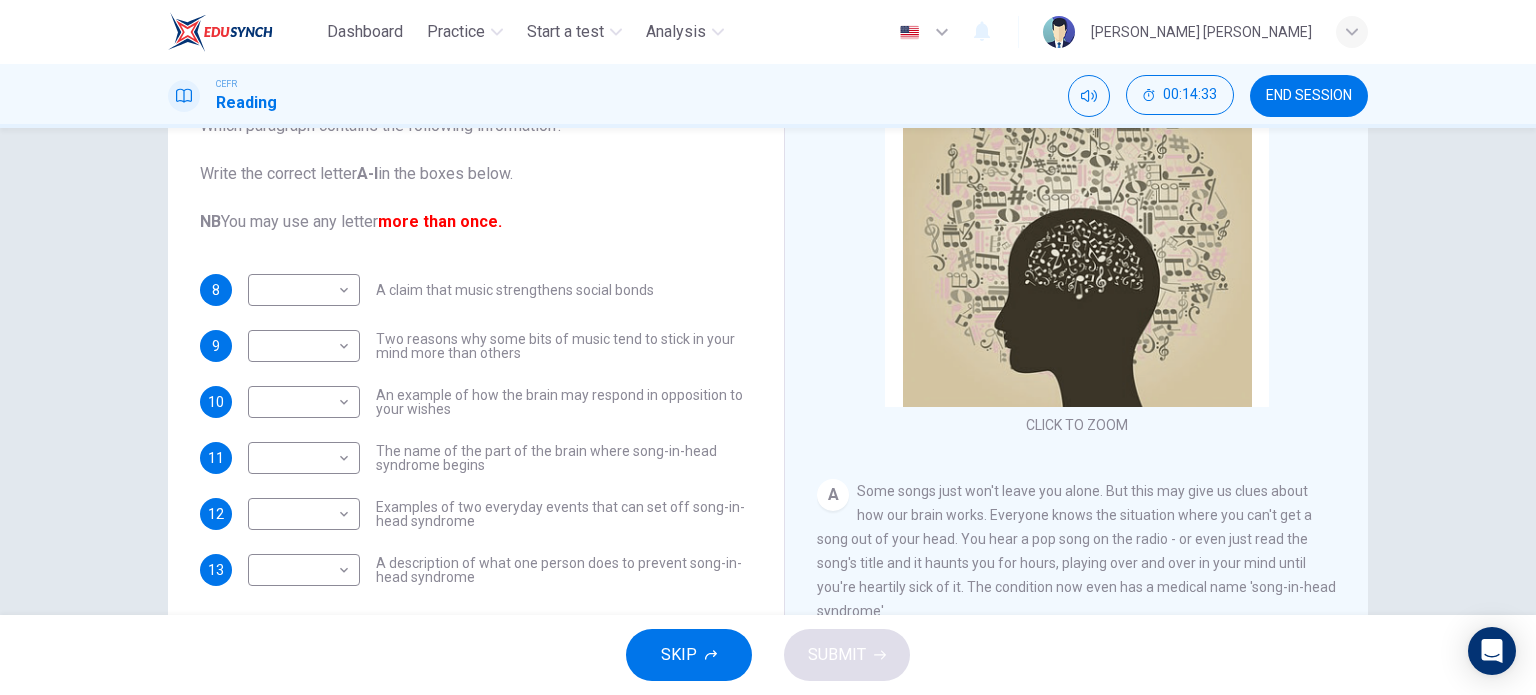 scroll, scrollTop: 196, scrollLeft: 0, axis: vertical 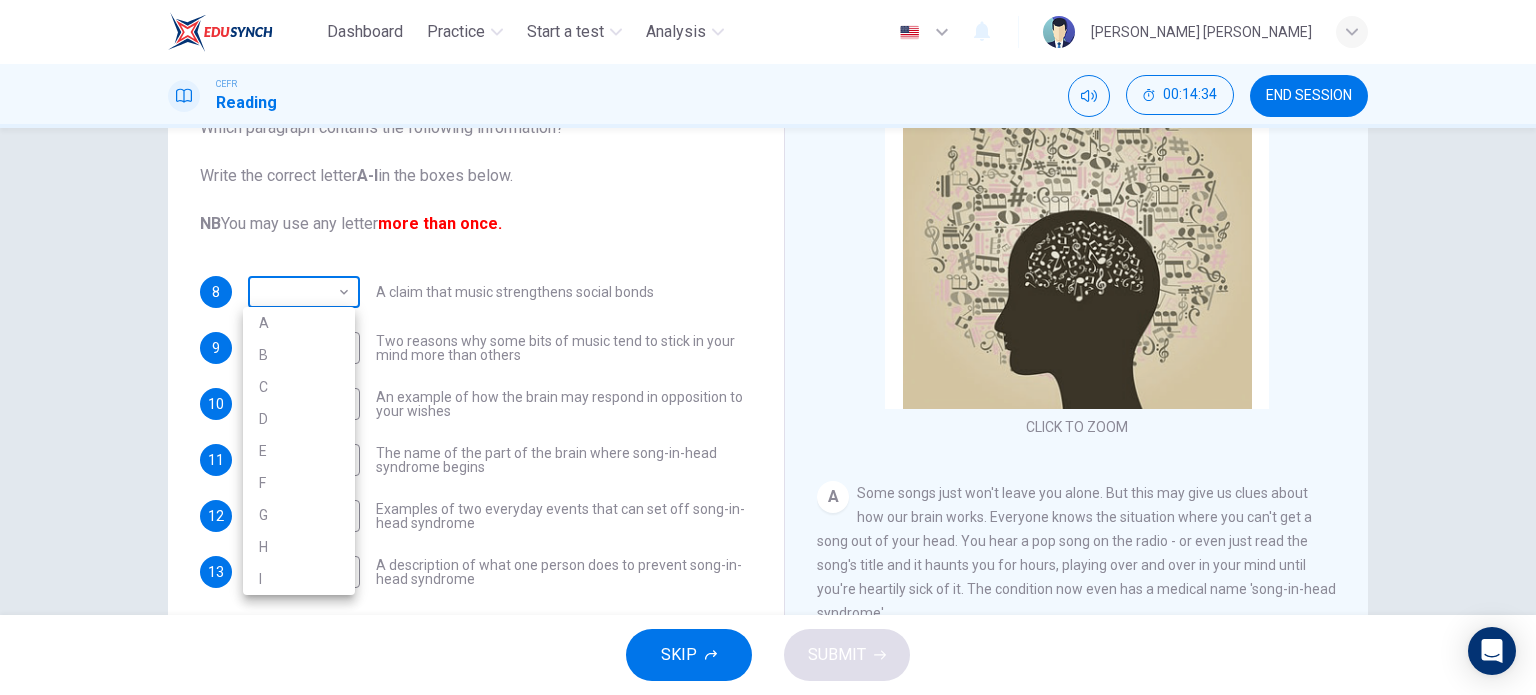click on "Dashboard Practice Start a test Analysis English en ​ NURUL NABIHAH BINTI ZULKIFLY CEFR Reading 00:14:34 END SESSION Questions 8 - 13 The Reading Passage has nine paragraphs labelled  A-l .
Which paragraph contains the following information?
Write the correct letter  A-l  in the boxes below.
NB  You may use any letter  more than once. 8 ​ ​ A claim that music strengthens social bonds 9 ​ ​ Two reasons why some bits of music tend to stick in your mind more than others 10 ​ ​ An example of how the brain may respond in opposition to your wishes 11 ​ ​ The name of the part of the brain where song-in-head syndrome begins 12 ​ ​ Examples of two everyday events that can set off song-in-head syndrome 13 ​ ​ A description of what one person does to prevent song-in-head syndrome A Song on the Brain CLICK TO ZOOM Click to Zoom A B C D E F G H I SKIP SUBMIT EduSynch - Online Language Proficiency Testing
Dashboard Practice Start a test Analysis Notifications © Copyright  2025 A B C D" at bounding box center (768, 347) 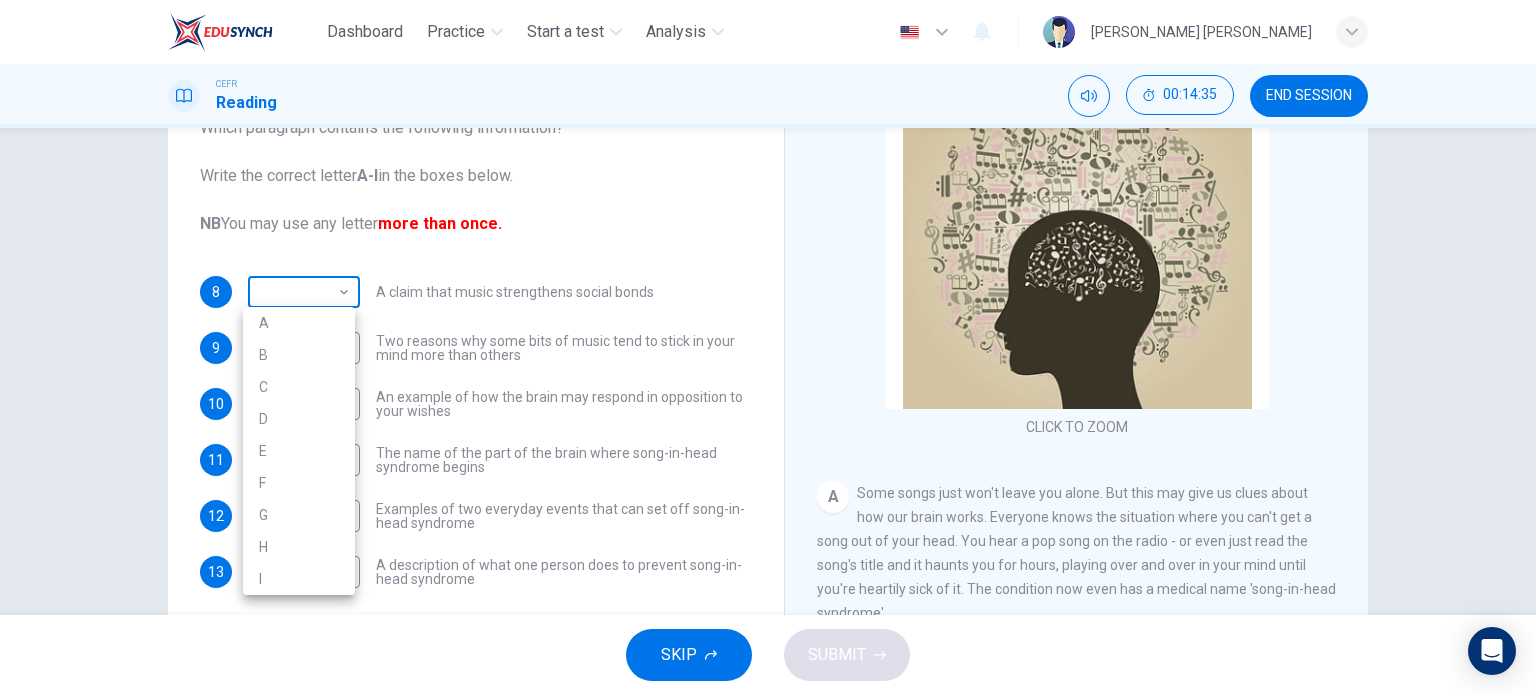 click at bounding box center [768, 347] 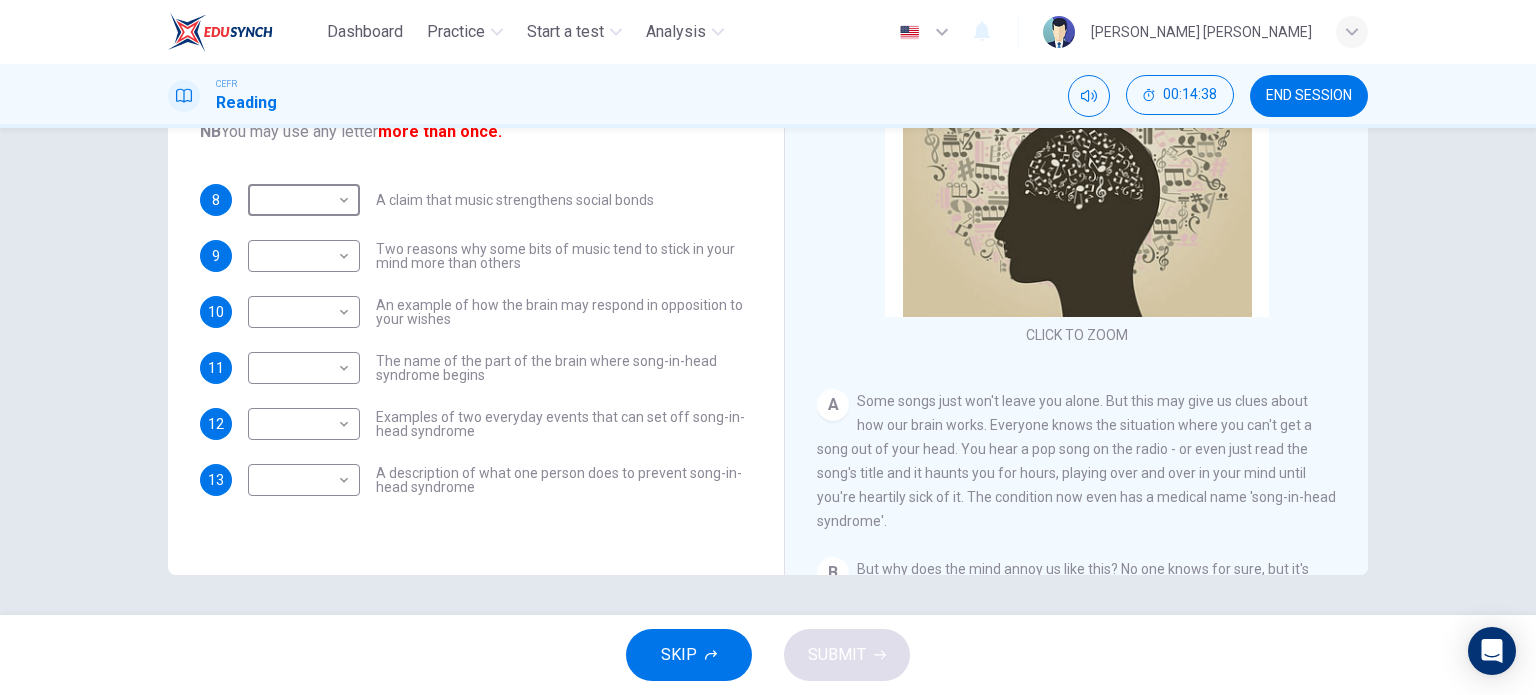 scroll, scrollTop: 248, scrollLeft: 0, axis: vertical 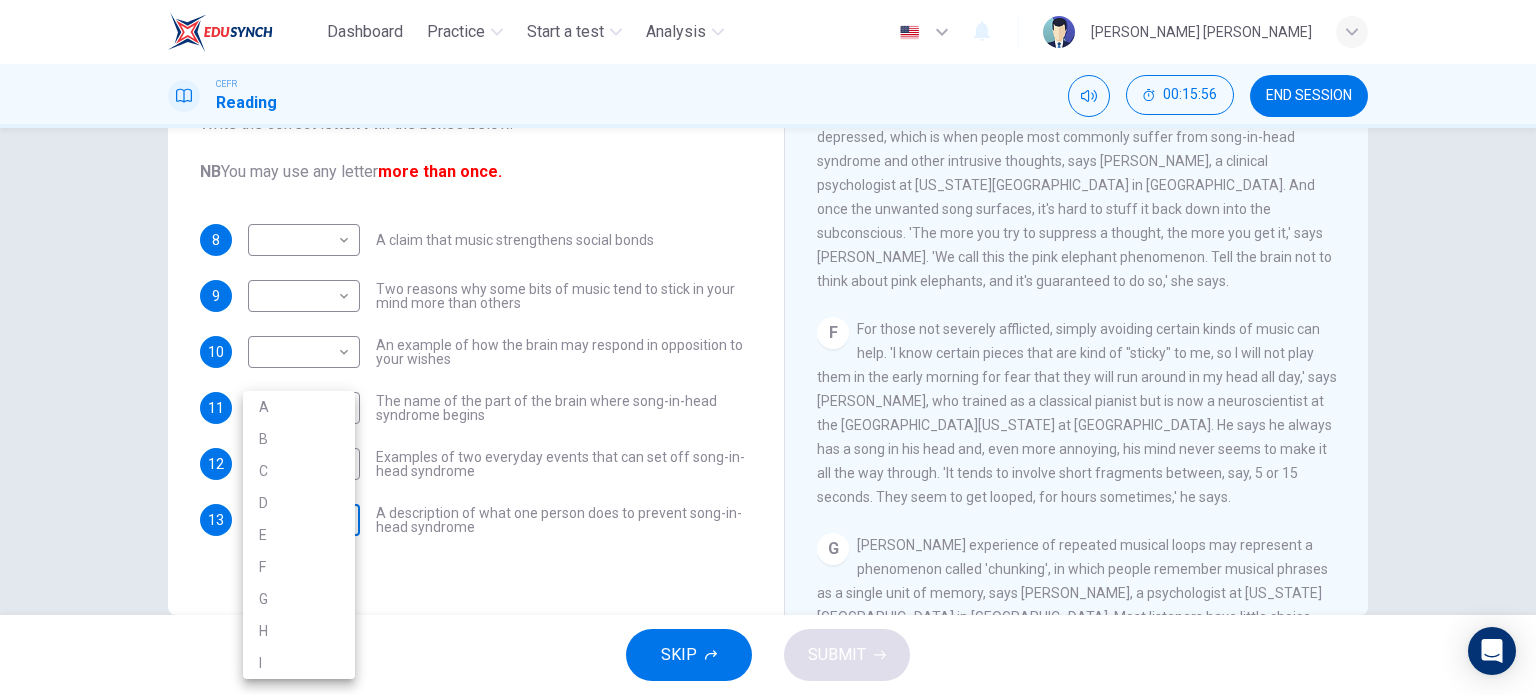 click on "Dashboard Practice Start a test Analysis English en ​ NURUL NABIHAH BINTI ZULKIFLY CEFR Reading 00:15:56 END SESSION Questions 8 - 13 The Reading Passage has nine paragraphs labelled  A-l .
Which paragraph contains the following information?
Write the correct letter  A-l  in the boxes below.
NB  You may use any letter  more than once. 8 ​ ​ A claim that music strengthens social bonds 9 ​ ​ Two reasons why some bits of music tend to stick in your mind more than others 10 ​ ​ An example of how the brain may respond in opposition to your wishes 11 ​ ​ The name of the part of the brain where song-in-head syndrome begins 12 ​ ​ Examples of two everyday events that can set off song-in-head syndrome 13 ​ ​ A description of what one person does to prevent song-in-head syndrome A Song on the Brain CLICK TO ZOOM Click to Zoom A B C D E F G H I SKIP SUBMIT EduSynch - Online Language Proficiency Testing
Dashboard Practice Start a test Analysis Notifications © Copyright  2025 A B C D" at bounding box center [768, 347] 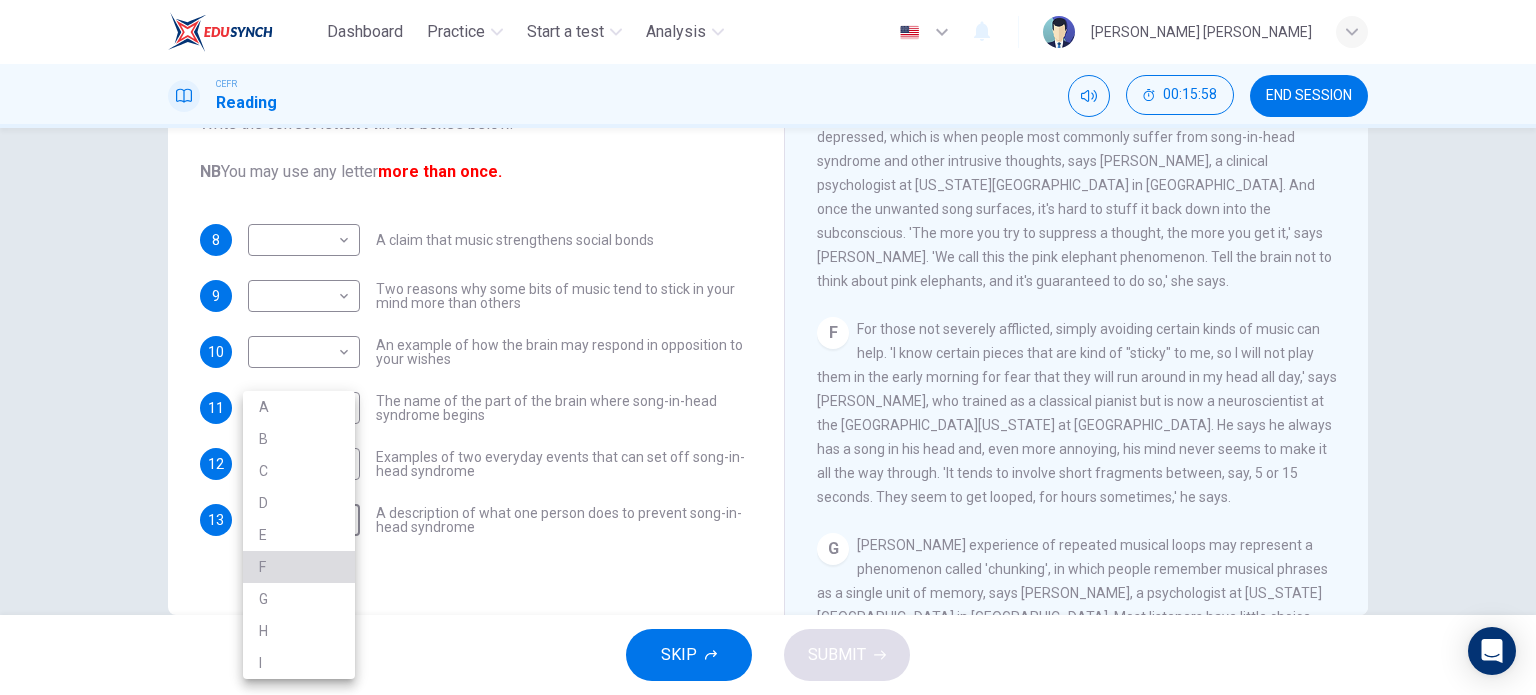 click on "F" at bounding box center (299, 567) 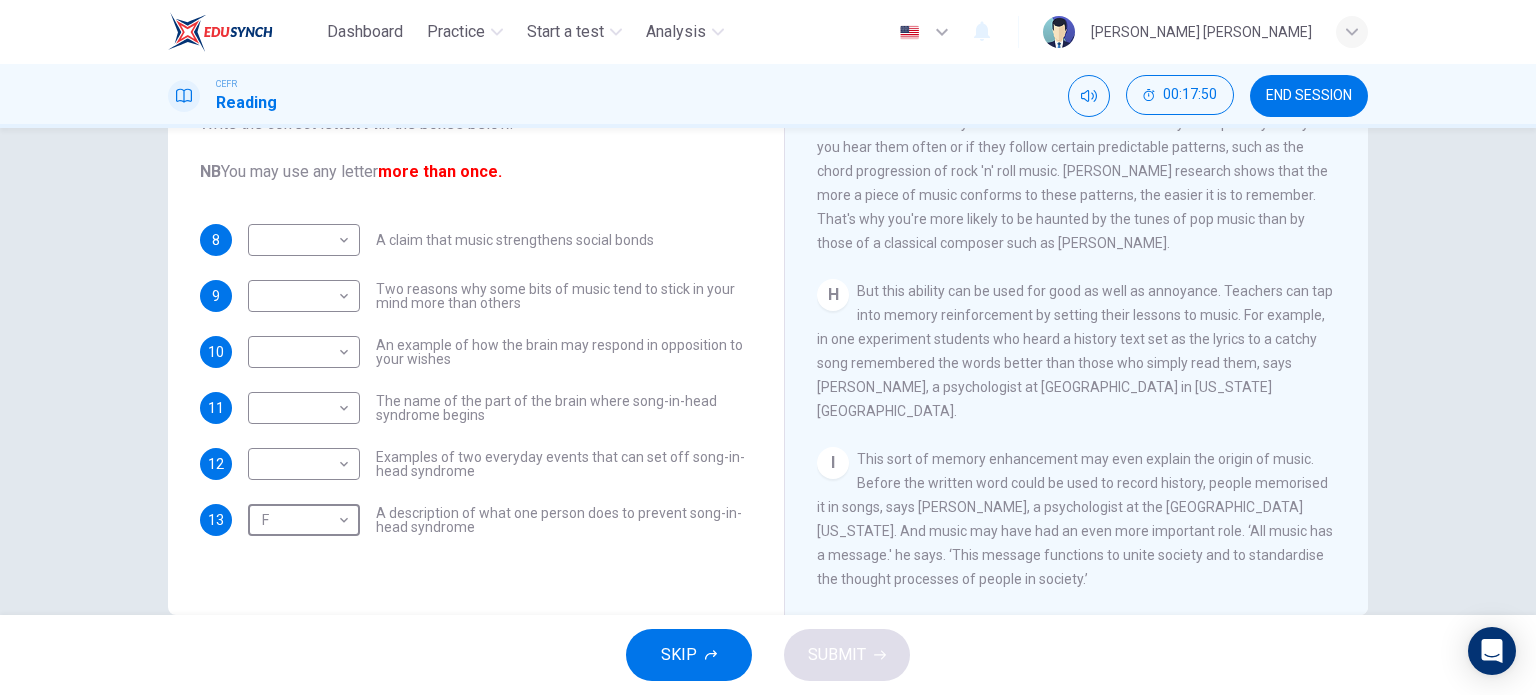 scroll, scrollTop: 1592, scrollLeft: 0, axis: vertical 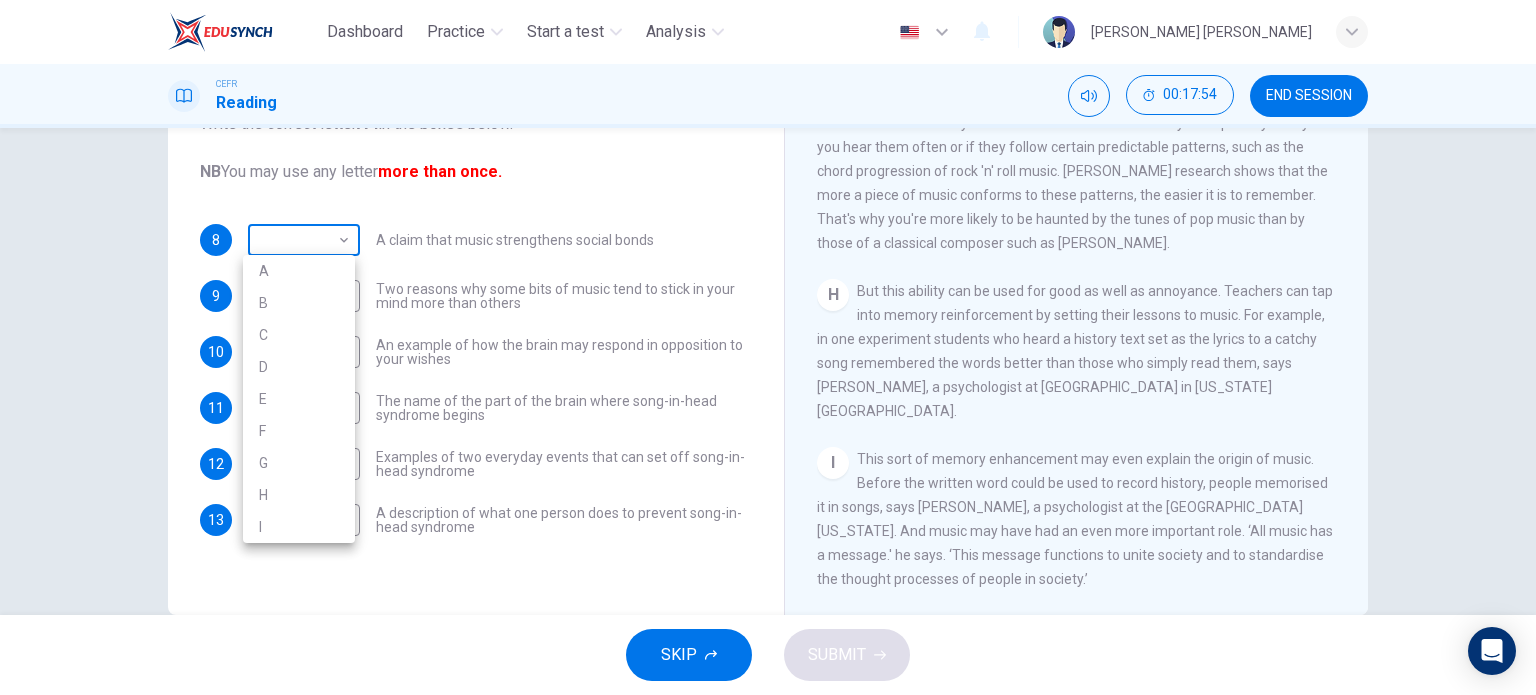 click on "Dashboard Practice Start a test Analysis English en ​ NURUL NABIHAH BINTI ZULKIFLY CEFR Reading 00:17:54 END SESSION Questions 8 - 13 The Reading Passage has nine paragraphs labelled  A-l .
Which paragraph contains the following information?
Write the correct letter  A-l  in the boxes below.
NB  You may use any letter  more than once. 8 ​ ​ A claim that music strengthens social bonds 9 ​ ​ Two reasons why some bits of music tend to stick in your mind more than others 10 ​ ​ An example of how the brain may respond in opposition to your wishes 11 ​ ​ The name of the part of the brain where song-in-head syndrome begins 12 ​ ​ Examples of two everyday events that can set off song-in-head syndrome 13 F F ​ A description of what one person does to prevent song-in-head syndrome A Song on the Brain CLICK TO ZOOM Click to Zoom A B C D E F G H I SKIP SUBMIT EduSynch - Online Language Proficiency Testing
Dashboard Practice Start a test Analysis Notifications © Copyright  2025 A B C D" at bounding box center [768, 347] 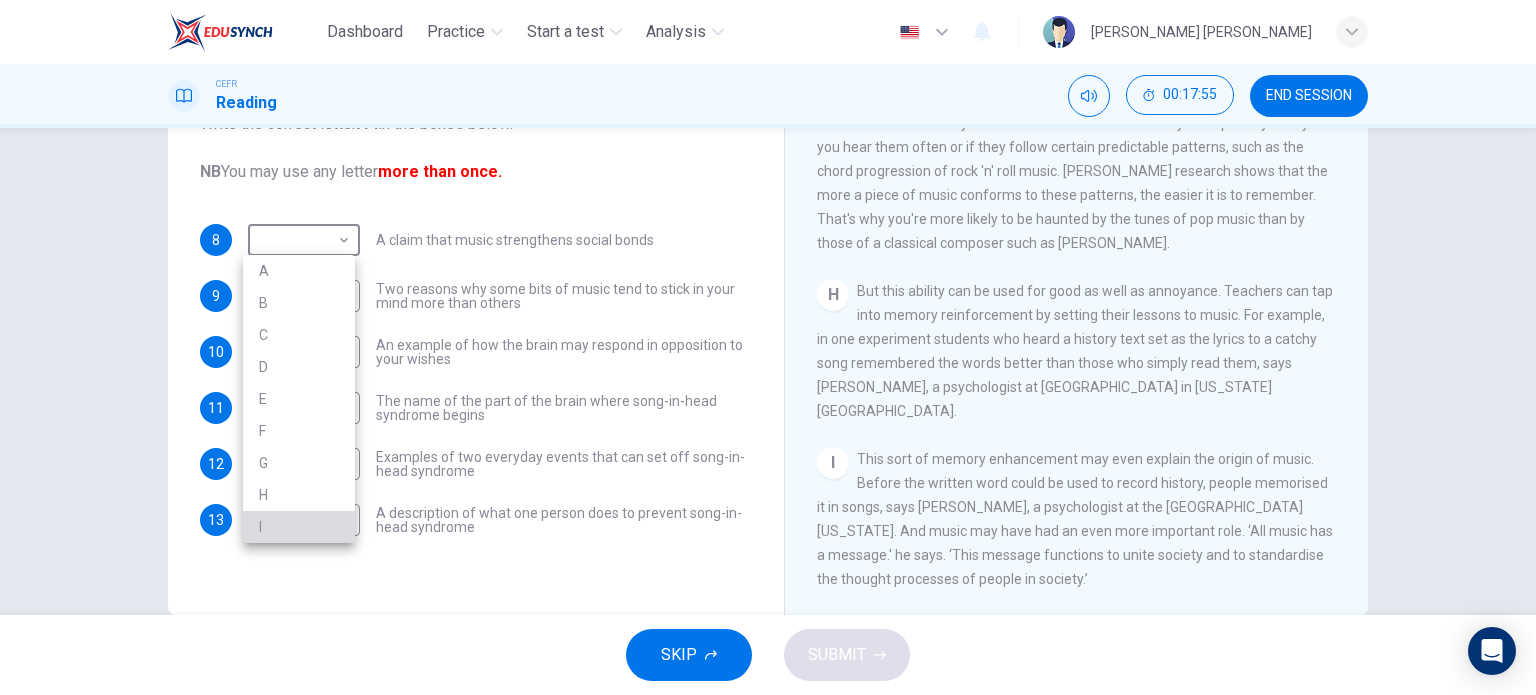 click on "I" at bounding box center (299, 527) 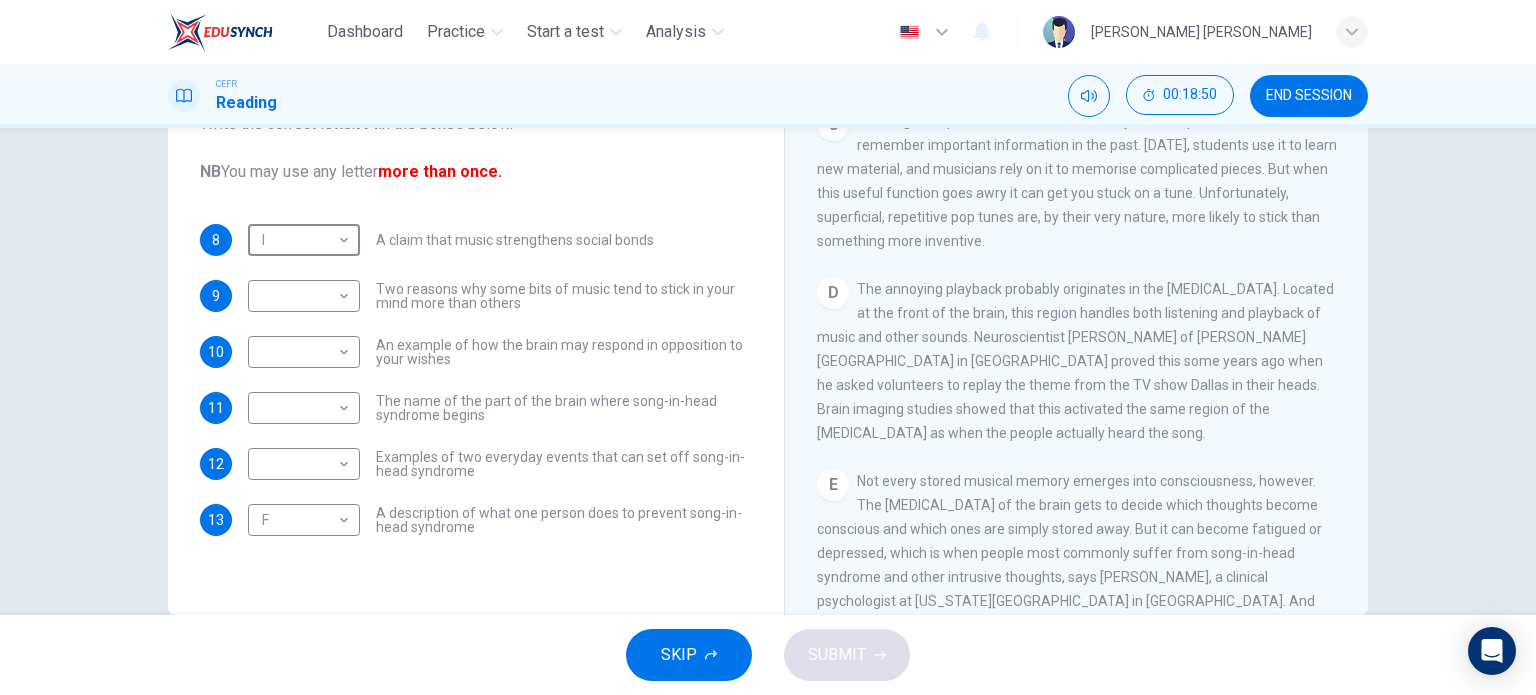 scroll, scrollTop: 631, scrollLeft: 0, axis: vertical 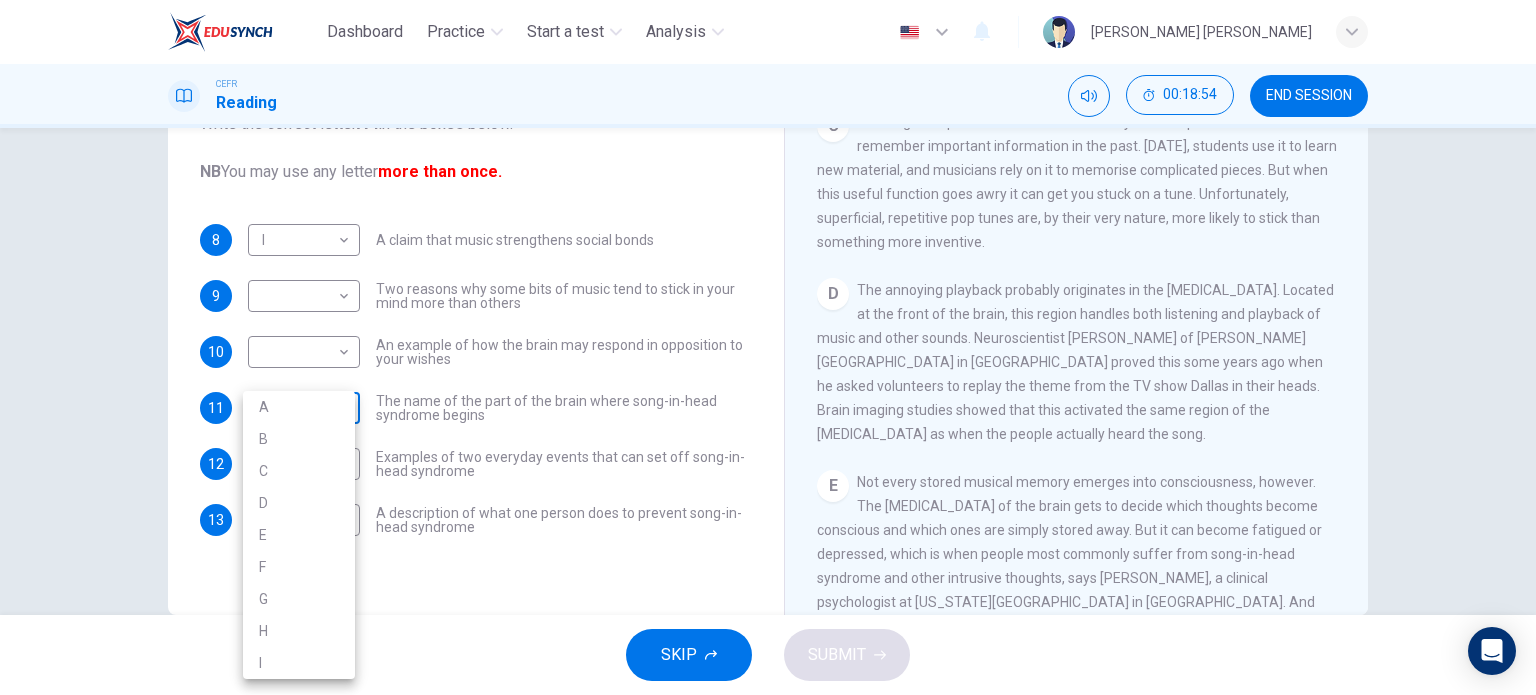 click on "Dashboard Practice Start a test Analysis English en ​ NURUL NABIHAH BINTI ZULKIFLY CEFR Reading 00:18:54 END SESSION Questions 8 - 13 The Reading Passage has nine paragraphs labelled  A-l .
Which paragraph contains the following information?
Write the correct letter  A-l  in the boxes below.
NB  You may use any letter  more than once. 8 I I ​ A claim that music strengthens social bonds 9 ​ ​ Two reasons why some bits of music tend to stick in your mind more than others 10 ​ ​ An example of how the brain may respond in opposition to your wishes 11 ​ ​ The name of the part of the brain where song-in-head syndrome begins 12 ​ ​ Examples of two everyday events that can set off song-in-head syndrome 13 F F ​ A description of what one person does to prevent song-in-head syndrome A Song on the Brain CLICK TO ZOOM Click to Zoom A B C D E F G H I SKIP SUBMIT EduSynch - Online Language Proficiency Testing
Dashboard Practice Start a test Analysis Notifications © Copyright  2025 A B C D" at bounding box center [768, 347] 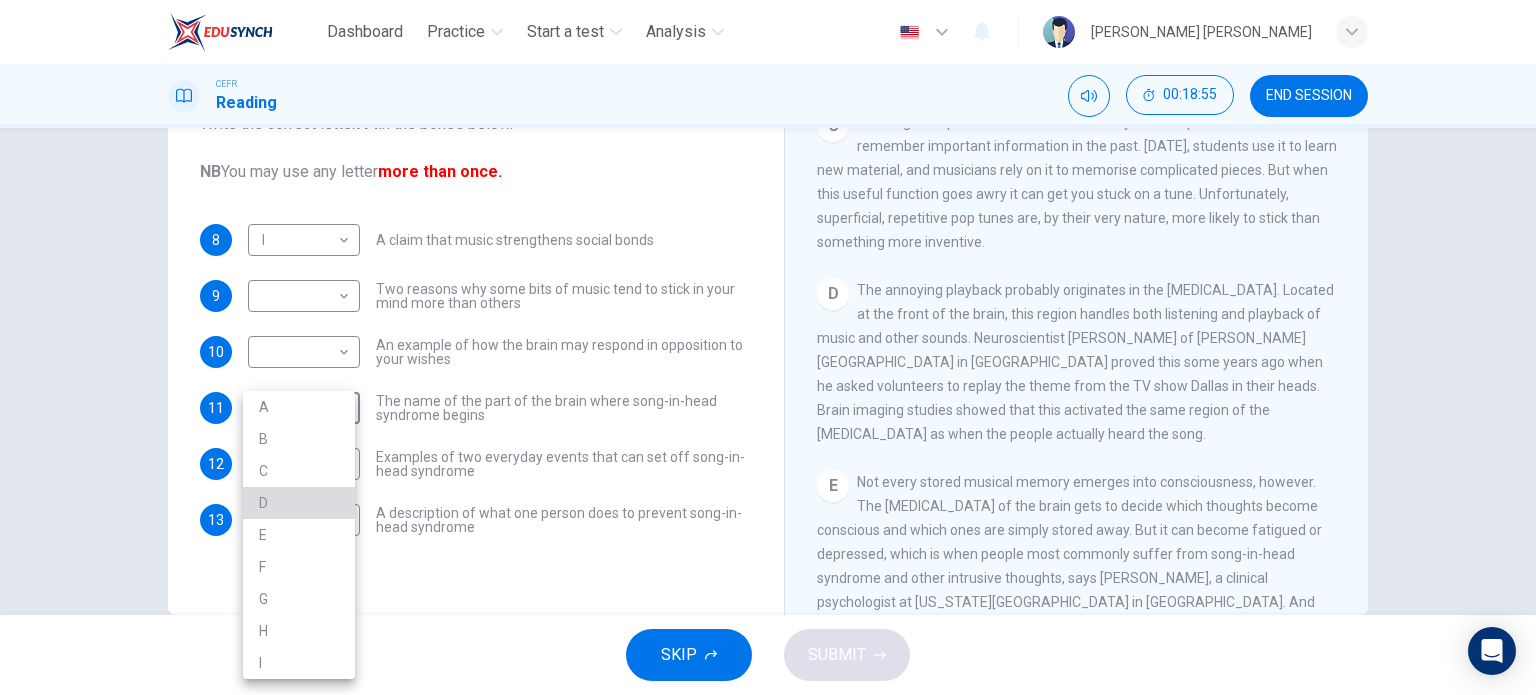 click on "D" at bounding box center [299, 503] 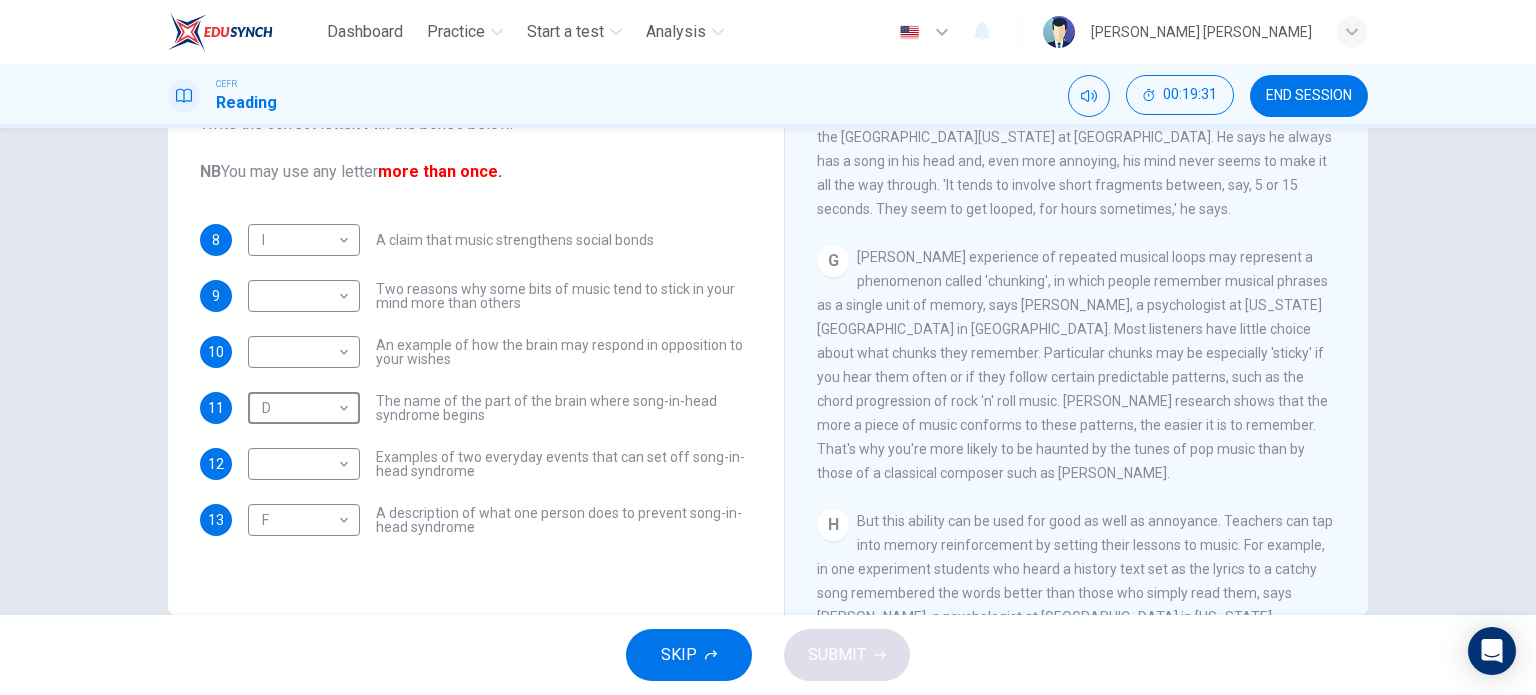 scroll, scrollTop: 1338, scrollLeft: 0, axis: vertical 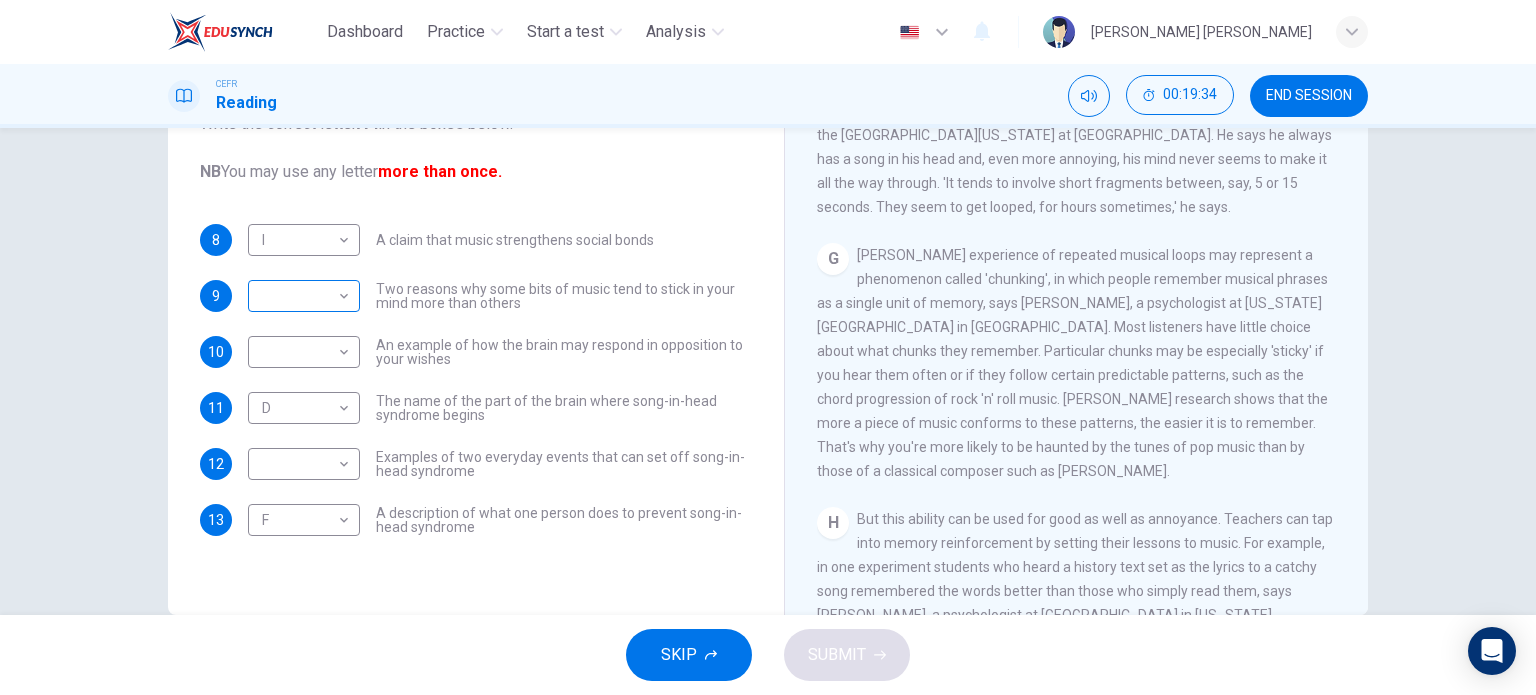 click on "​ ​" at bounding box center [304, 296] 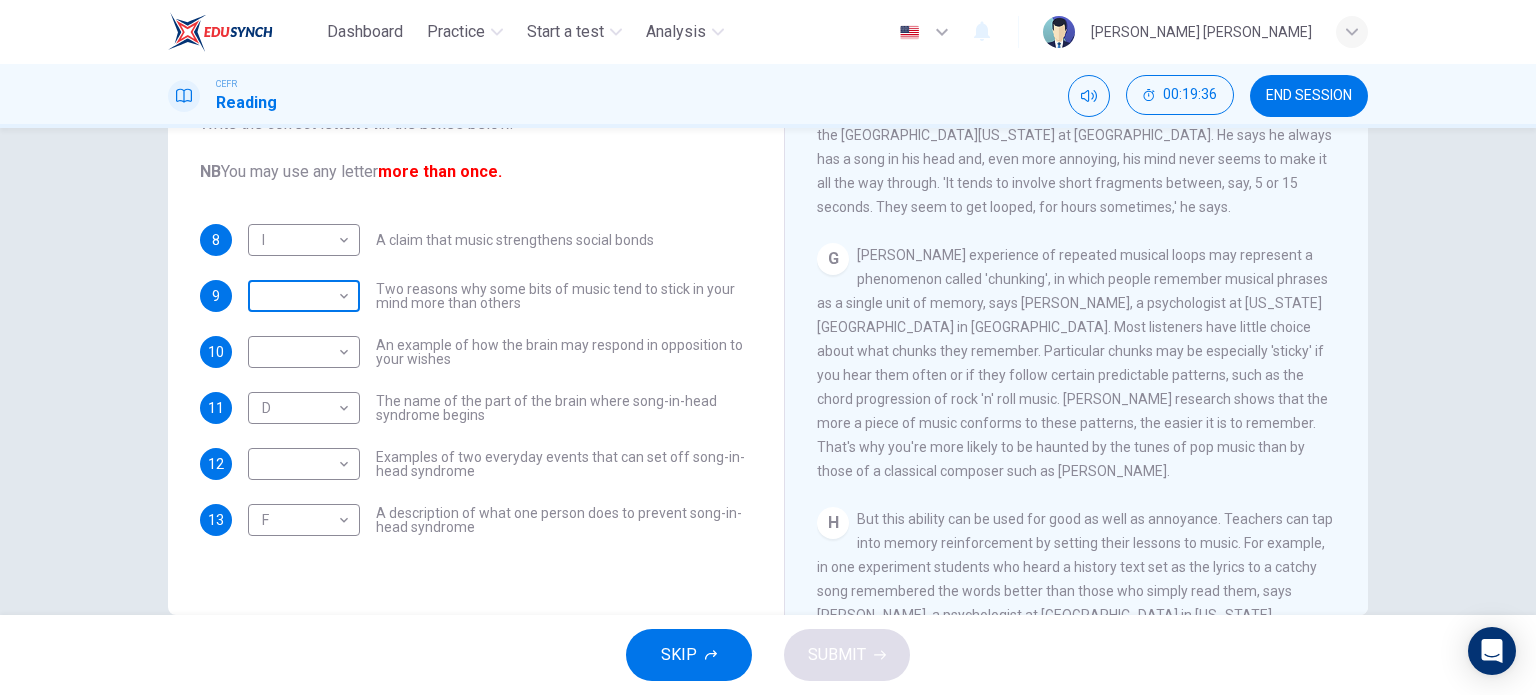 click on "Dashboard Practice Start a test Analysis English en ​ NURUL NABIHAH BINTI ZULKIFLY CEFR Reading 00:19:36 END SESSION Questions 8 - 13 The Reading Passage has nine paragraphs labelled  A-l .
Which paragraph contains the following information?
Write the correct letter  A-l  in the boxes below.
NB  You may use any letter  more than once. 8 I I ​ A claim that music strengthens social bonds 9 ​ ​ Two reasons why some bits of music tend to stick in your mind more than others 10 ​ ​ An example of how the brain may respond in opposition to your wishes 11 D D ​ The name of the part of the brain where song-in-head syndrome begins 12 ​ ​ Examples of two everyday events that can set off song-in-head syndrome 13 F F ​ A description of what one person does to prevent song-in-head syndrome A Song on the Brain CLICK TO ZOOM Click to Zoom A B C D E F G H I SKIP SUBMIT EduSynch - Online Language Proficiency Testing
Dashboard Practice Start a test Analysis Notifications © Copyright  2025" at bounding box center (768, 347) 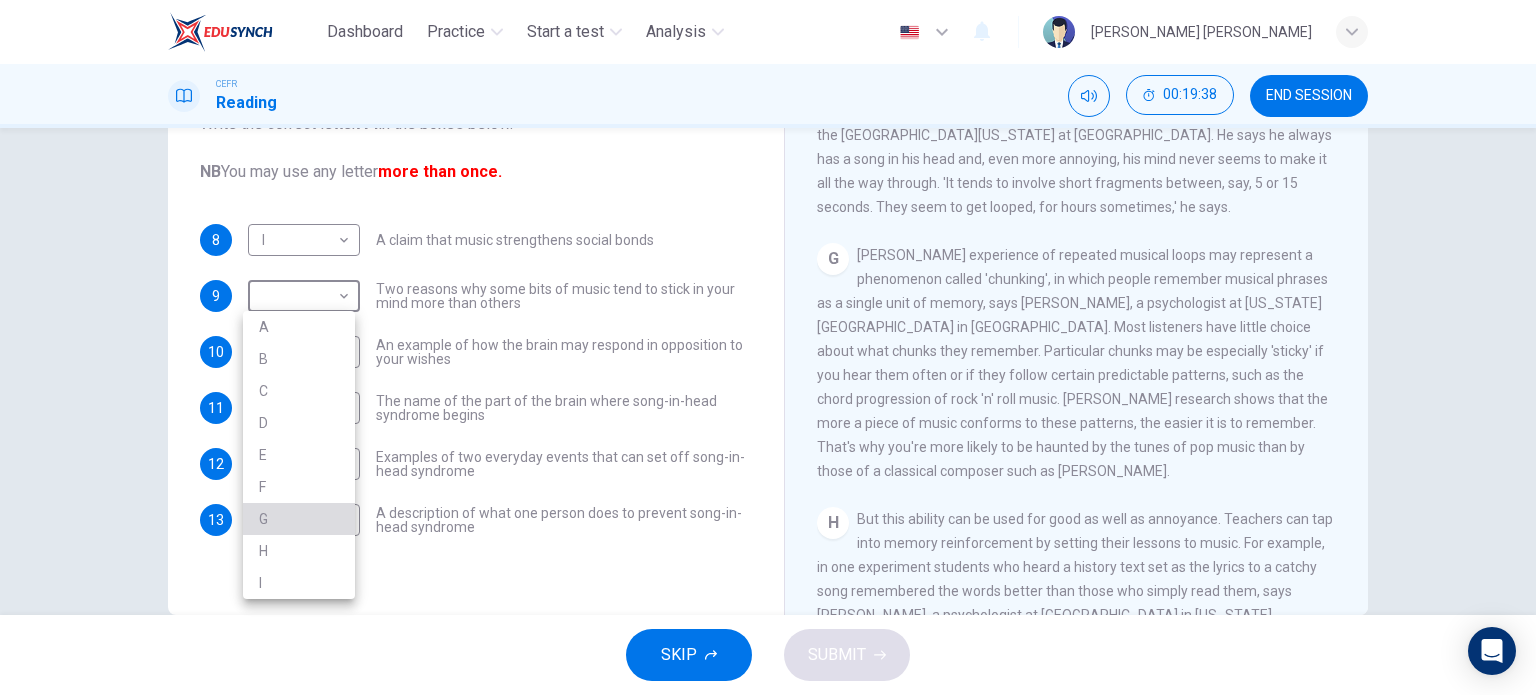 click on "G" at bounding box center (299, 519) 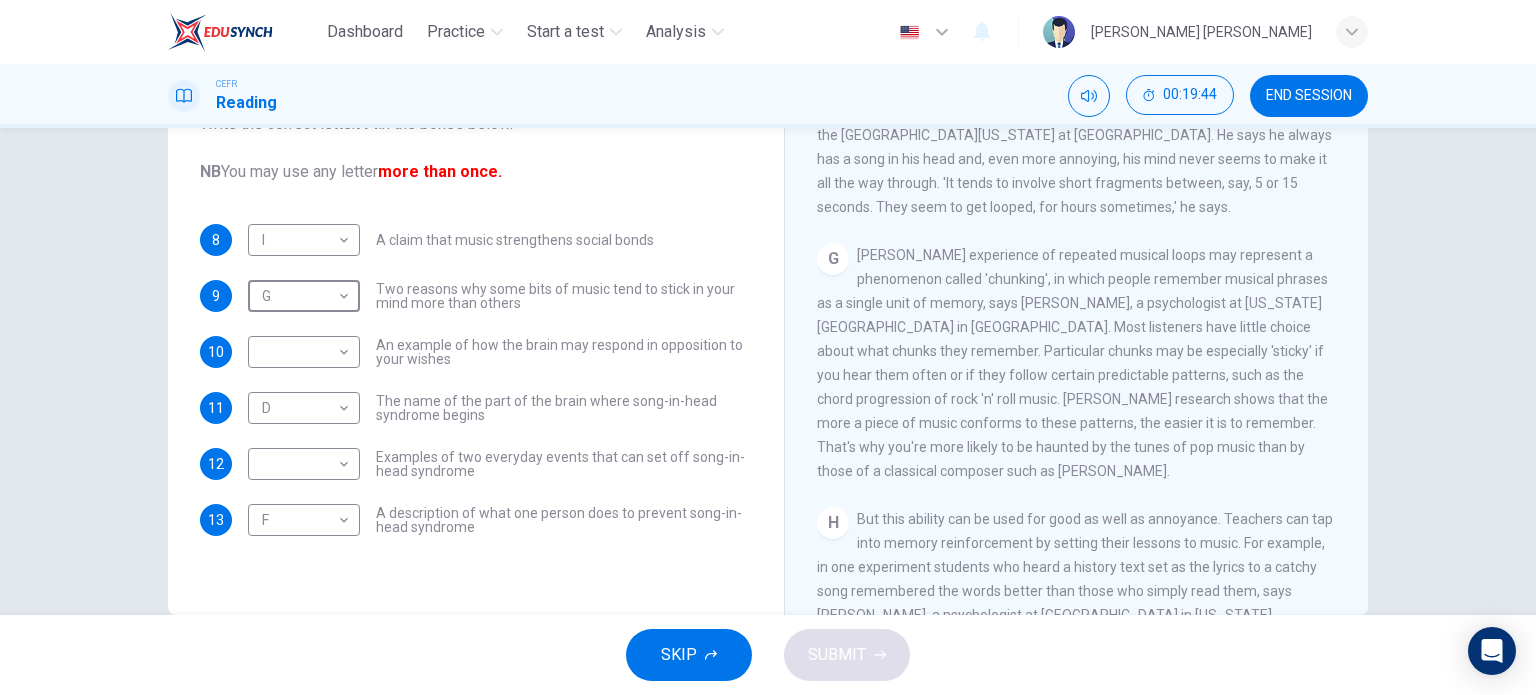 scroll, scrollTop: 288, scrollLeft: 0, axis: vertical 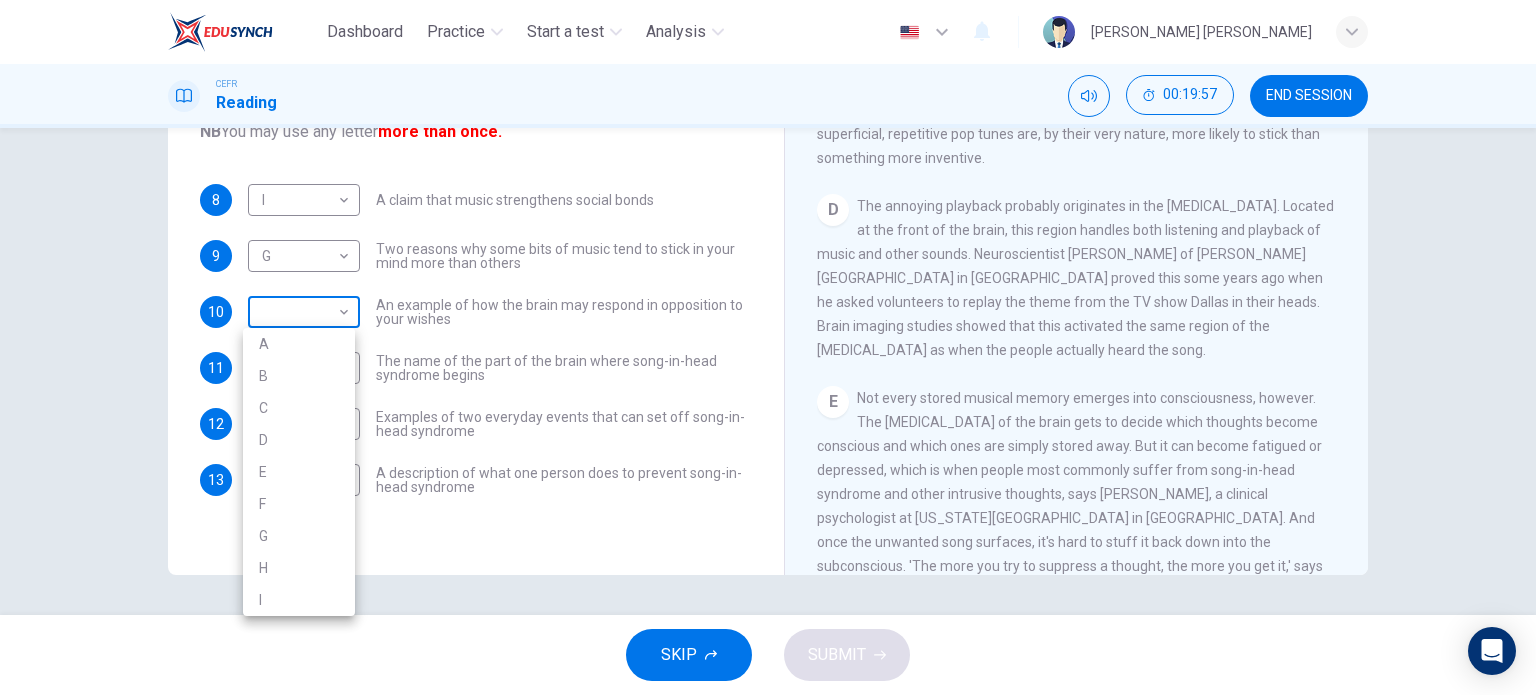 click on "Dashboard Practice Start a test Analysis English en ​ NURUL NABIHAH BINTI ZULKIFLY CEFR Reading 00:19:57 END SESSION Questions 8 - 13 The Reading Passage has nine paragraphs labelled  A-l .
Which paragraph contains the following information?
Write the correct letter  A-l  in the boxes below.
NB  You may use any letter  more than once. 8 I I ​ A claim that music strengthens social bonds 9 G G ​ Two reasons why some bits of music tend to stick in your mind more than others 10 ​ ​ An example of how the brain may respond in opposition to your wishes 11 D D ​ The name of the part of the brain where song-in-head syndrome begins 12 ​ ​ Examples of two everyday events that can set off song-in-head syndrome 13 F F ​ A description of what one person does to prevent song-in-head syndrome A Song on the Brain CLICK TO ZOOM Click to Zoom A B C D E F G H I SKIP SUBMIT EduSynch - Online Language Proficiency Testing
Dashboard Practice Start a test Analysis Notifications © Copyright  2025 A B C D" at bounding box center (768, 347) 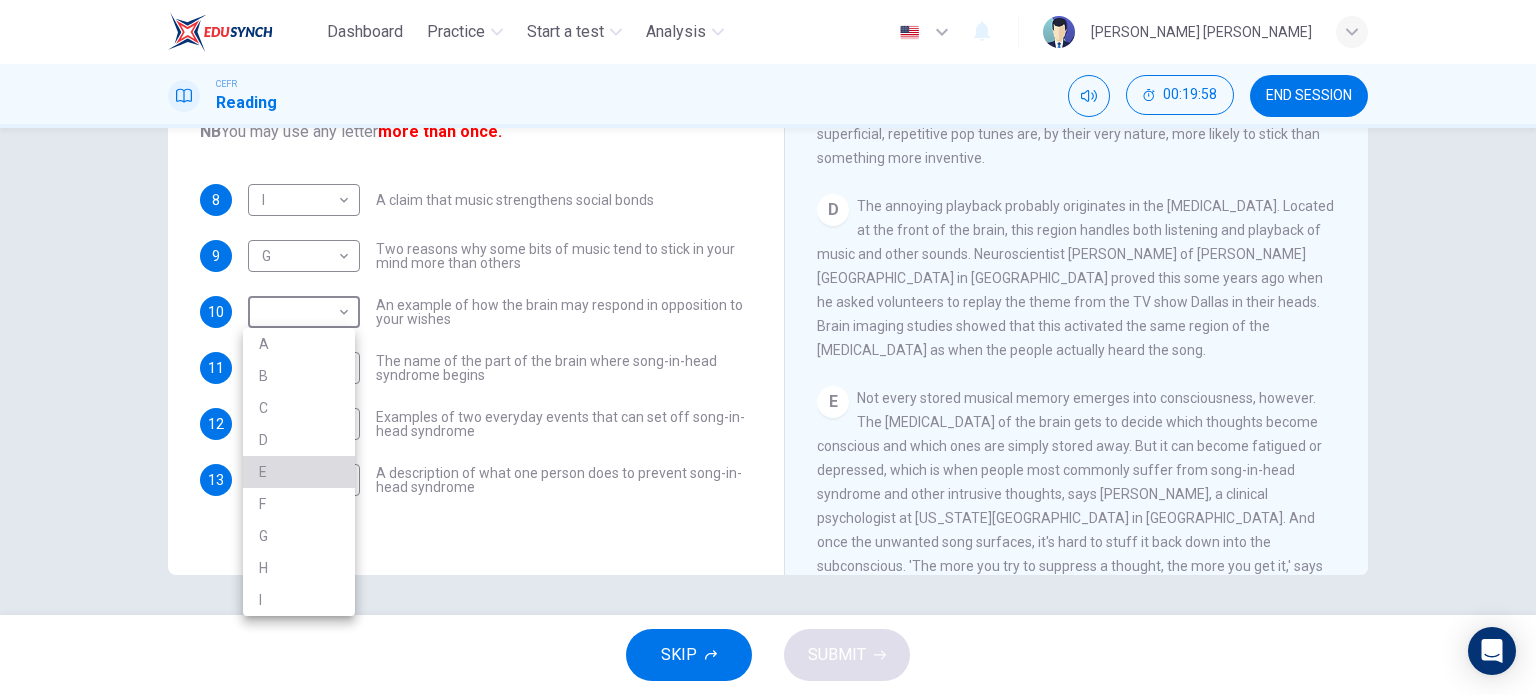click on "E" at bounding box center (299, 472) 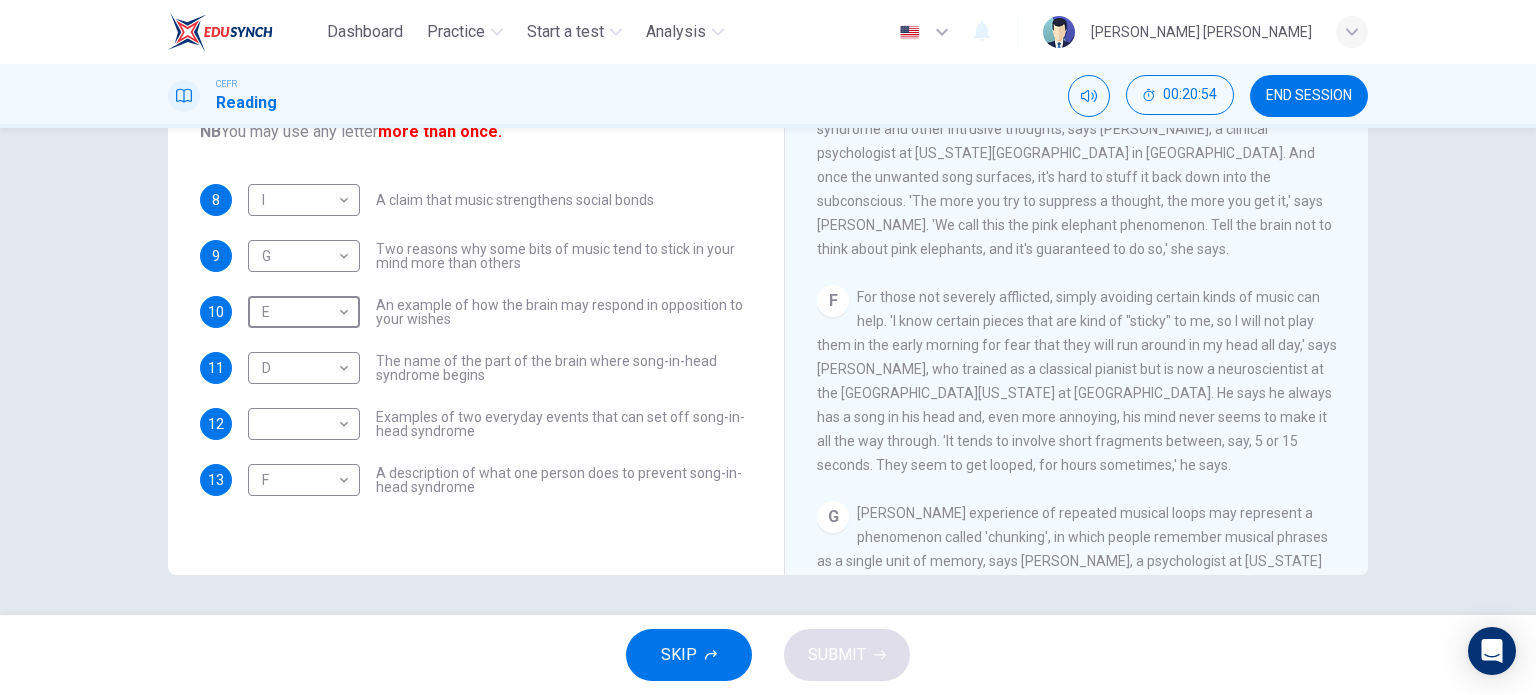 scroll, scrollTop: 1040, scrollLeft: 0, axis: vertical 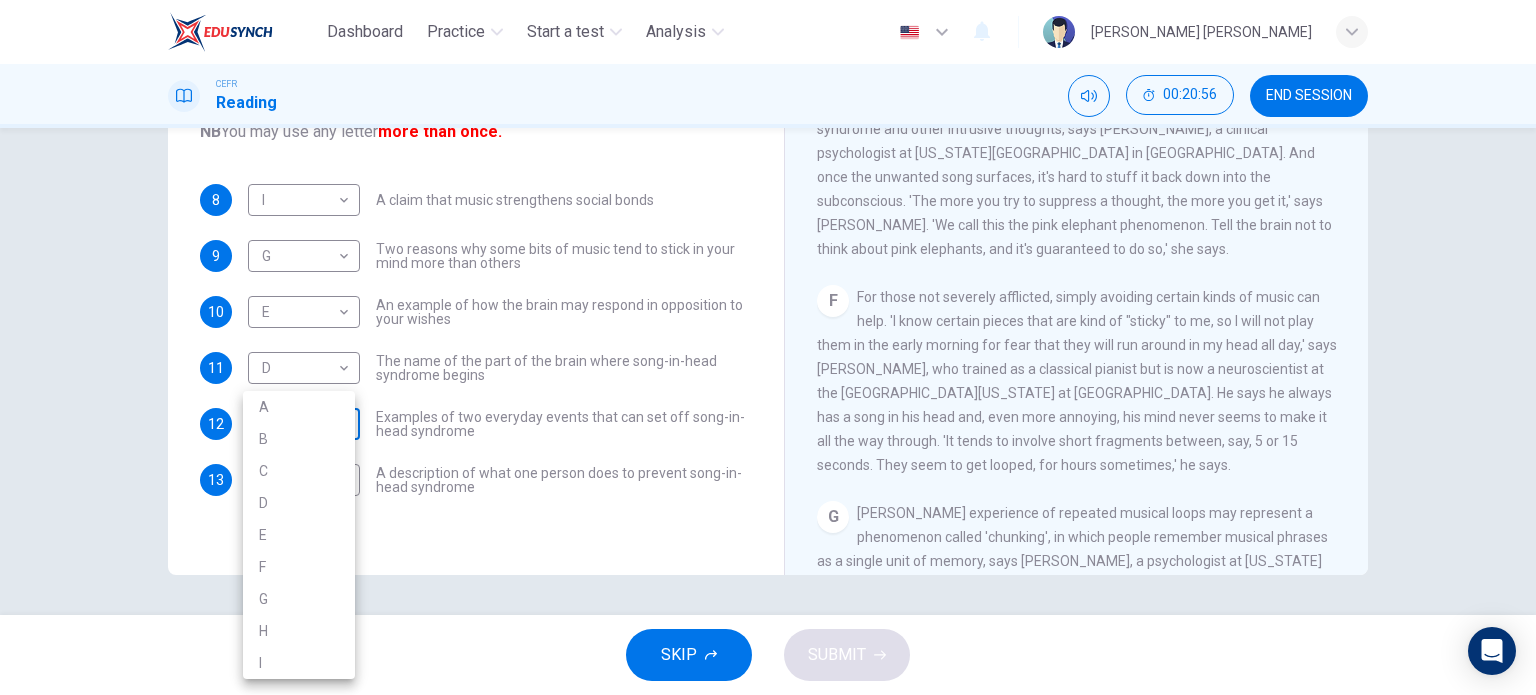 click on "Dashboard Practice Start a test Analysis English en ​ NURUL NABIHAH BINTI ZULKIFLY CEFR Reading 00:20:56 END SESSION Questions 8 - 13 The Reading Passage has nine paragraphs labelled  A-l .
Which paragraph contains the following information?
Write the correct letter  A-l  in the boxes below.
NB  You may use any letter  more than once. 8 I I ​ A claim that music strengthens social bonds 9 G G ​ Two reasons why some bits of music tend to stick in your mind more than others 10 E E ​ An example of how the brain may respond in opposition to your wishes 11 D D ​ The name of the part of the brain where song-in-head syndrome begins 12 ​ ​ Examples of two everyday events that can set off song-in-head syndrome 13 F F ​ A description of what one person does to prevent song-in-head syndrome A Song on the Brain CLICK TO ZOOM Click to Zoom A B C D E F G H I SKIP SUBMIT EduSynch - Online Language Proficiency Testing
Dashboard Practice Start a test Analysis Notifications © Copyright  2025 A B C D" at bounding box center [768, 347] 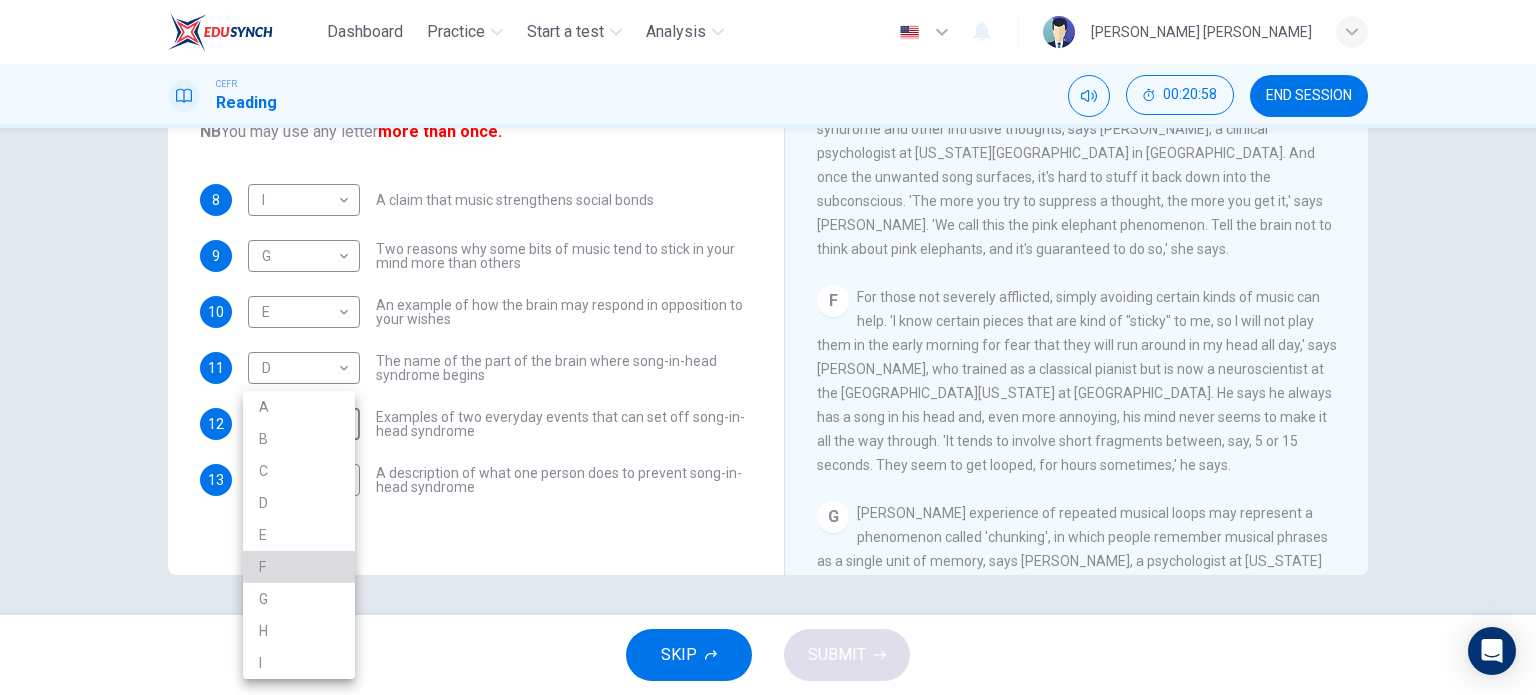 click on "F" at bounding box center (299, 567) 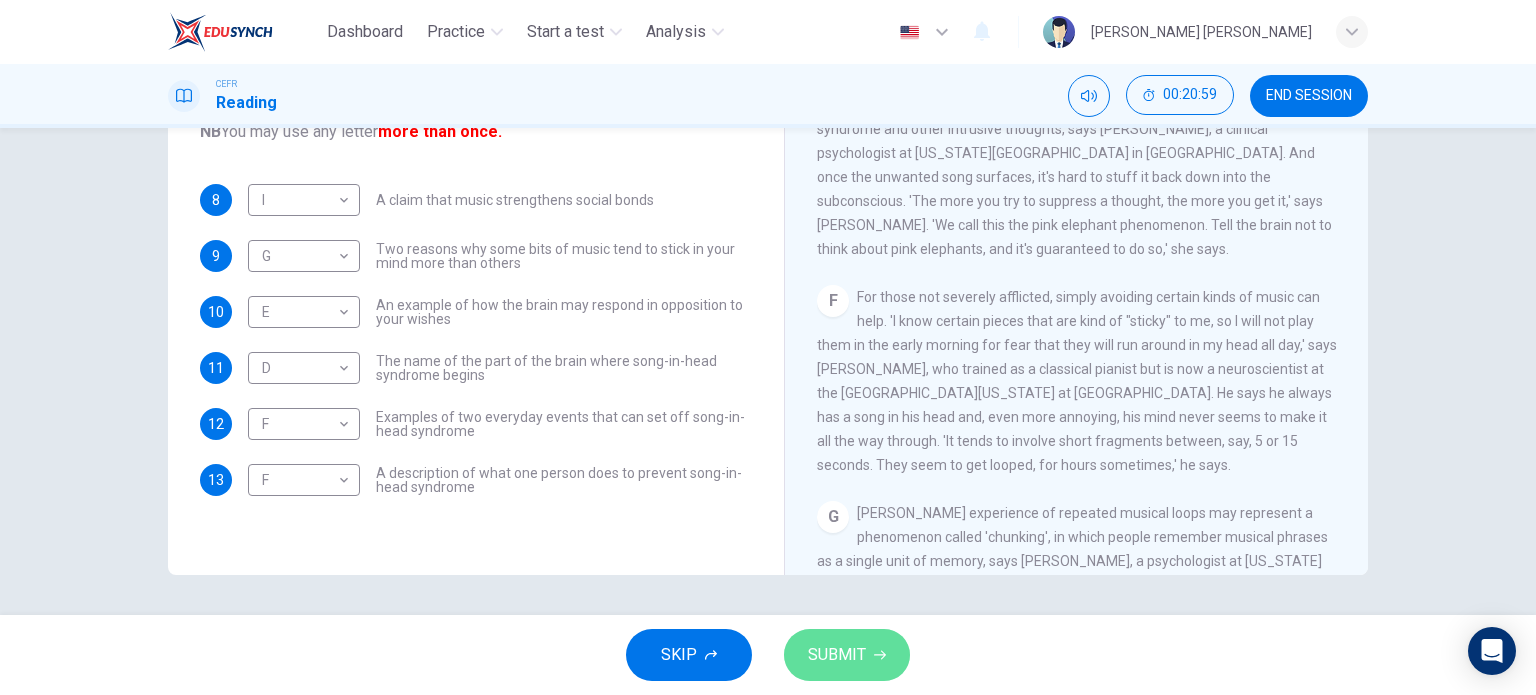 click on "SUBMIT" at bounding box center [837, 655] 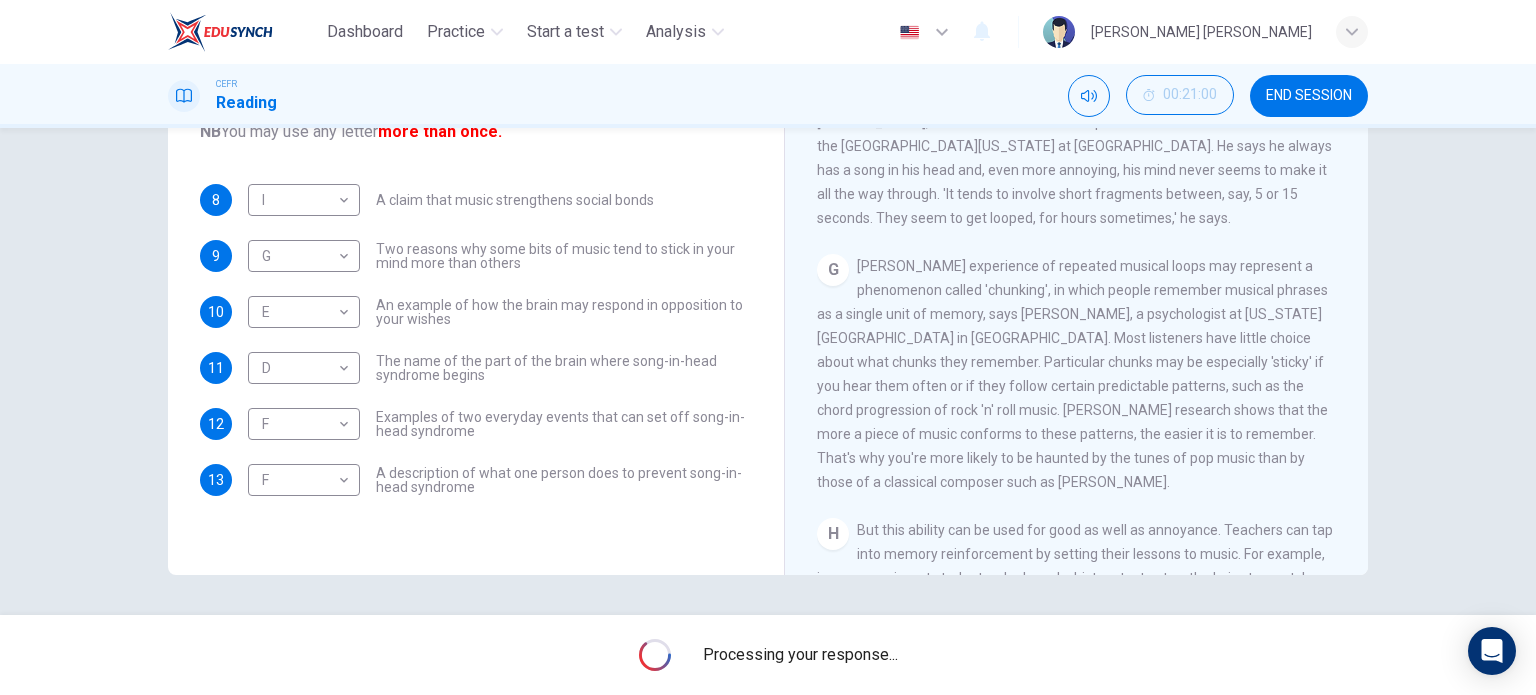 scroll, scrollTop: 1352, scrollLeft: 0, axis: vertical 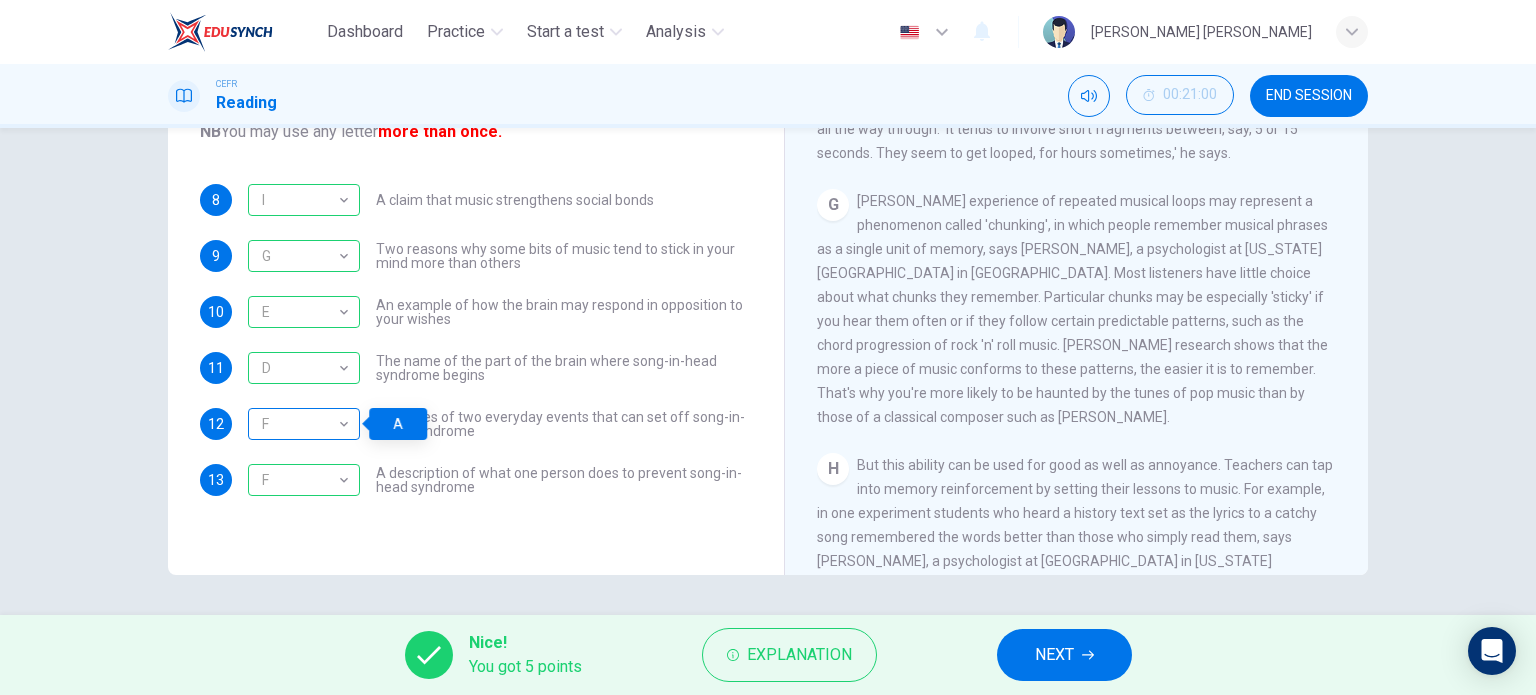 click on "F" at bounding box center [300, 424] 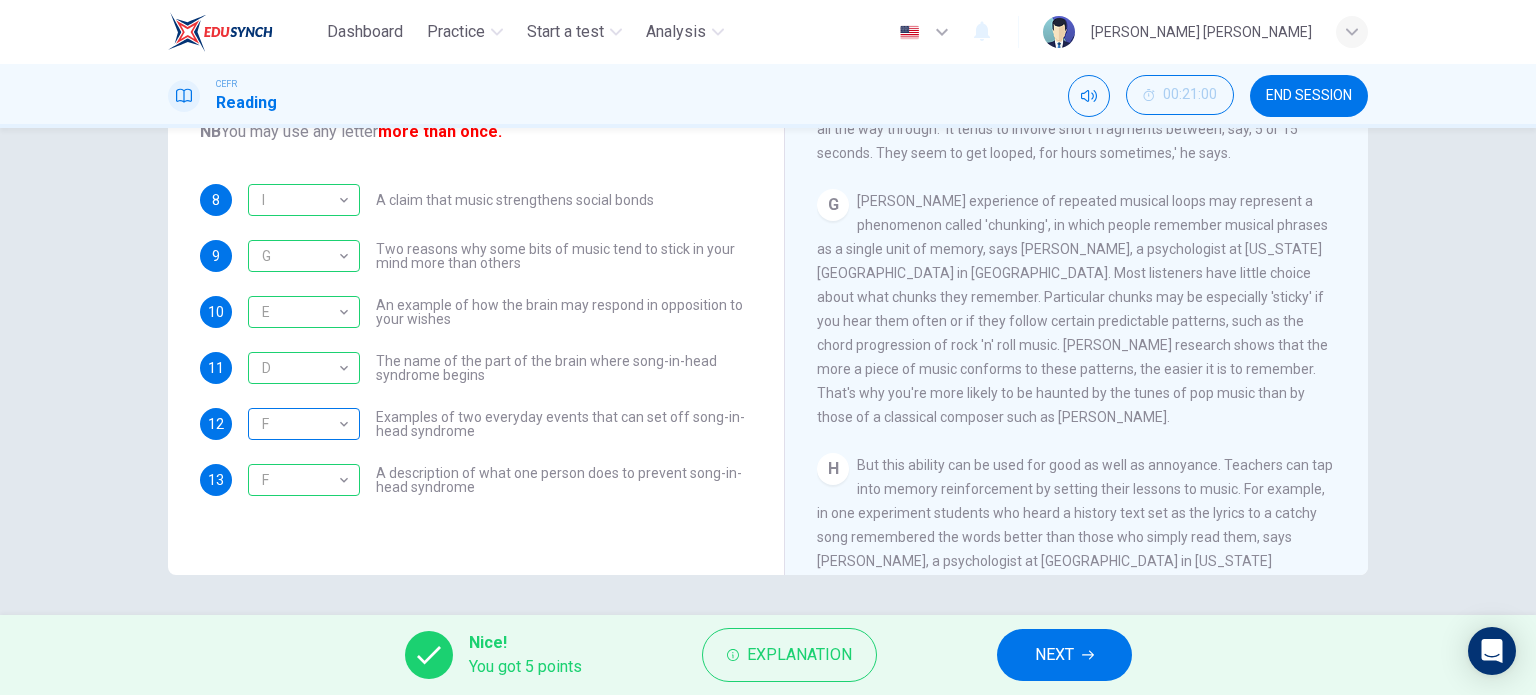 click on "F" at bounding box center (300, 424) 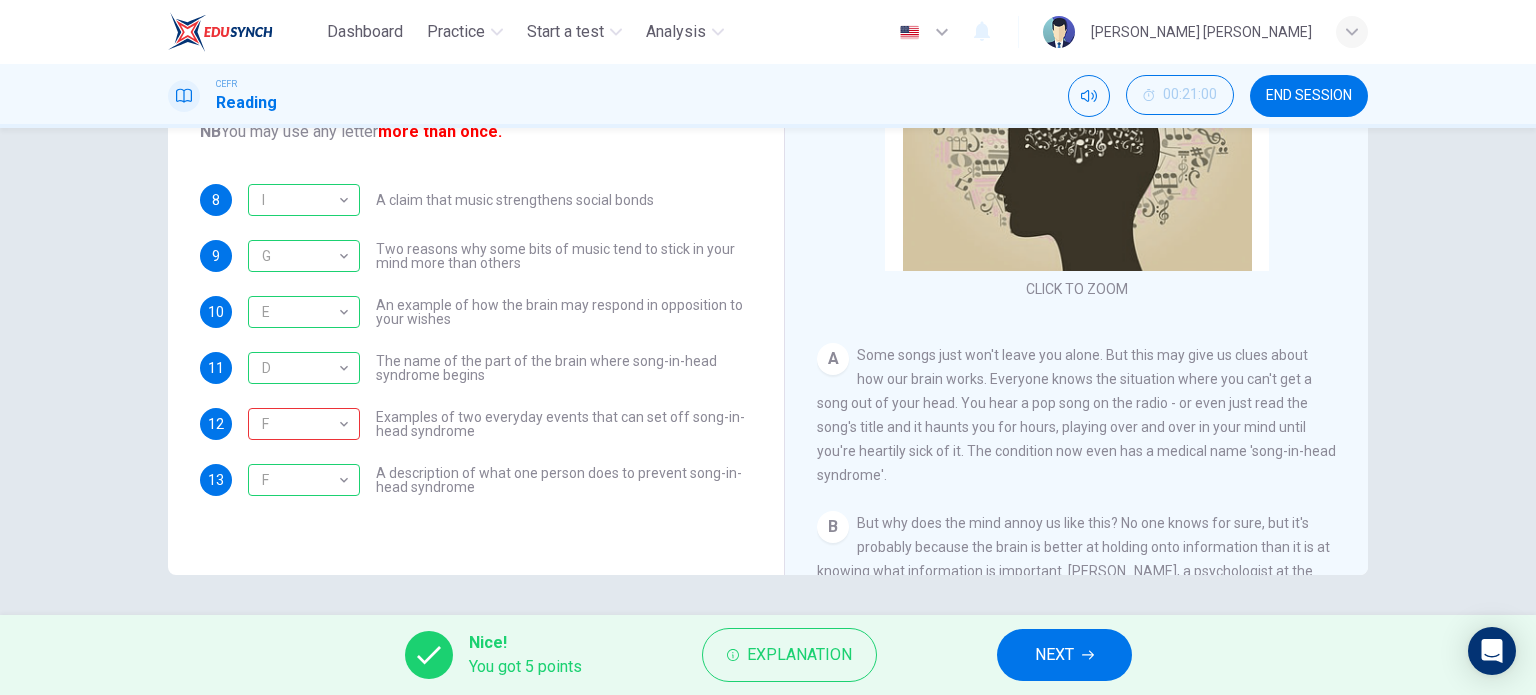 scroll, scrollTop: 39, scrollLeft: 0, axis: vertical 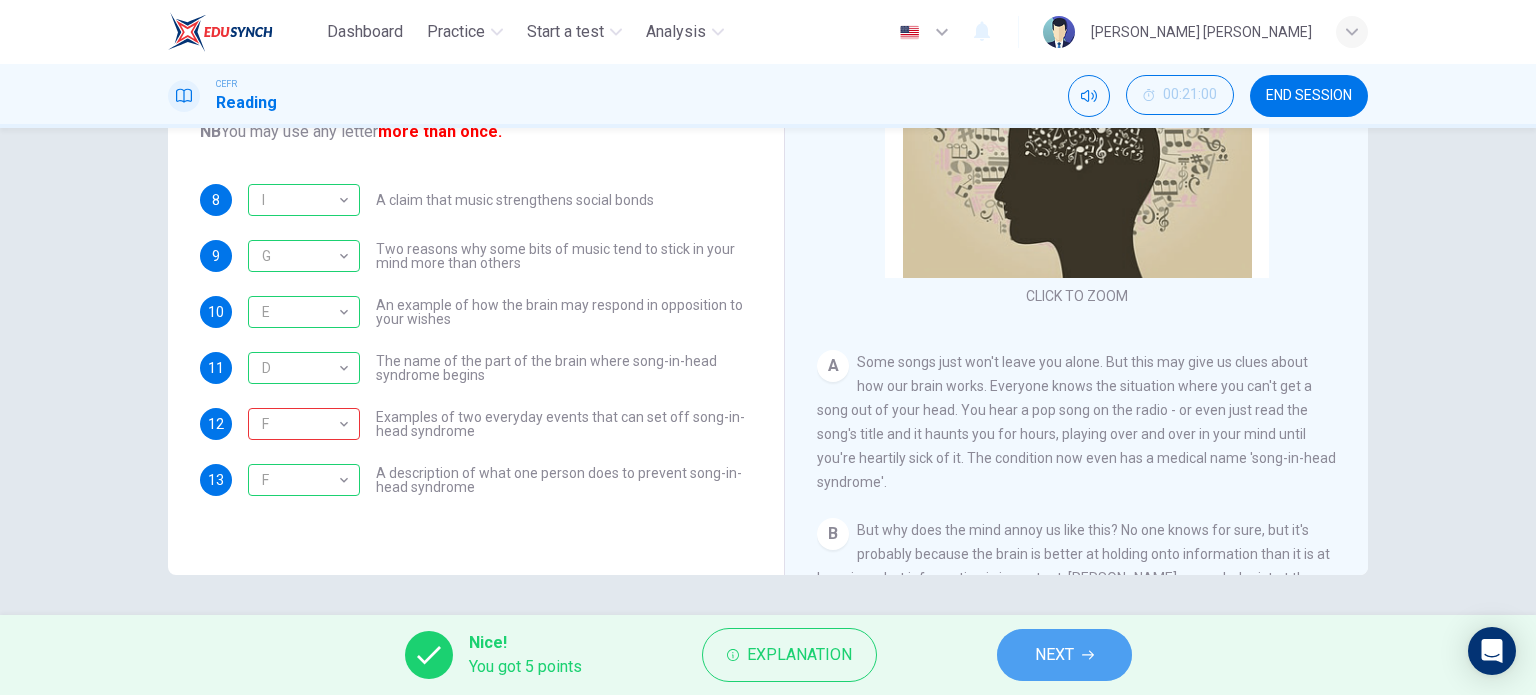 click on "NEXT" at bounding box center (1064, 655) 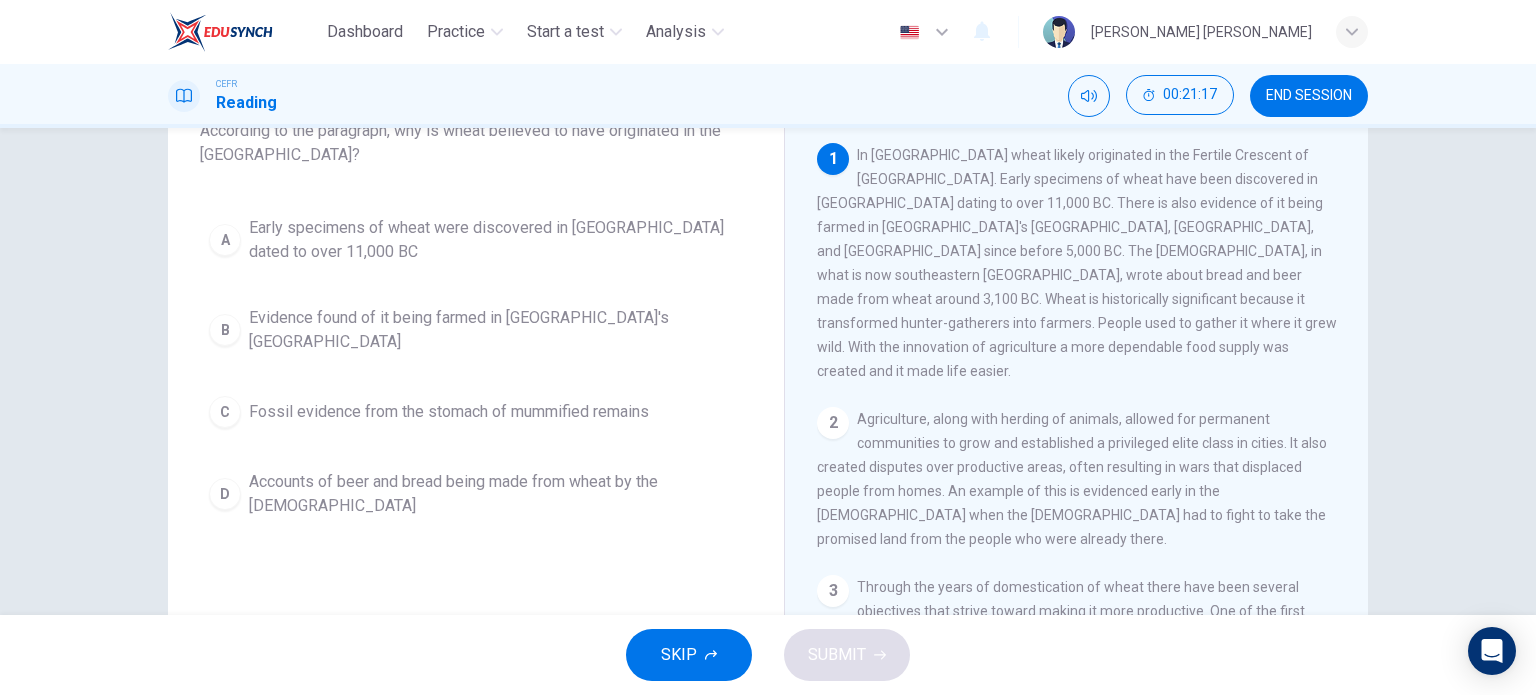 scroll, scrollTop: 100, scrollLeft: 0, axis: vertical 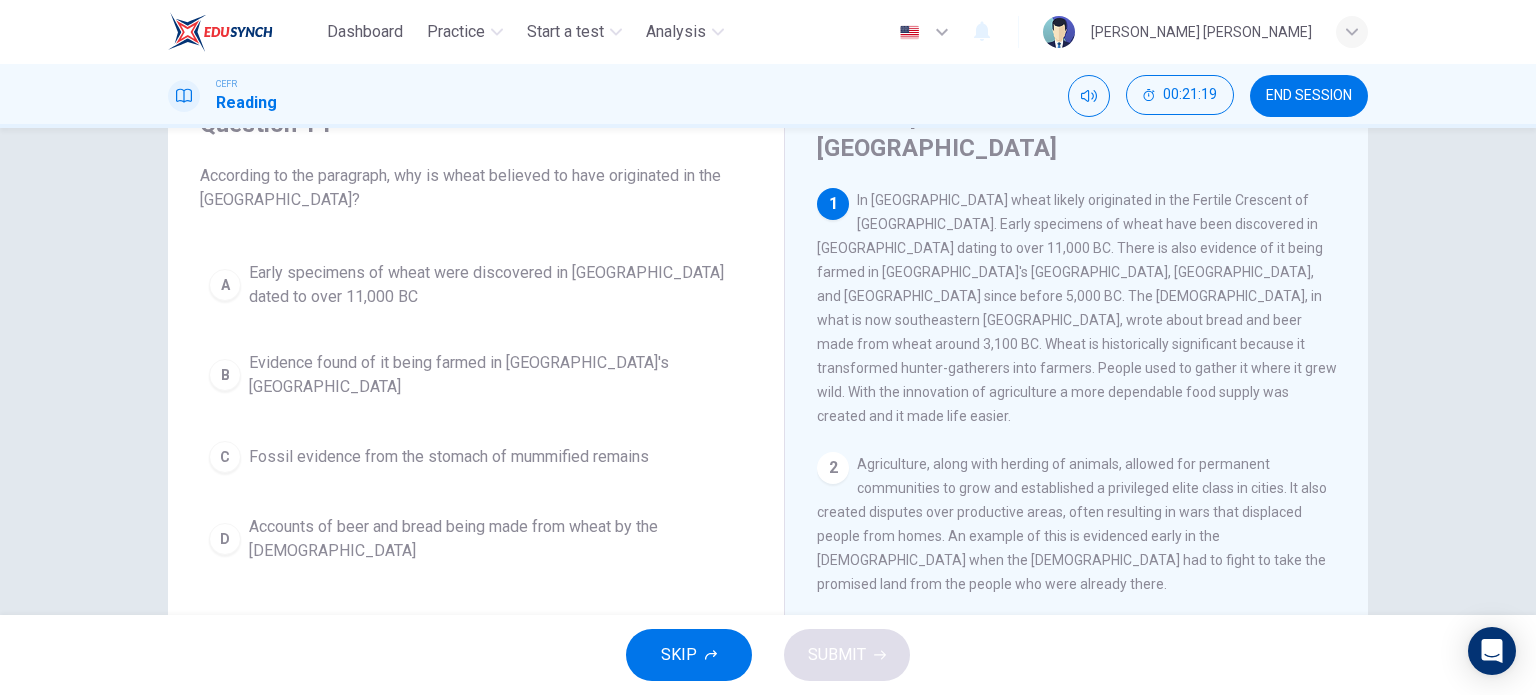 drag, startPoint x: 439, startPoint y: 168, endPoint x: 378, endPoint y: 159, distance: 61.66036 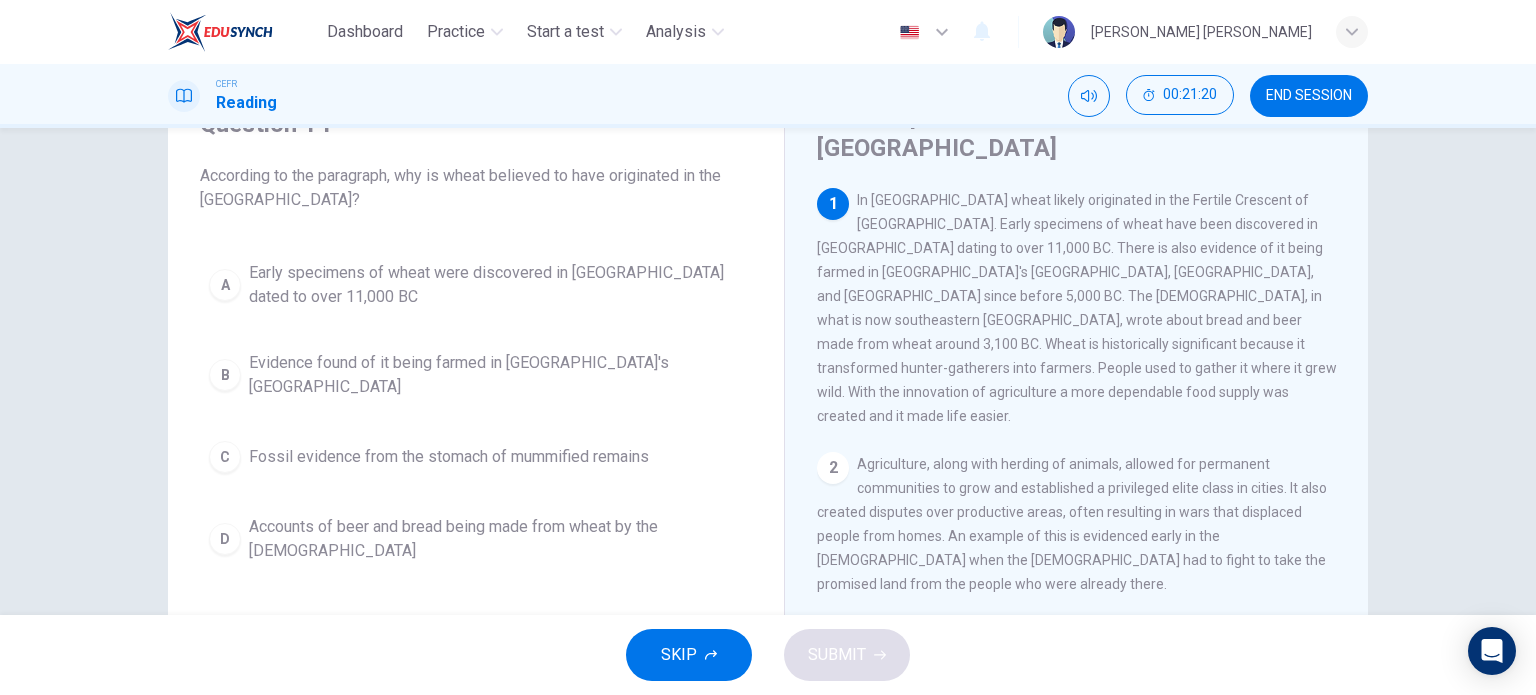 drag, startPoint x: 502, startPoint y: 173, endPoint x: 699, endPoint y: 171, distance: 197.01015 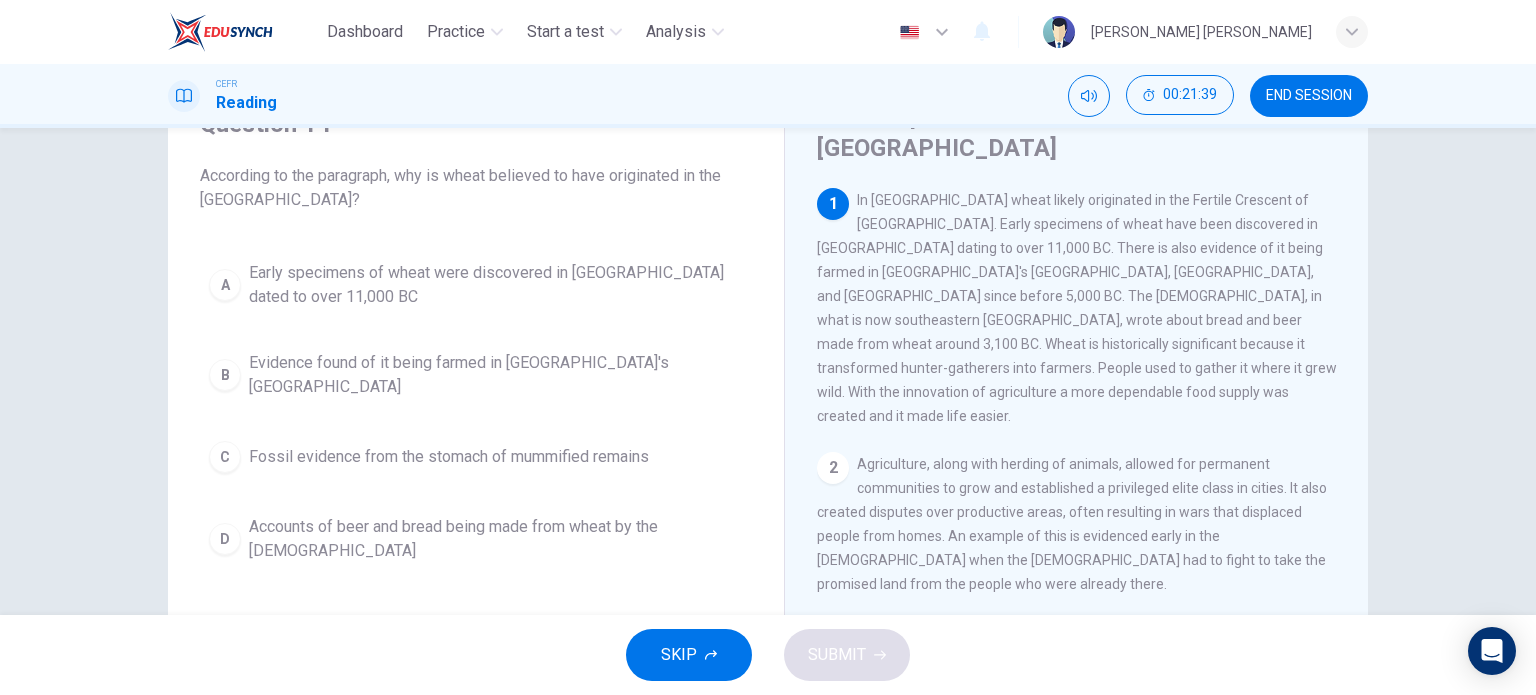 click on "B" at bounding box center [225, 375] 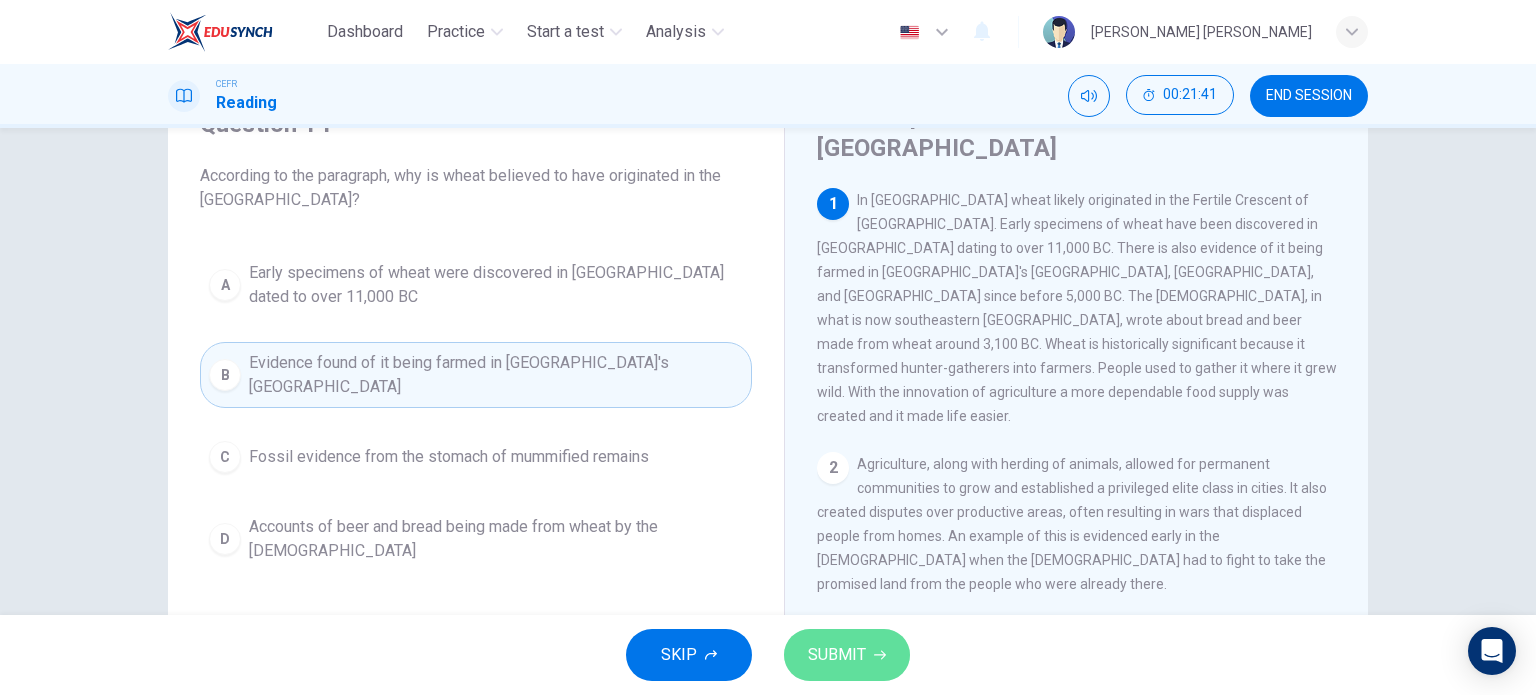 click on "SUBMIT" at bounding box center (837, 655) 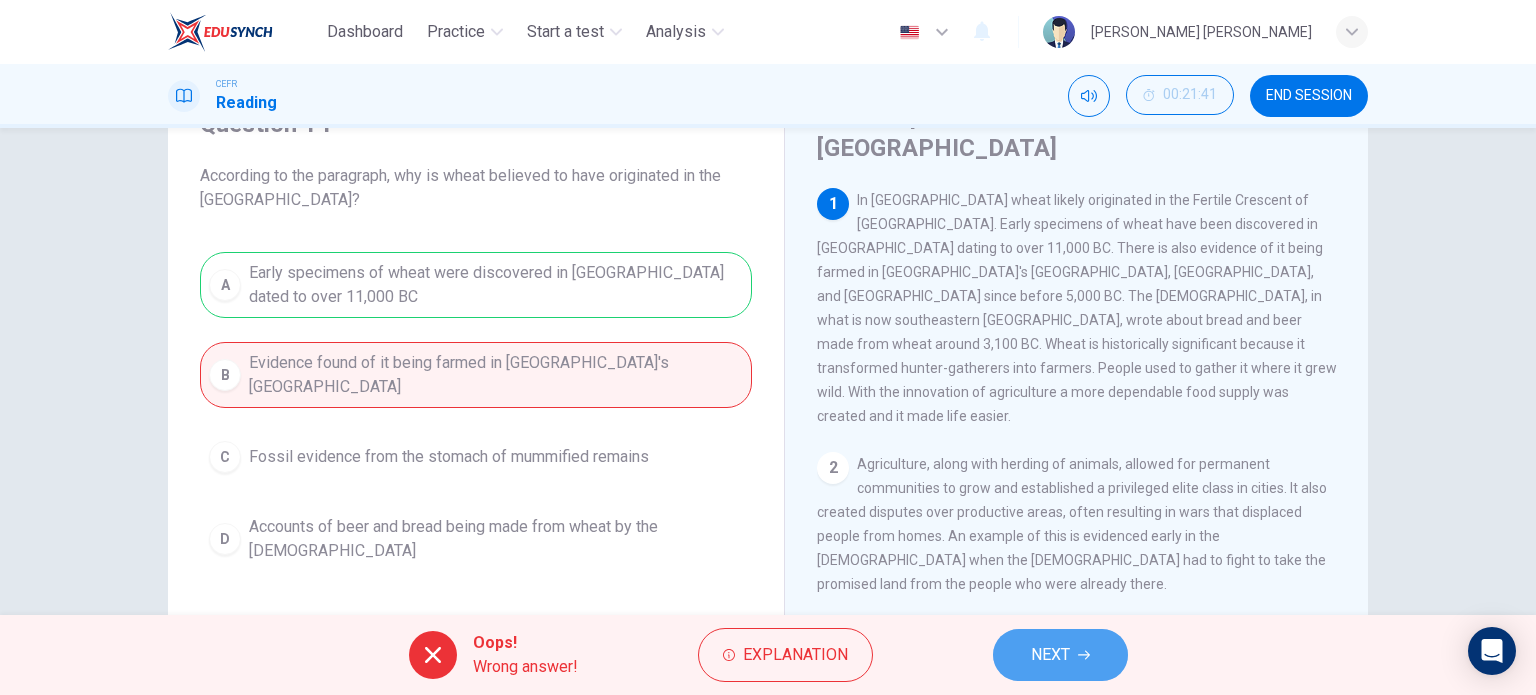 click on "NEXT" at bounding box center (1060, 655) 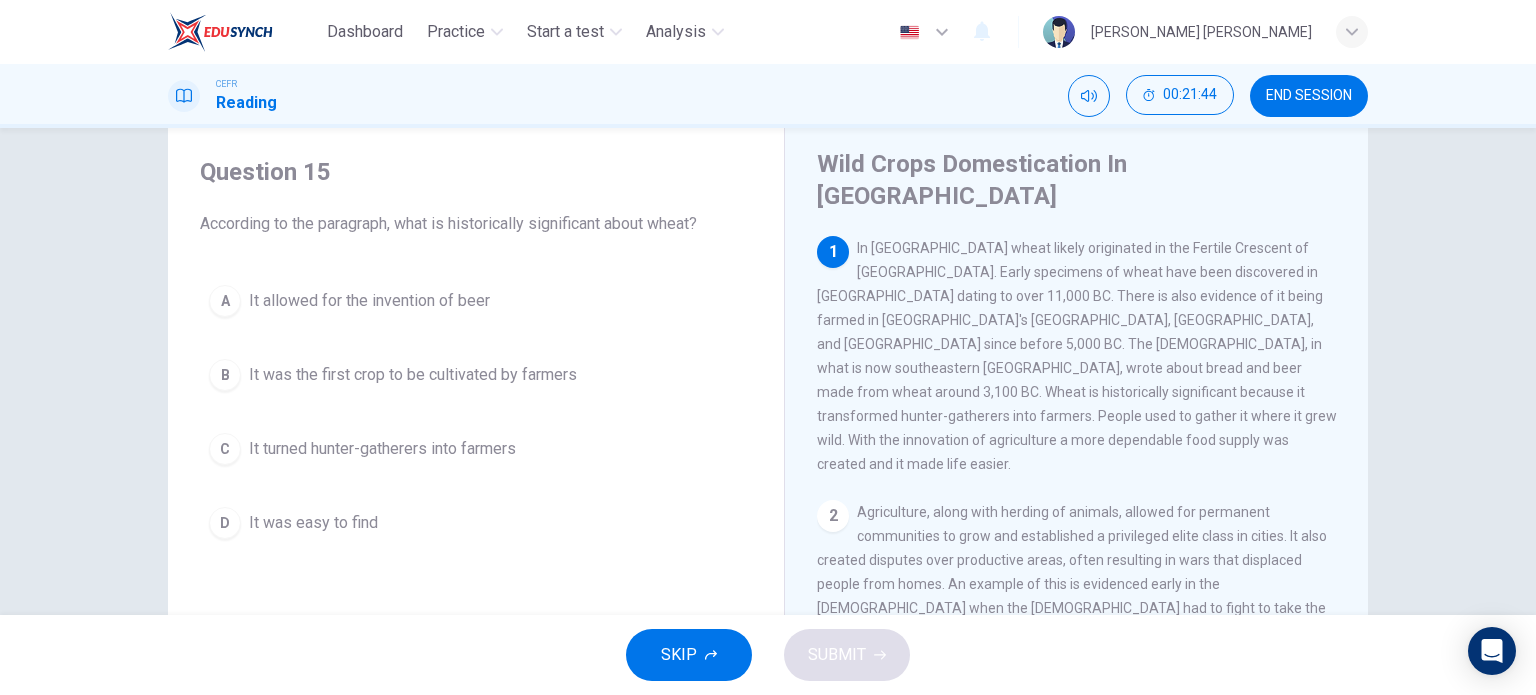 scroll, scrollTop: 100, scrollLeft: 0, axis: vertical 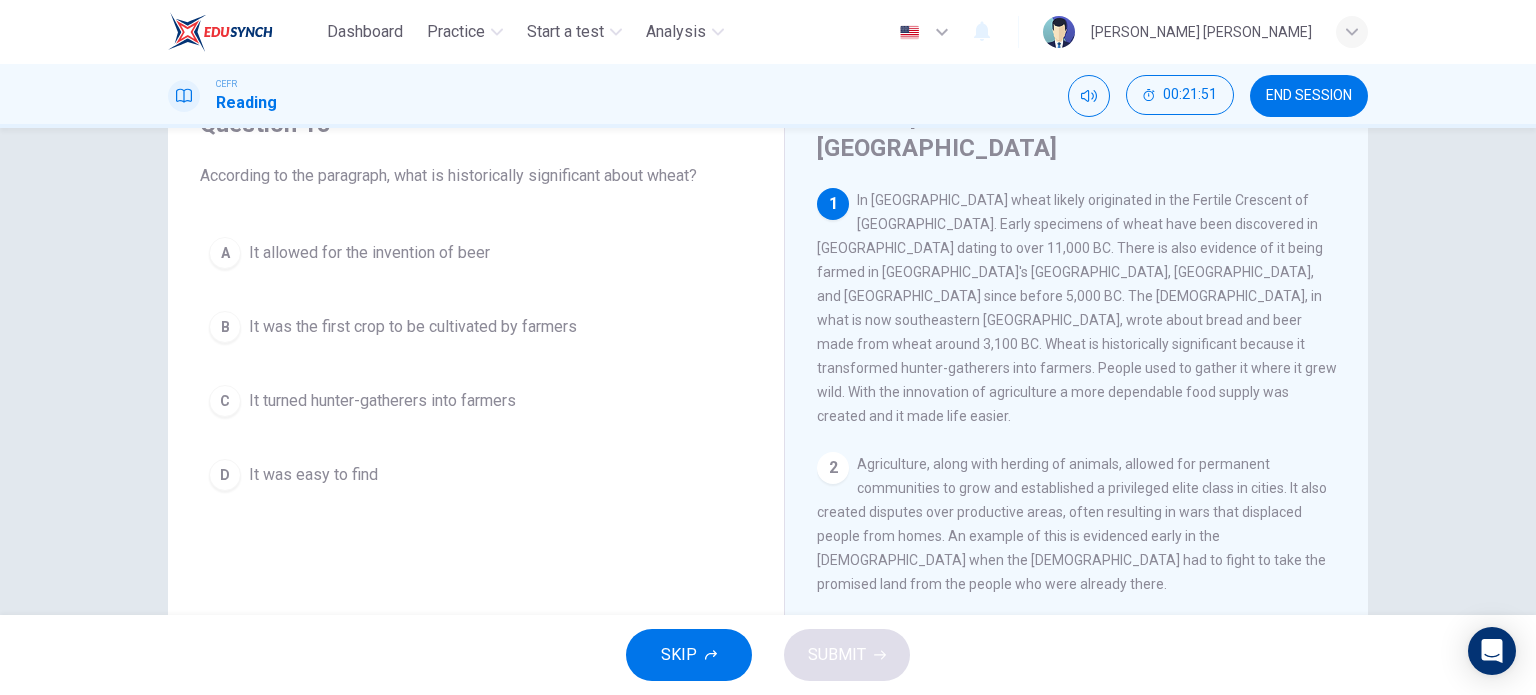 drag, startPoint x: 1142, startPoint y: 275, endPoint x: 1215, endPoint y: 284, distance: 73.552704 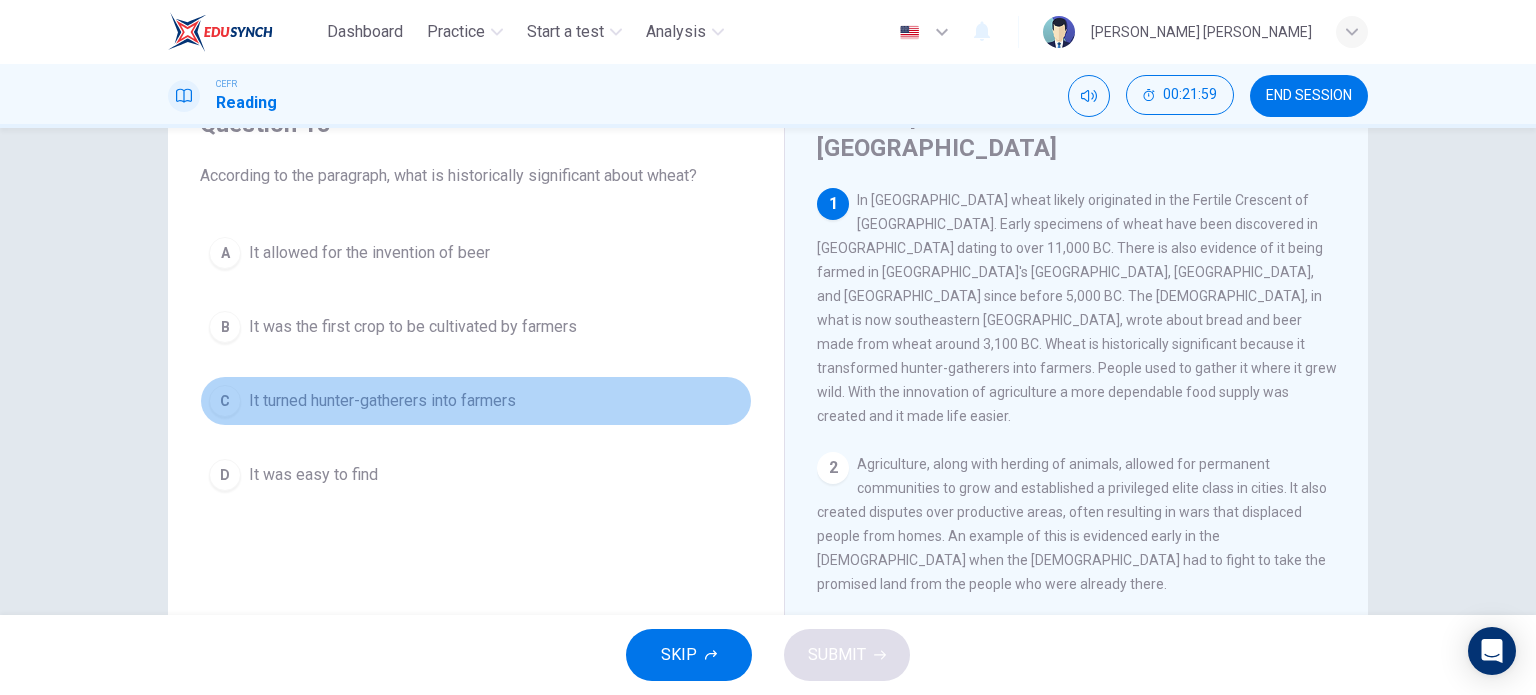 click on "It turned hunter-gatherers into farmers" at bounding box center [382, 401] 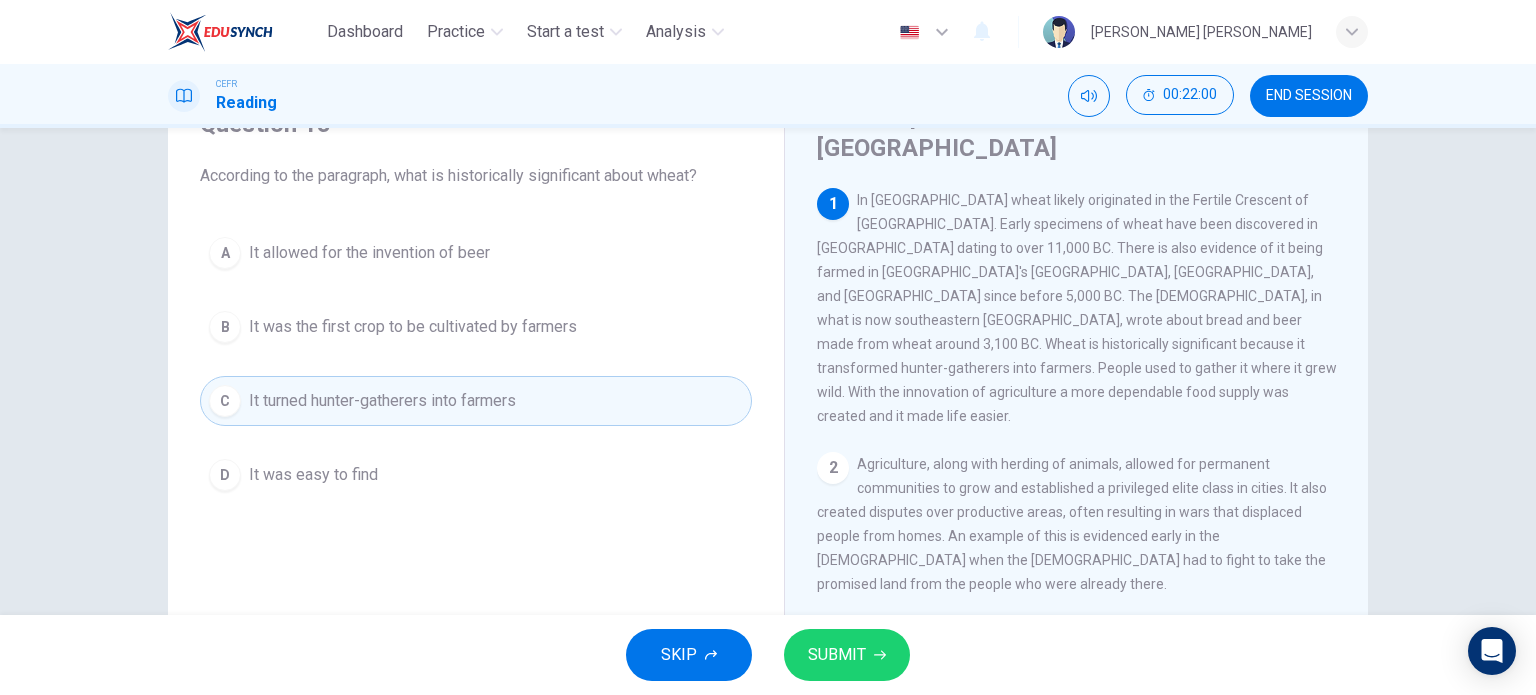 click on "SUBMIT" at bounding box center (847, 655) 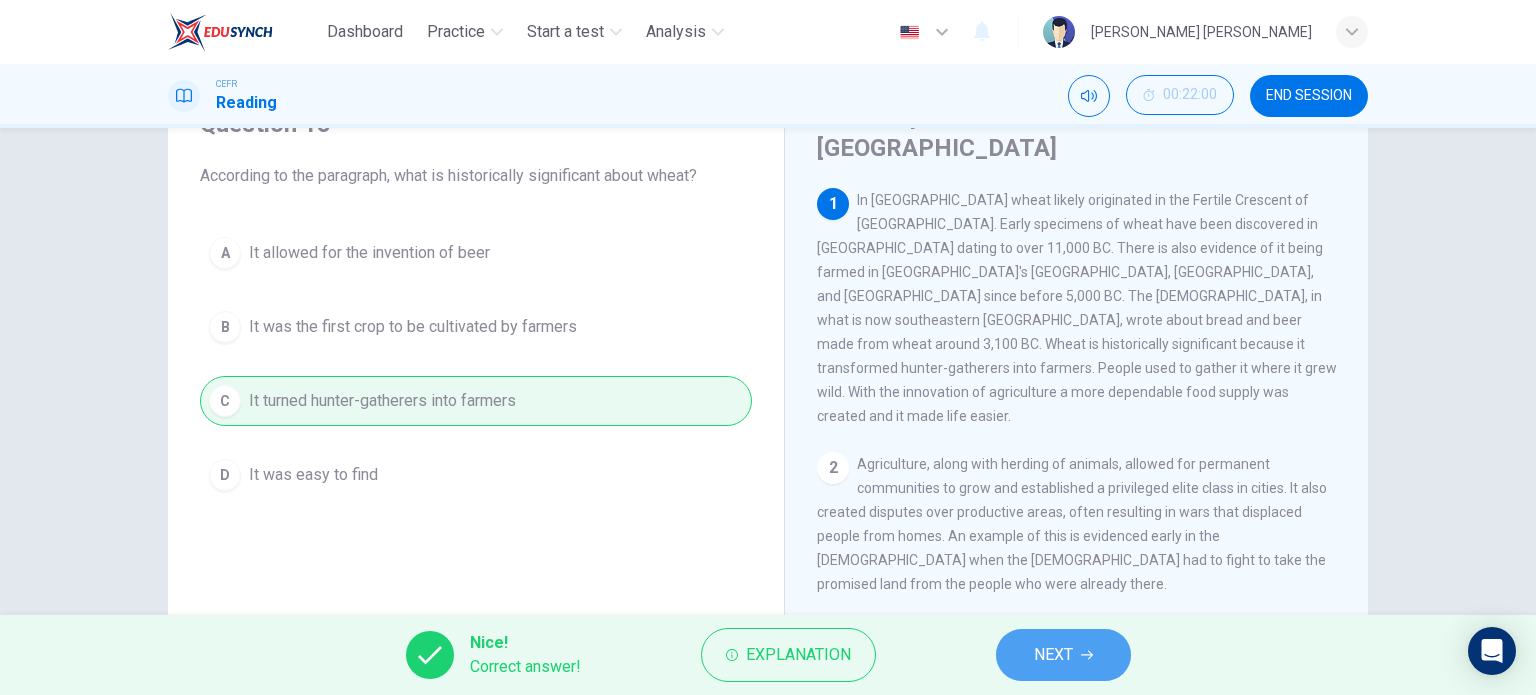 click on "NEXT" at bounding box center (1053, 655) 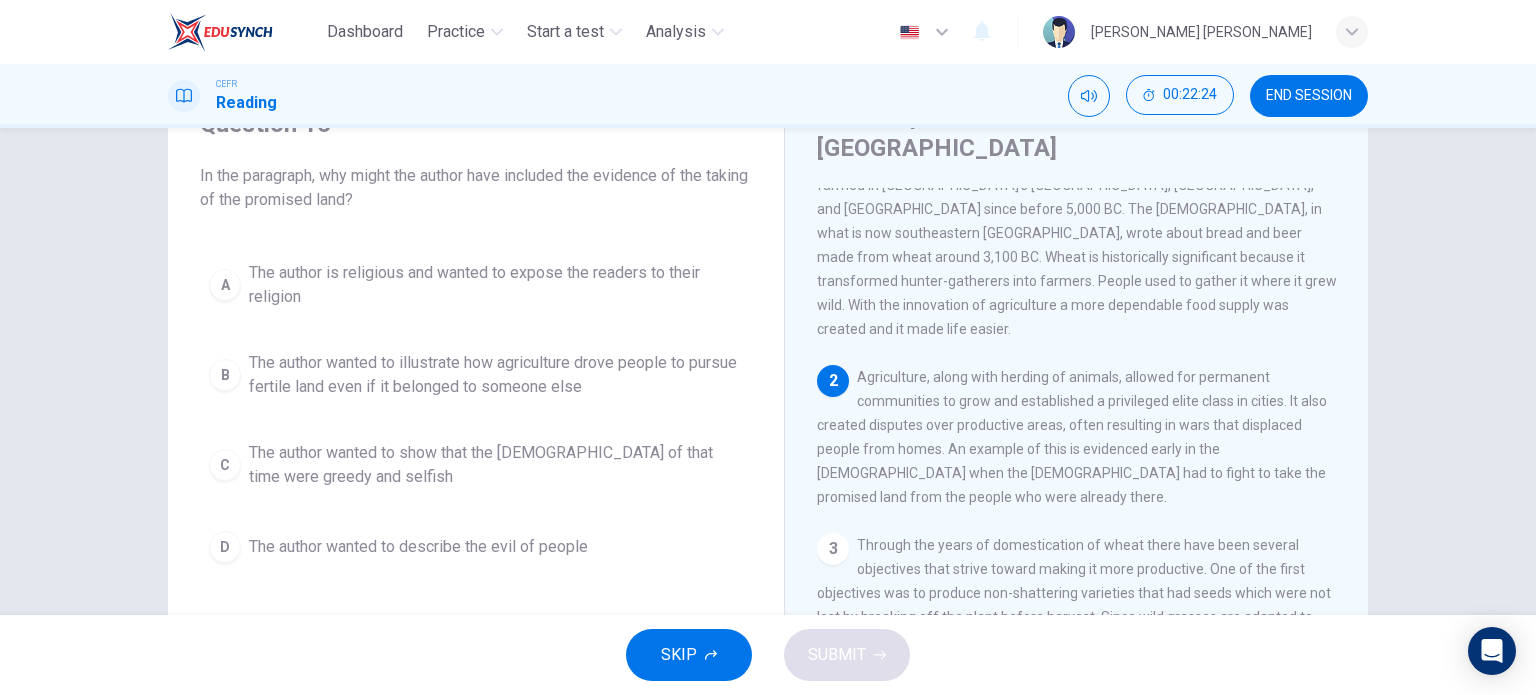 scroll, scrollTop: 100, scrollLeft: 0, axis: vertical 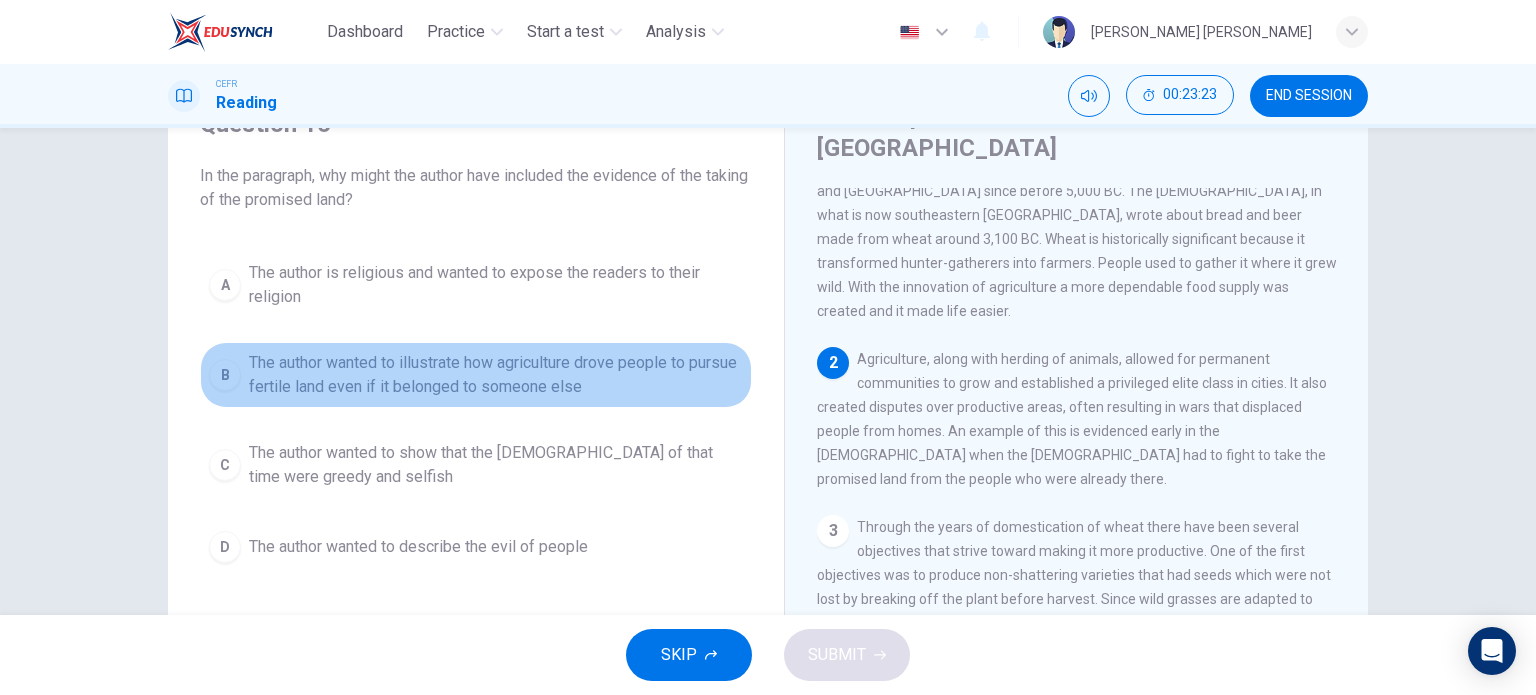 click on "B The author wanted to illustrate how agriculture drove people to pursue fertile land even if it belonged to someone else" at bounding box center [476, 375] 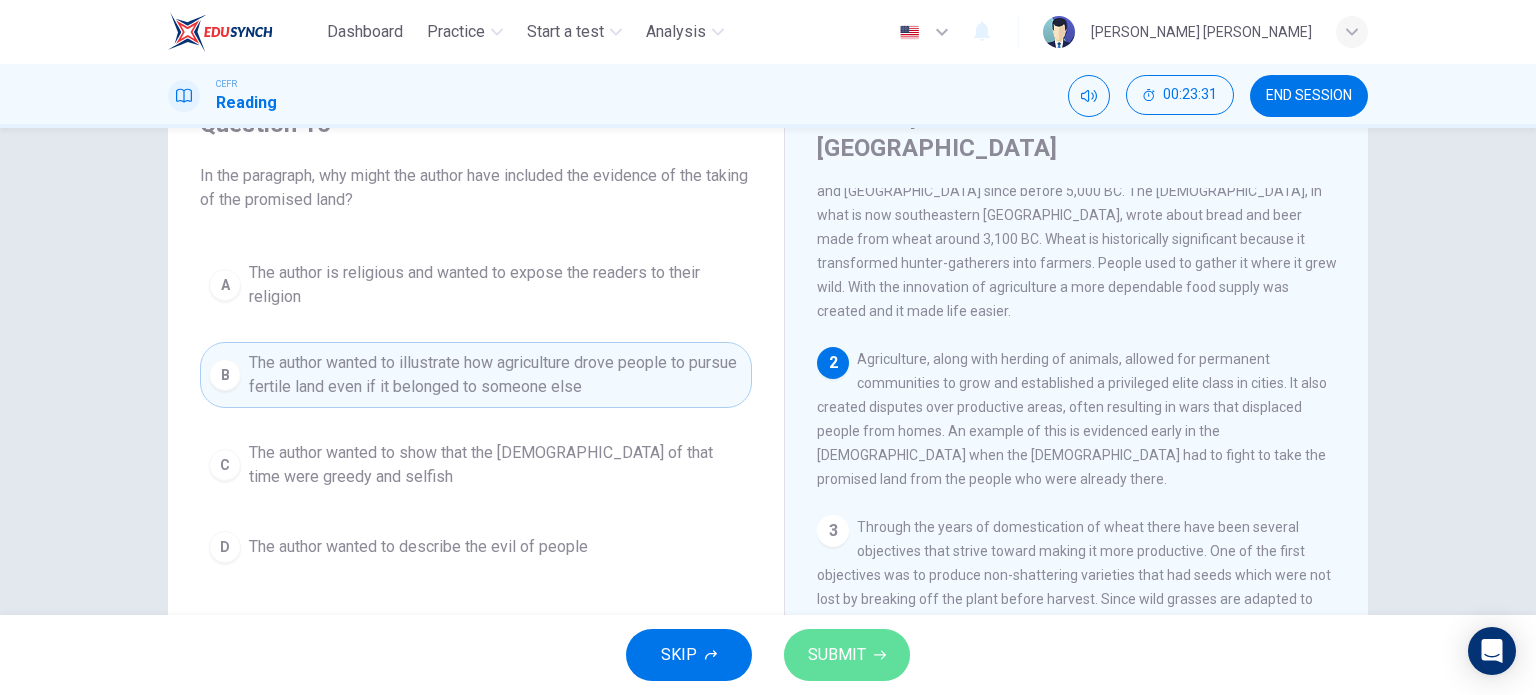 click 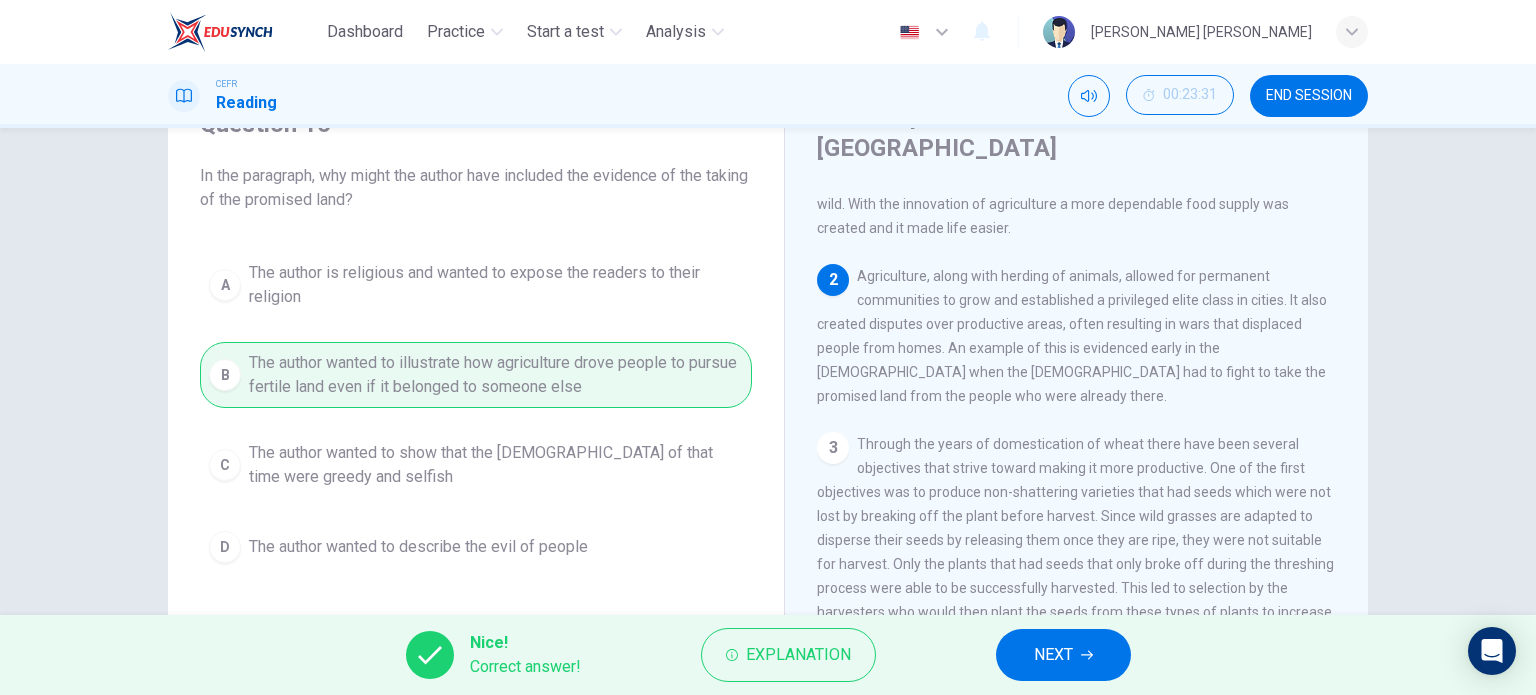 scroll, scrollTop: 305, scrollLeft: 0, axis: vertical 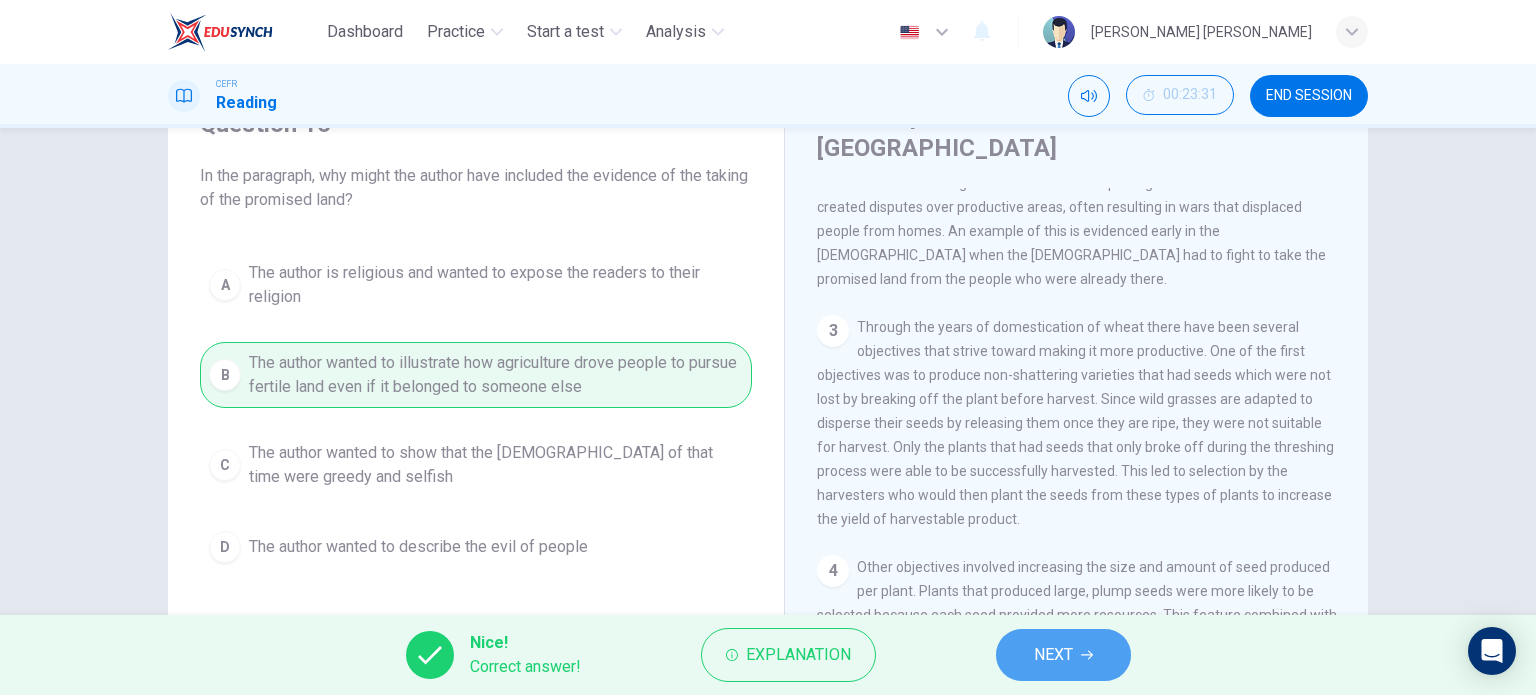 click on "NEXT" at bounding box center [1063, 655] 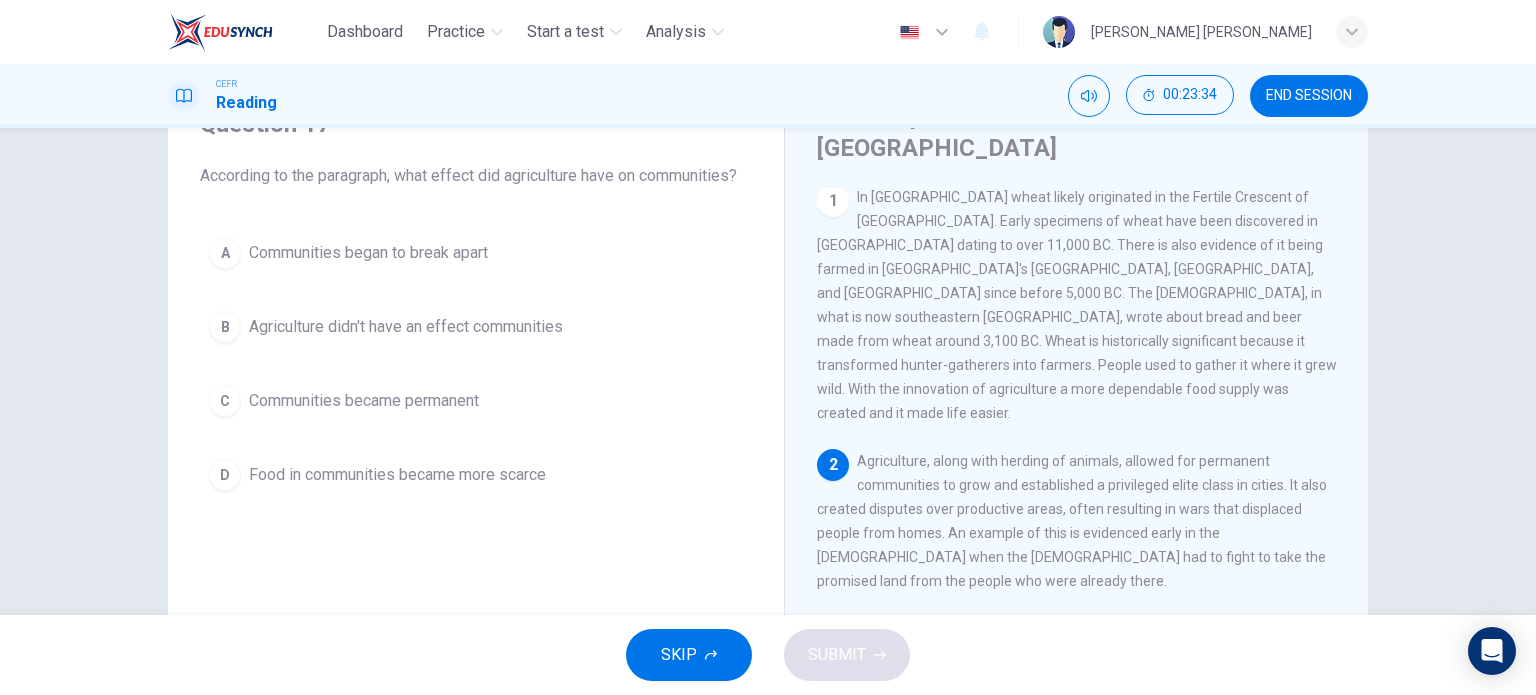 scroll, scrollTop: 0, scrollLeft: 0, axis: both 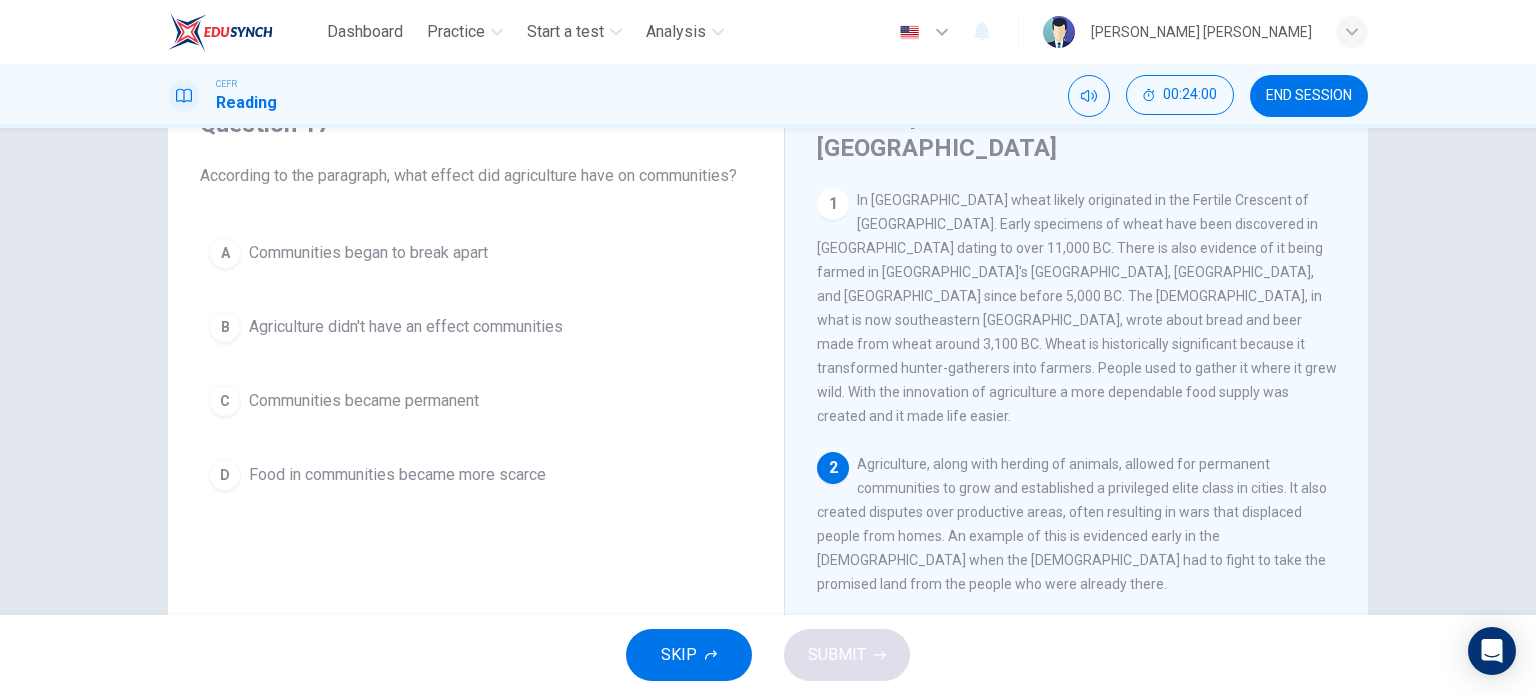 click on "A Communities began to break apart" at bounding box center (476, 253) 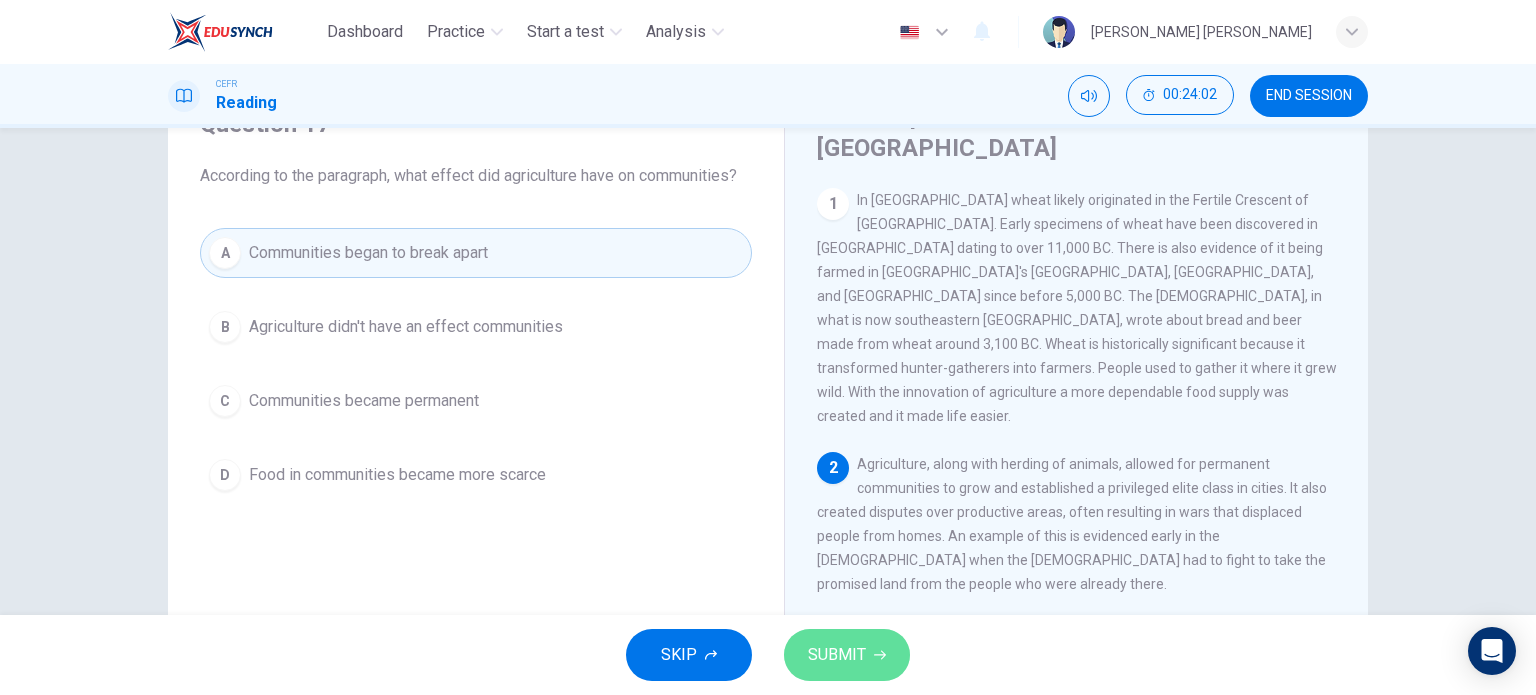 click on "SUBMIT" at bounding box center (837, 655) 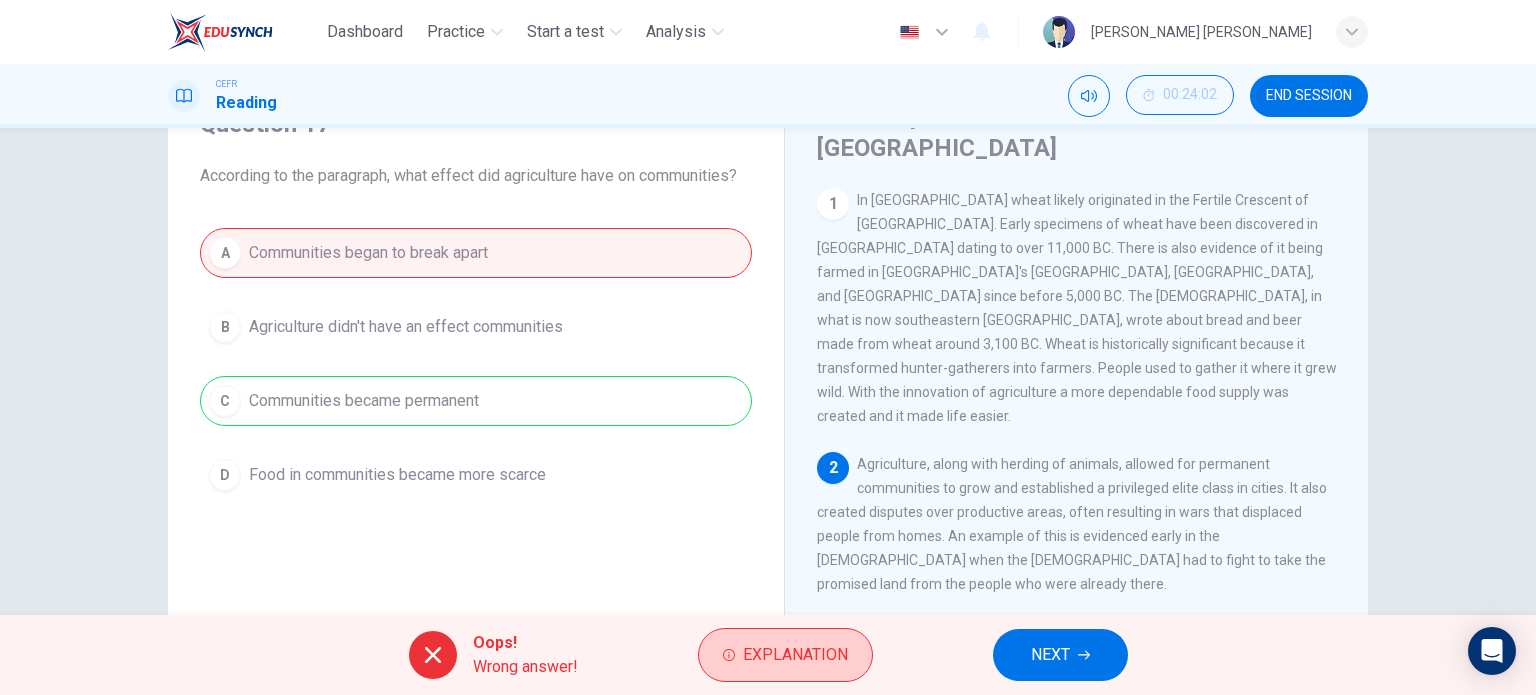 click on "Explanation" at bounding box center [785, 655] 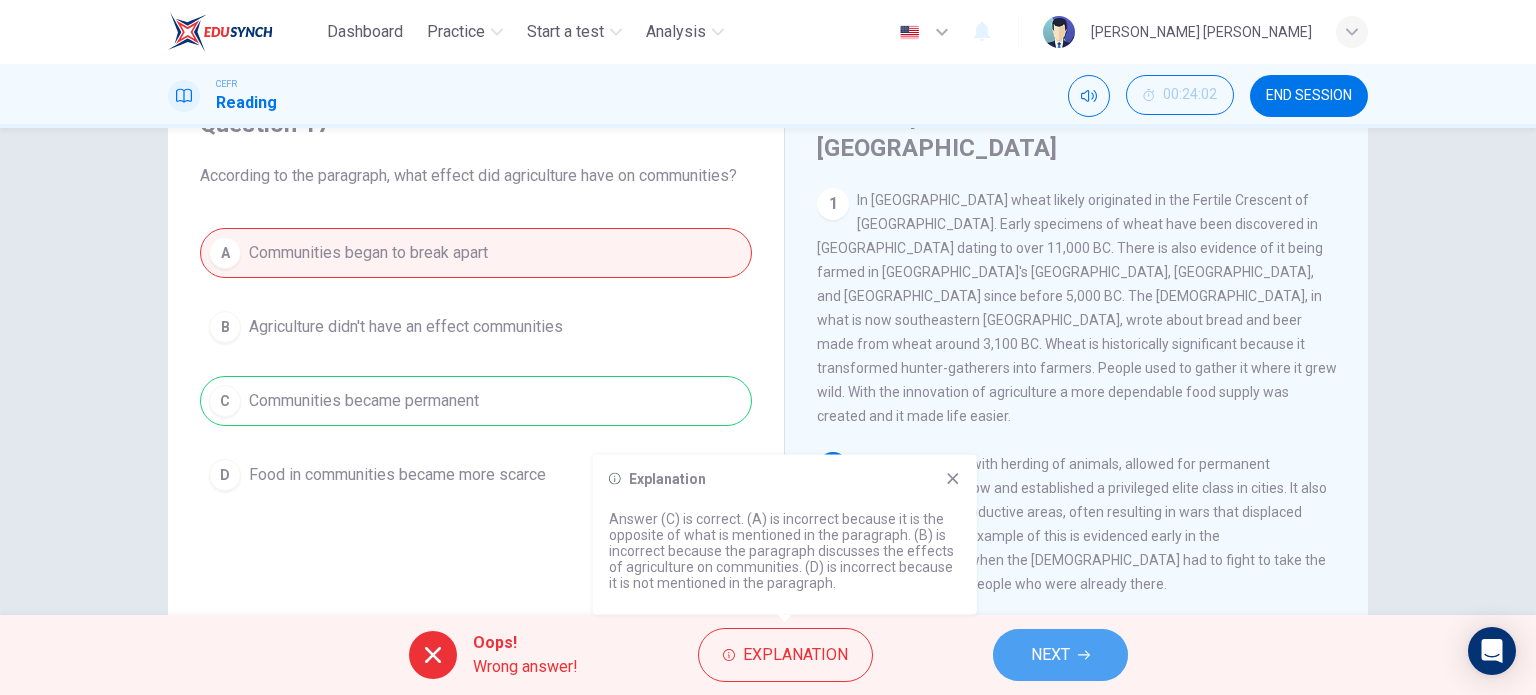 click on "NEXT" at bounding box center (1060, 655) 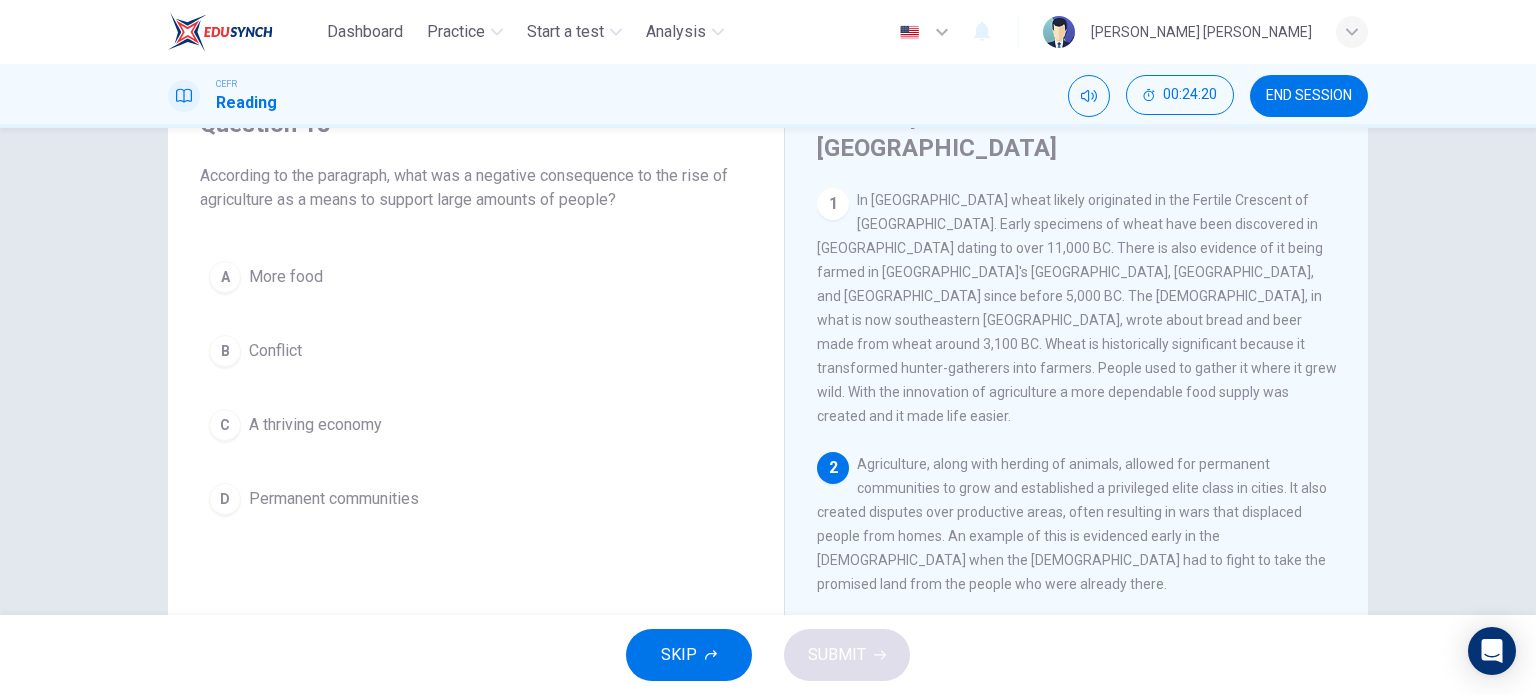 click on "B Conflict" at bounding box center [476, 351] 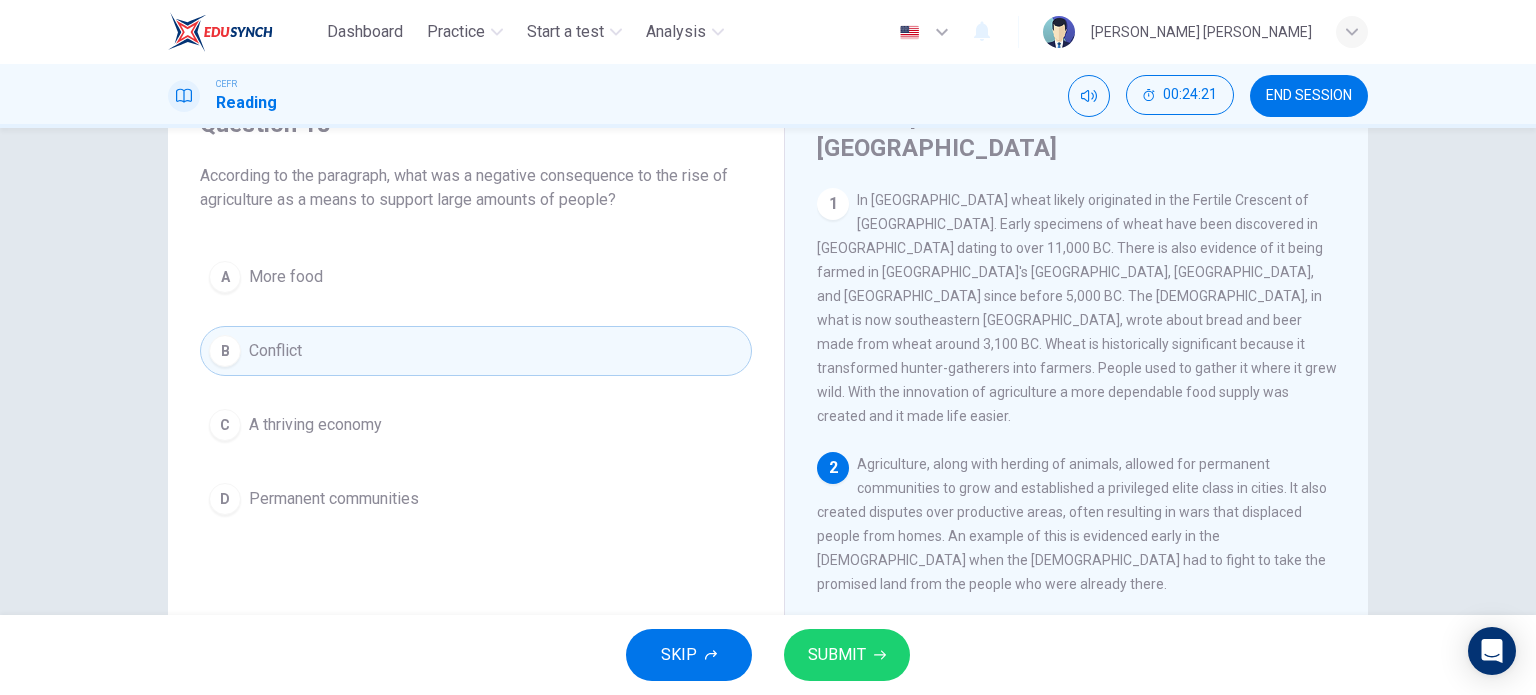 click on "SUBMIT" at bounding box center [847, 655] 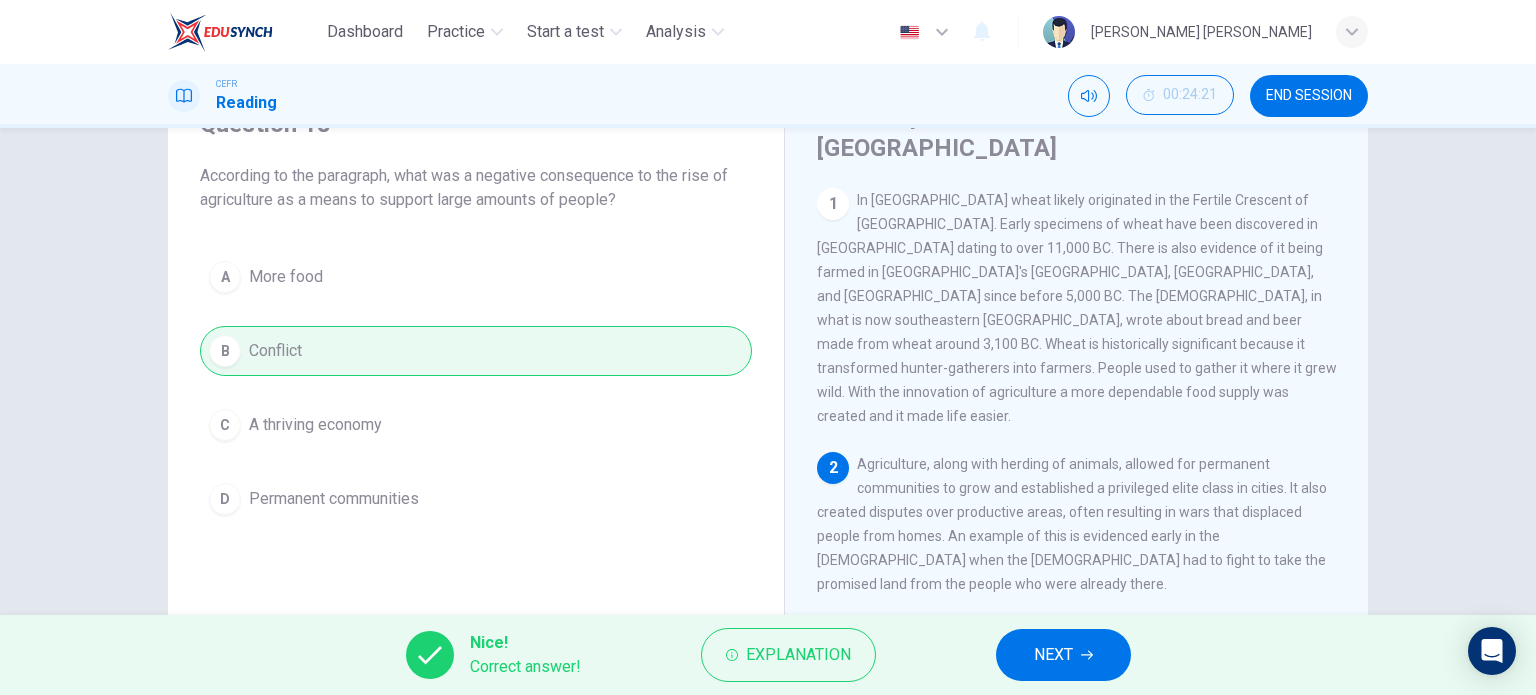 click on "NEXT" at bounding box center (1053, 655) 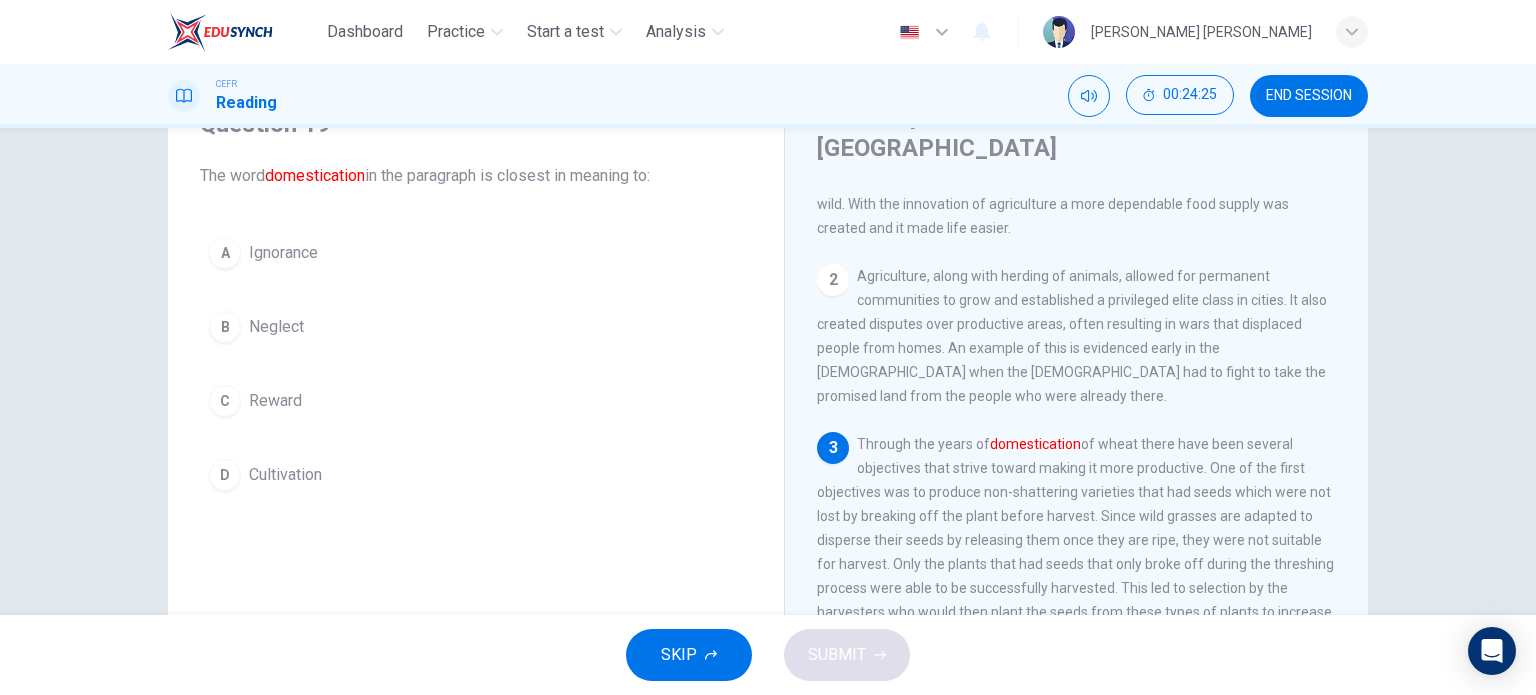 scroll, scrollTop: 200, scrollLeft: 0, axis: vertical 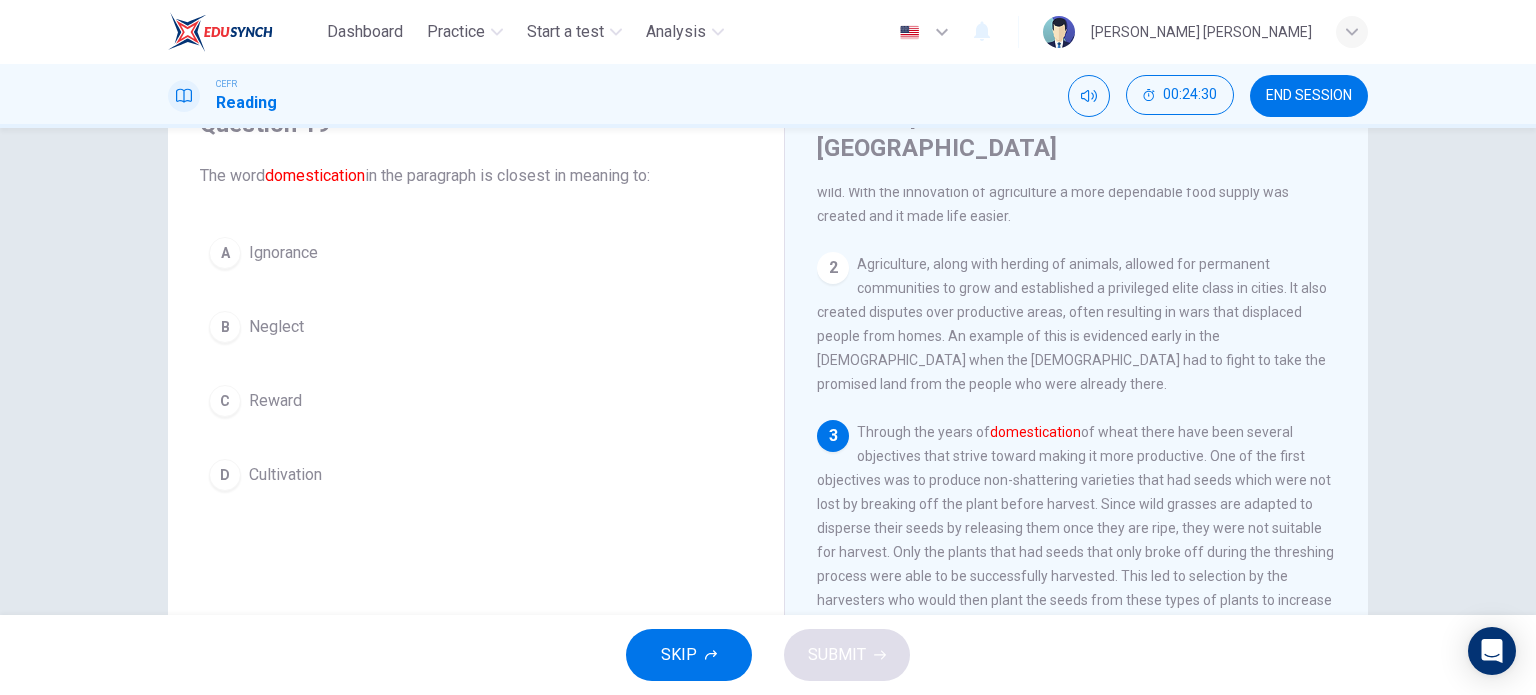 click on "Cultivation" at bounding box center [285, 475] 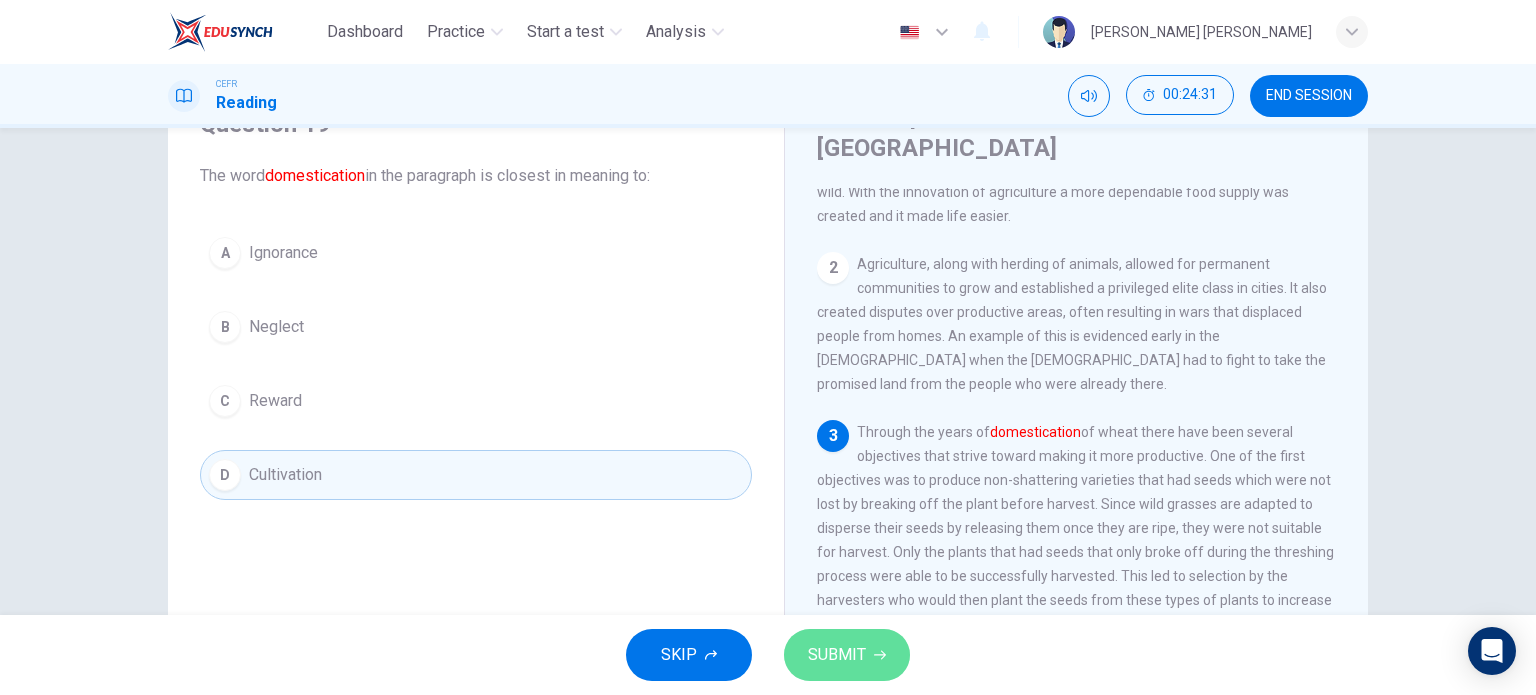 click on "SUBMIT" at bounding box center (837, 655) 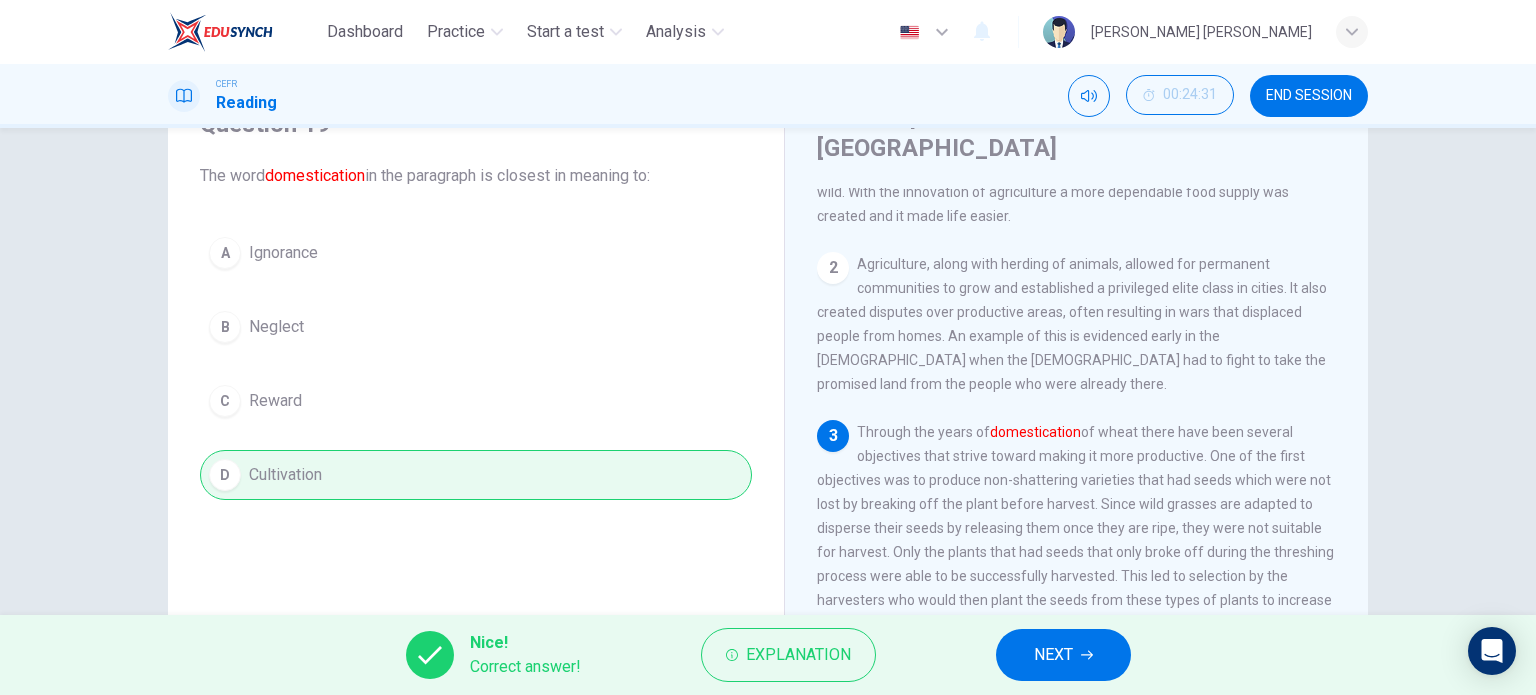 click on "NEXT" at bounding box center (1053, 655) 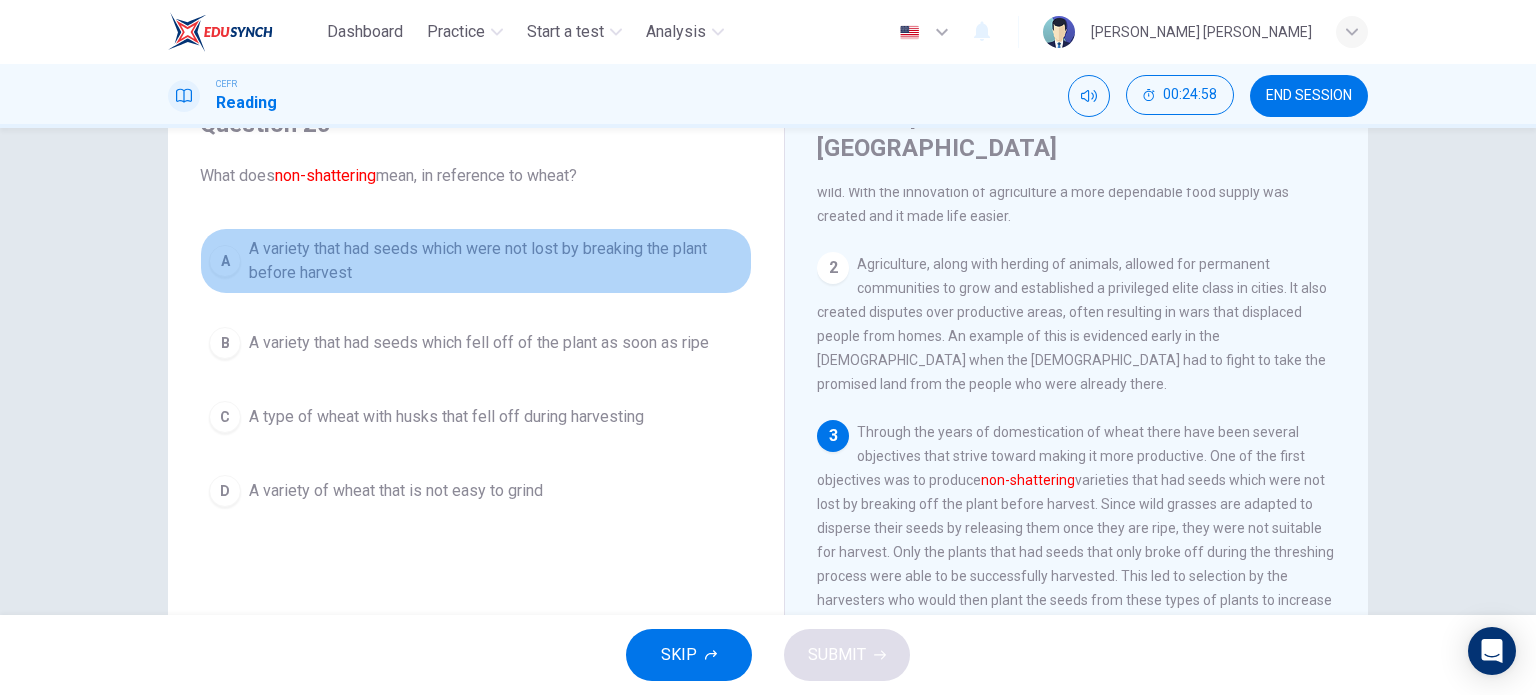 click on "A variety that had seeds which were not lost by breaking the plant before harvest" at bounding box center [496, 261] 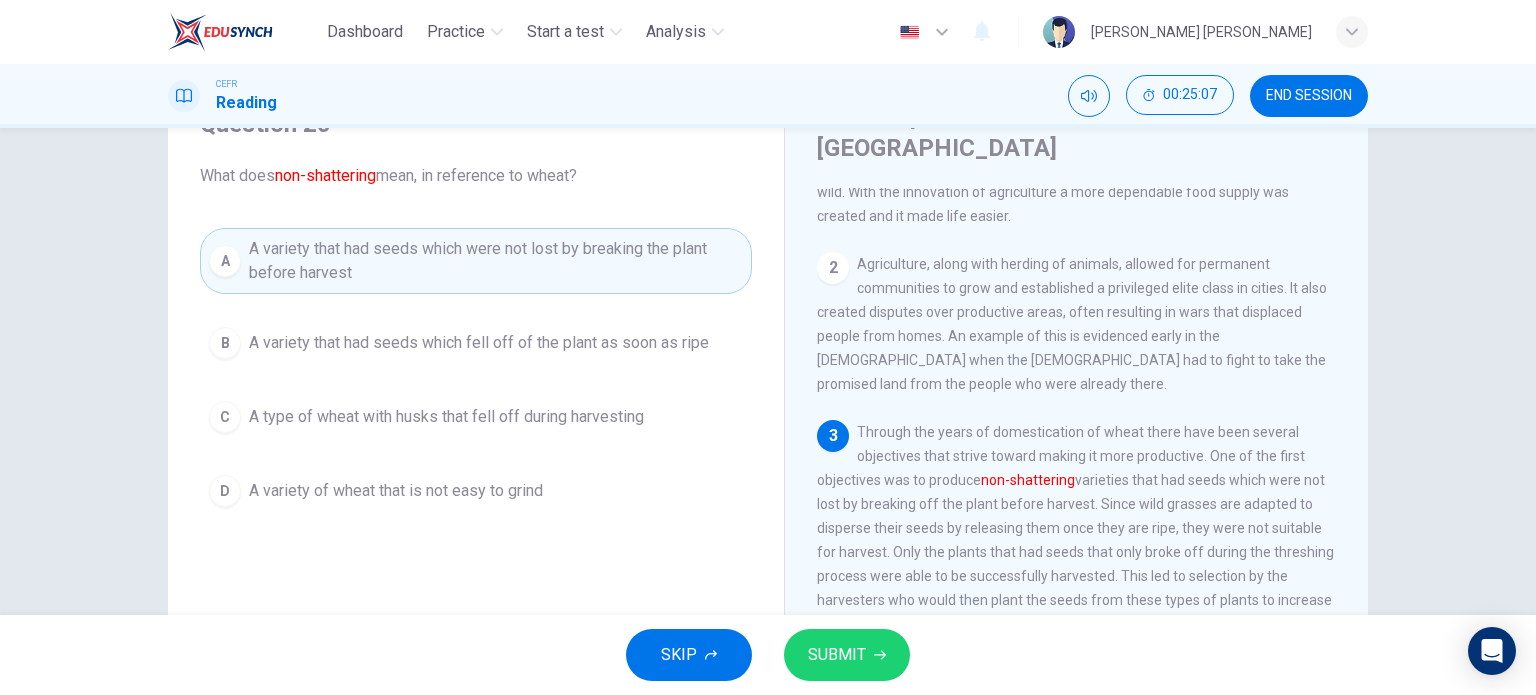 click on "SUBMIT" at bounding box center (847, 655) 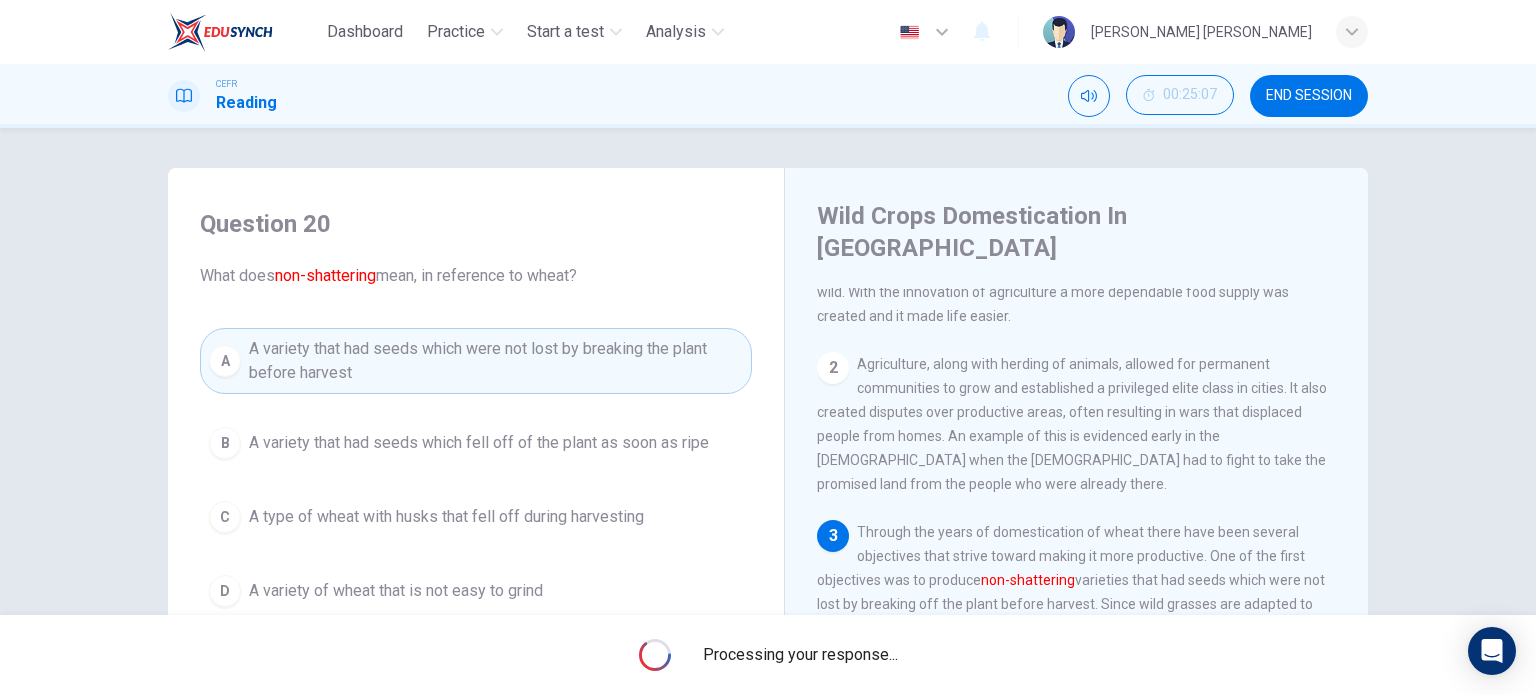 scroll, scrollTop: 200, scrollLeft: 0, axis: vertical 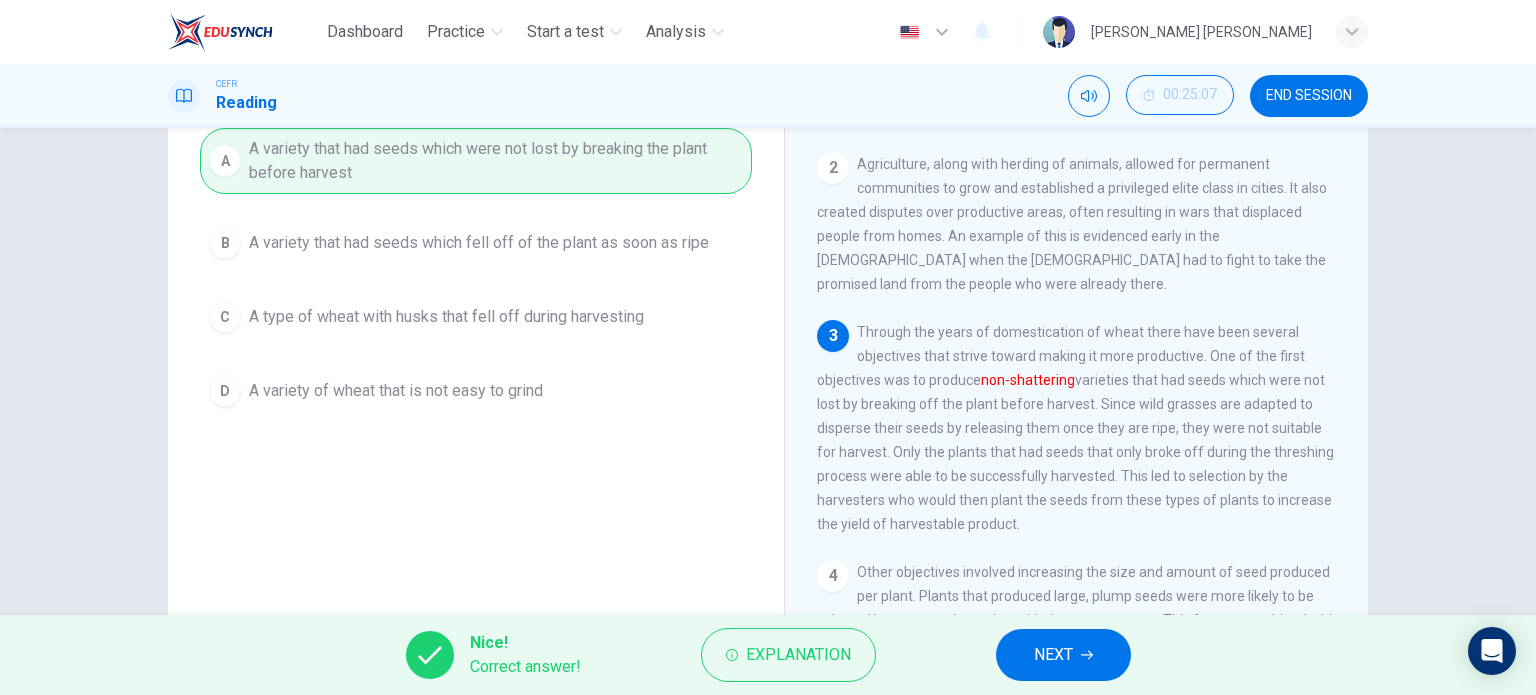 click on "NEXT" at bounding box center [1053, 655] 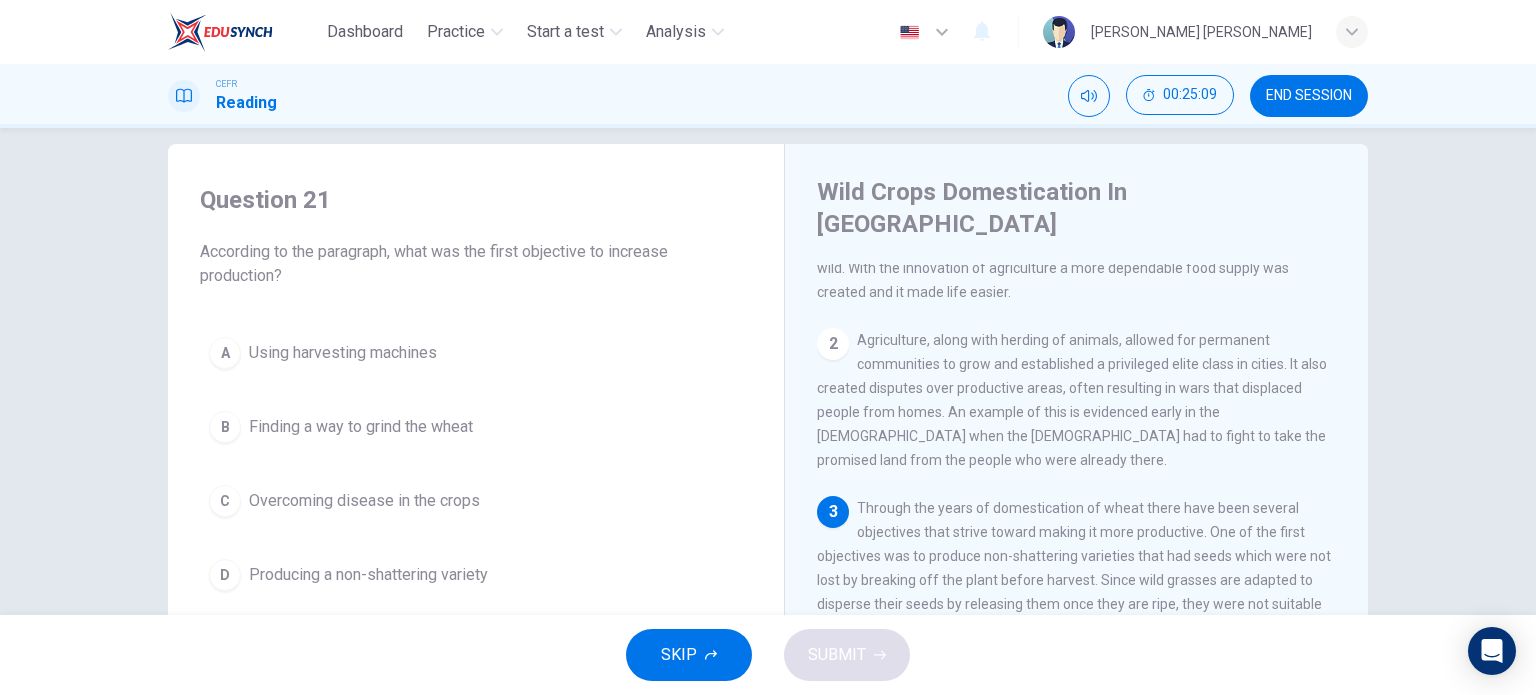 scroll, scrollTop: 124, scrollLeft: 0, axis: vertical 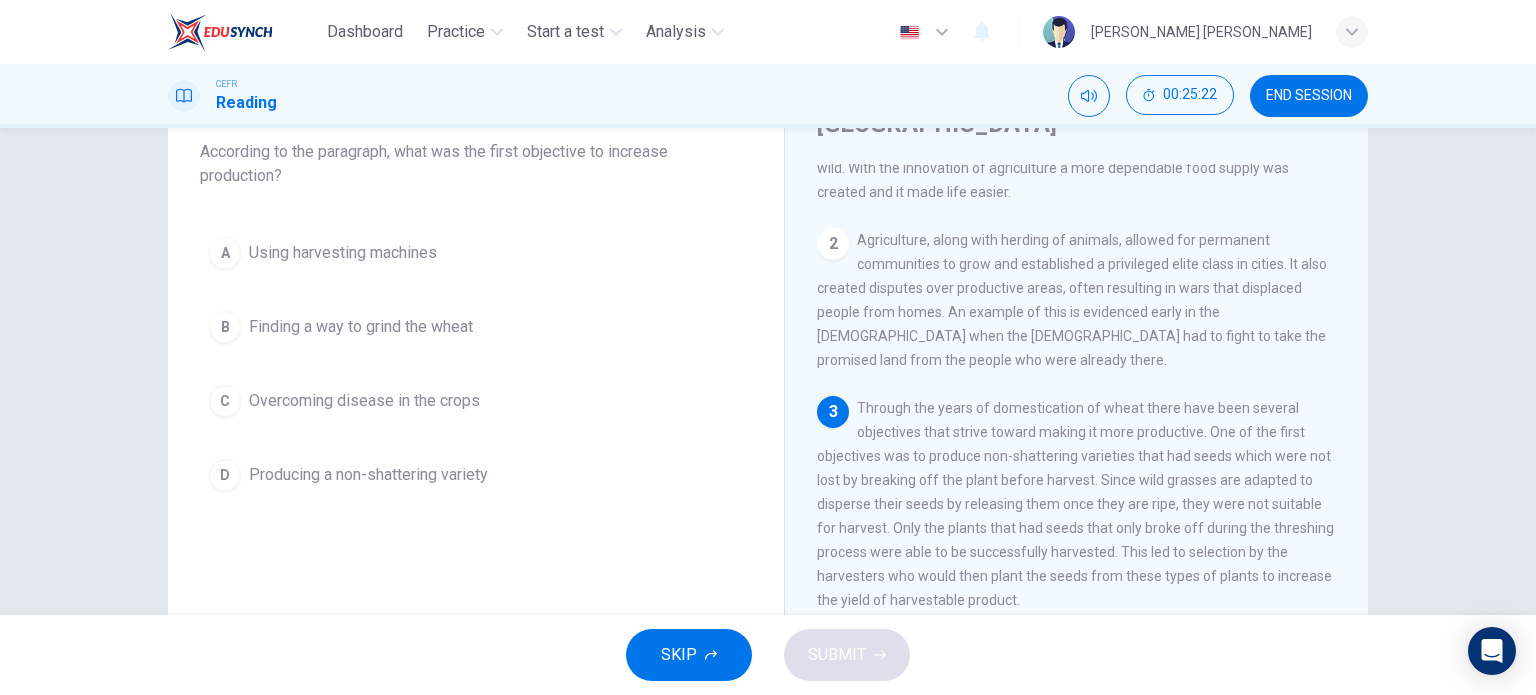 click on "Producing a non-shattering variety" at bounding box center [368, 475] 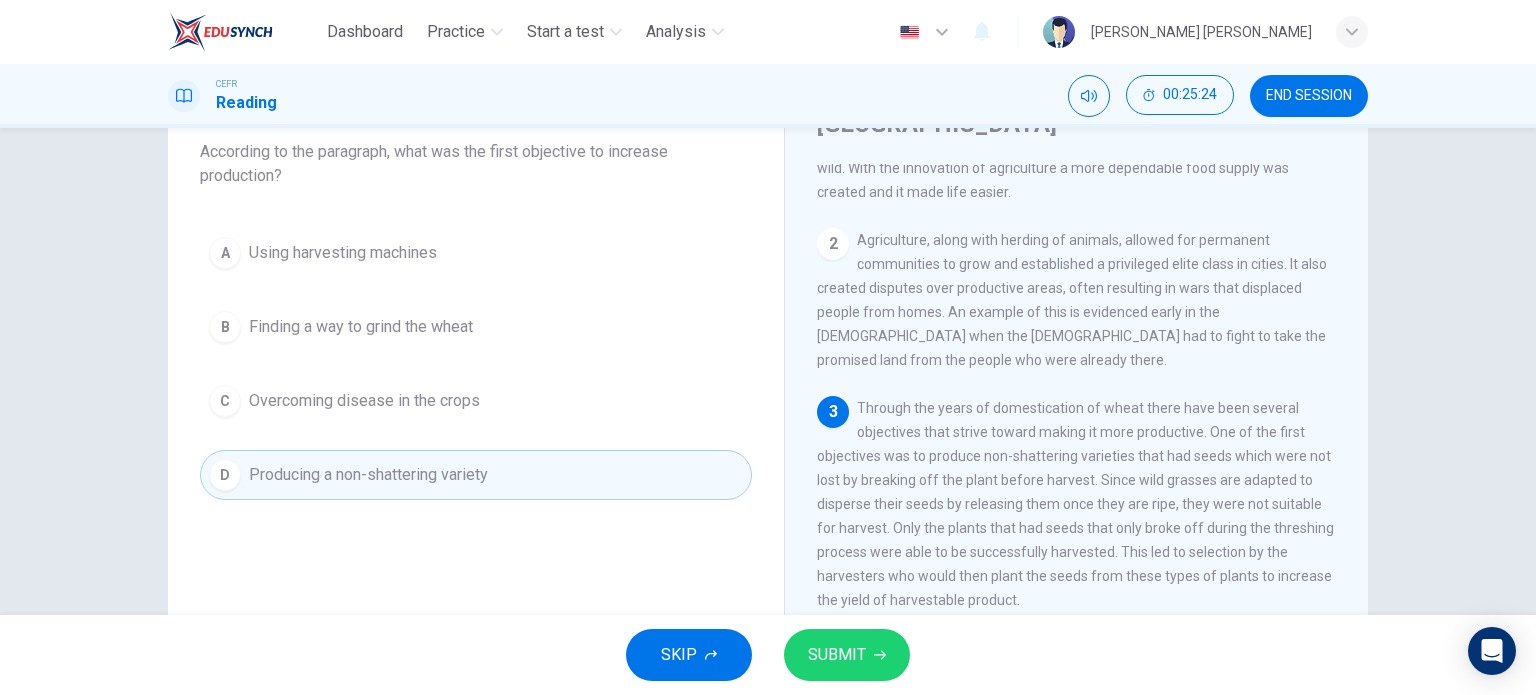 click on "SUBMIT" at bounding box center [847, 655] 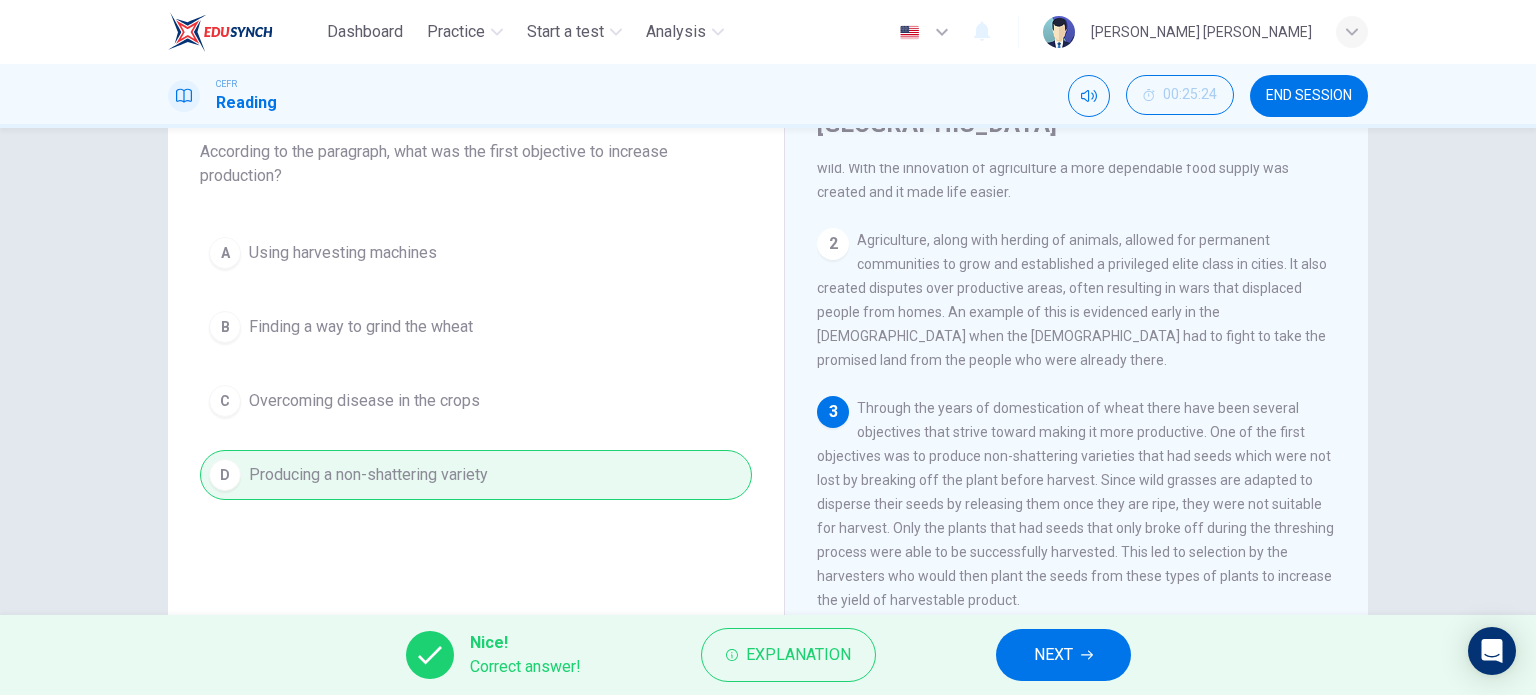 click on "NEXT" at bounding box center [1053, 655] 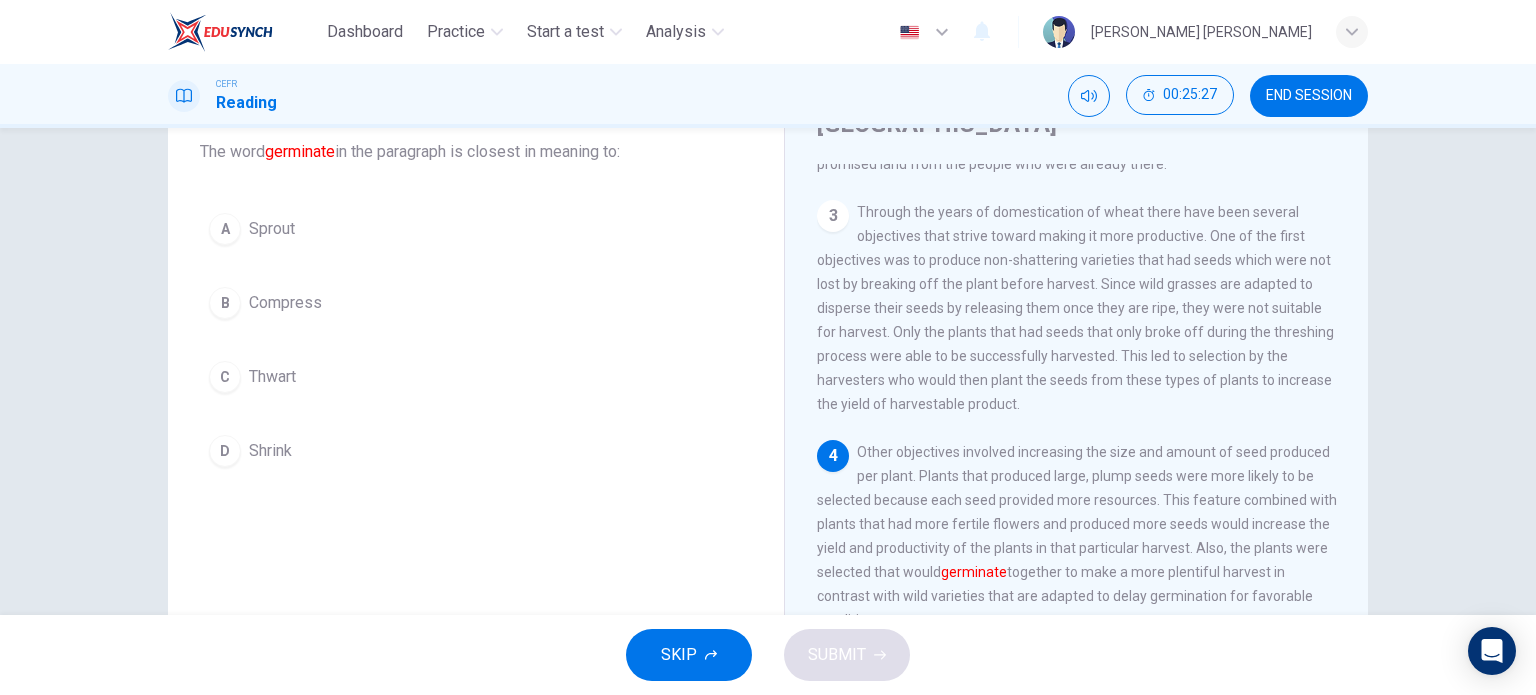 scroll, scrollTop: 405, scrollLeft: 0, axis: vertical 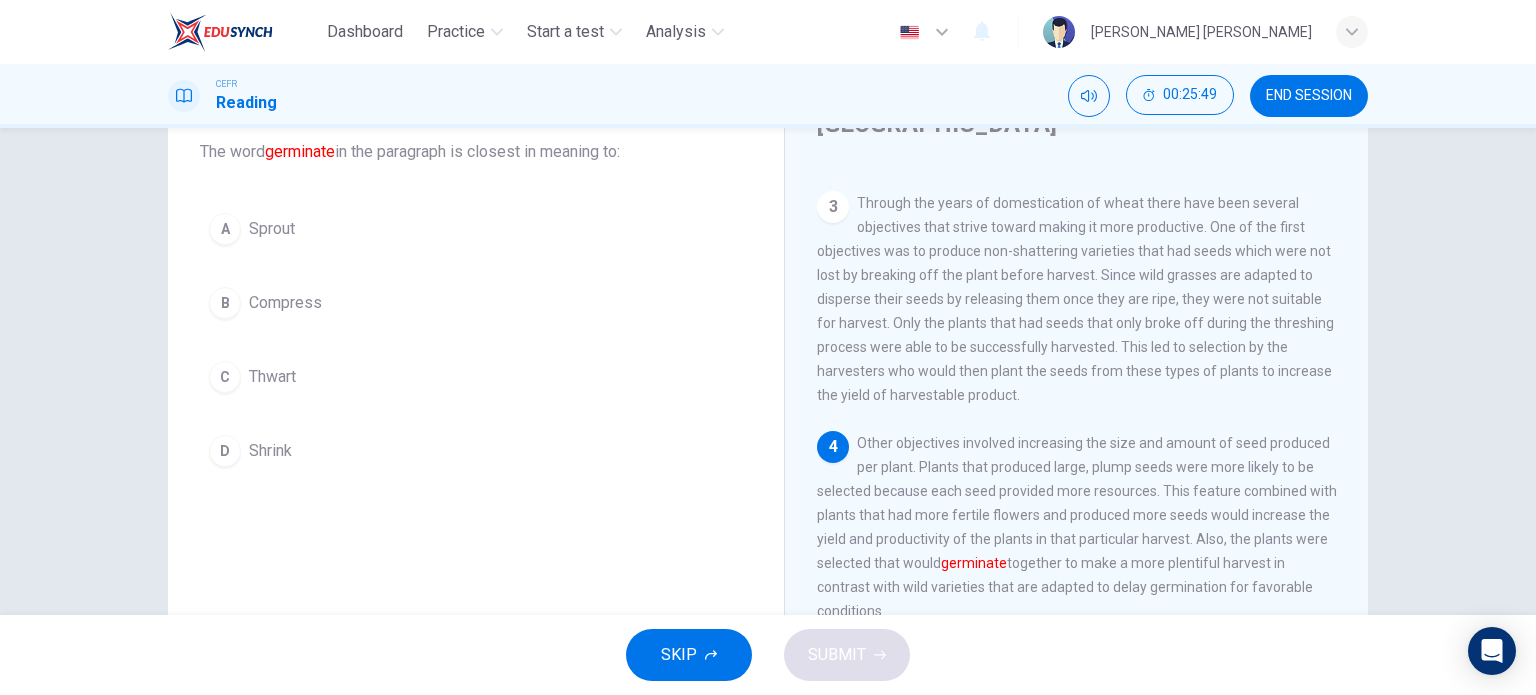 click on "A Sprout" at bounding box center [476, 229] 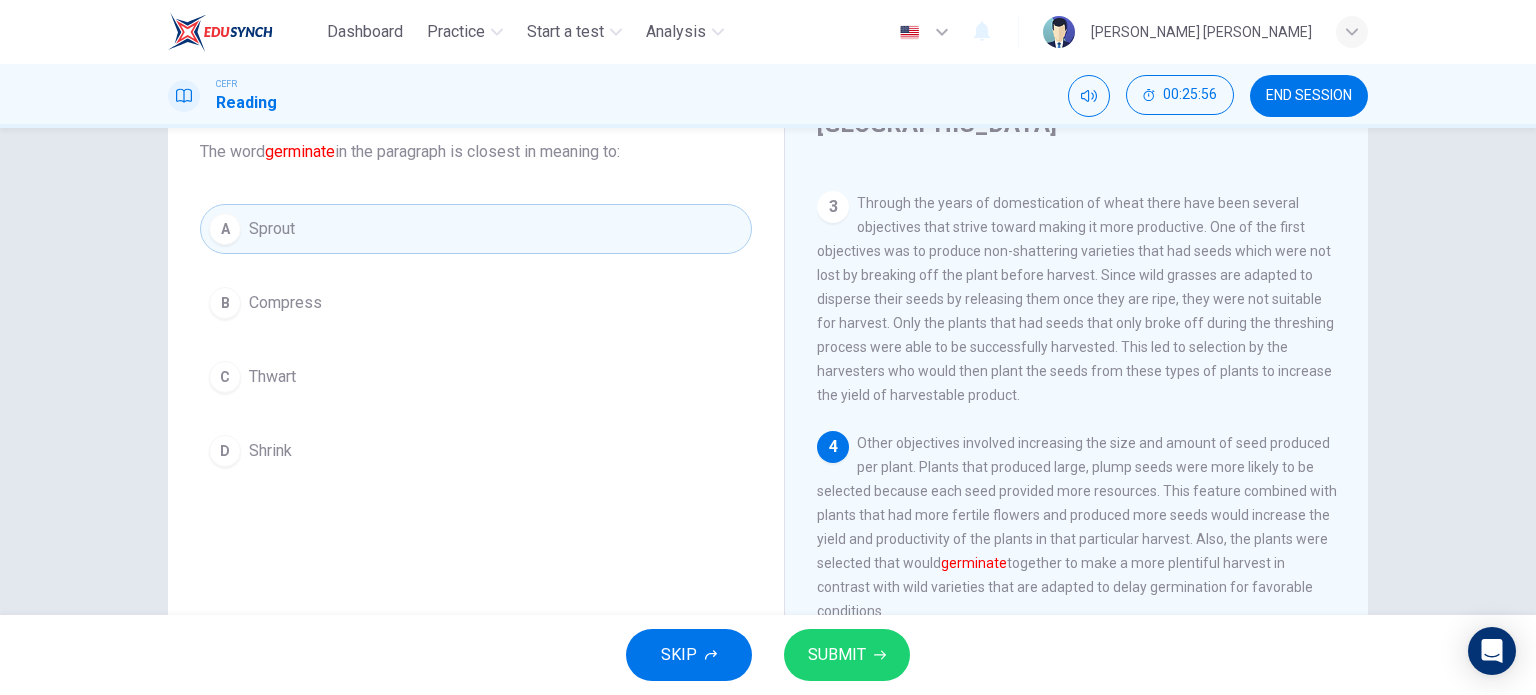 click on "SUBMIT" at bounding box center [847, 655] 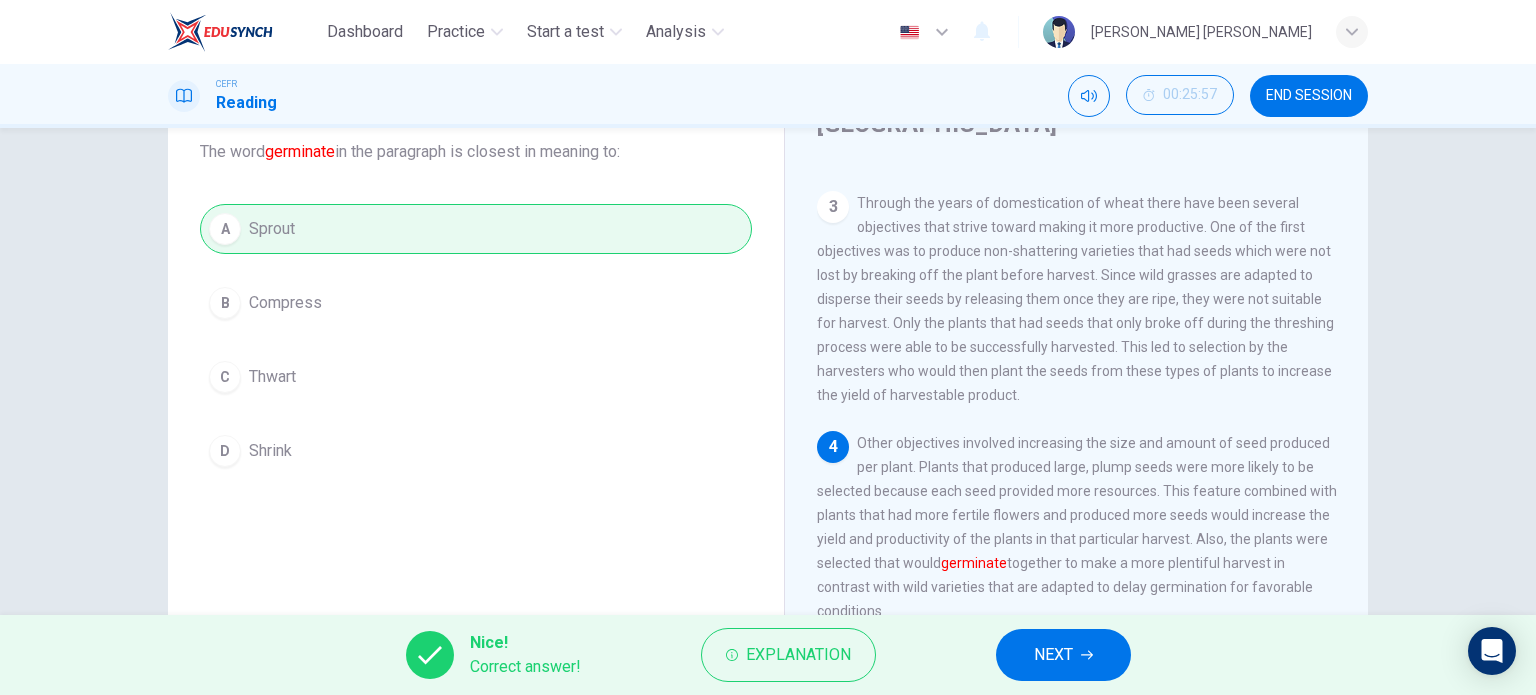 click on "NEXT" at bounding box center [1053, 655] 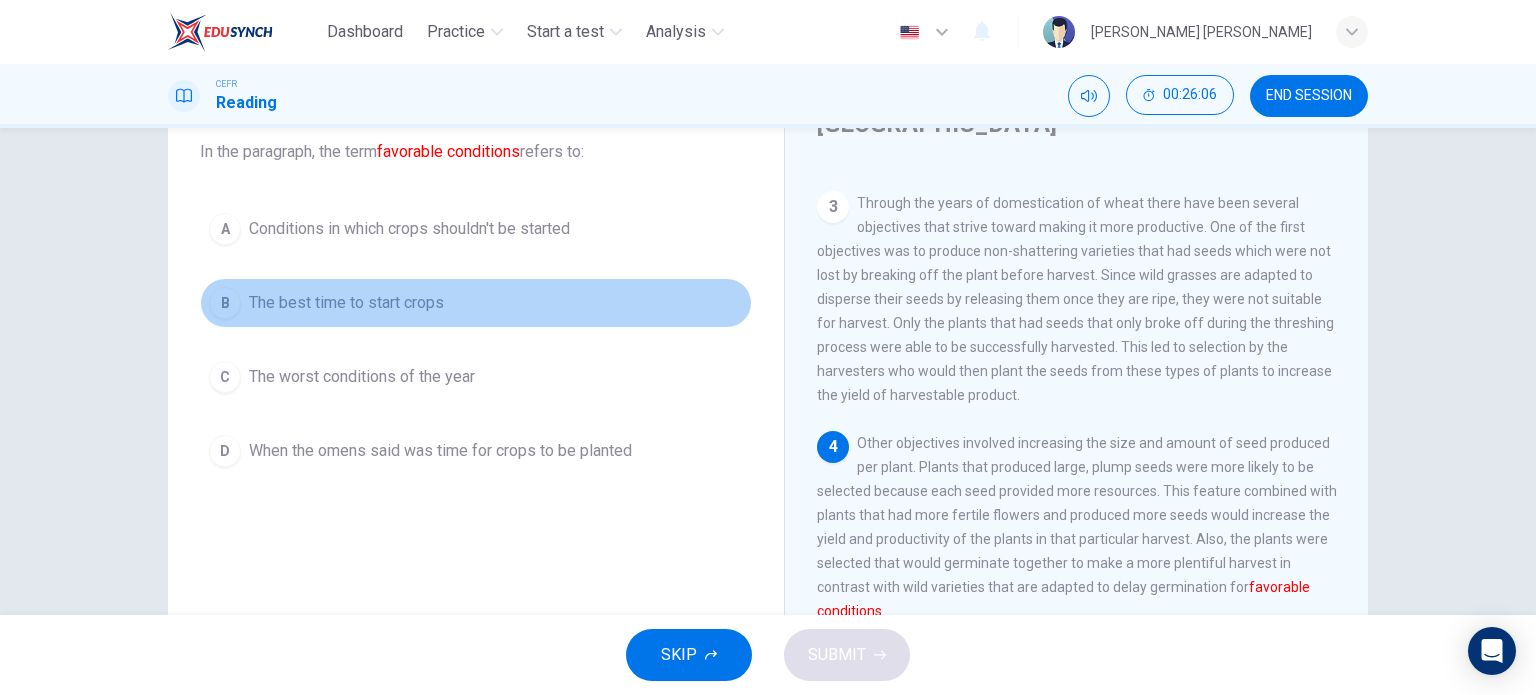 click on "B The best time to start crops" at bounding box center [476, 303] 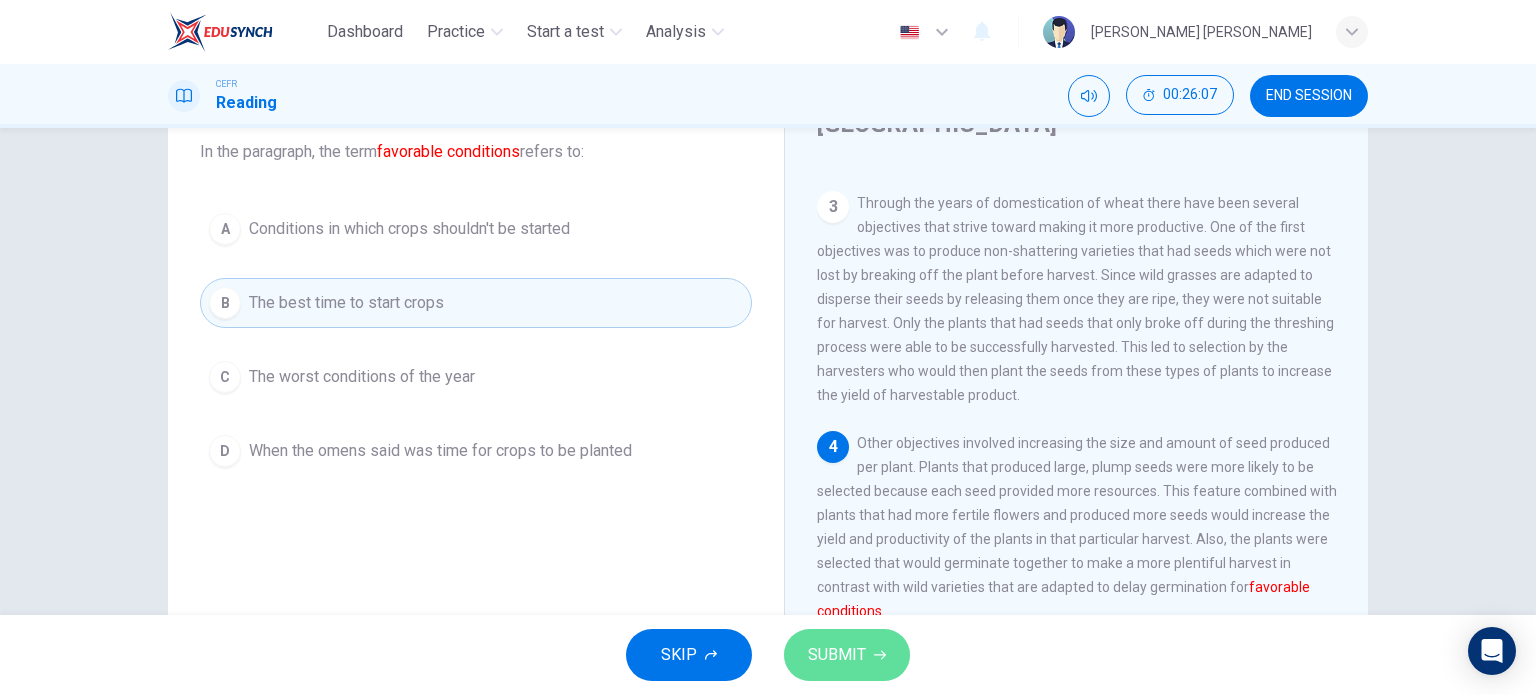 click on "SUBMIT" at bounding box center [847, 655] 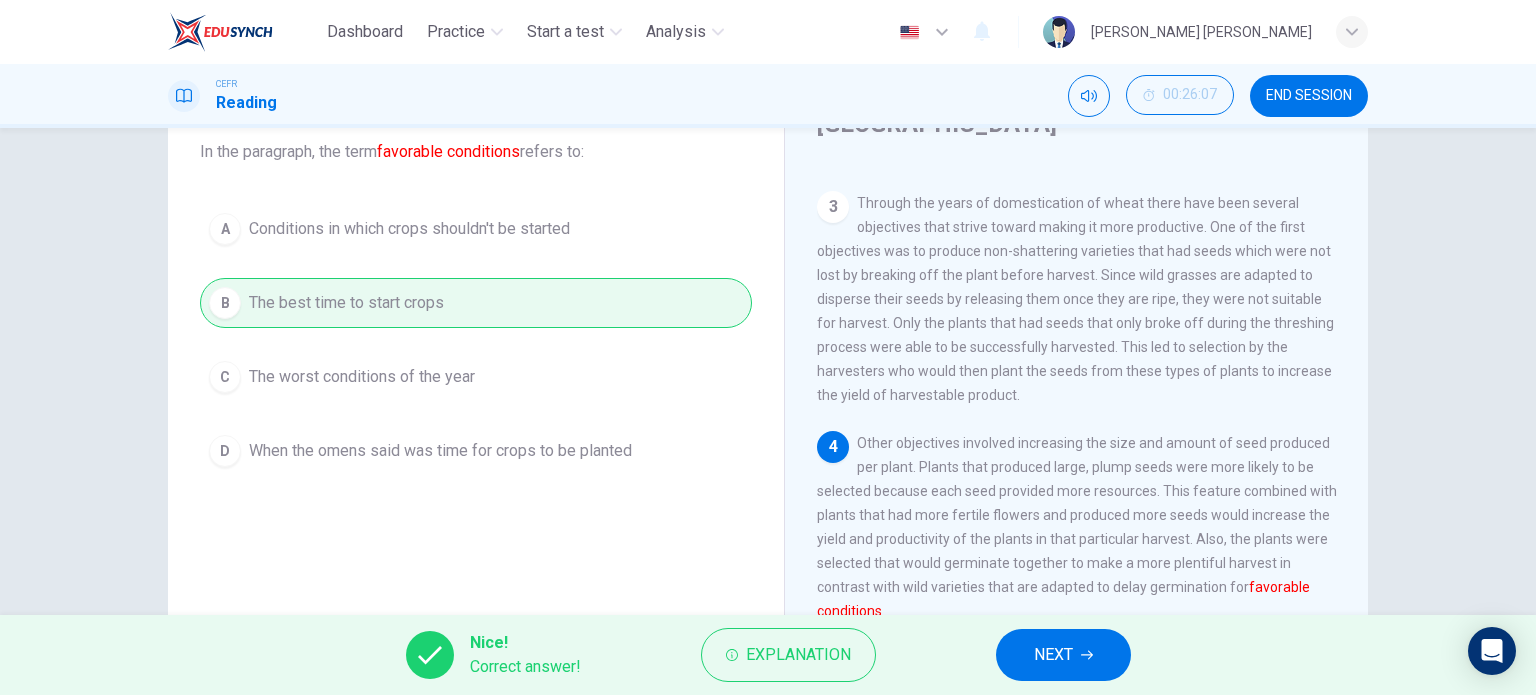 click on "NEXT" at bounding box center (1053, 655) 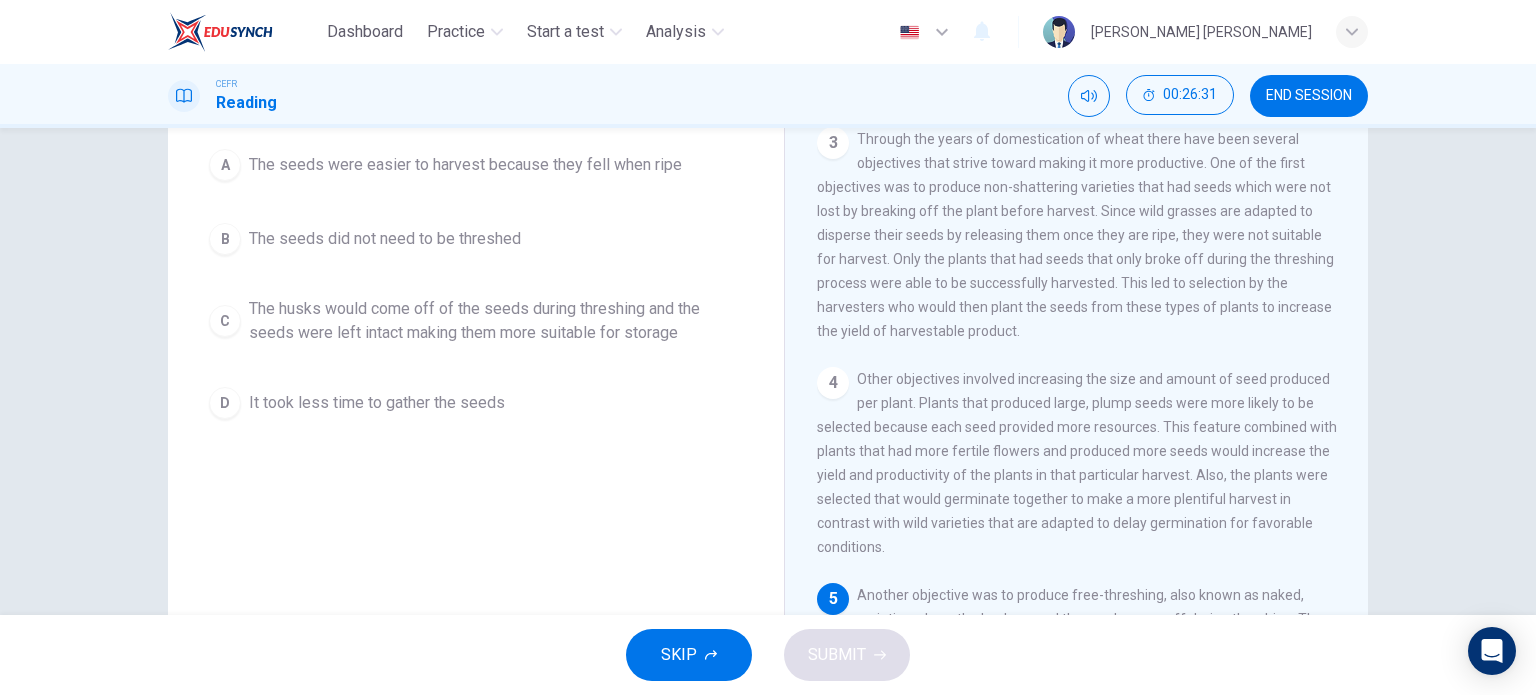scroll, scrollTop: 288, scrollLeft: 0, axis: vertical 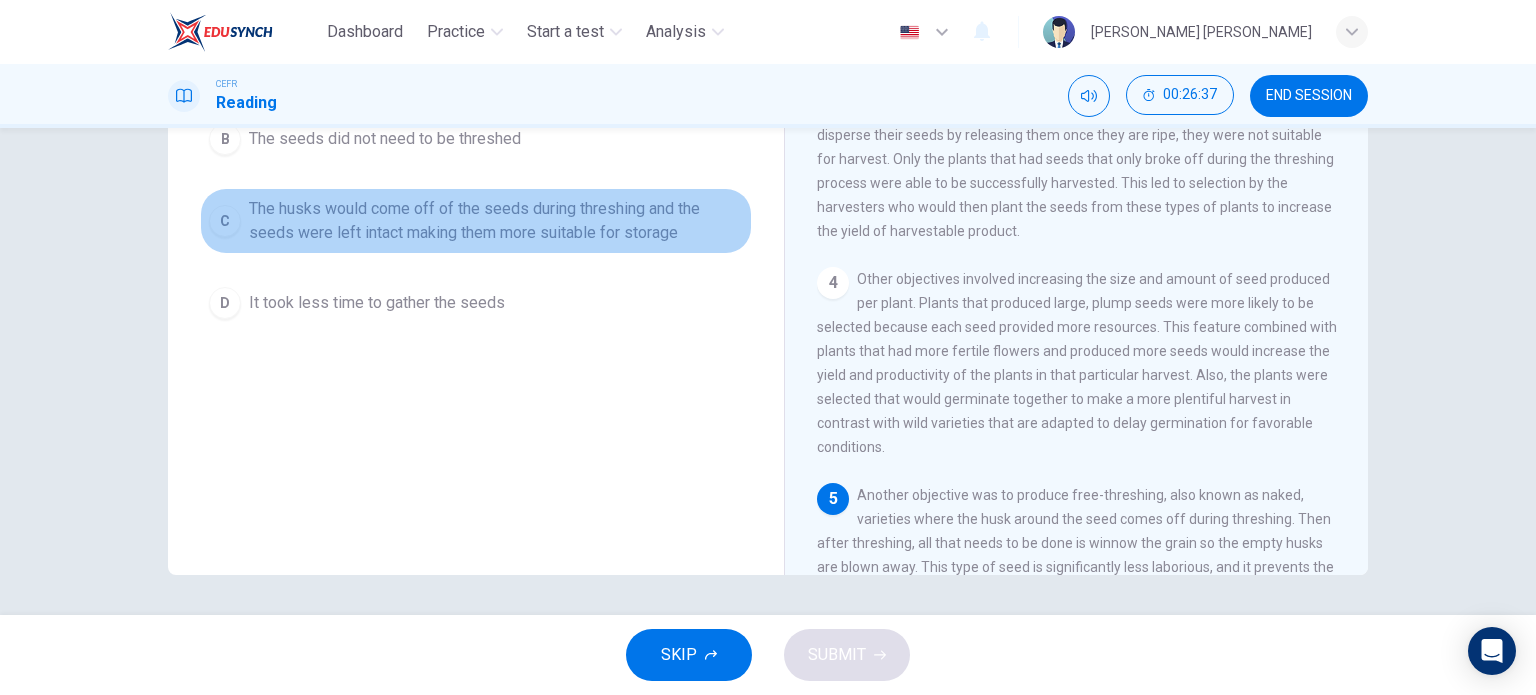 click on "The husks would come off of the seeds during threshing and the seeds were left intact making them more suitable for storage" at bounding box center (496, 221) 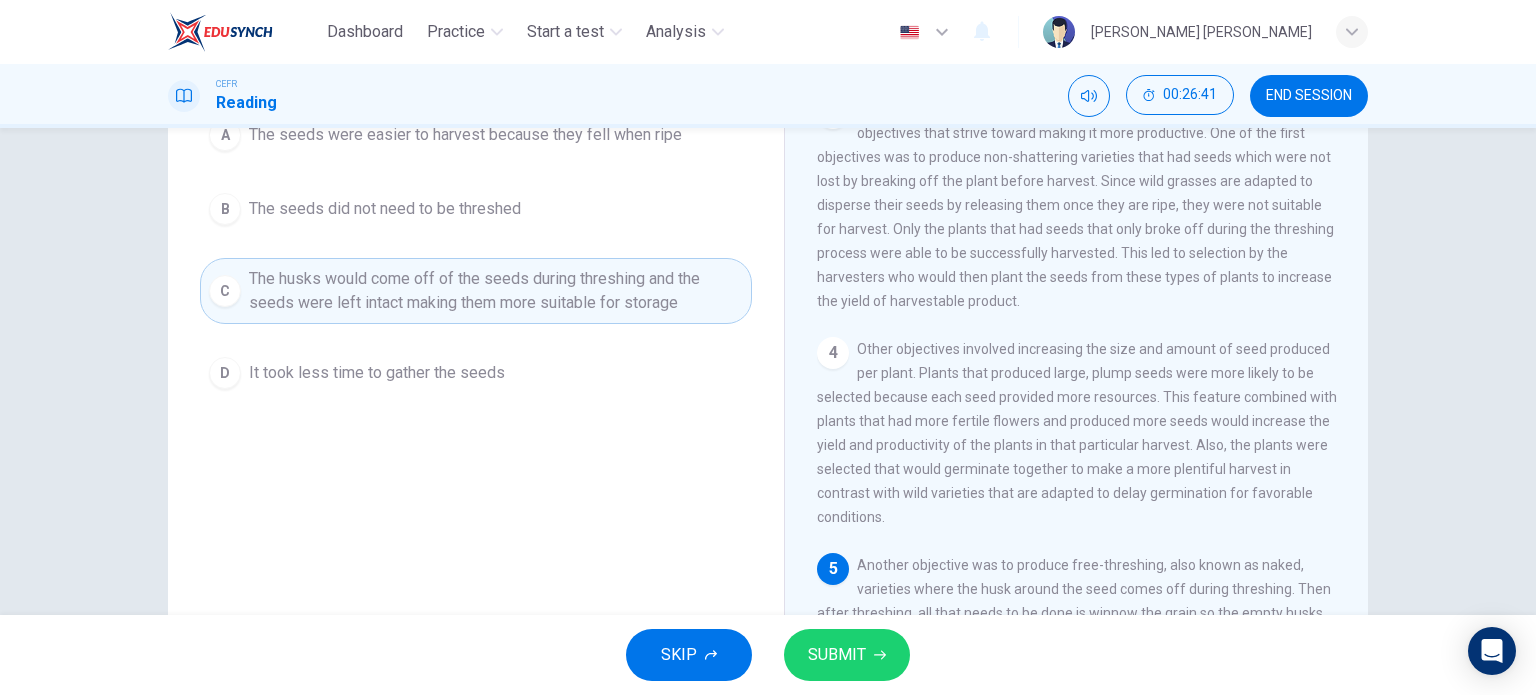 scroll, scrollTop: 188, scrollLeft: 0, axis: vertical 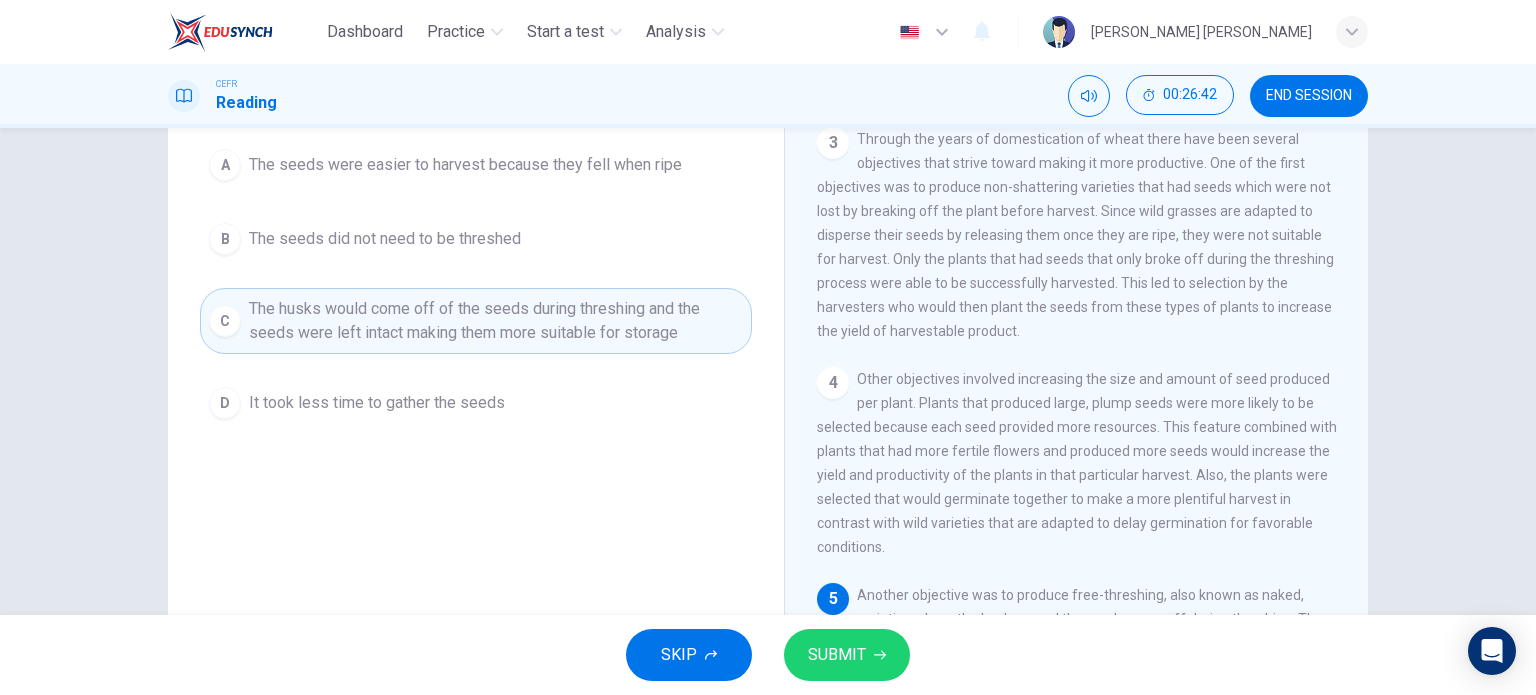 click on "SUBMIT" at bounding box center [847, 655] 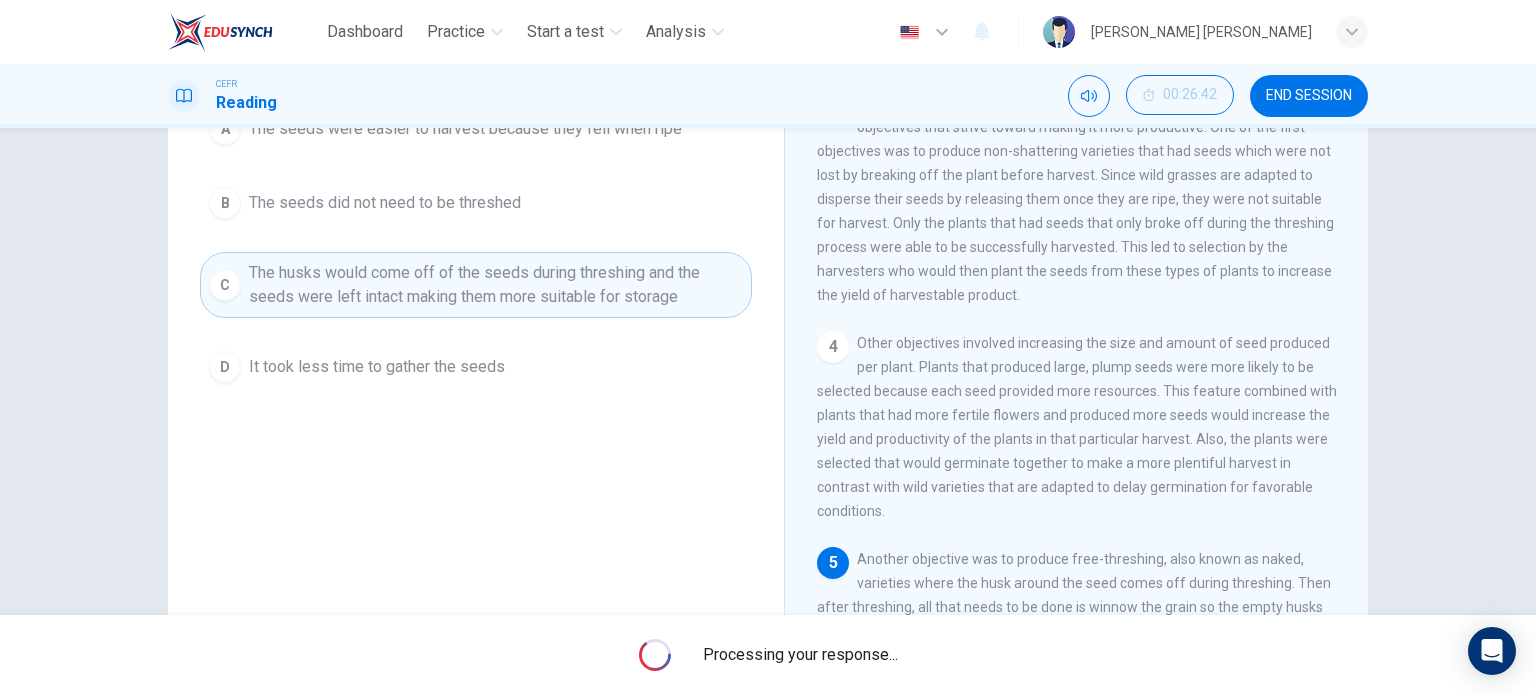 scroll, scrollTop: 288, scrollLeft: 0, axis: vertical 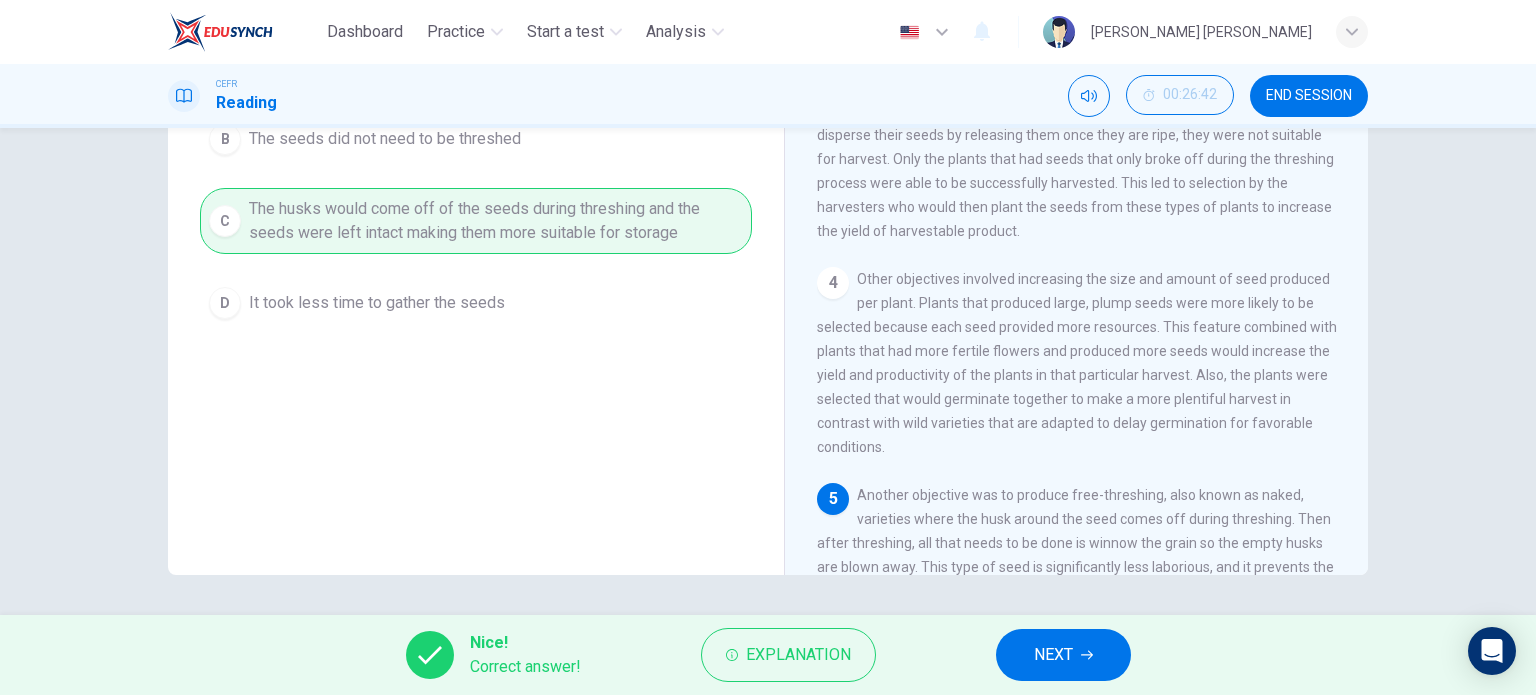 click on "NEXT" at bounding box center [1063, 655] 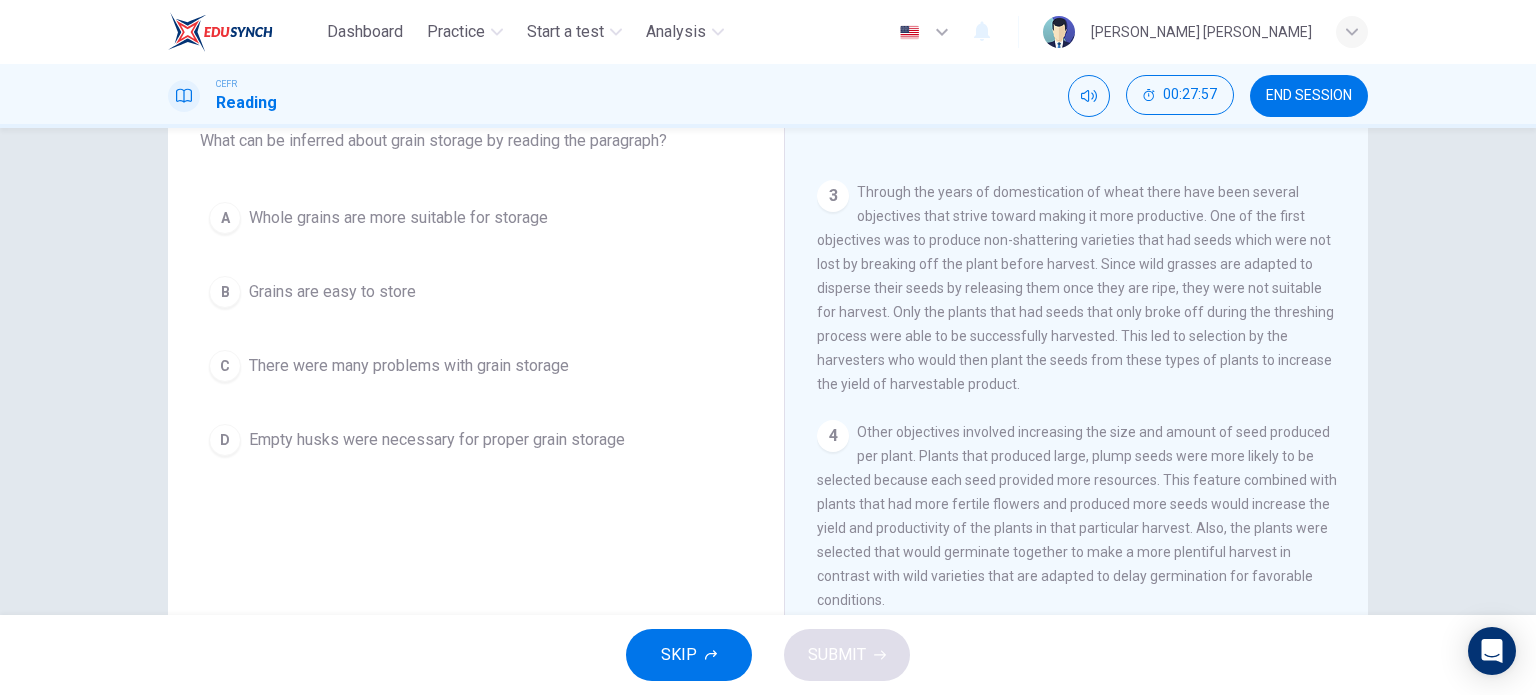 scroll, scrollTop: 100, scrollLeft: 0, axis: vertical 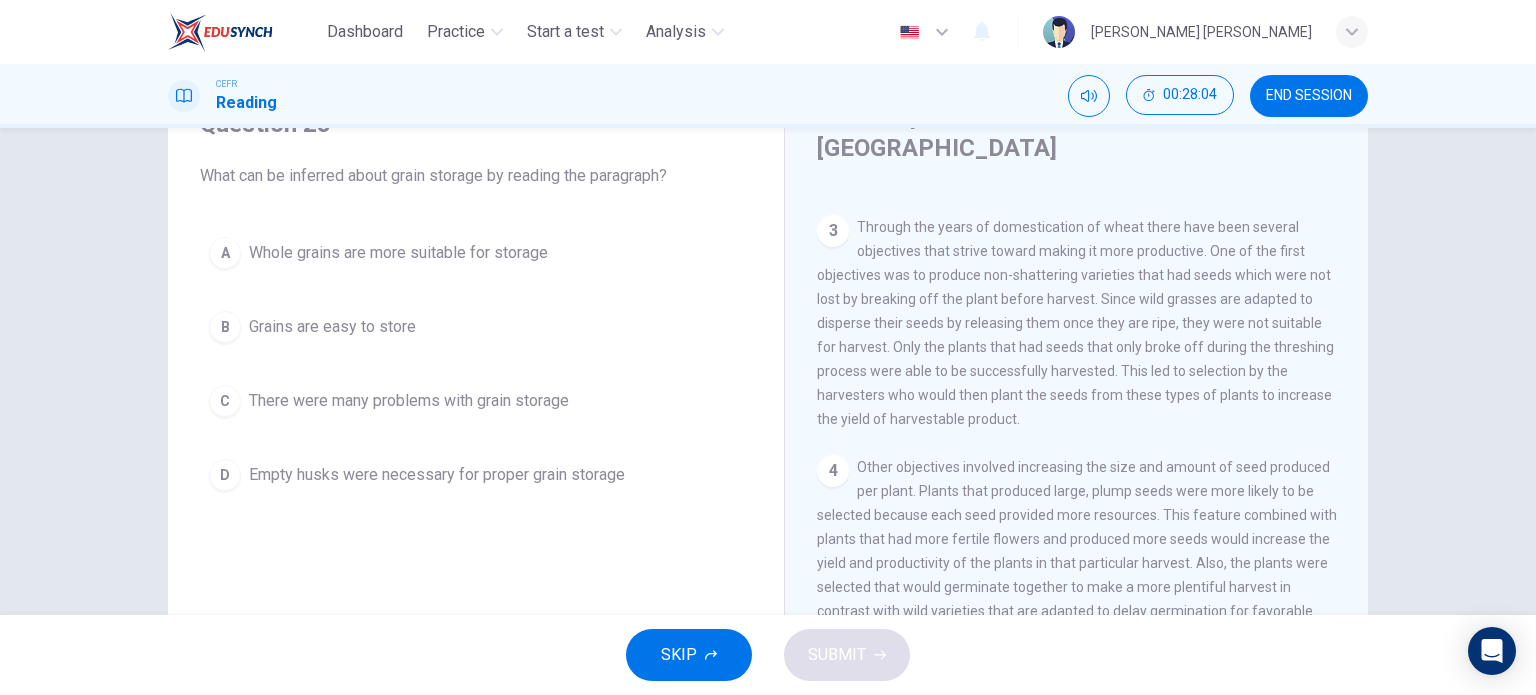 click on "Whole grains are more suitable for storage" at bounding box center [398, 253] 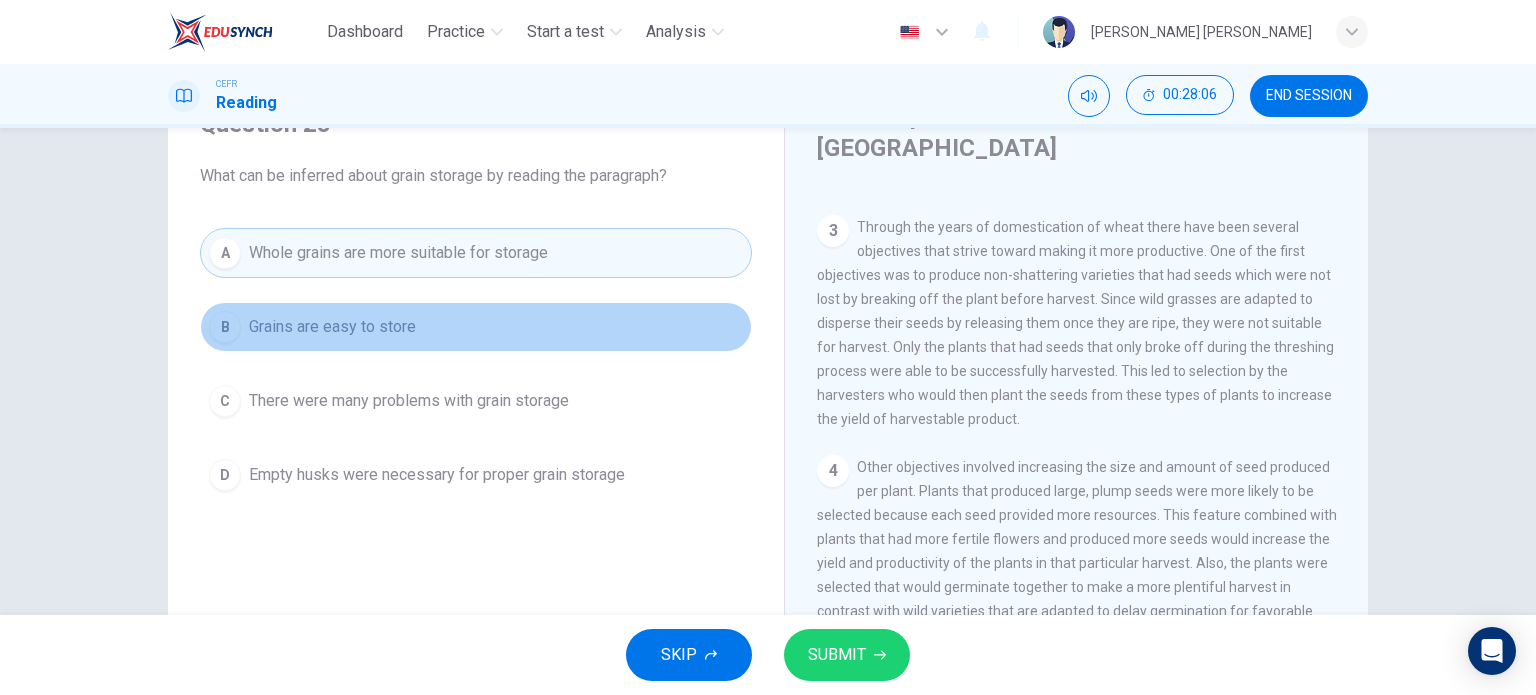 click on "B Grains are easy to store" at bounding box center [476, 327] 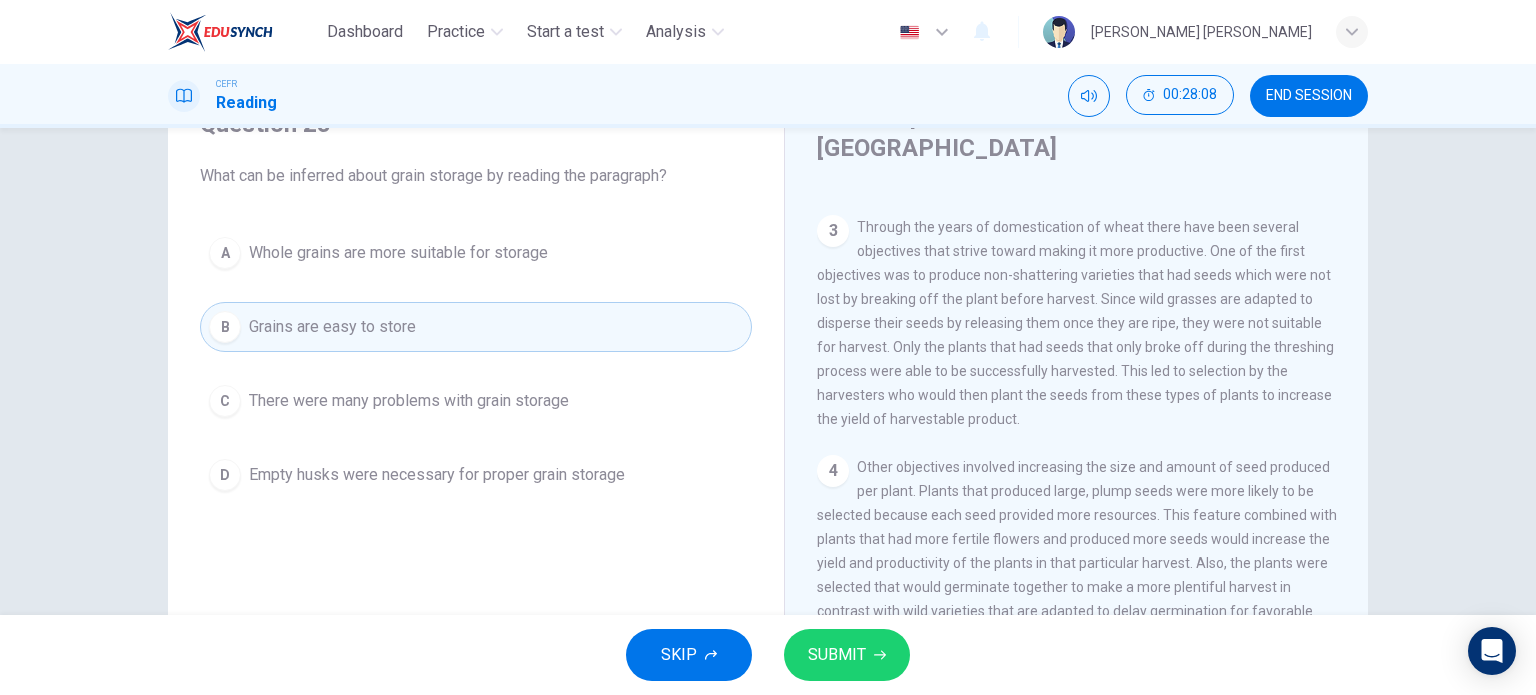 click on "D Empty husks were necessary for proper grain storage" at bounding box center [476, 475] 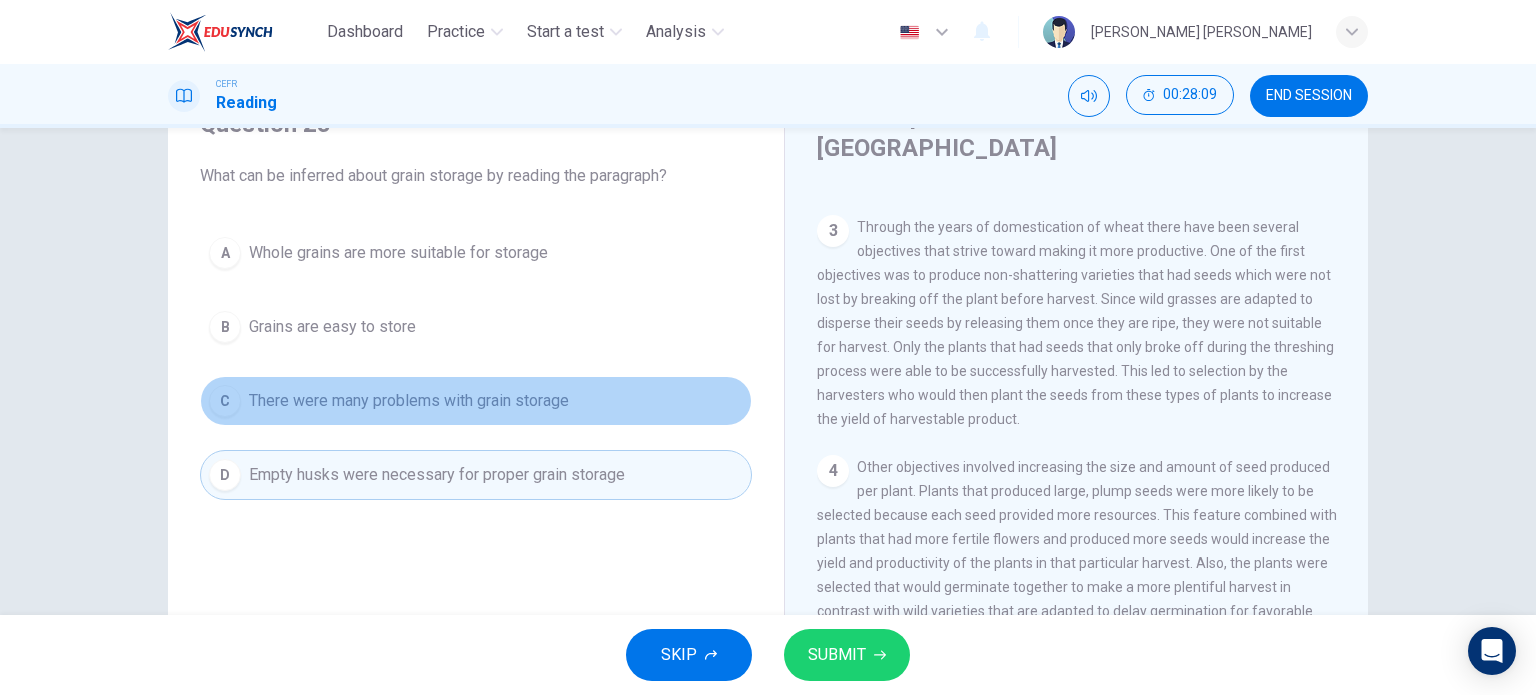 click on "C There were many problems with grain storage" at bounding box center (476, 401) 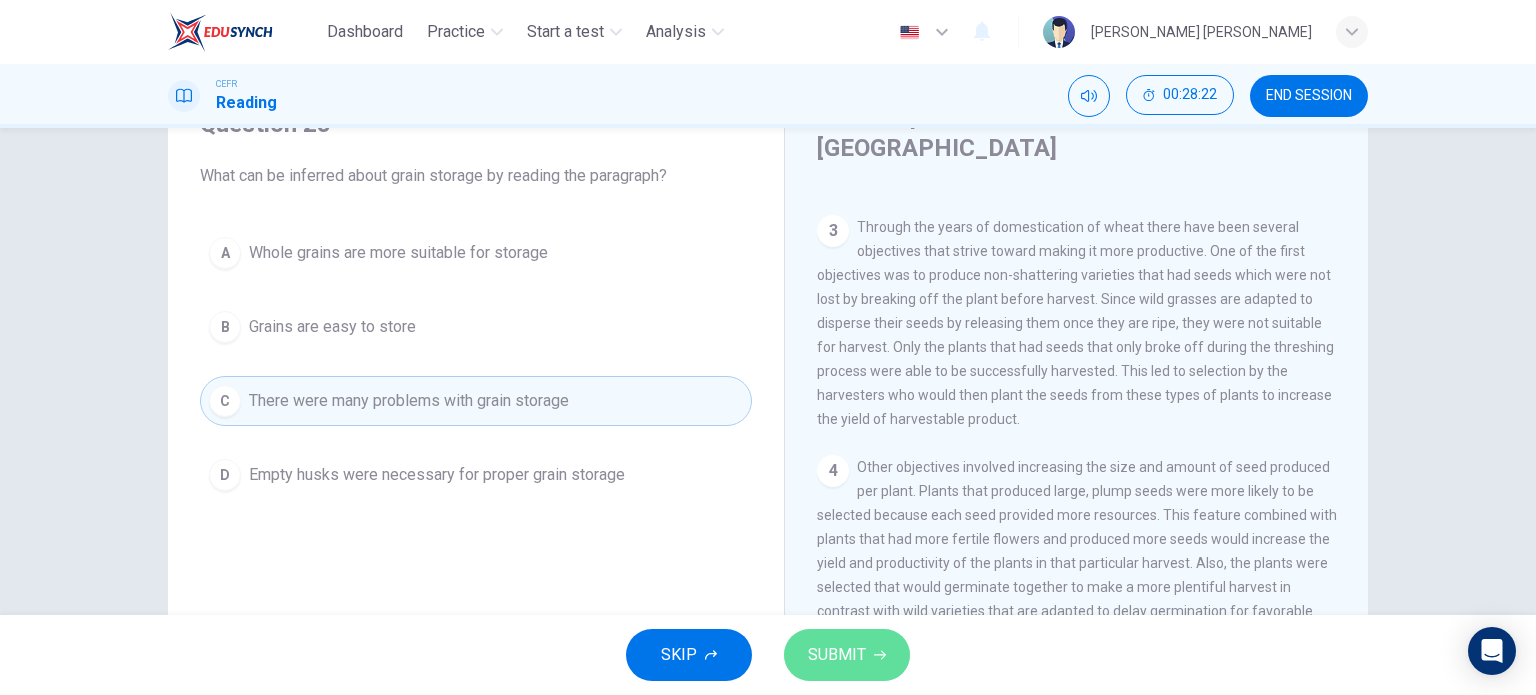 click on "SUBMIT" at bounding box center [837, 655] 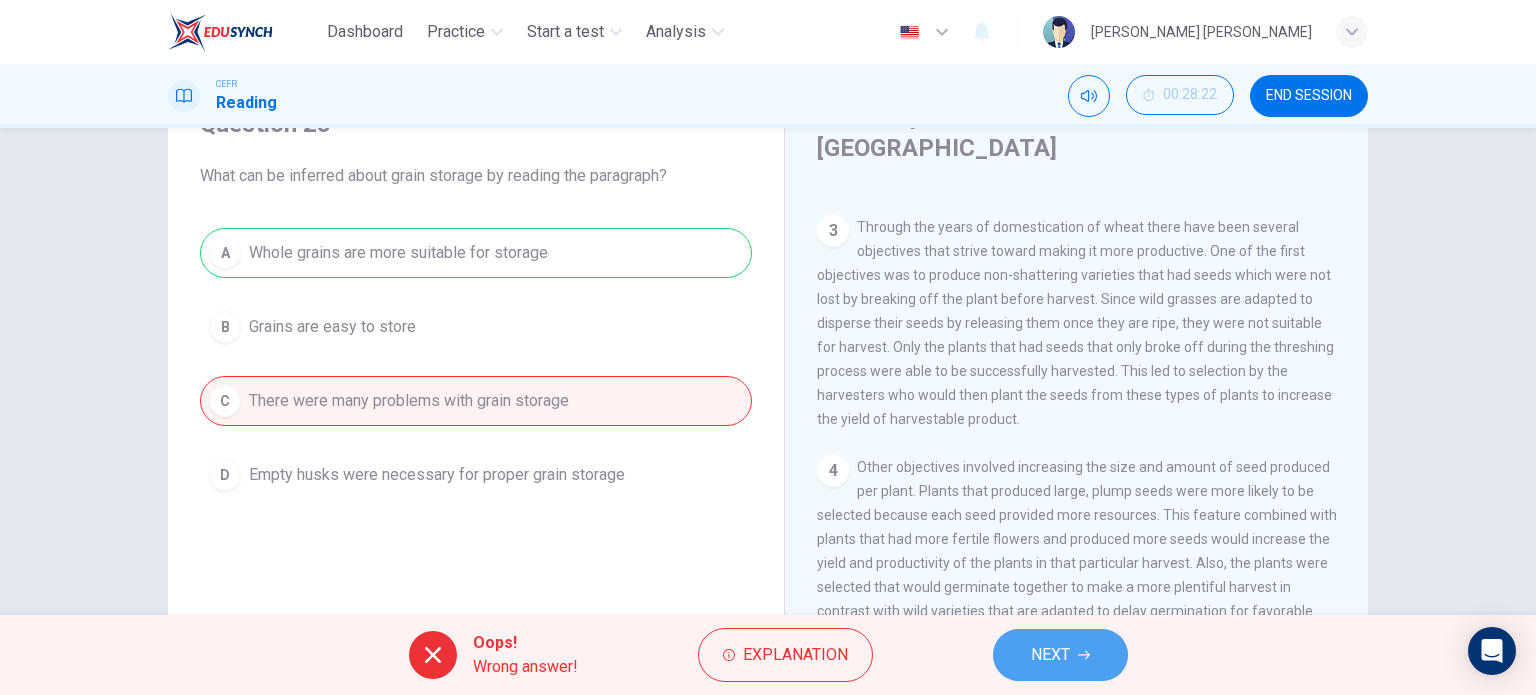 click on "NEXT" at bounding box center (1050, 655) 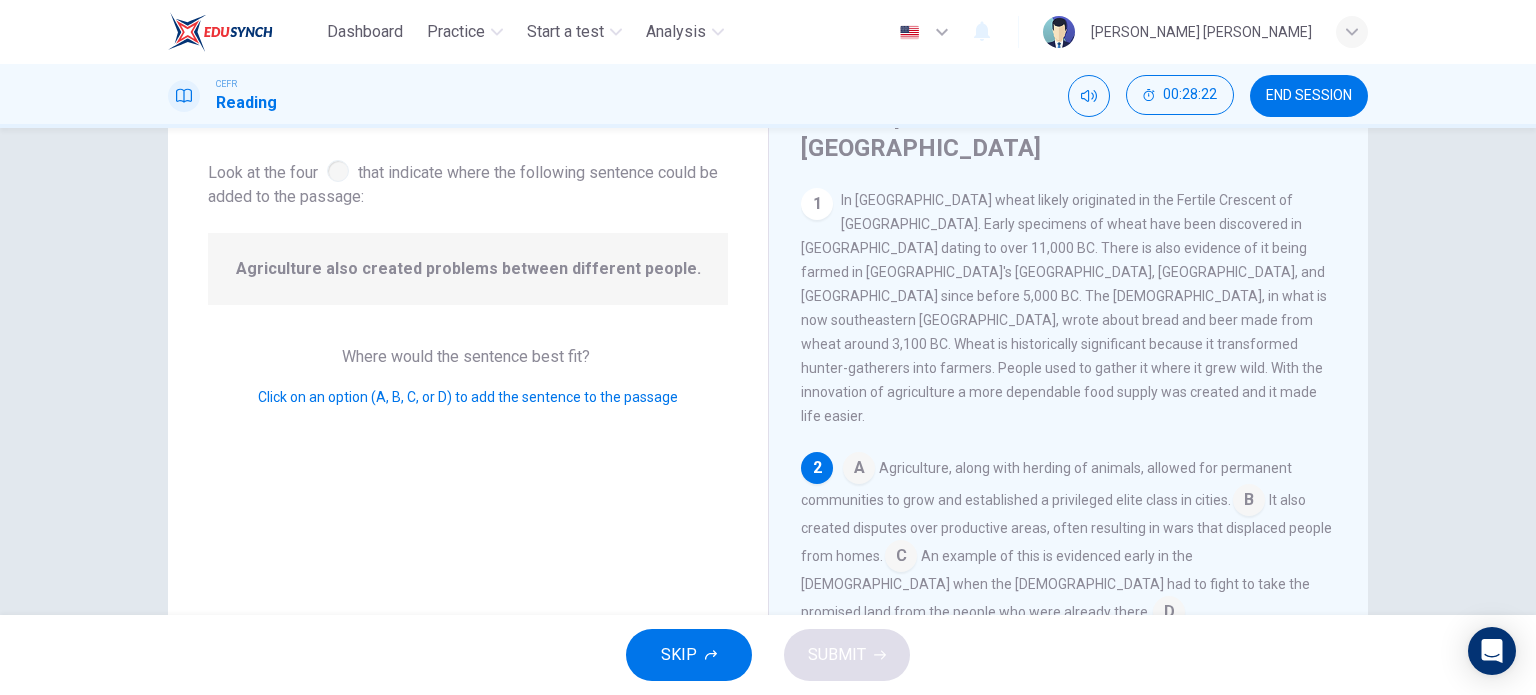 scroll, scrollTop: 23, scrollLeft: 0, axis: vertical 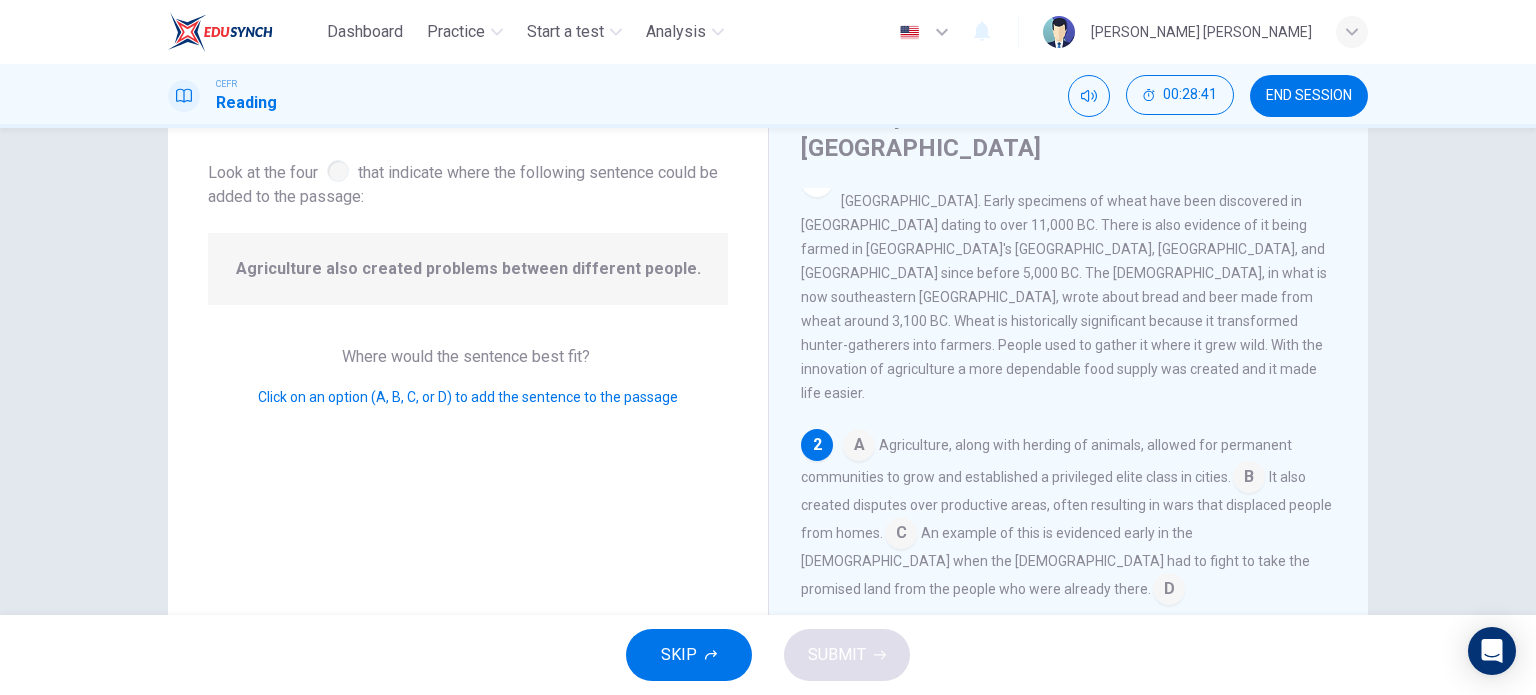 click at bounding box center (1249, 479) 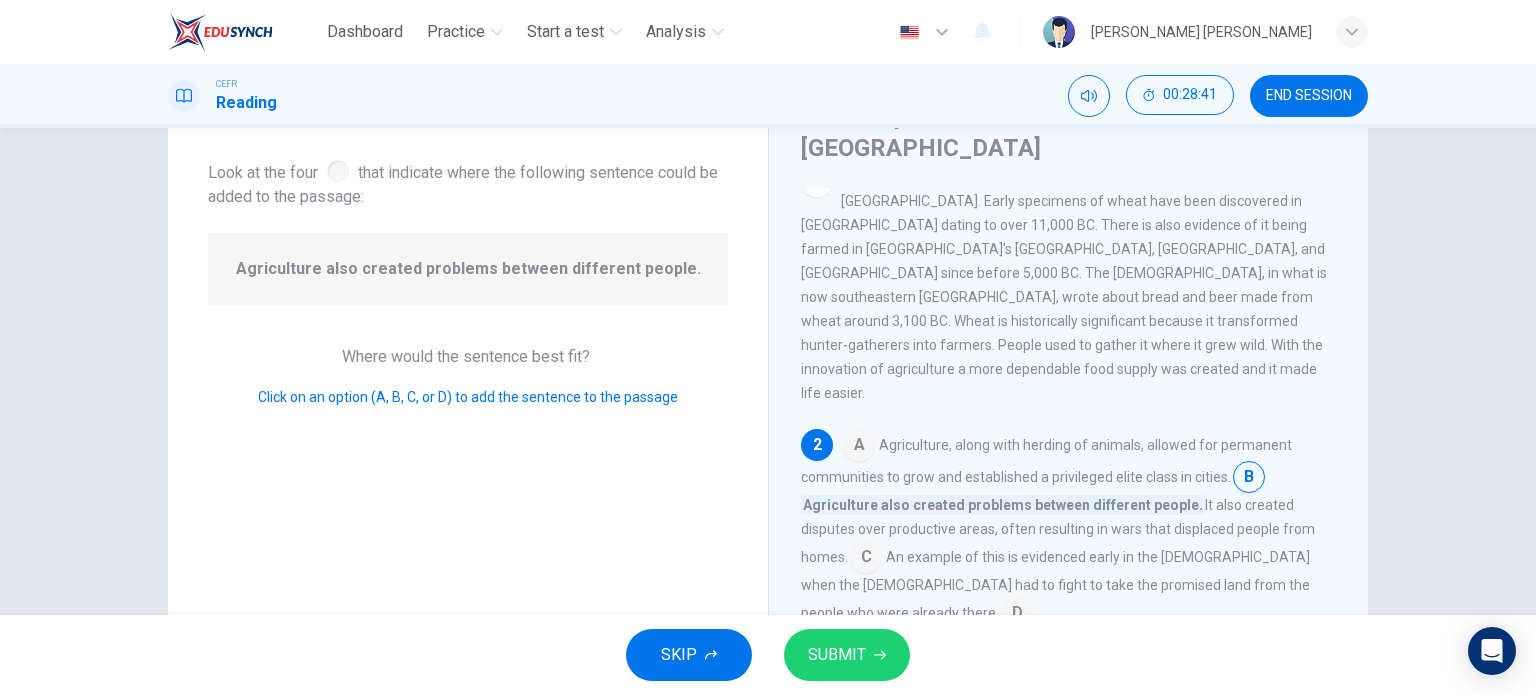 click on "SUBMIT" at bounding box center [837, 655] 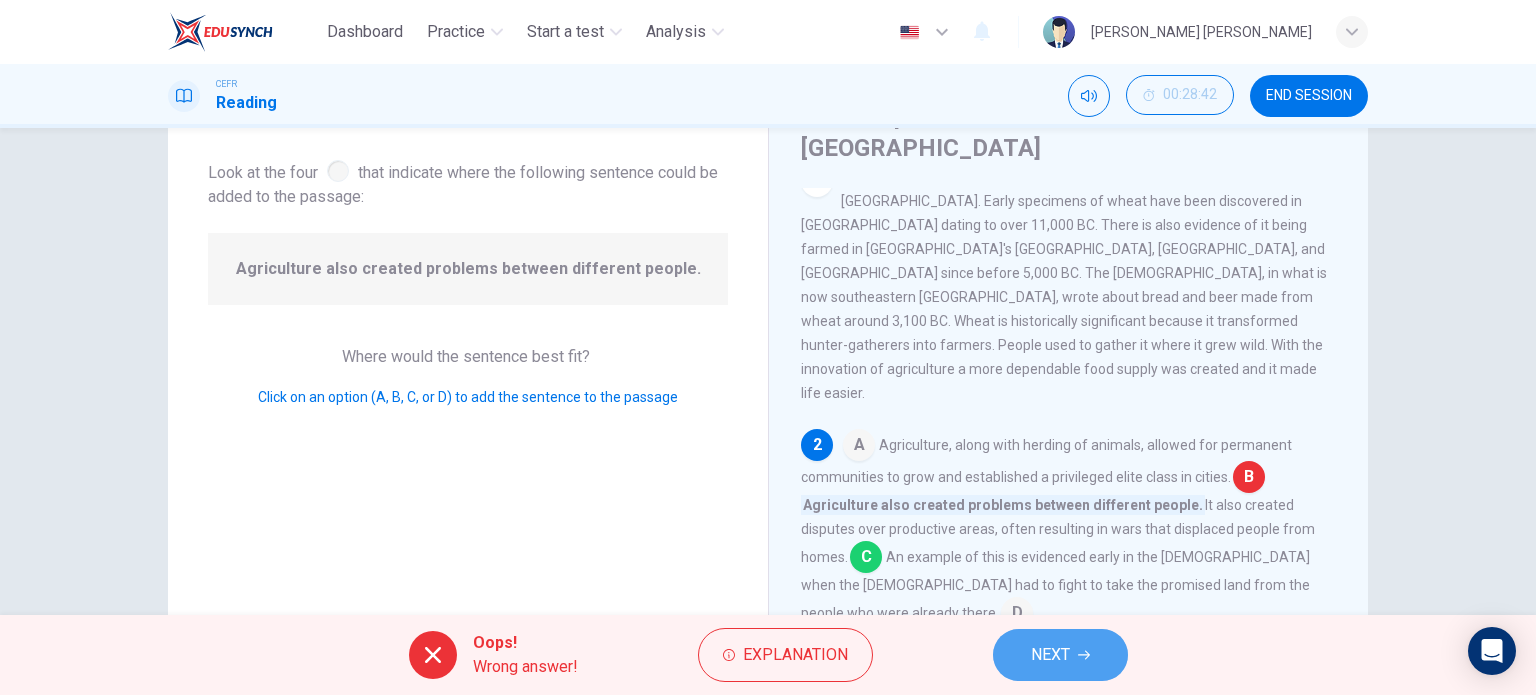 click on "NEXT" at bounding box center [1060, 655] 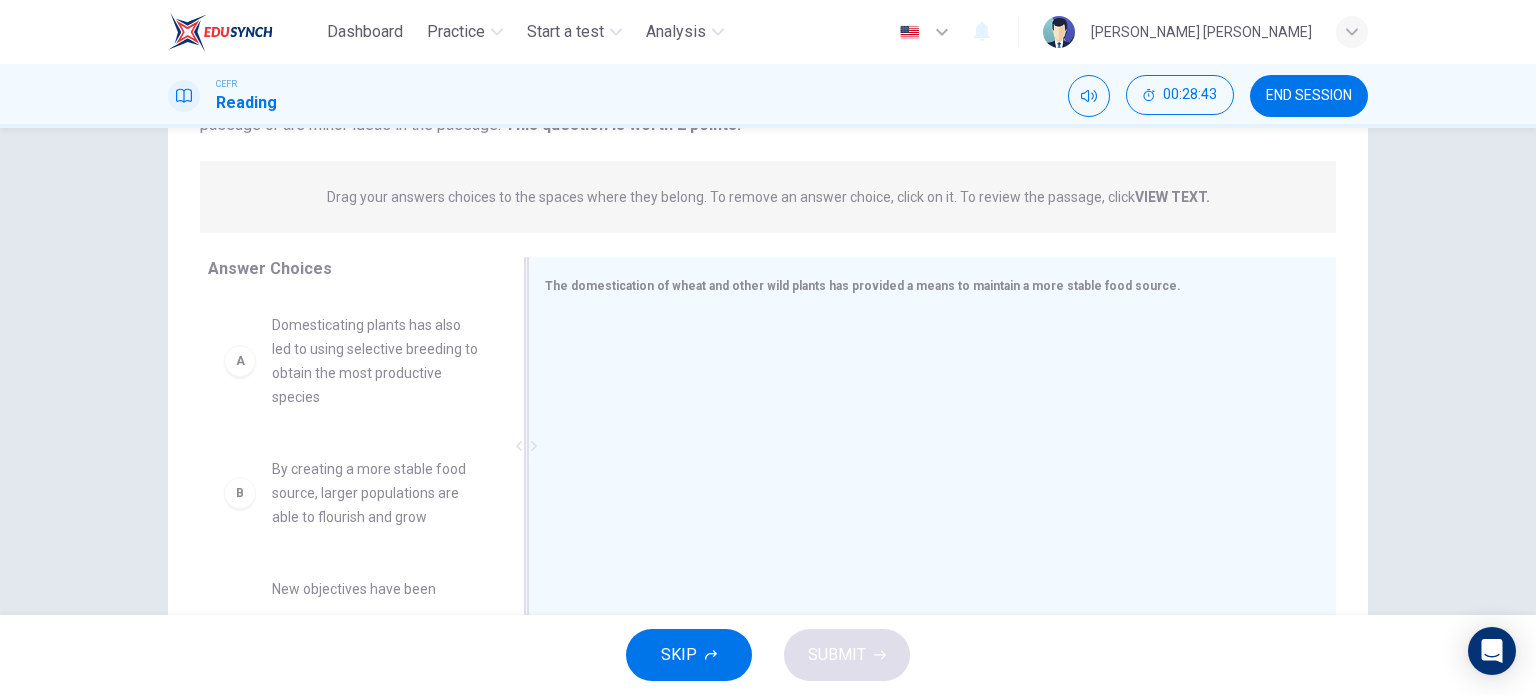 scroll, scrollTop: 288, scrollLeft: 0, axis: vertical 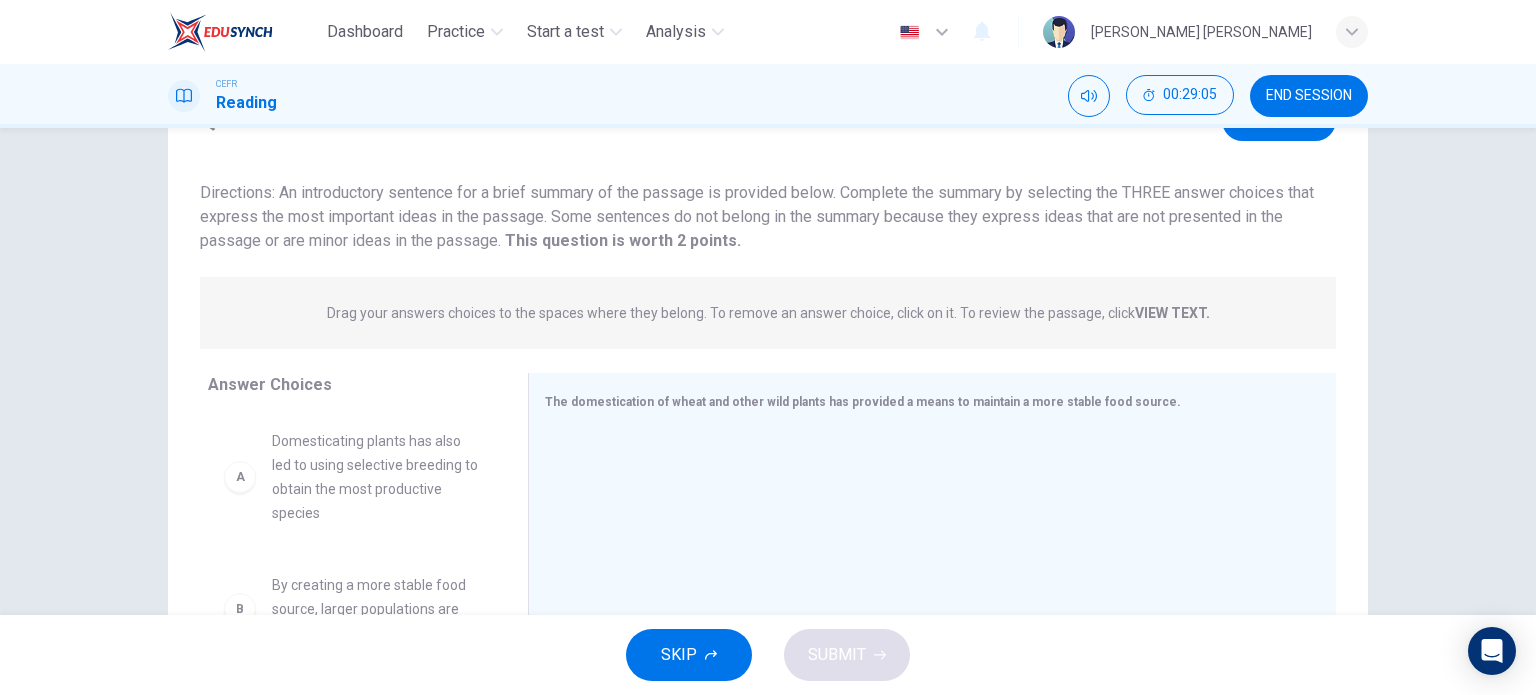 click on "VIEW TEXT." at bounding box center (1172, 313) 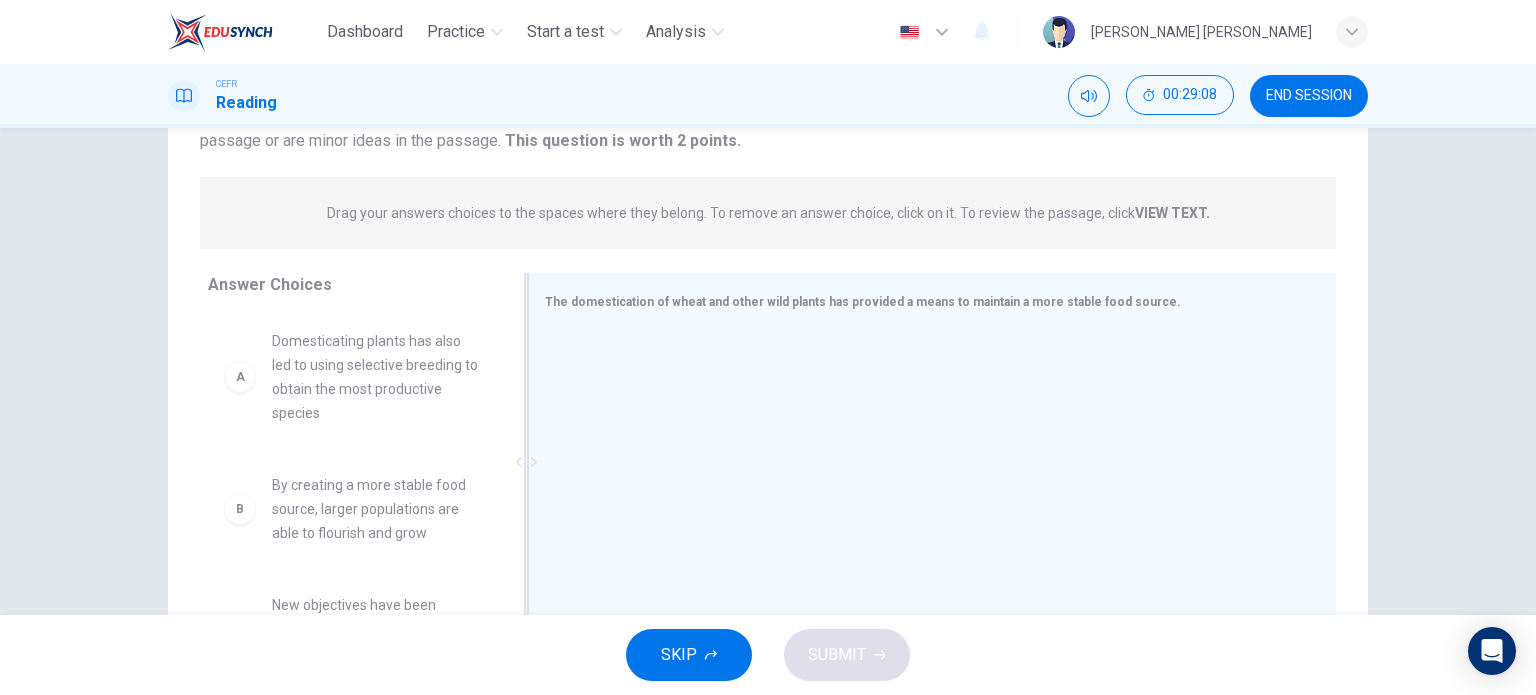 scroll, scrollTop: 288, scrollLeft: 0, axis: vertical 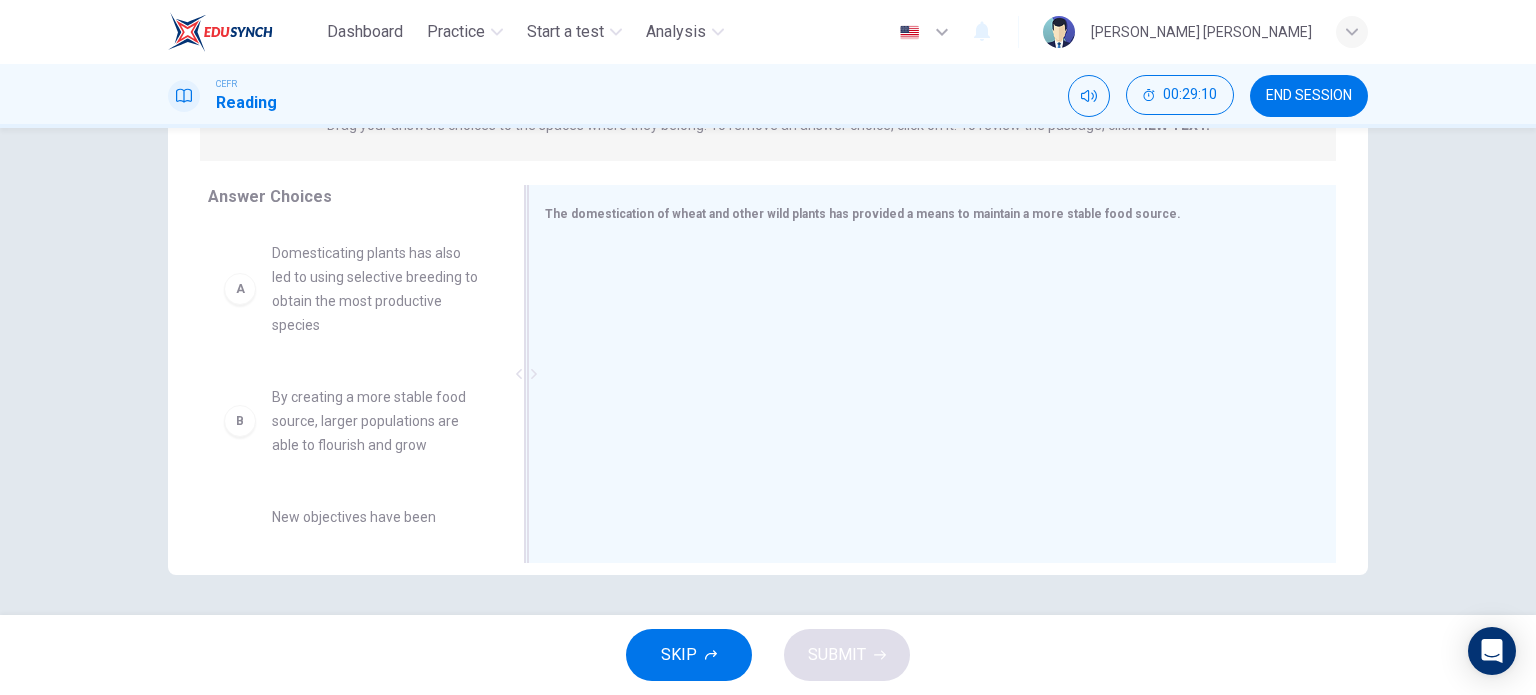 click on "The domestication of wheat and other wild plants has provided a means to maintain a more stable food source." at bounding box center (863, 214) 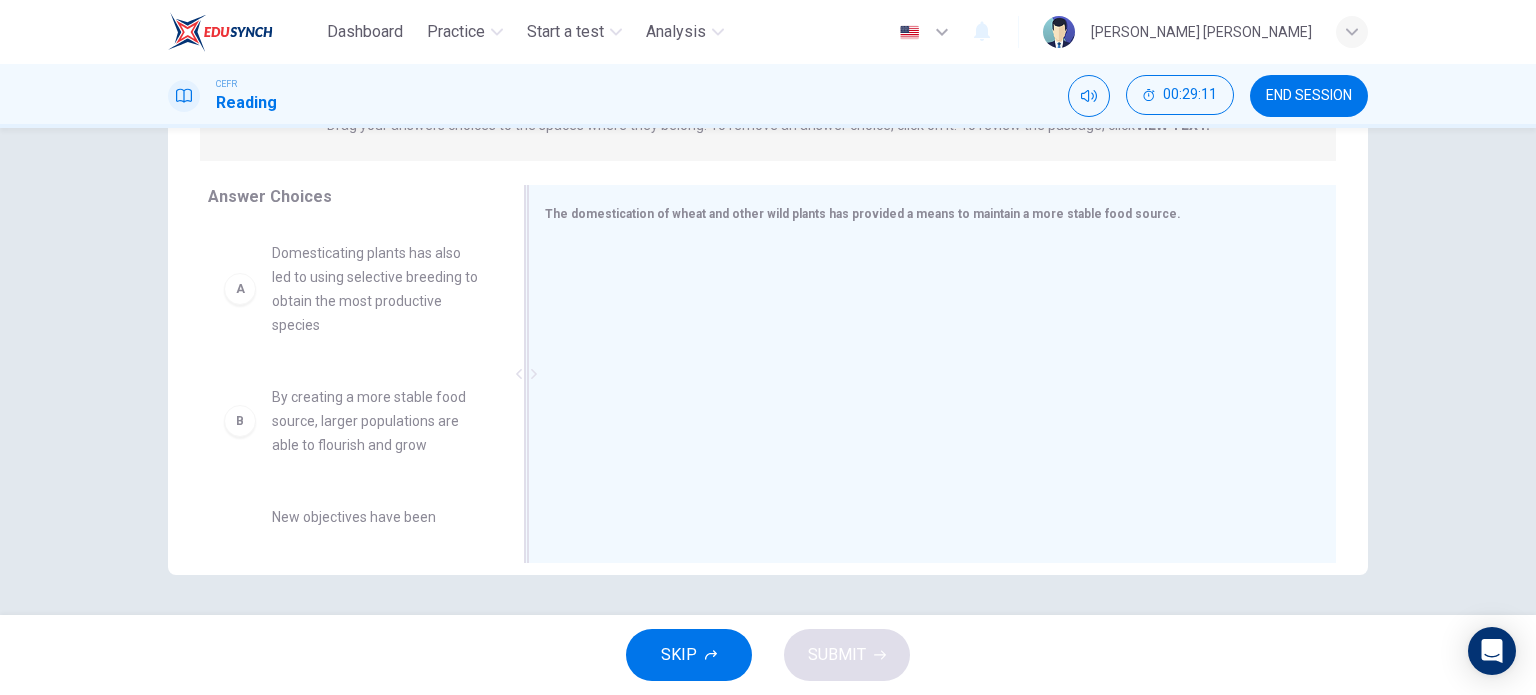 click on "The domestication of wheat and other wild plants has provided a means to maintain a more stable food source." at bounding box center (932, 374) 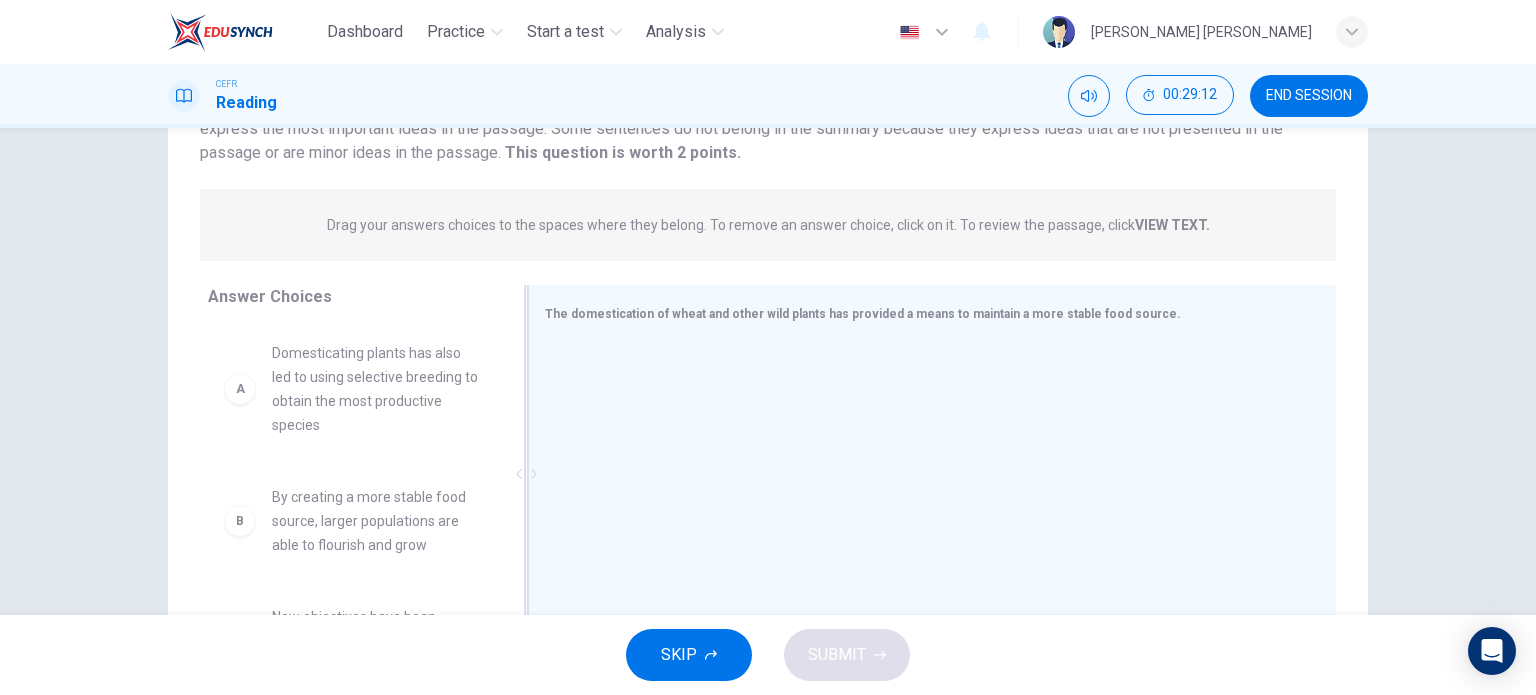 click on "The domestication of wheat and other wild plants has provided a means to maintain a more stable food source." at bounding box center [932, 474] 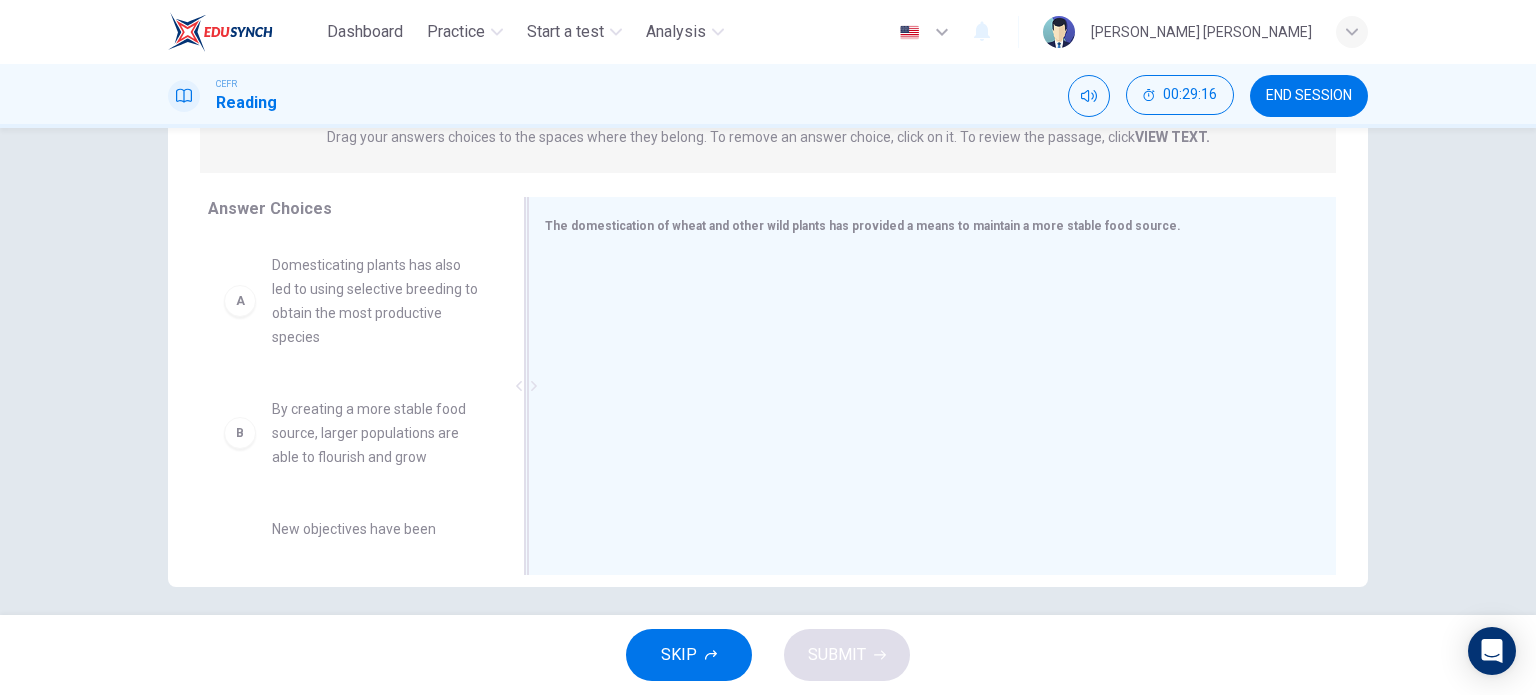 scroll, scrollTop: 288, scrollLeft: 0, axis: vertical 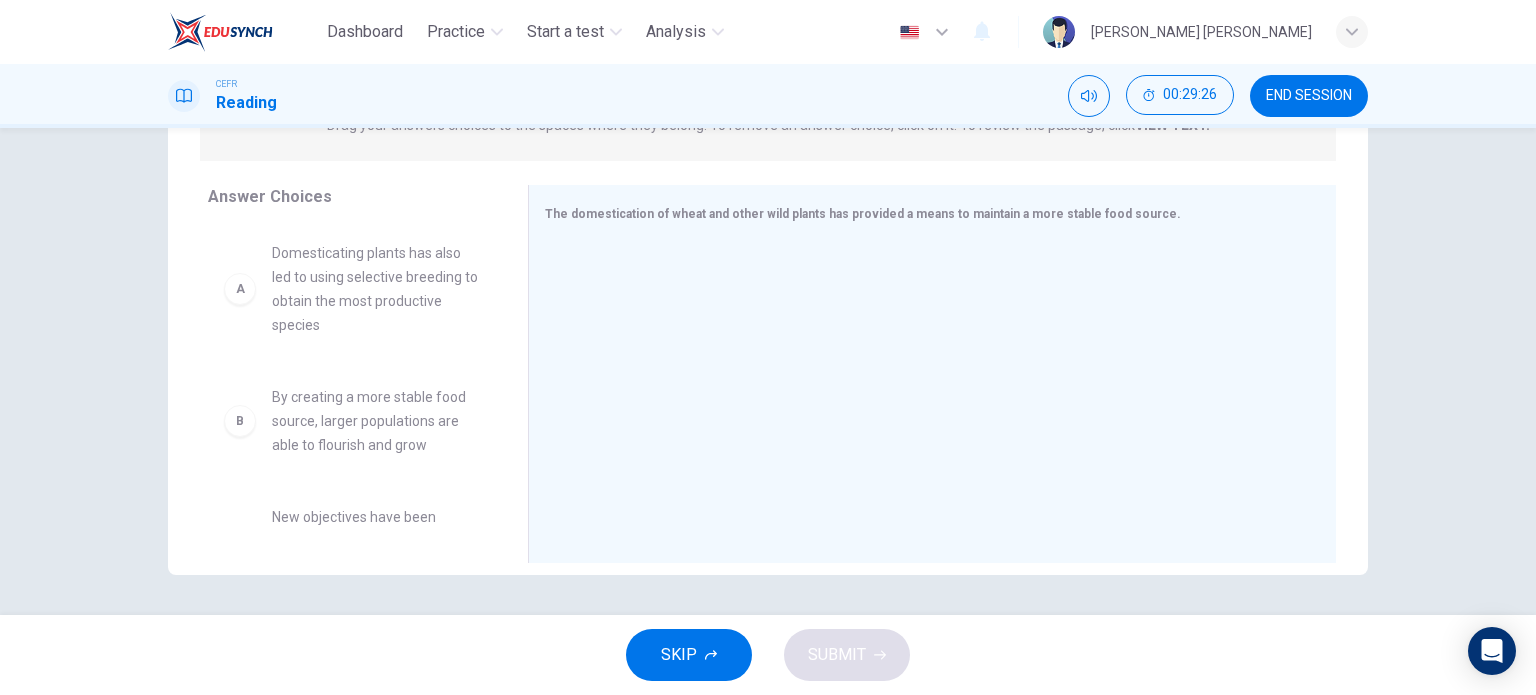 click on "Domesticating plants has also led to using selective breeding to obtain the most productive species" at bounding box center (376, 289) 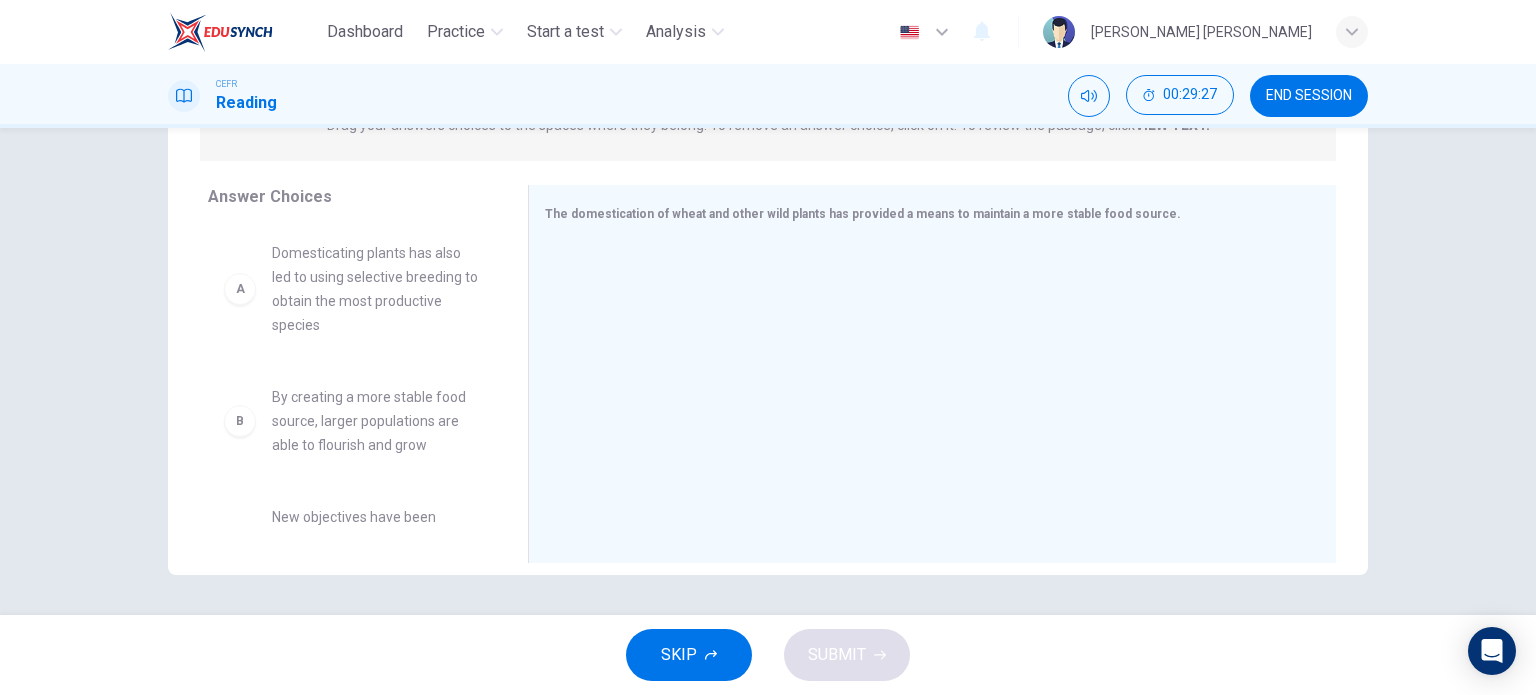 click on "Domesticating plants has also led to using selective breeding to obtain the most productive species" at bounding box center [376, 289] 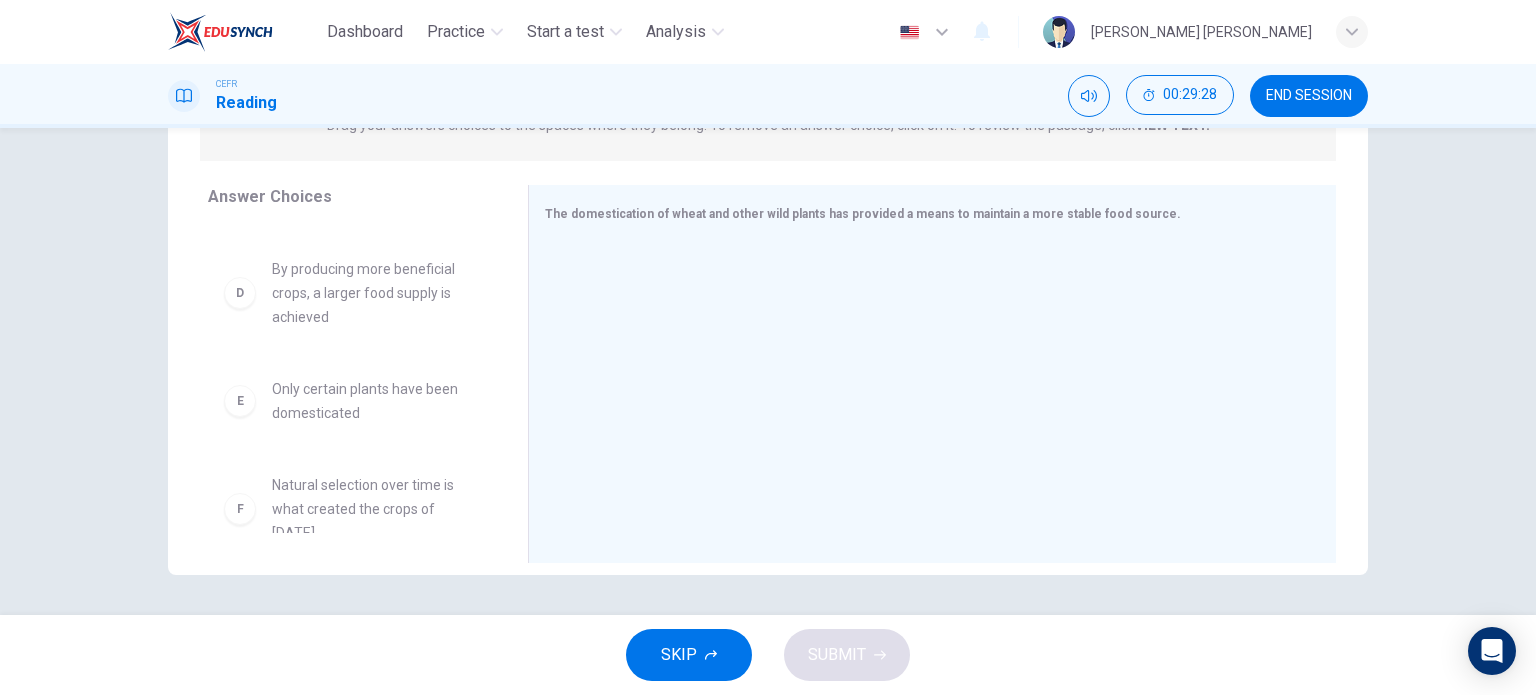 scroll, scrollTop: 396, scrollLeft: 0, axis: vertical 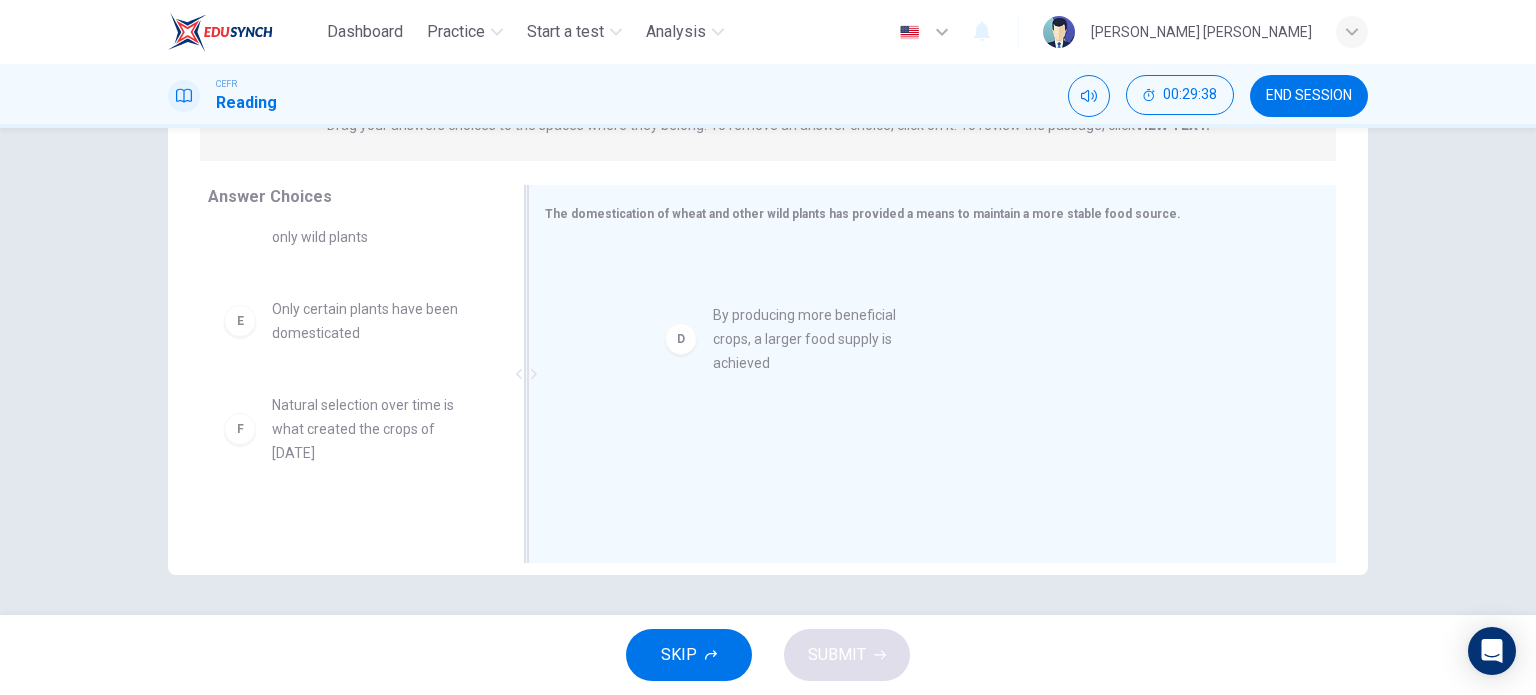drag, startPoint x: 348, startPoint y: 308, endPoint x: 810, endPoint y: 359, distance: 464.8064 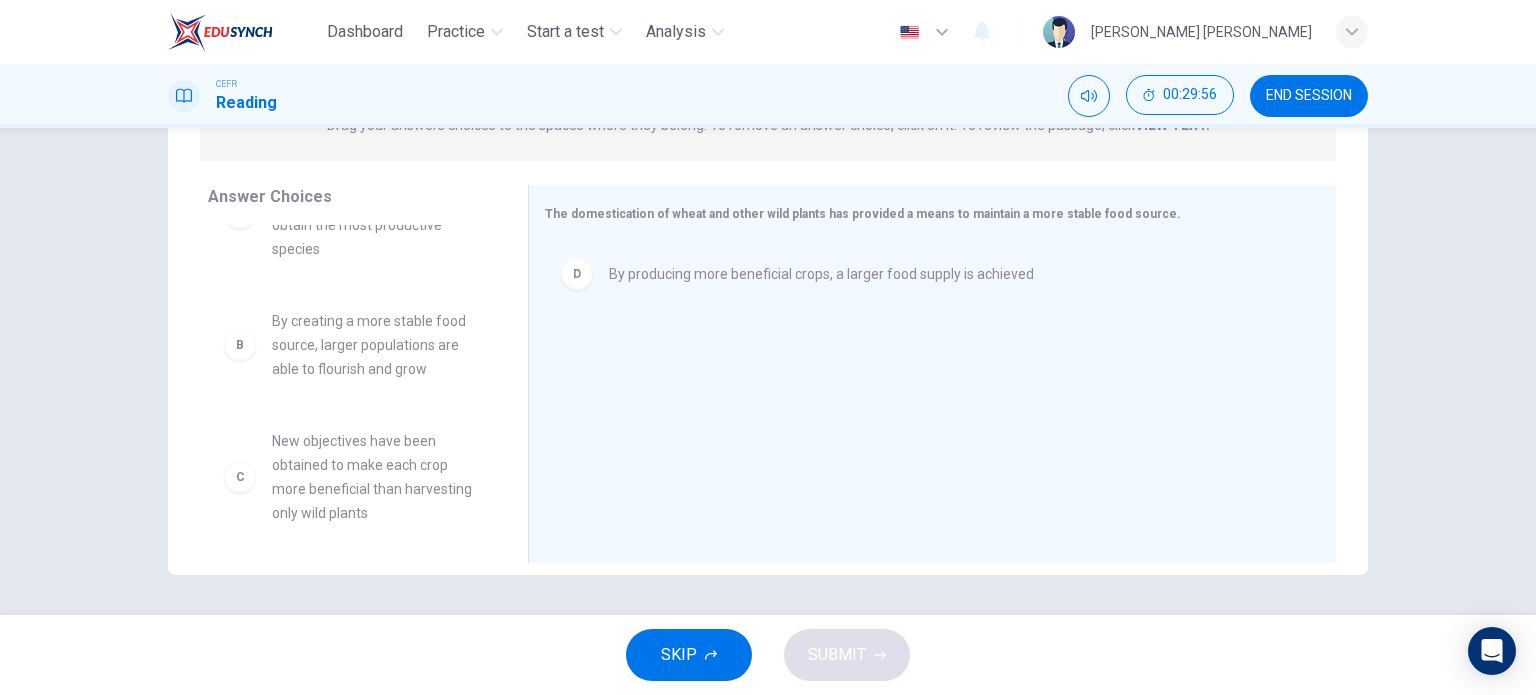 scroll, scrollTop: 0, scrollLeft: 0, axis: both 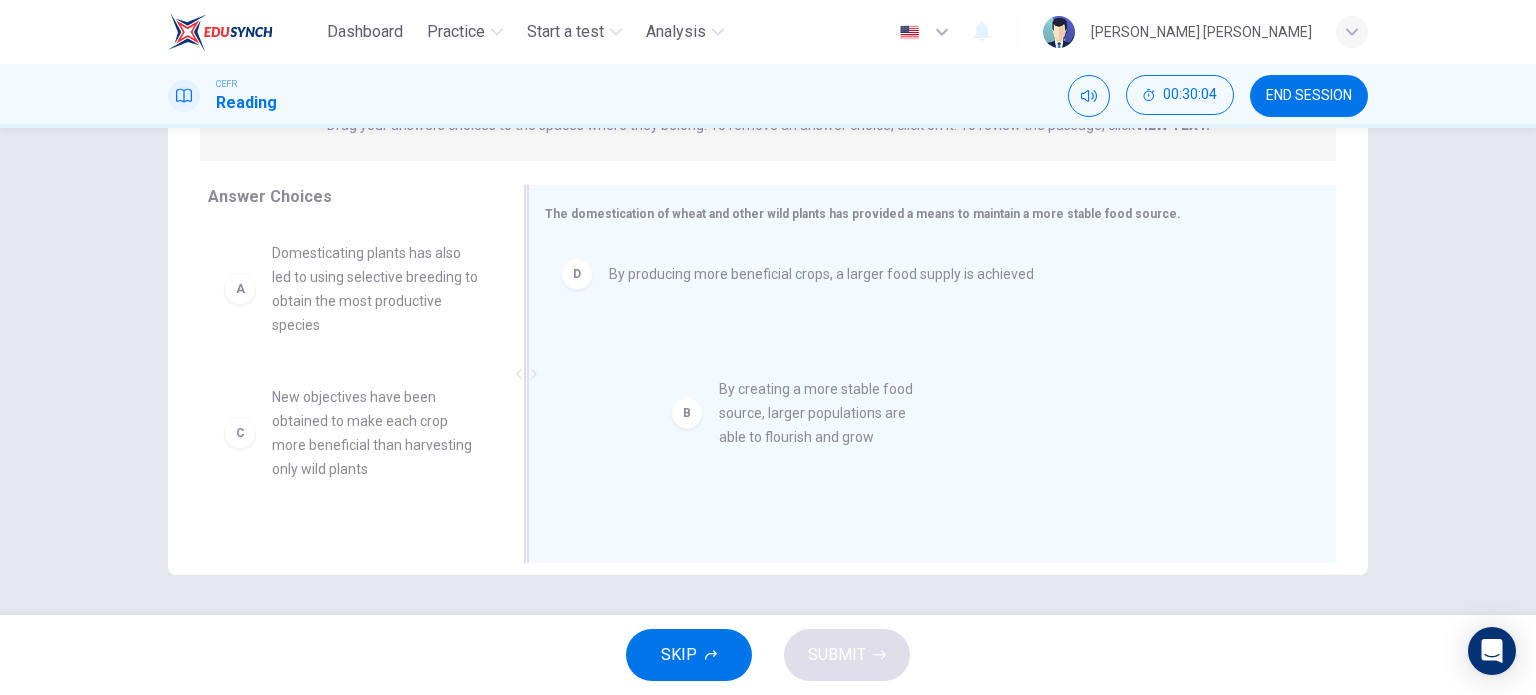 drag, startPoint x: 364, startPoint y: 417, endPoint x: 871, endPoint y: 406, distance: 507.11932 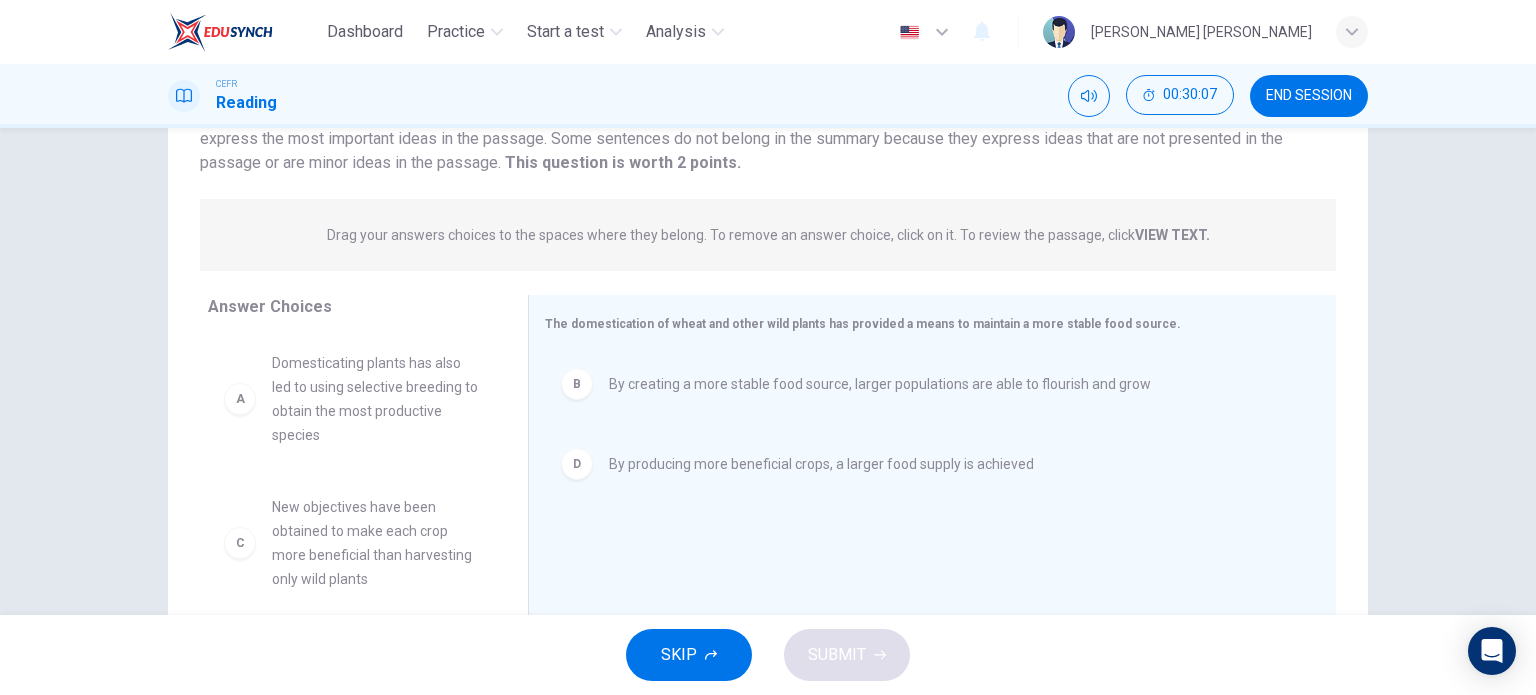 scroll, scrollTop: 288, scrollLeft: 0, axis: vertical 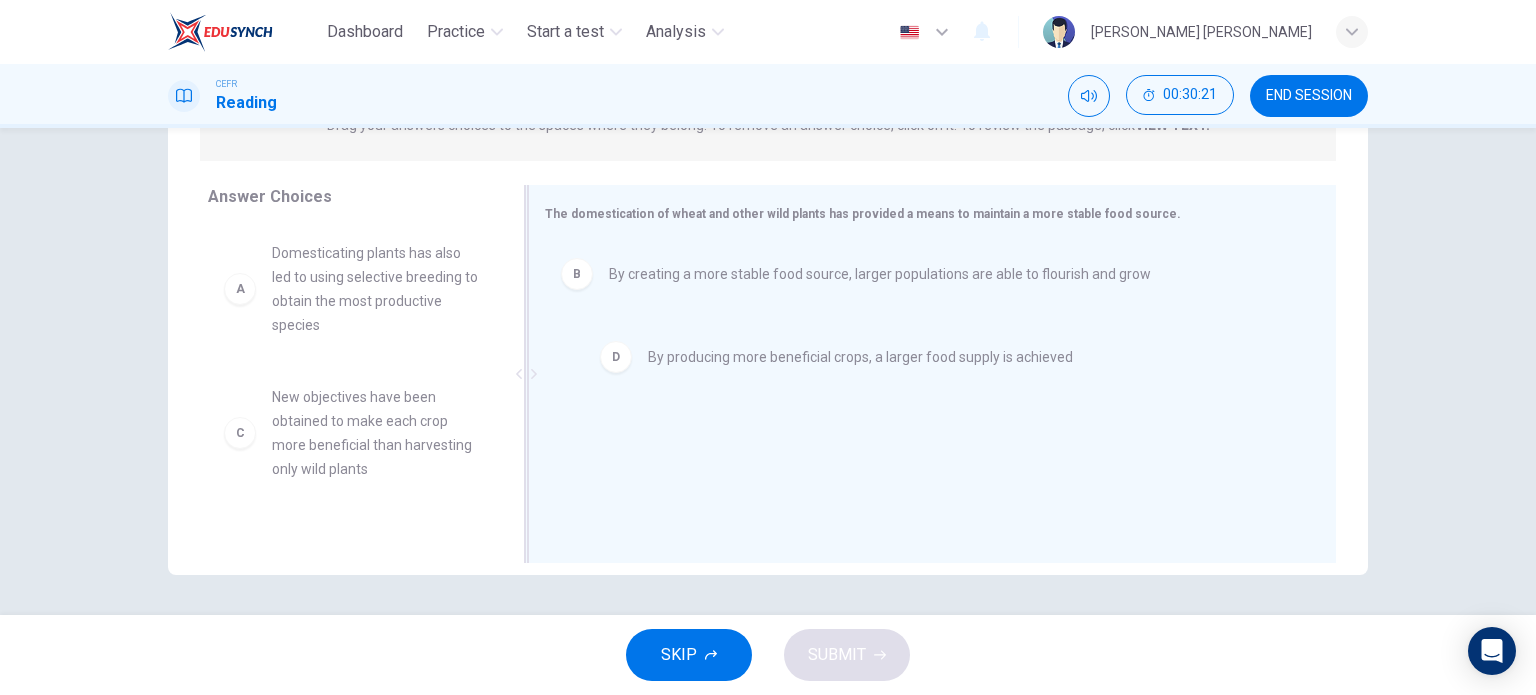 drag, startPoint x: 816, startPoint y: 357, endPoint x: 855, endPoint y: 360, distance: 39.115215 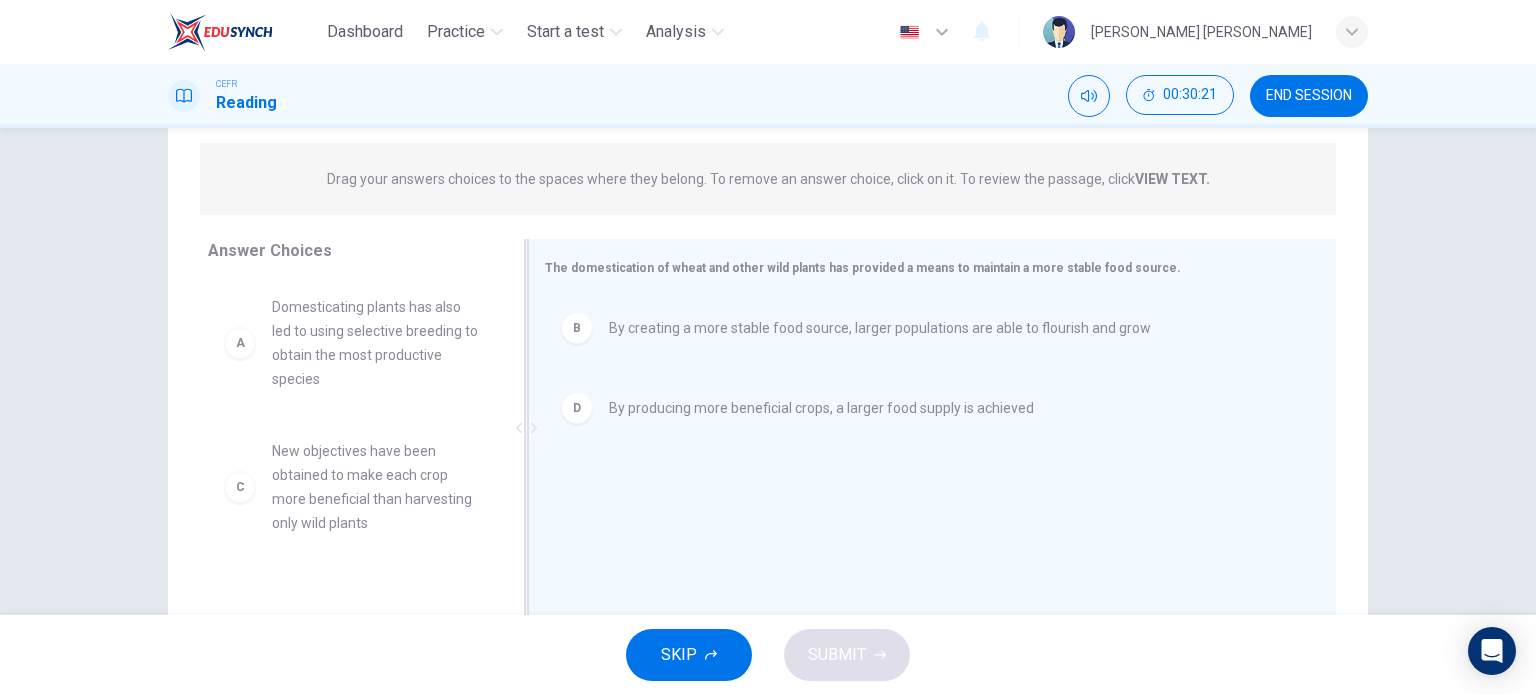 scroll, scrollTop: 188, scrollLeft: 0, axis: vertical 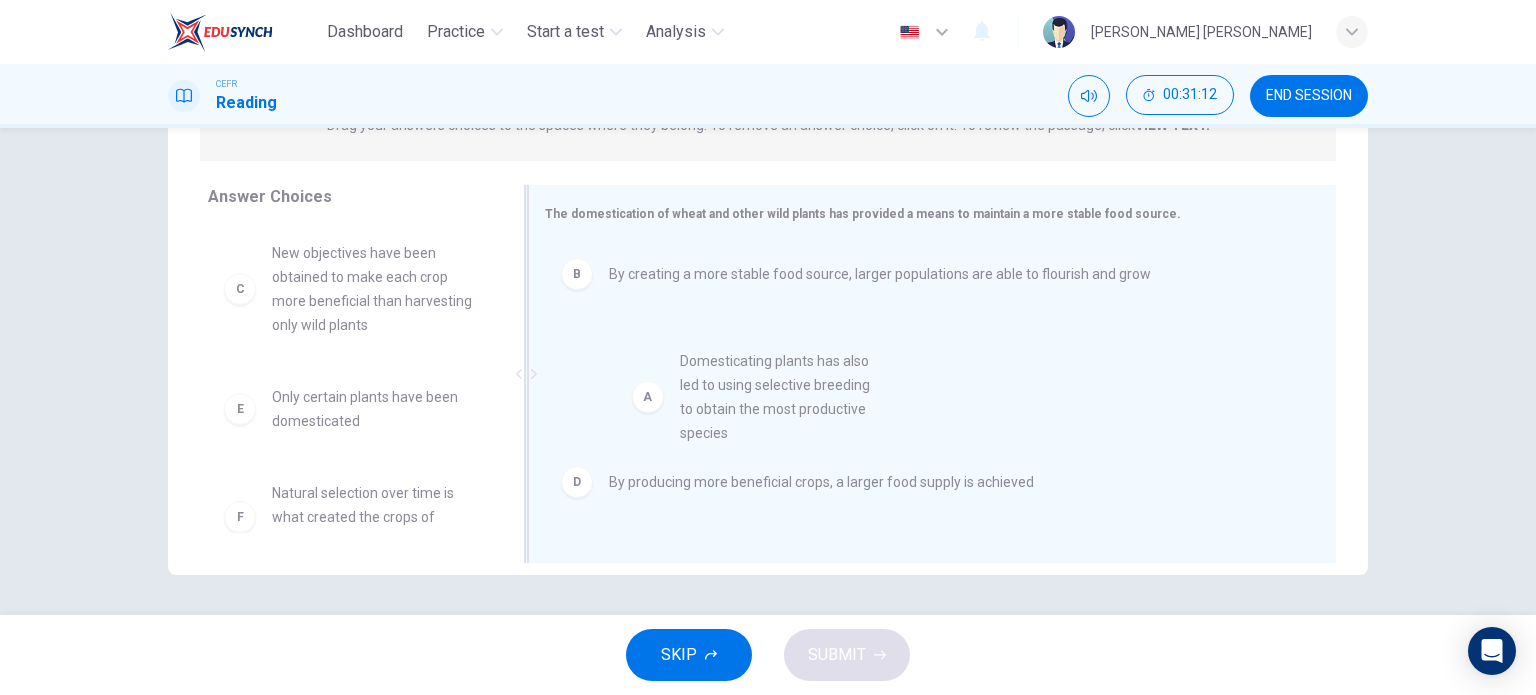 drag, startPoint x: 330, startPoint y: 289, endPoint x: 808, endPoint y: 409, distance: 492.83264 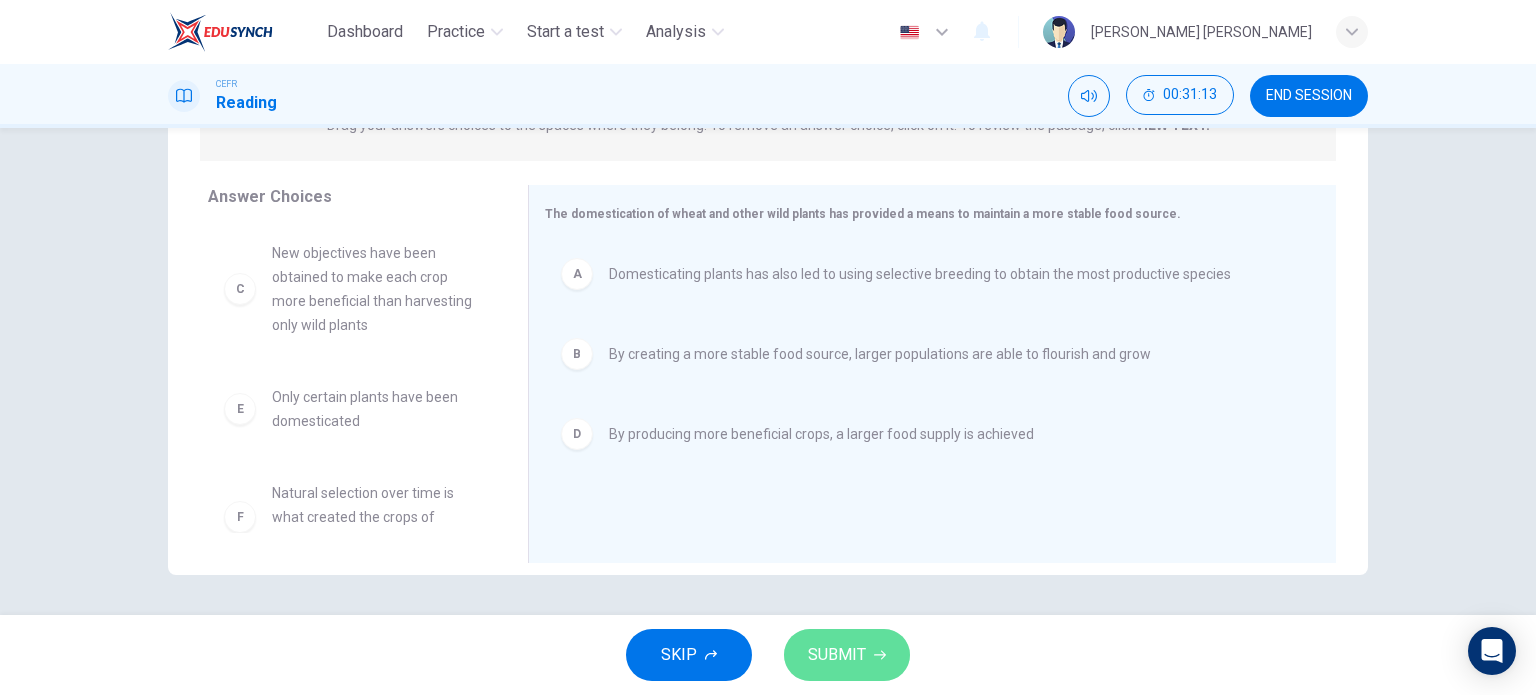click on "SUBMIT" at bounding box center (847, 655) 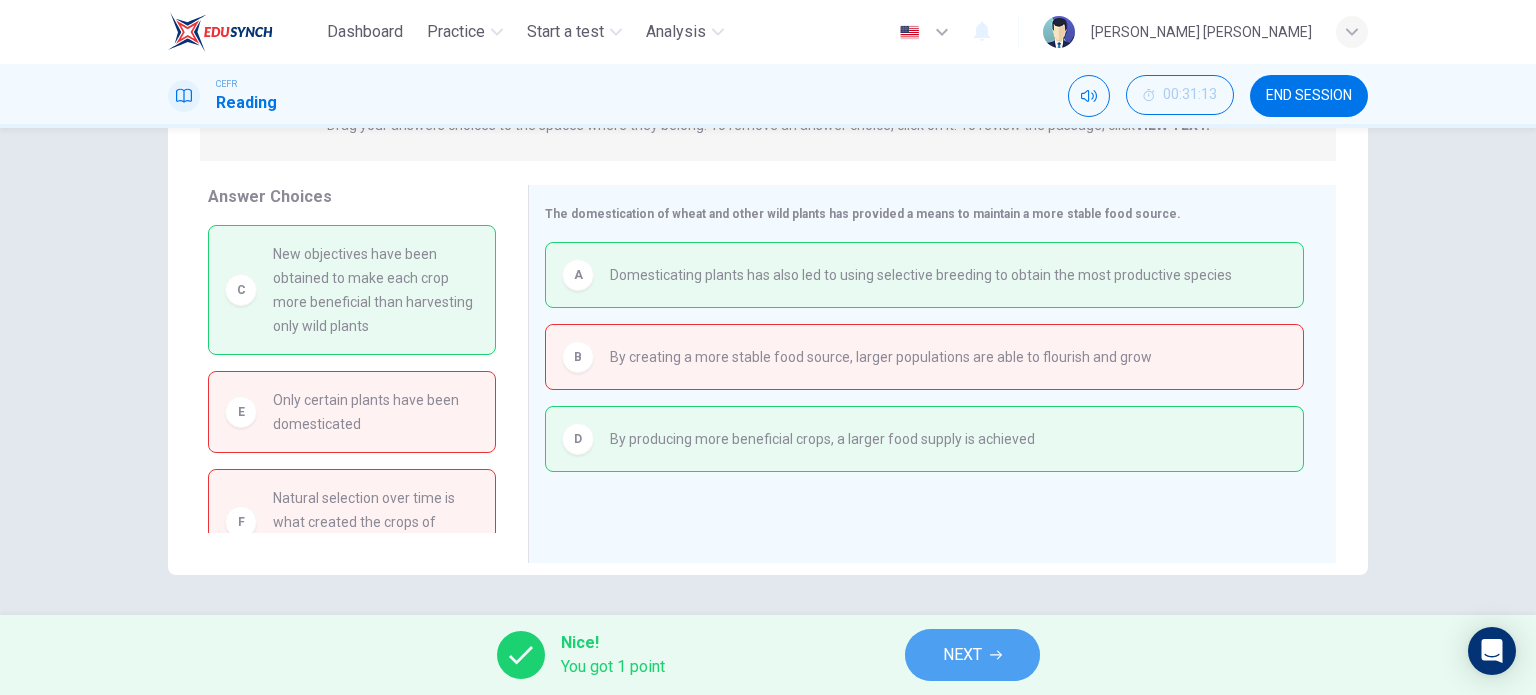 click on "NEXT" at bounding box center [962, 655] 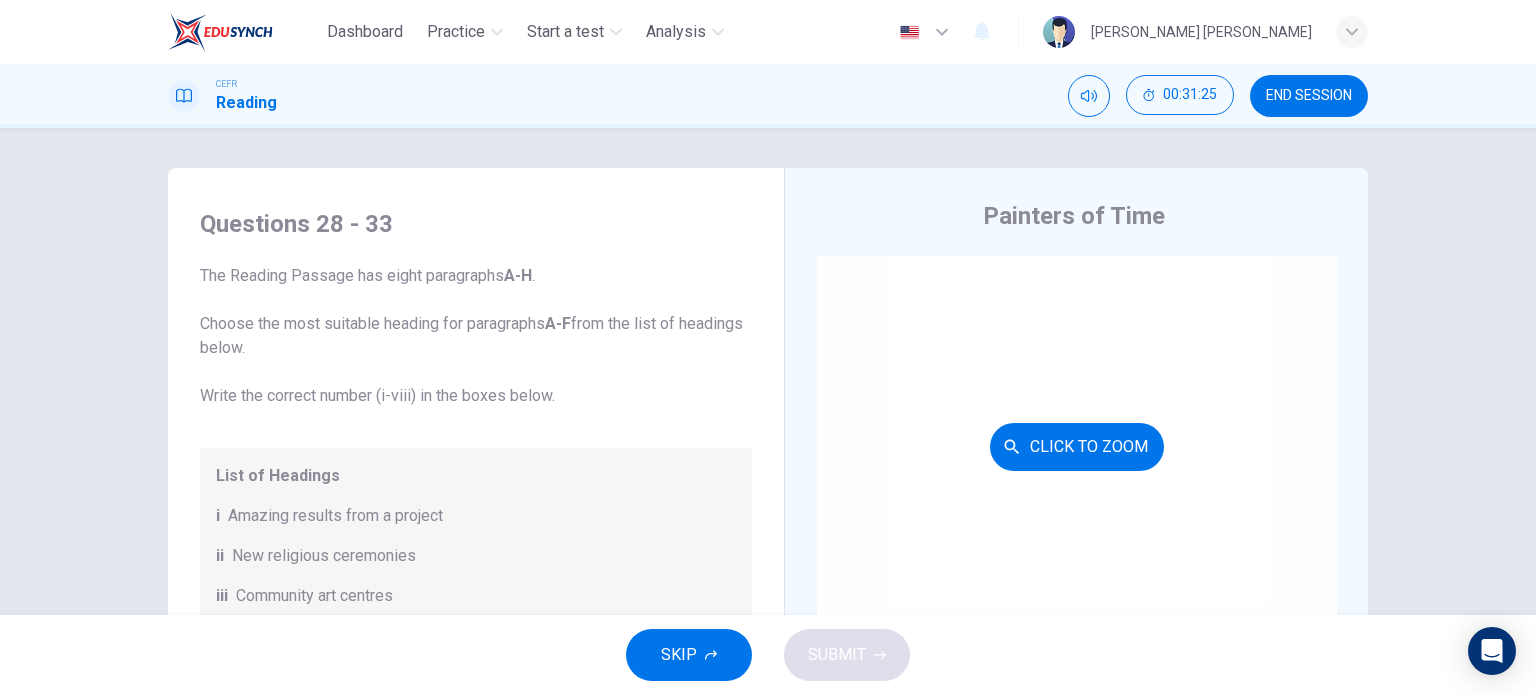 scroll, scrollTop: 100, scrollLeft: 0, axis: vertical 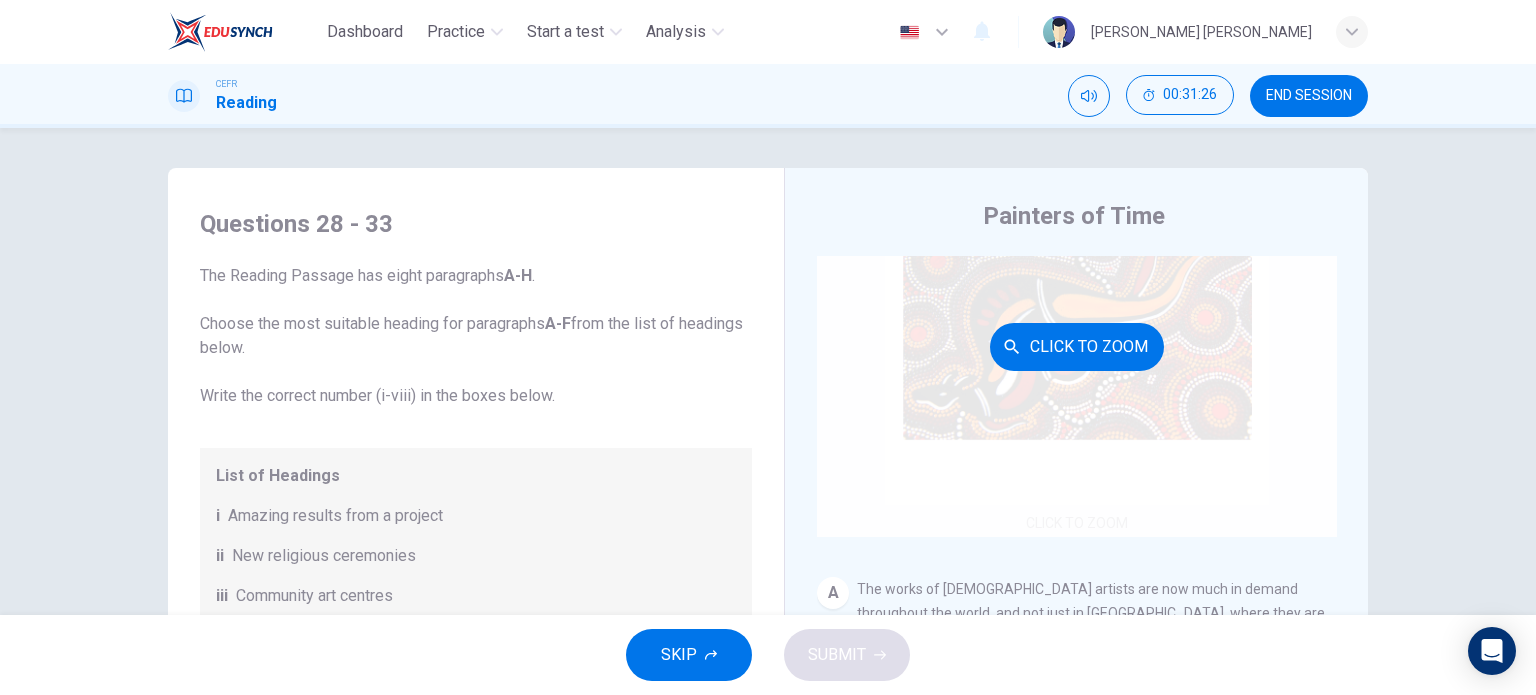 click on "Click to Zoom" at bounding box center [1077, 346] 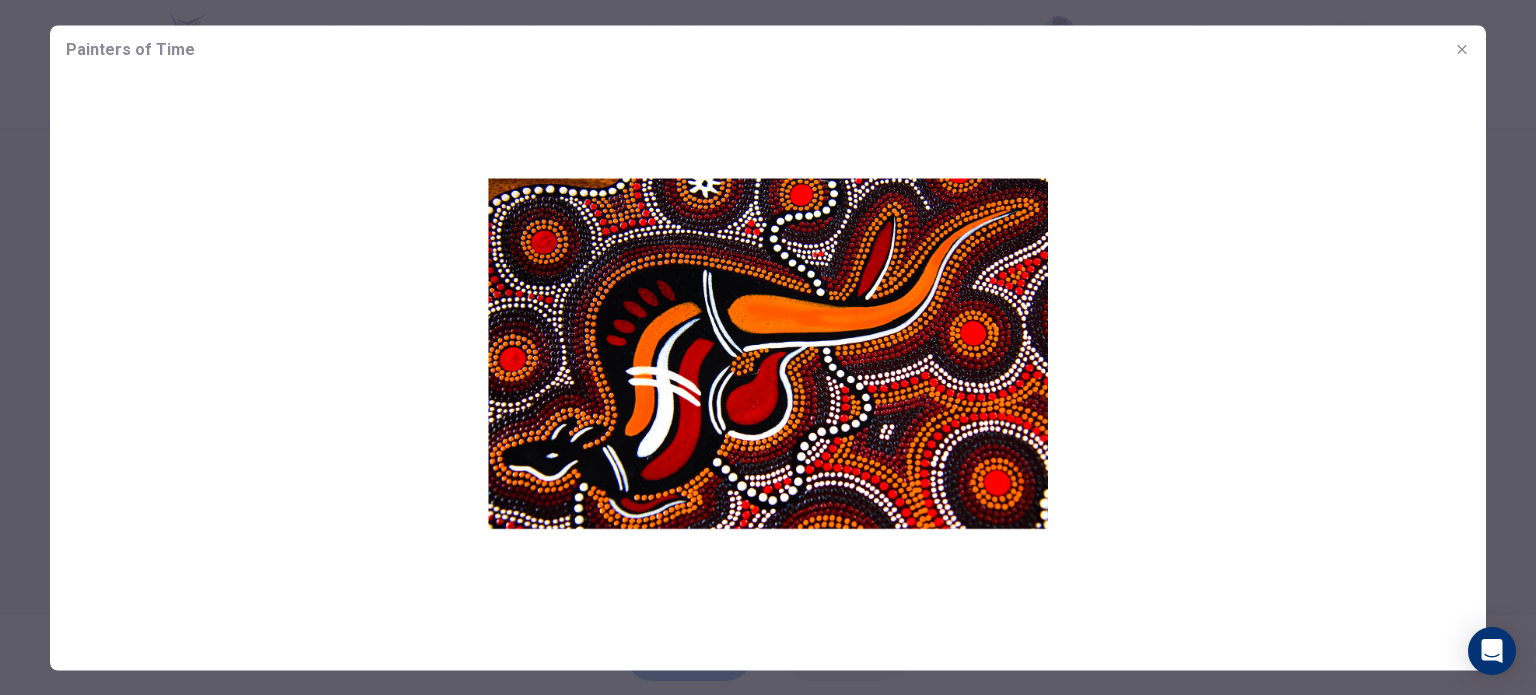 click at bounding box center (768, 347) 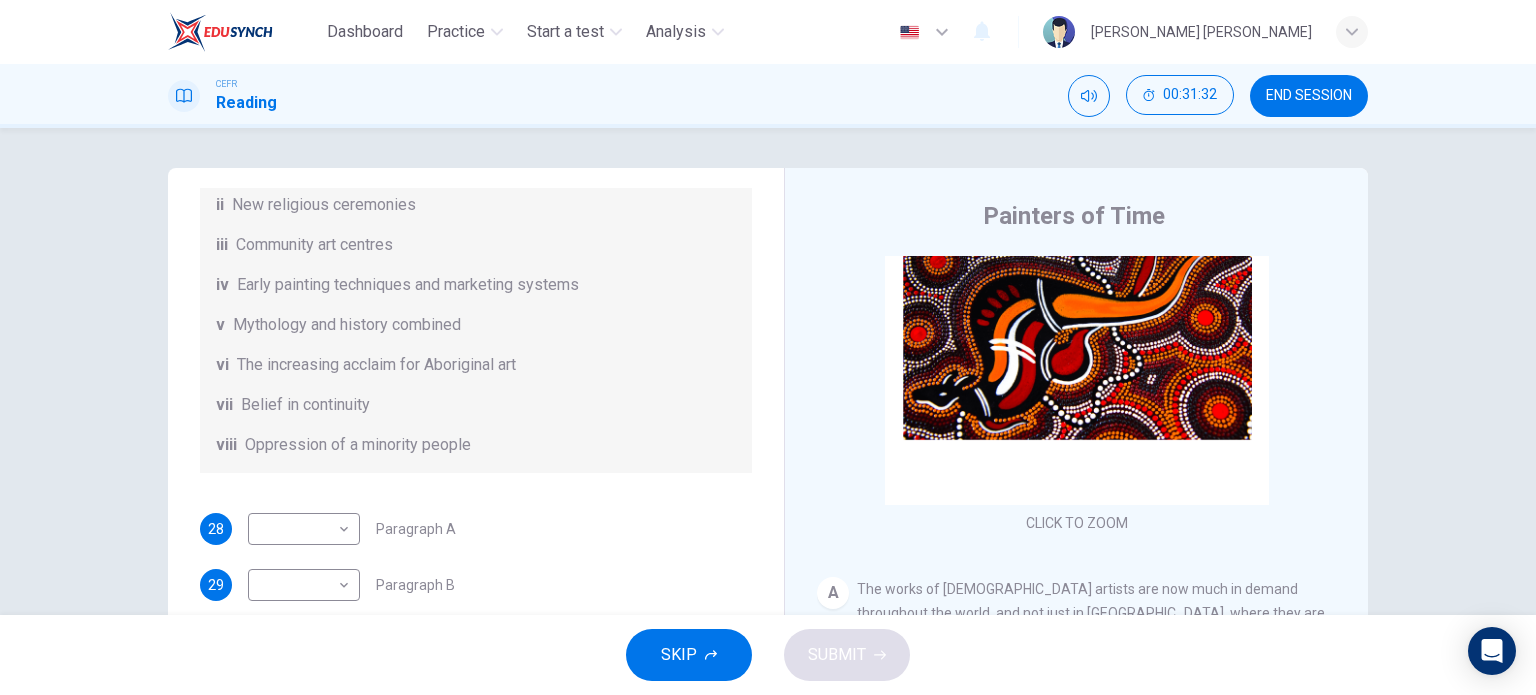 scroll, scrollTop: 352, scrollLeft: 0, axis: vertical 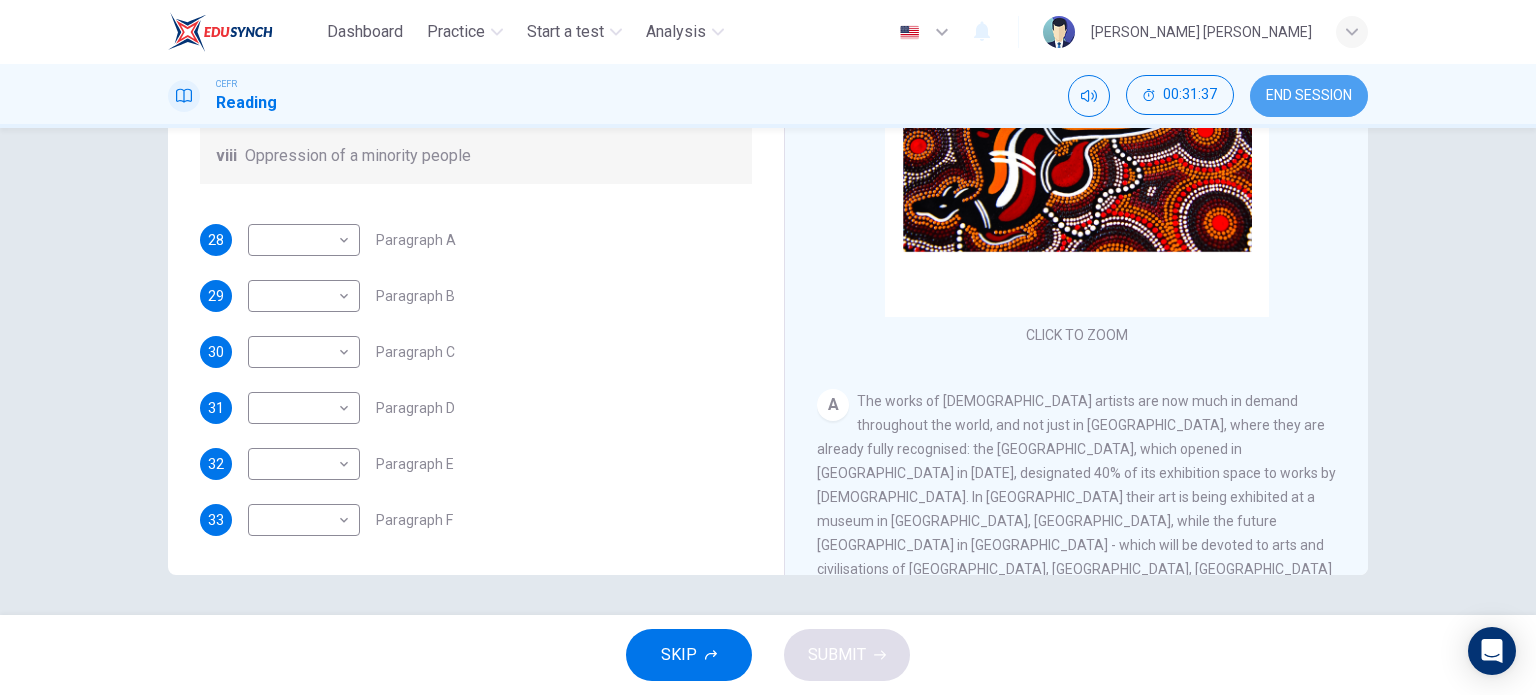 click on "END SESSION" at bounding box center [1309, 96] 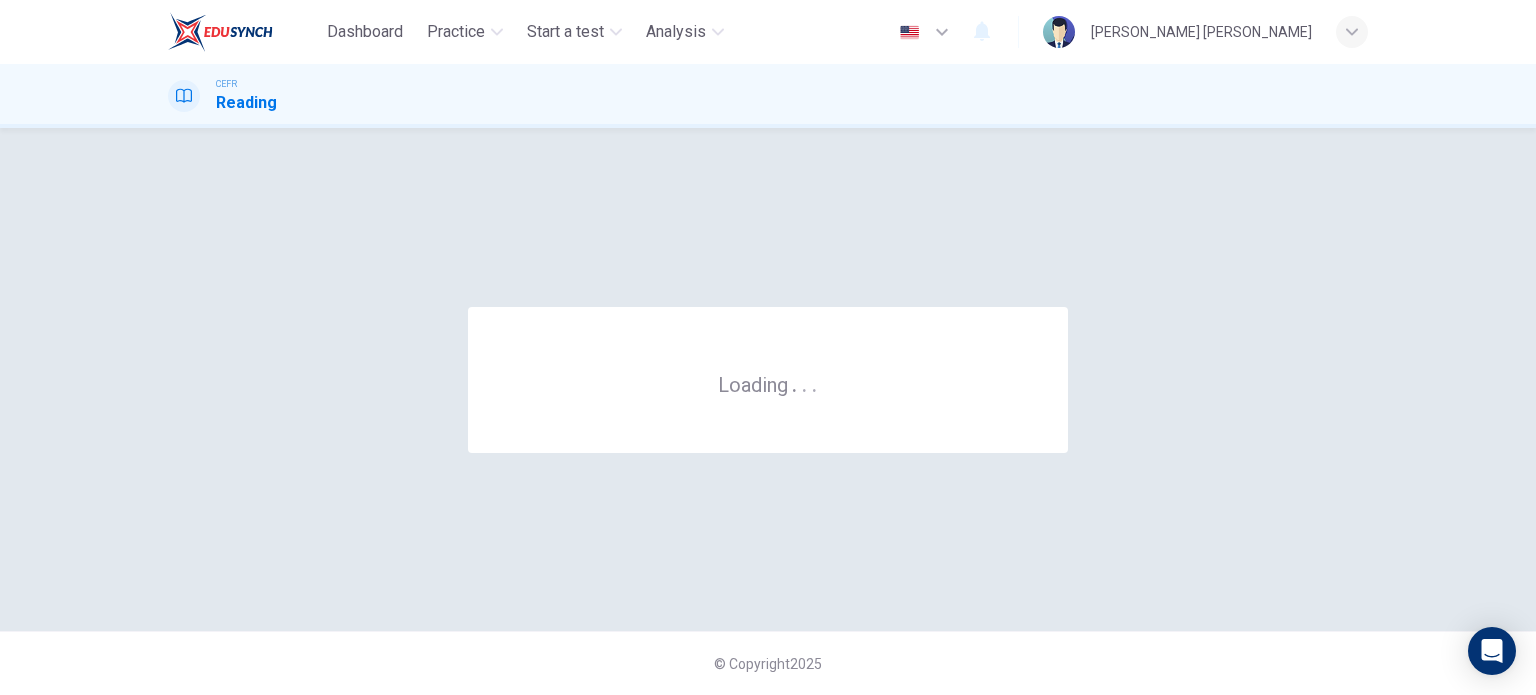 scroll, scrollTop: 0, scrollLeft: 0, axis: both 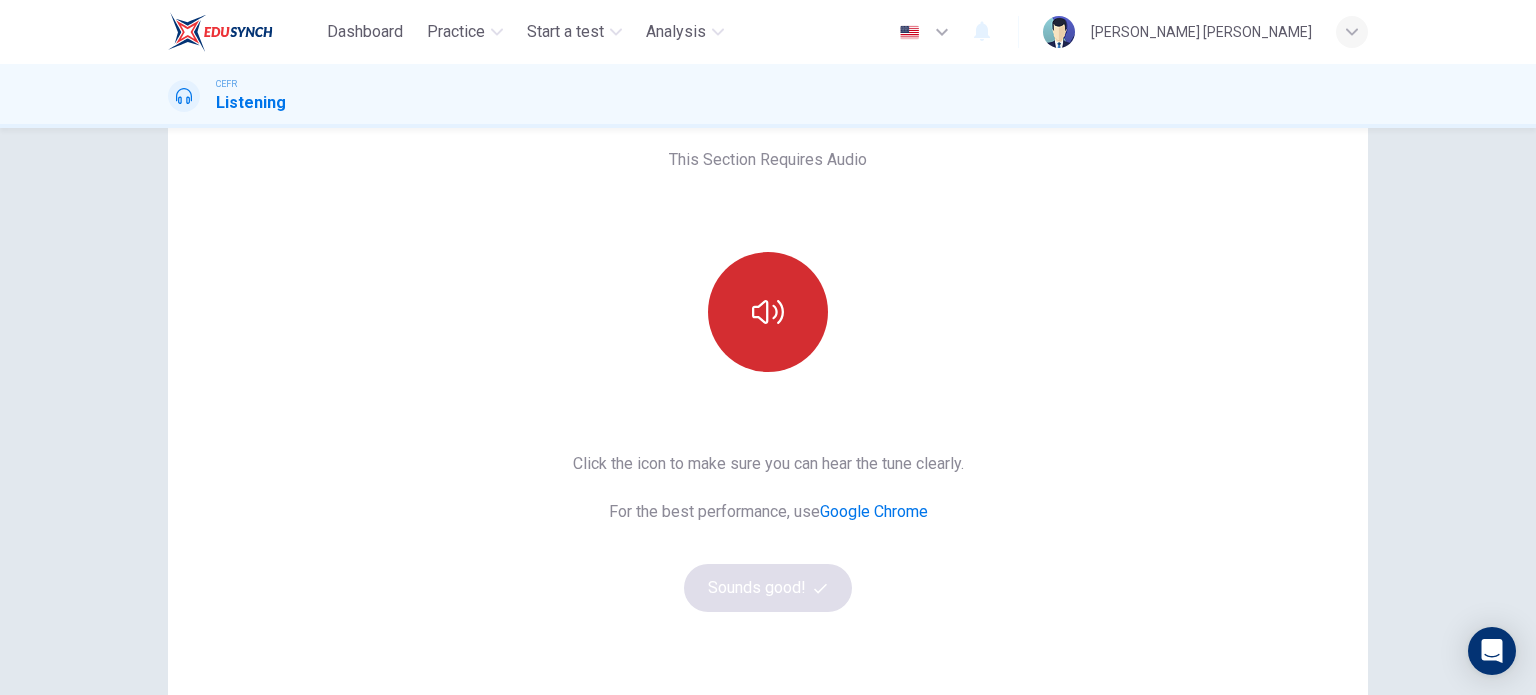 click at bounding box center [768, 312] 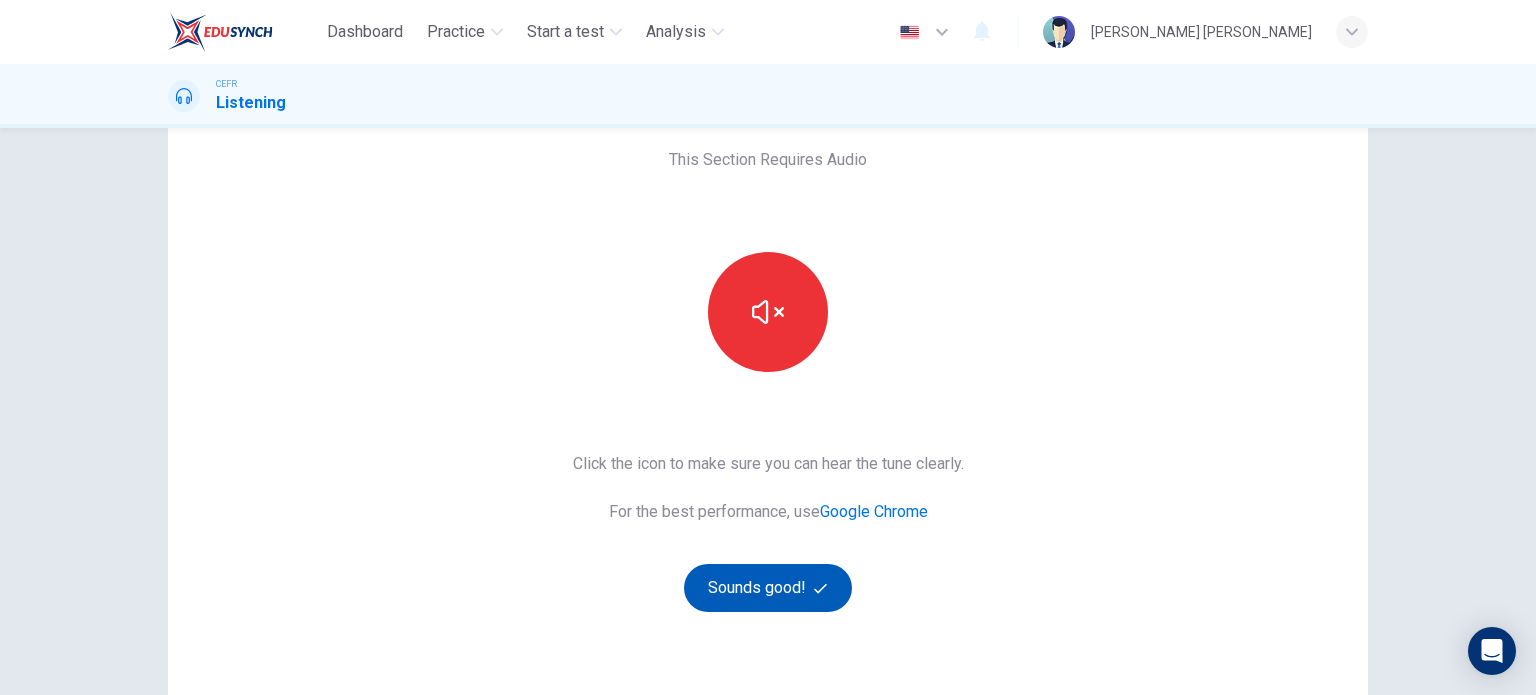 click on "Sounds good!" at bounding box center [768, 588] 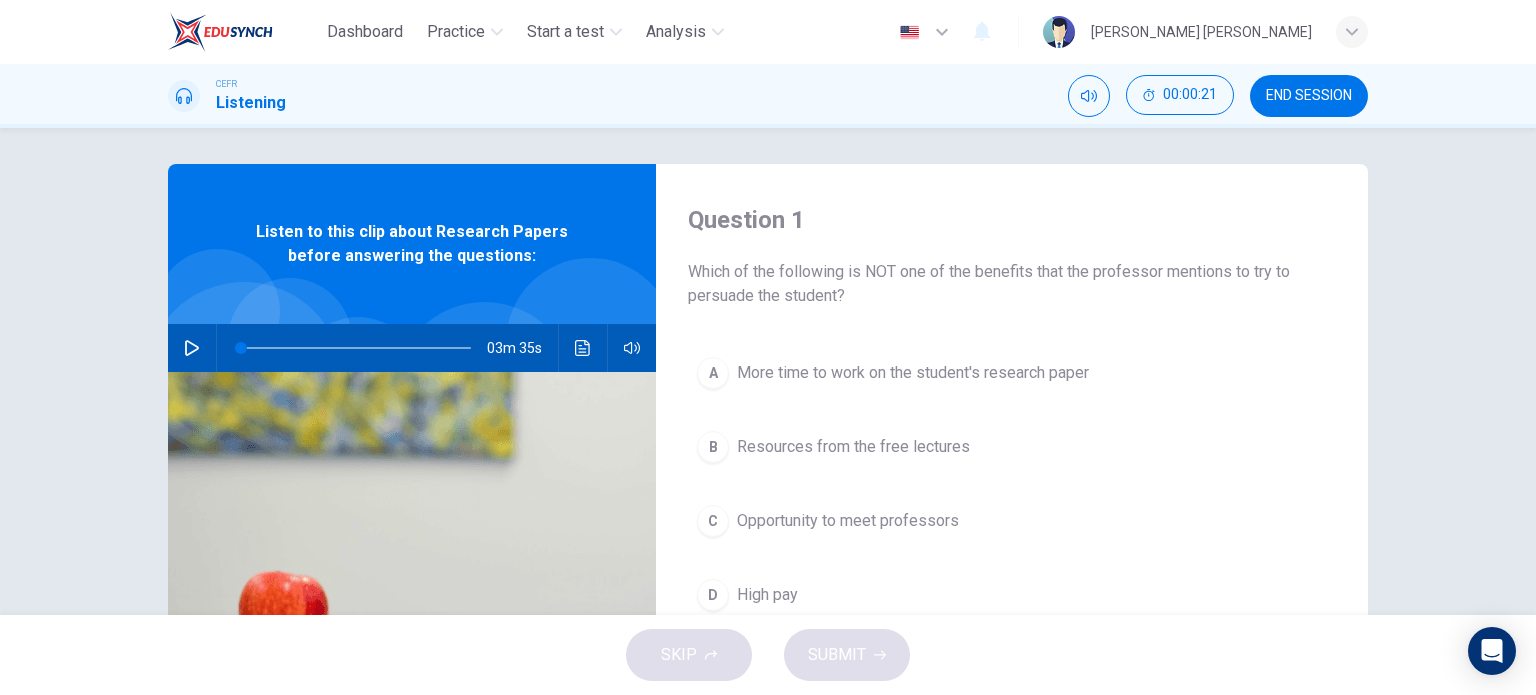 scroll, scrollTop: 0, scrollLeft: 0, axis: both 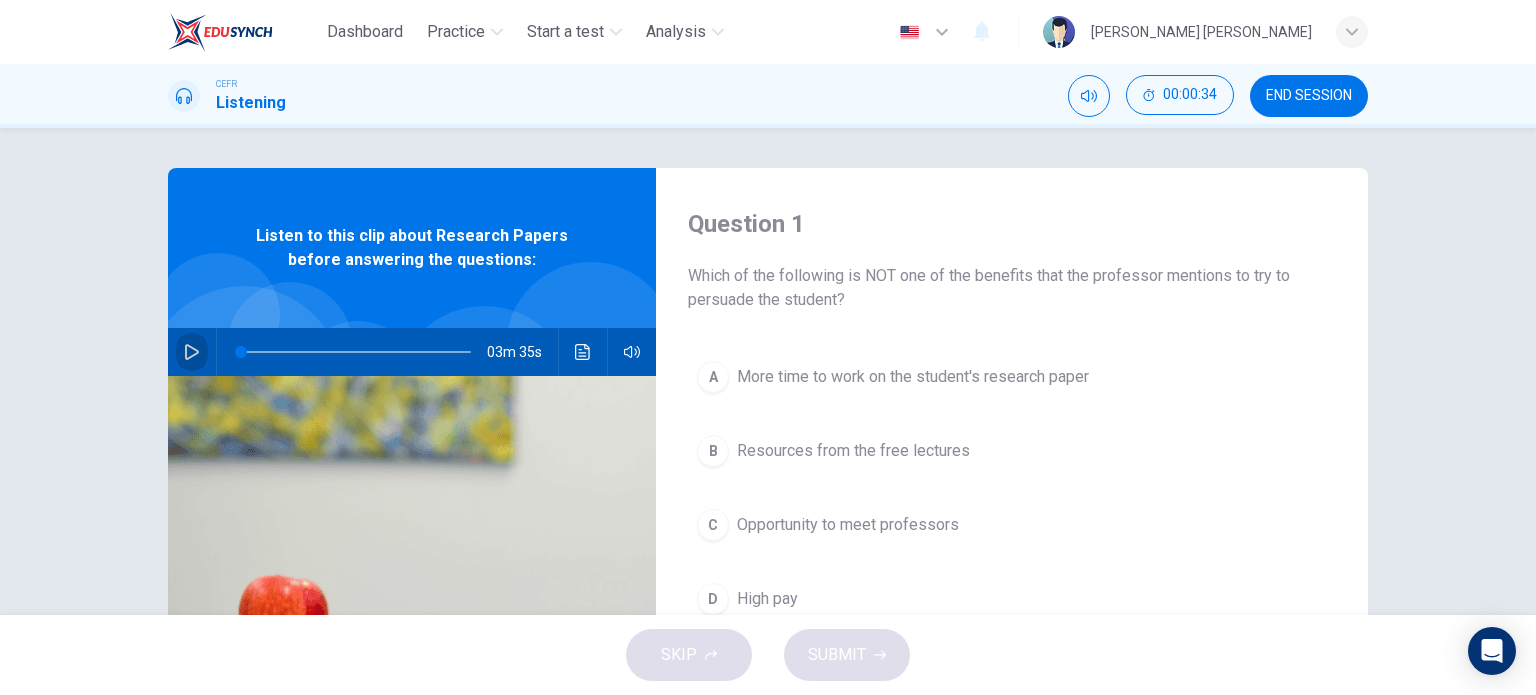 click at bounding box center [192, 352] 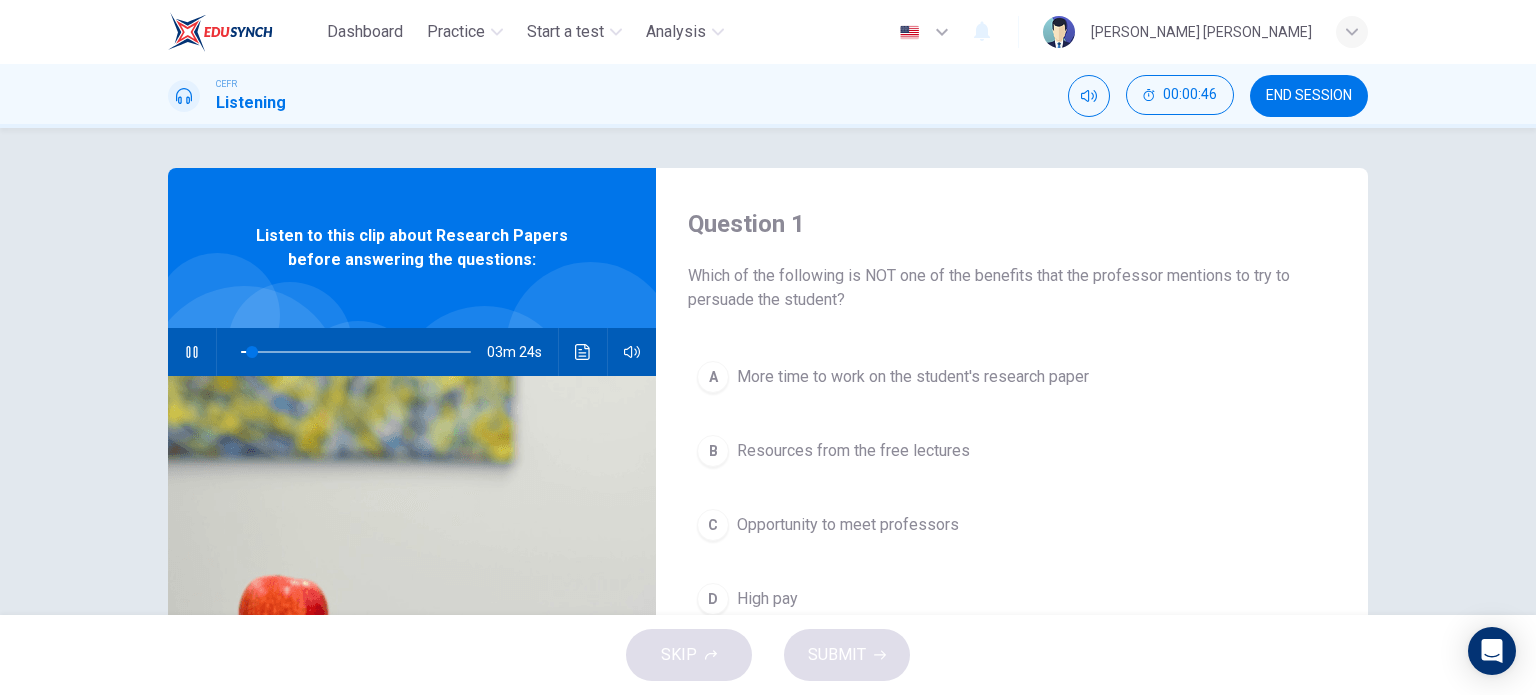 type on "5" 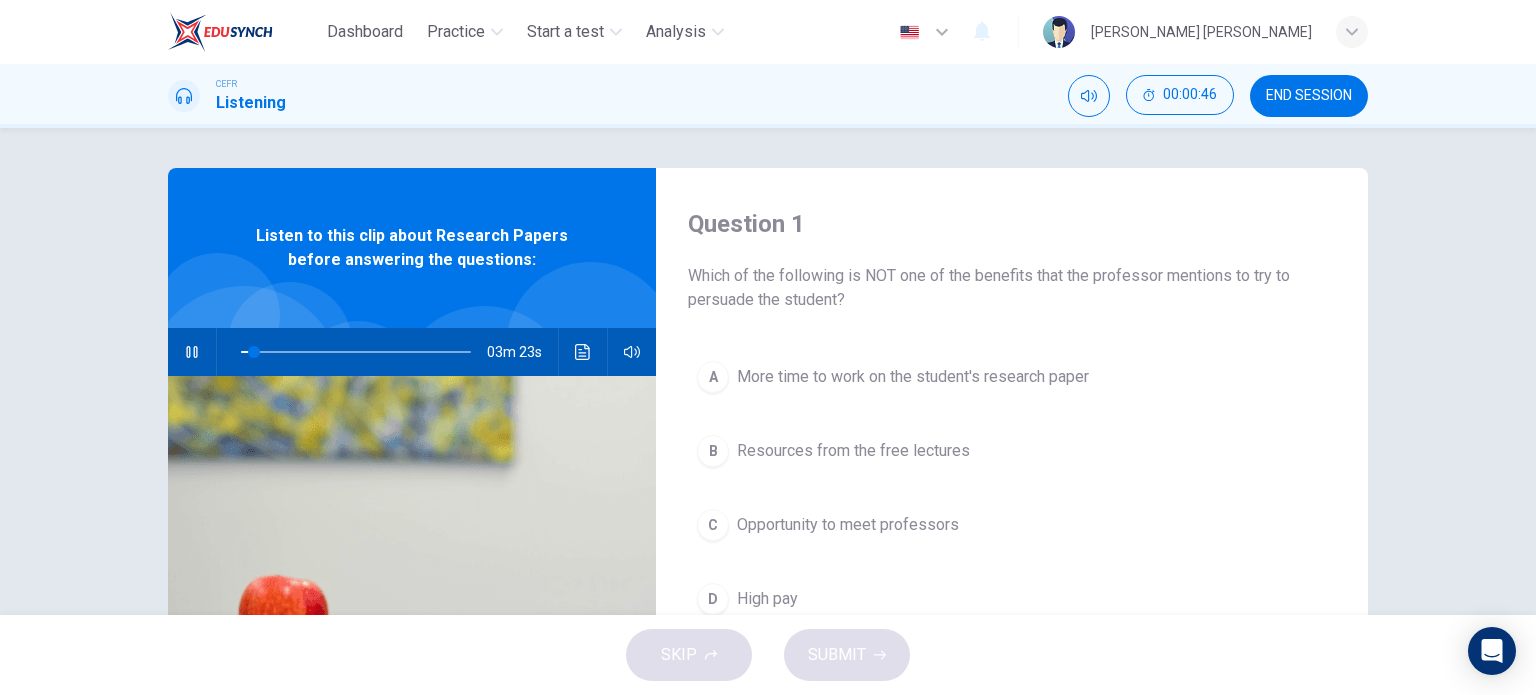type 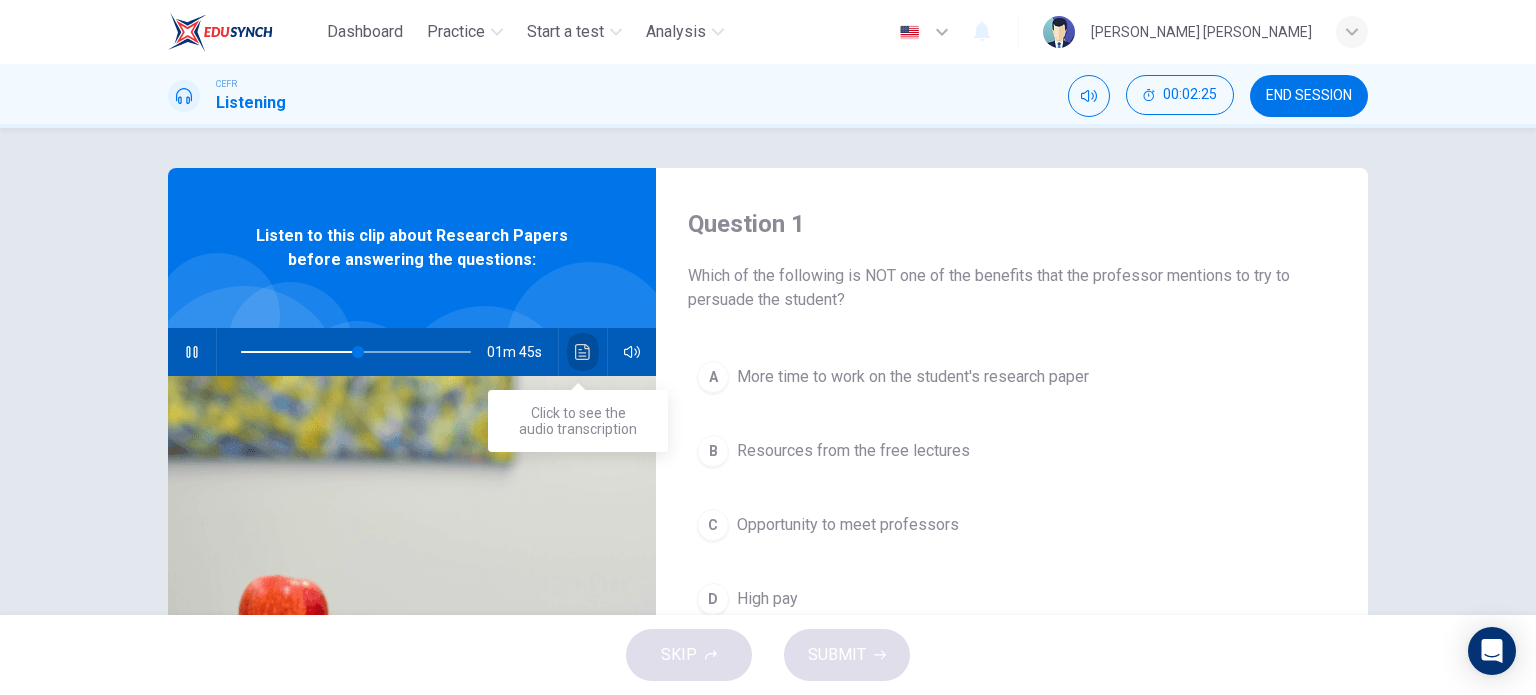 click 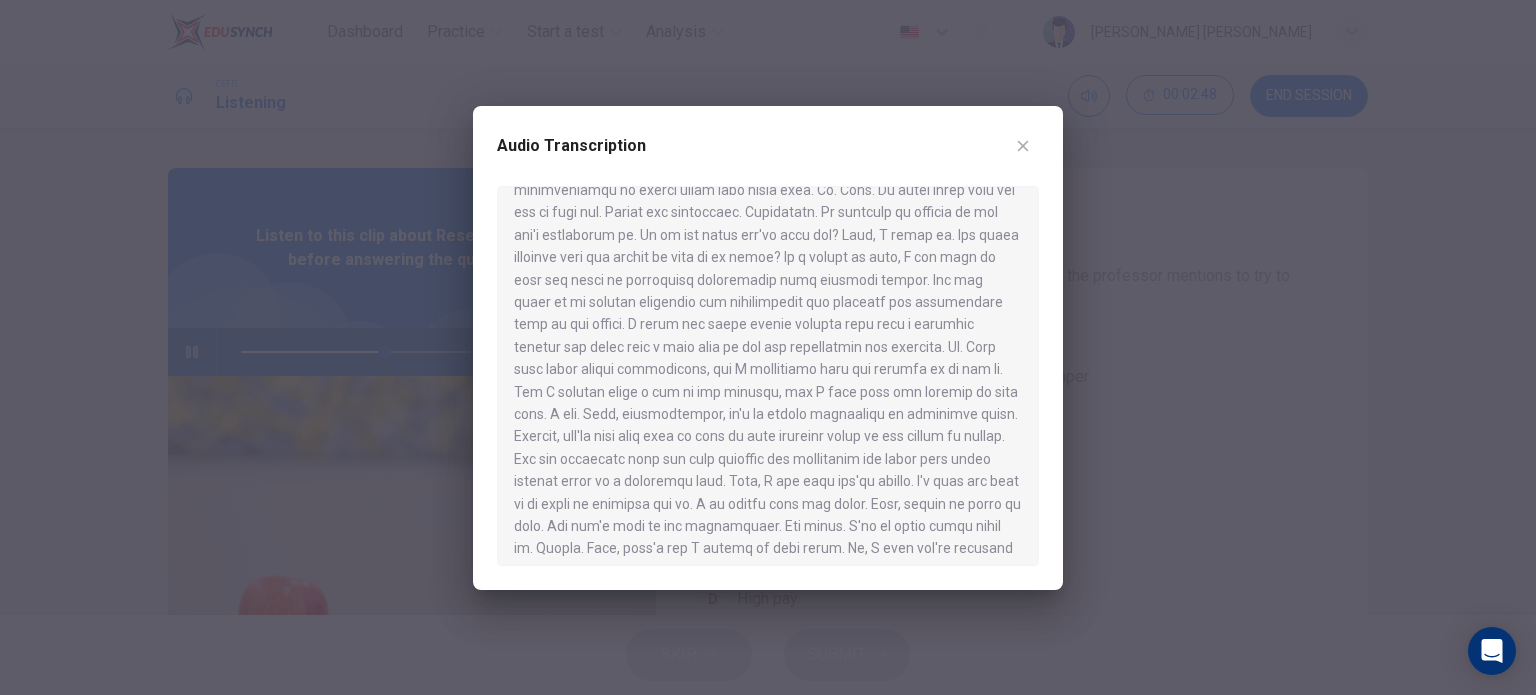 scroll, scrollTop: 616, scrollLeft: 0, axis: vertical 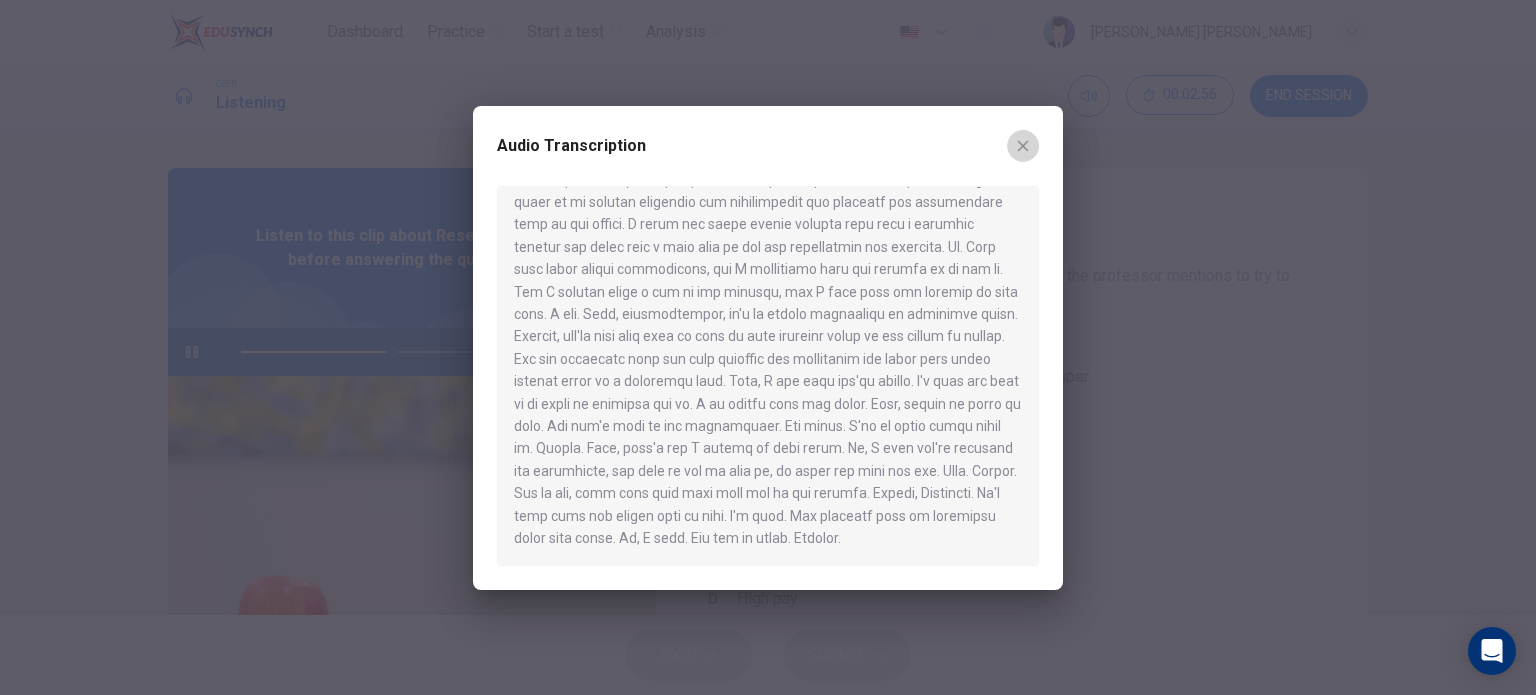 click at bounding box center (1023, 146) 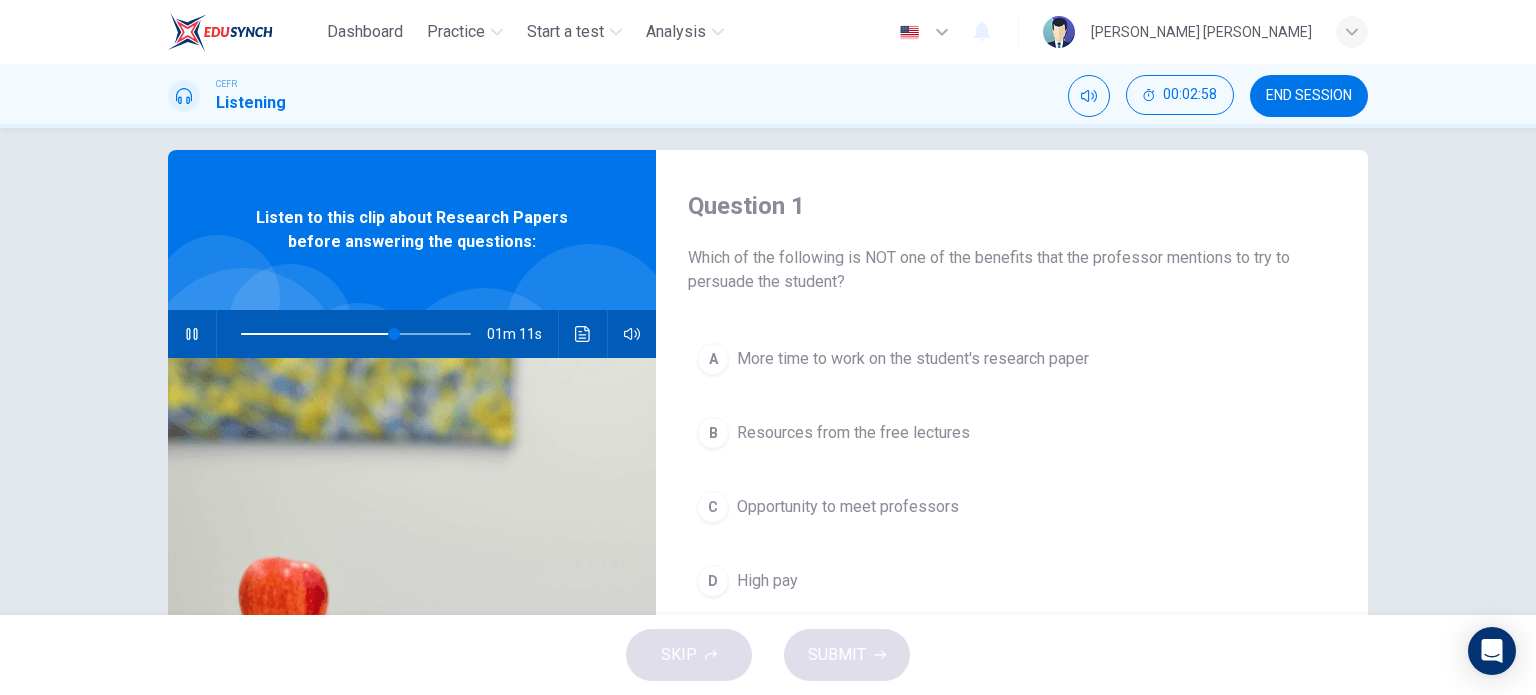 scroll, scrollTop: 0, scrollLeft: 0, axis: both 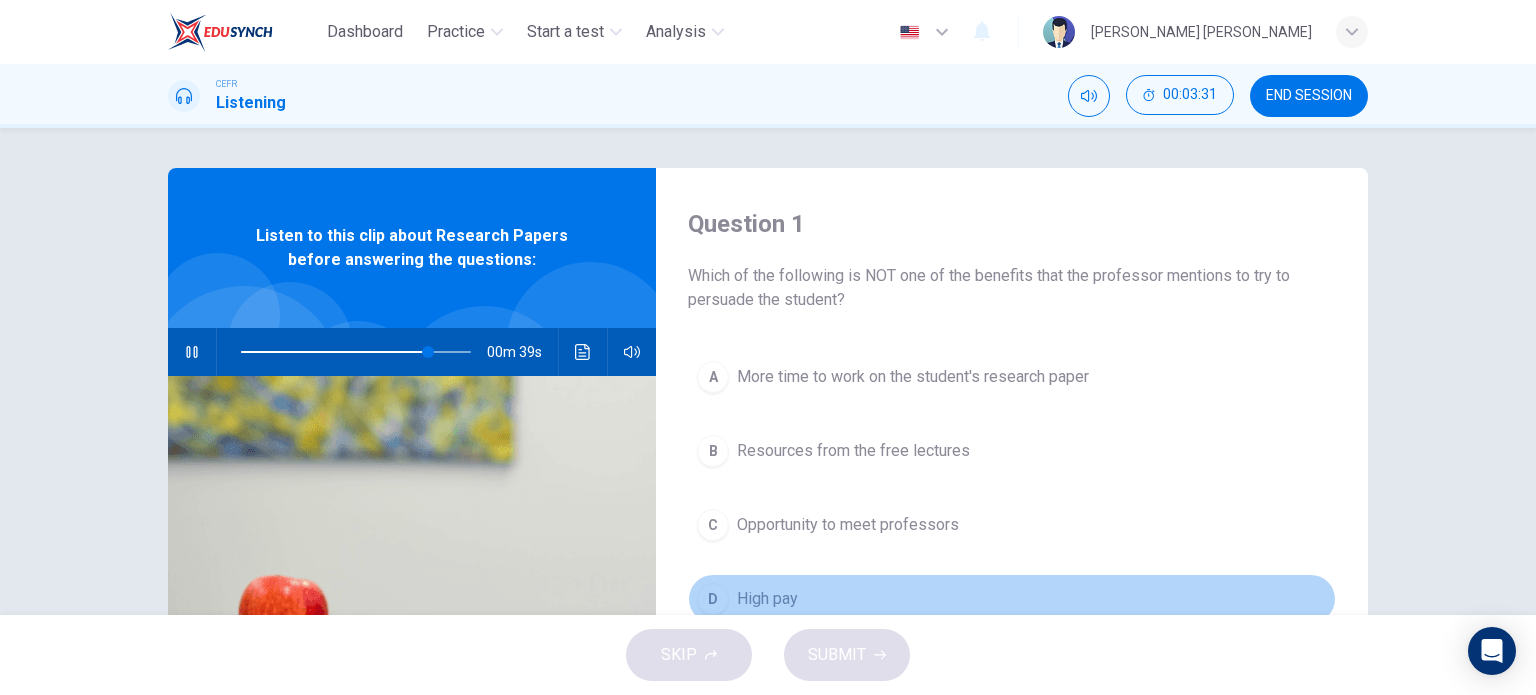click on "D" at bounding box center (713, 599) 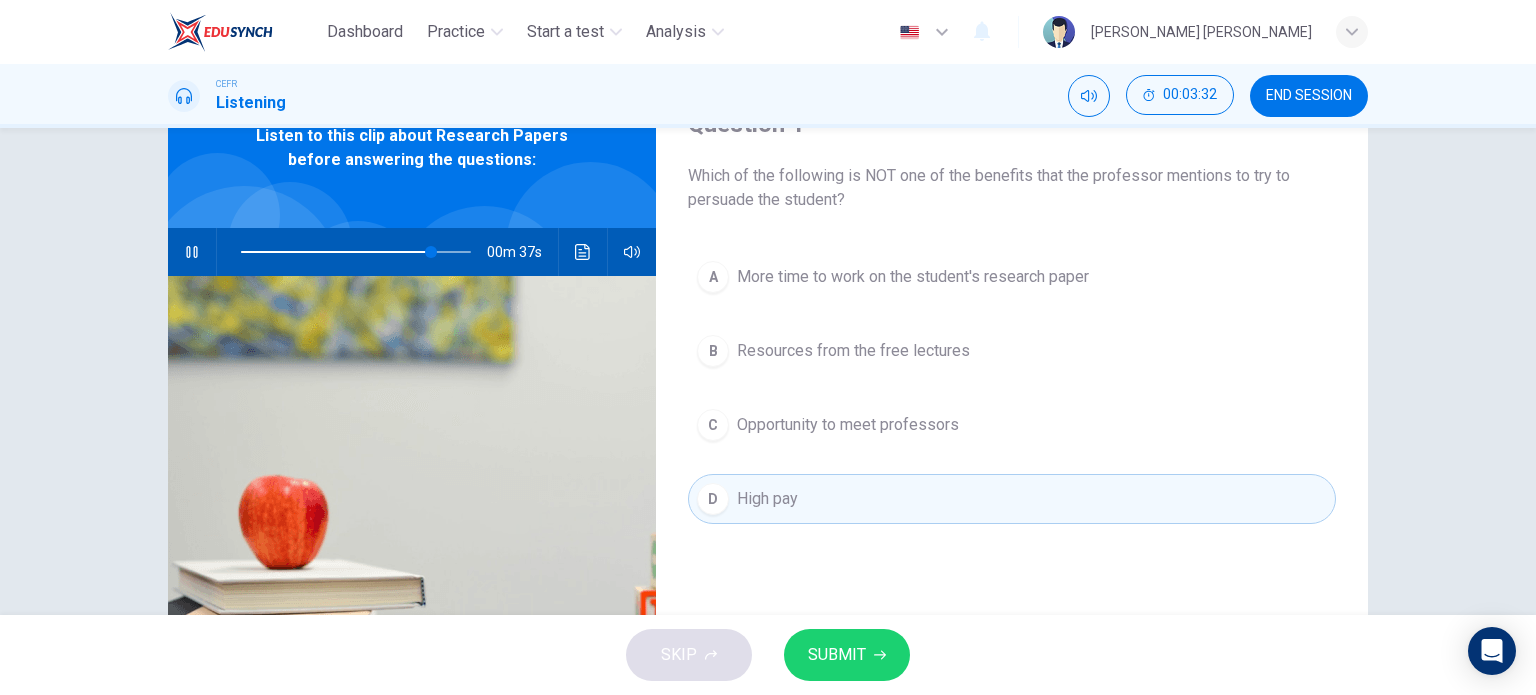 scroll, scrollTop: 100, scrollLeft: 0, axis: vertical 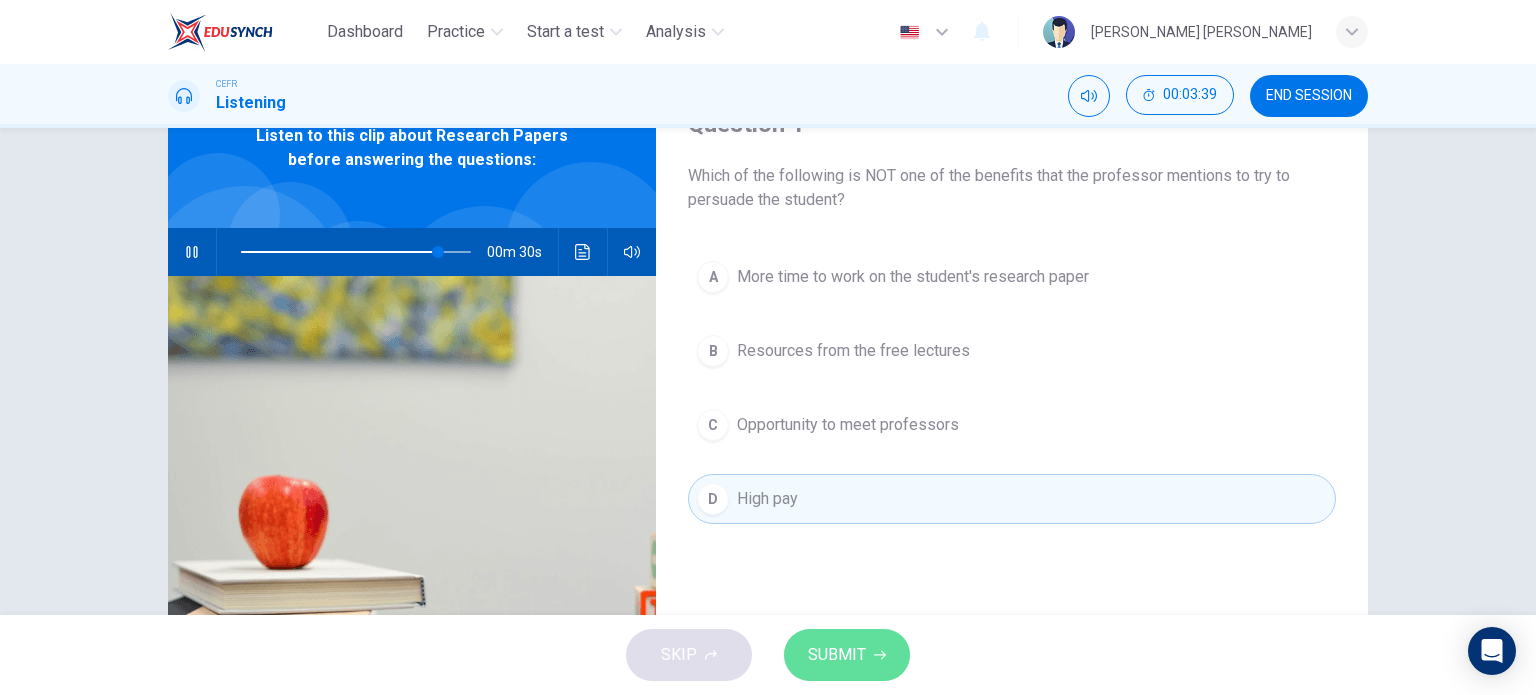 click on "SUBMIT" at bounding box center (847, 655) 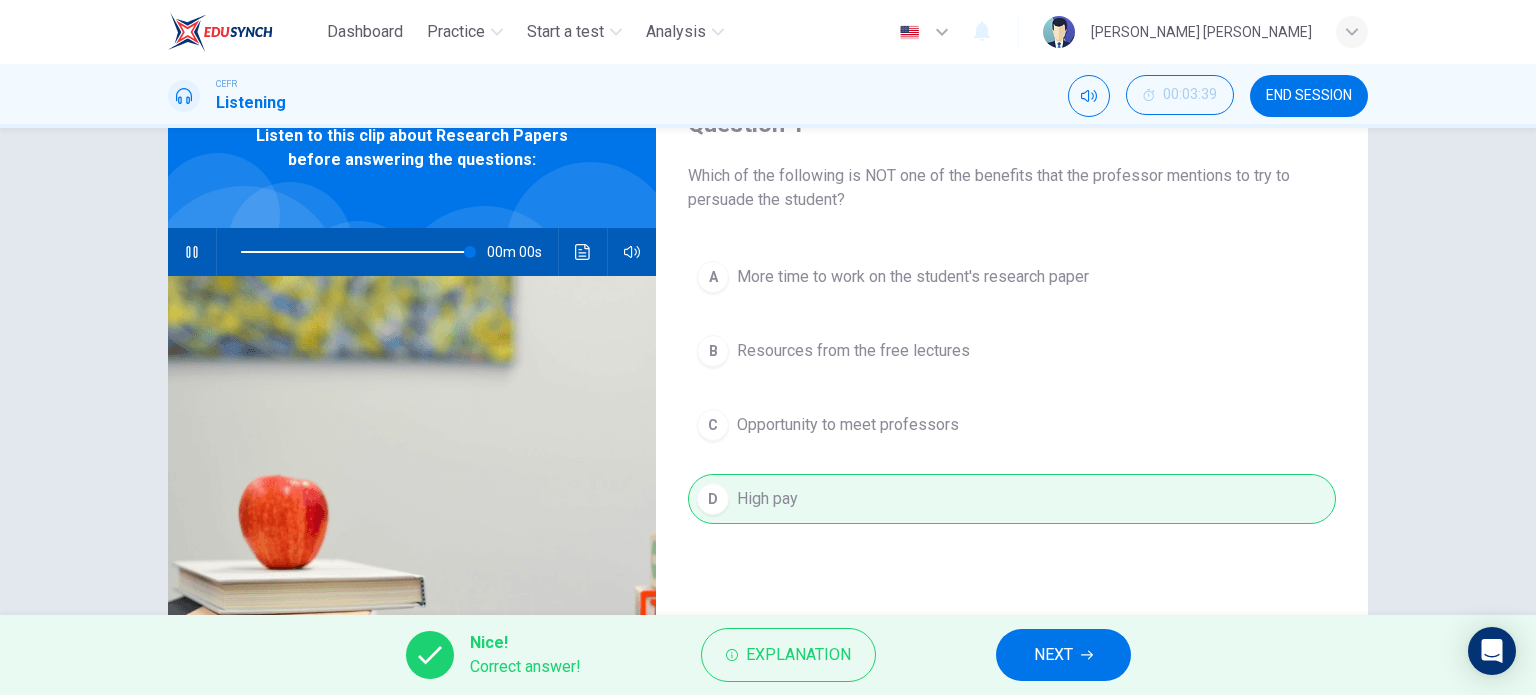 type on "0" 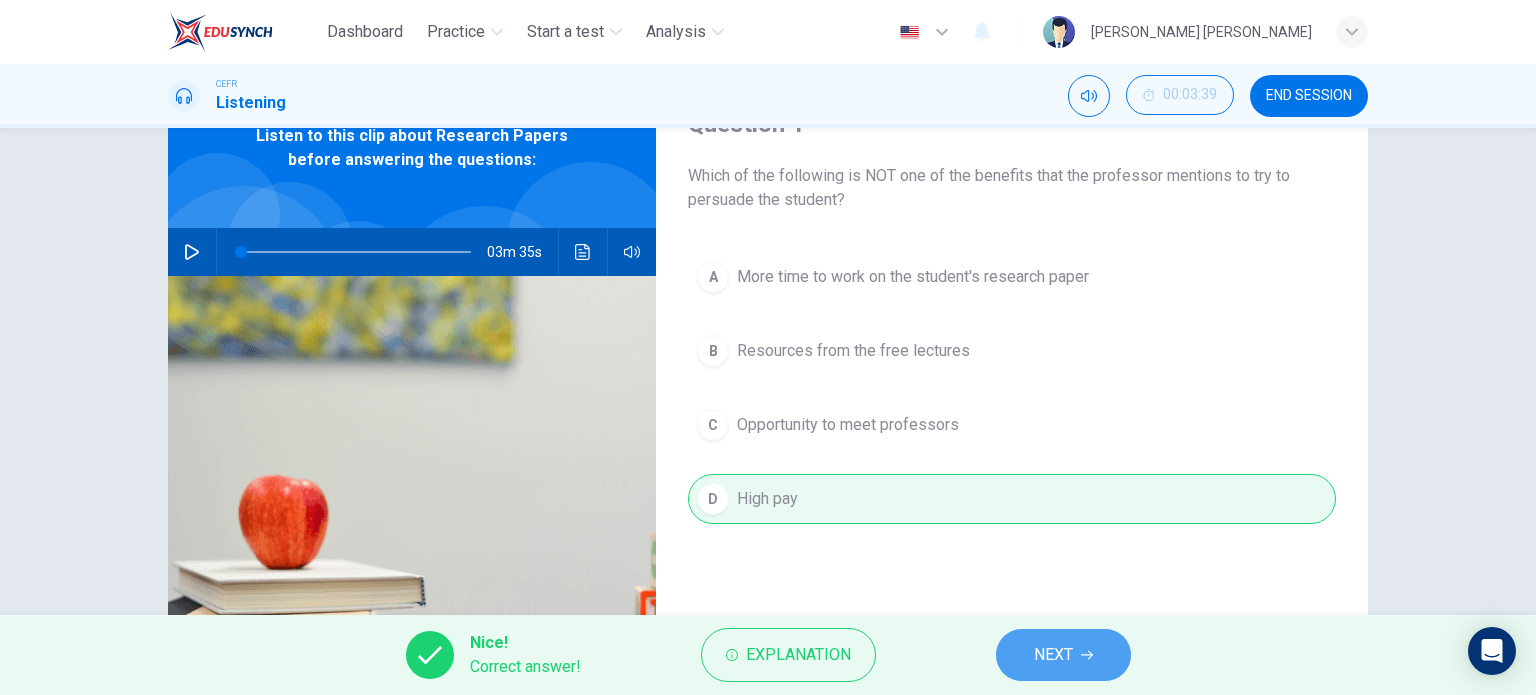 click on "NEXT" at bounding box center (1053, 655) 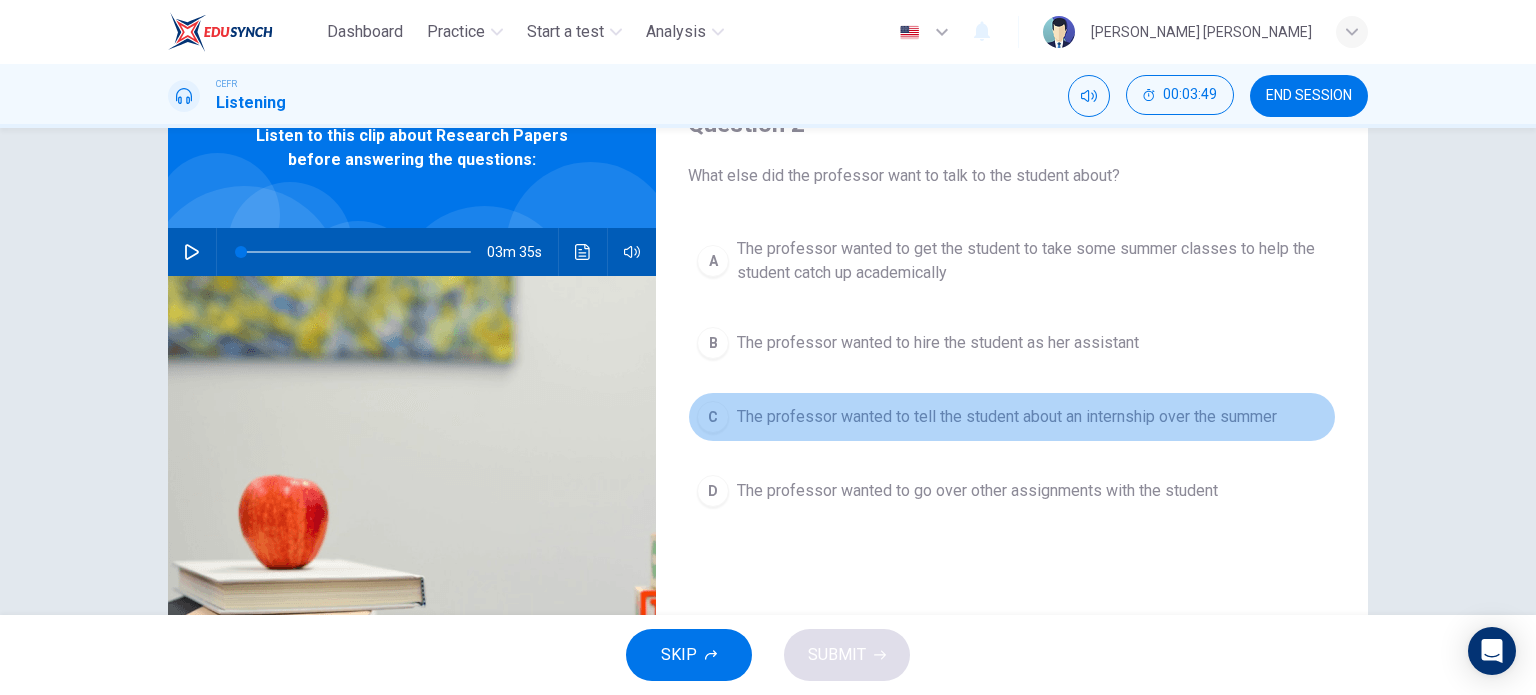 click on "C The professor wanted to tell the student about an internship over the summer" at bounding box center (1012, 417) 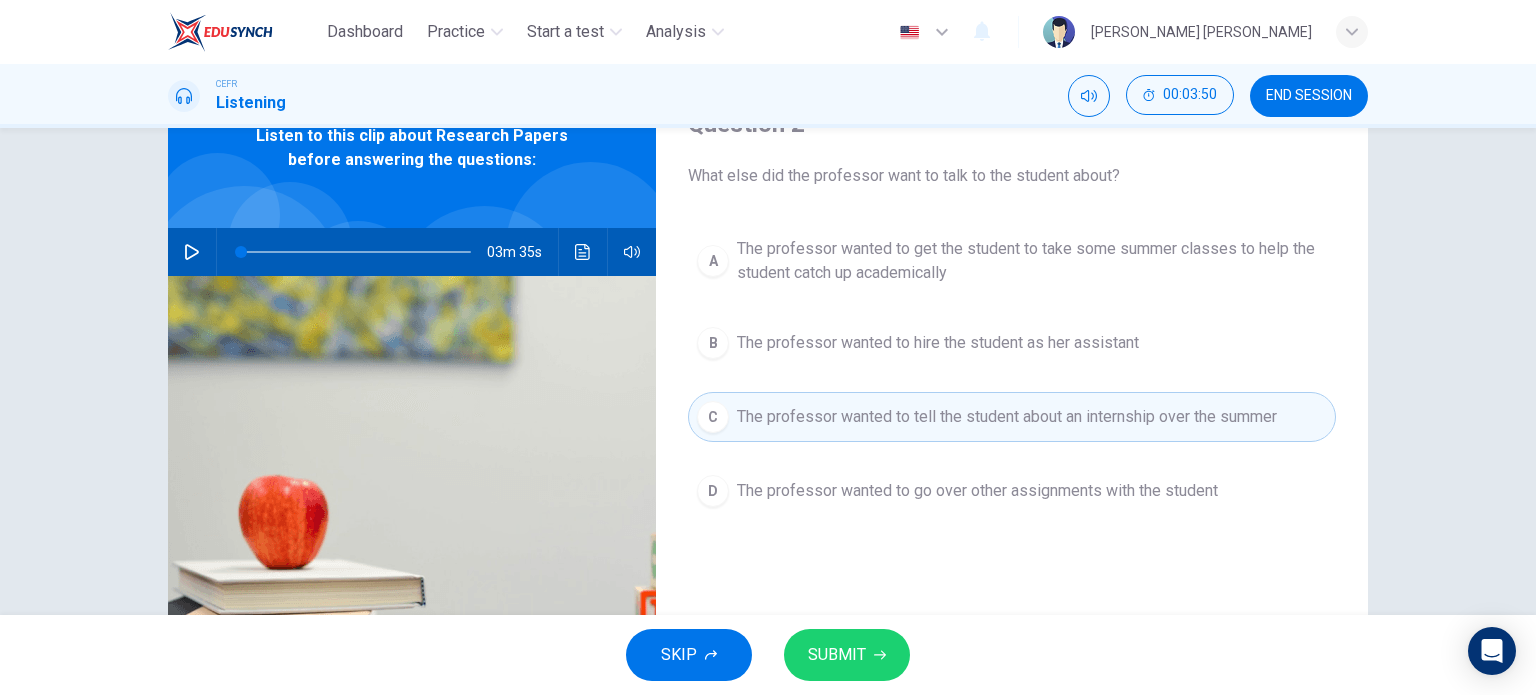 click on "SUBMIT" at bounding box center [847, 655] 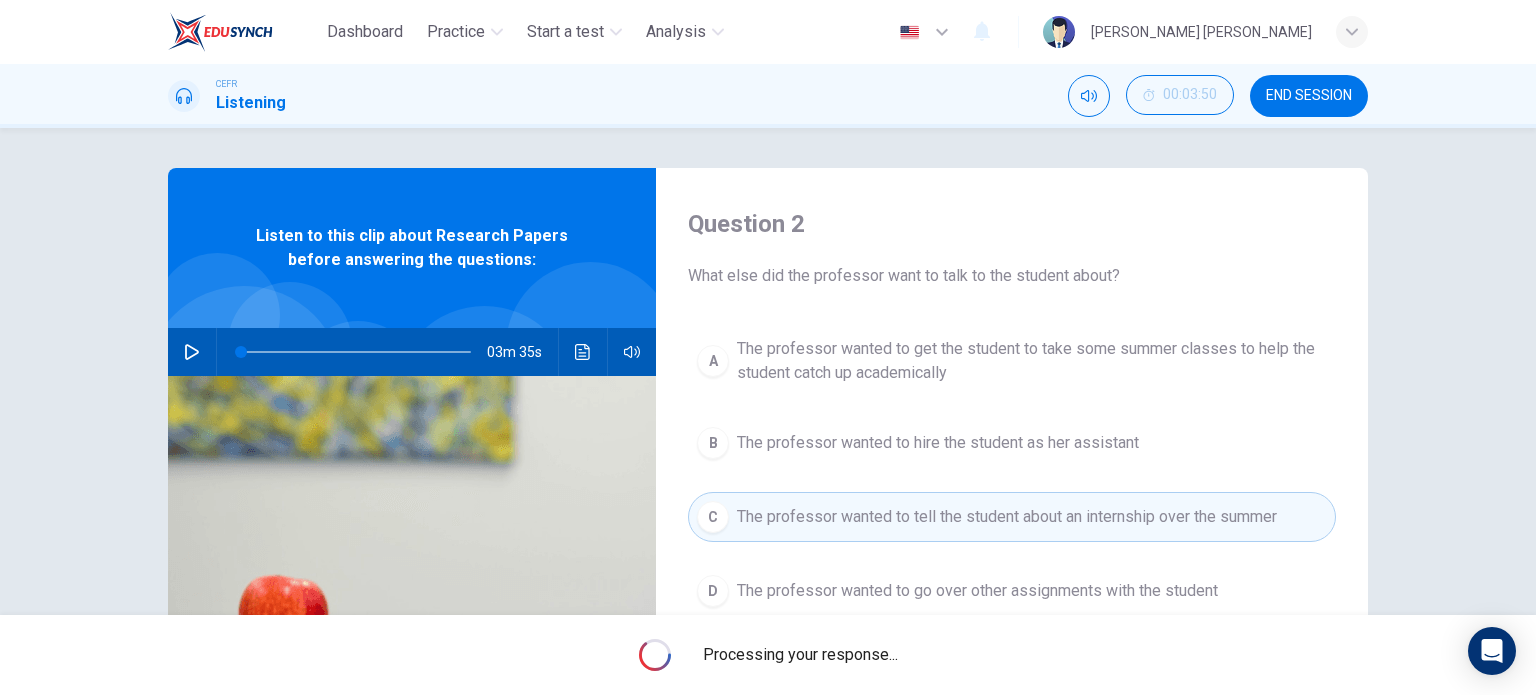 scroll, scrollTop: 100, scrollLeft: 0, axis: vertical 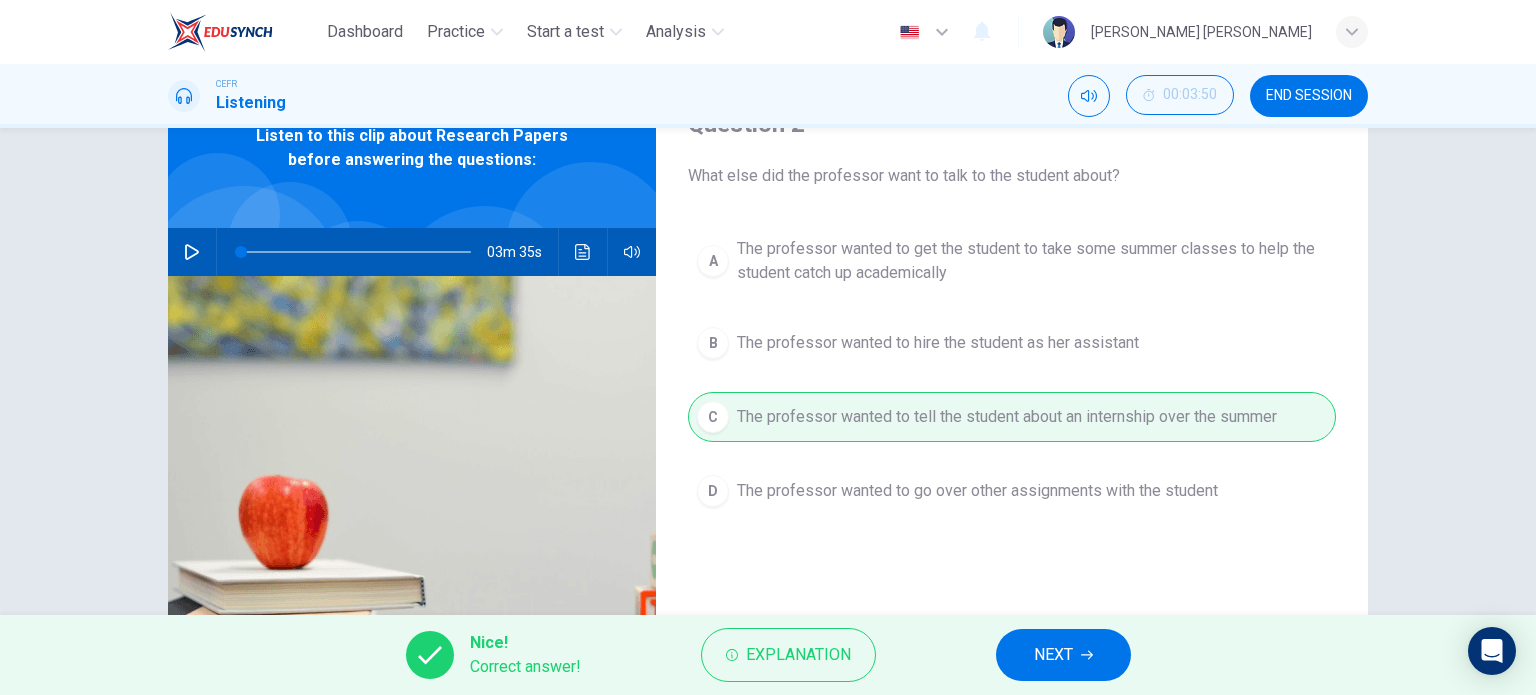 click on "NEXT" at bounding box center [1053, 655] 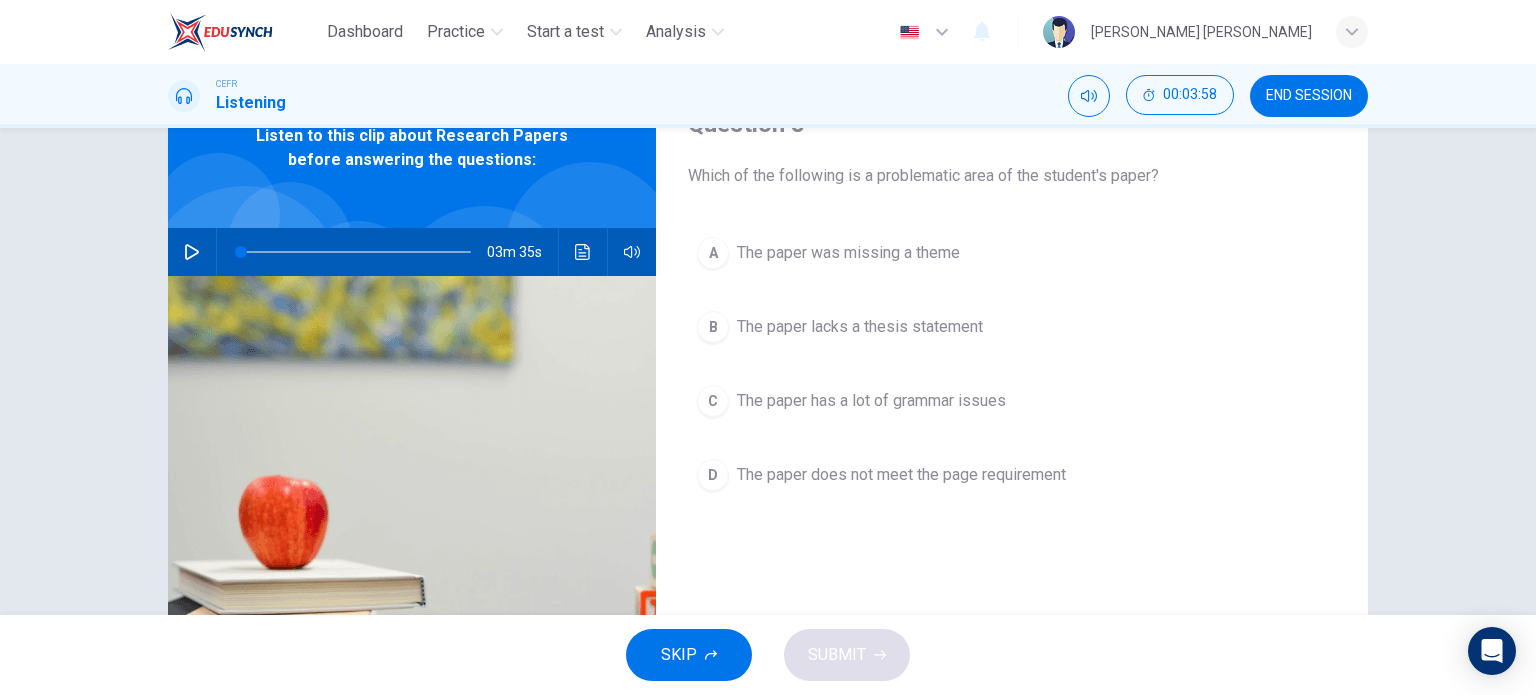 click on "A" at bounding box center [713, 253] 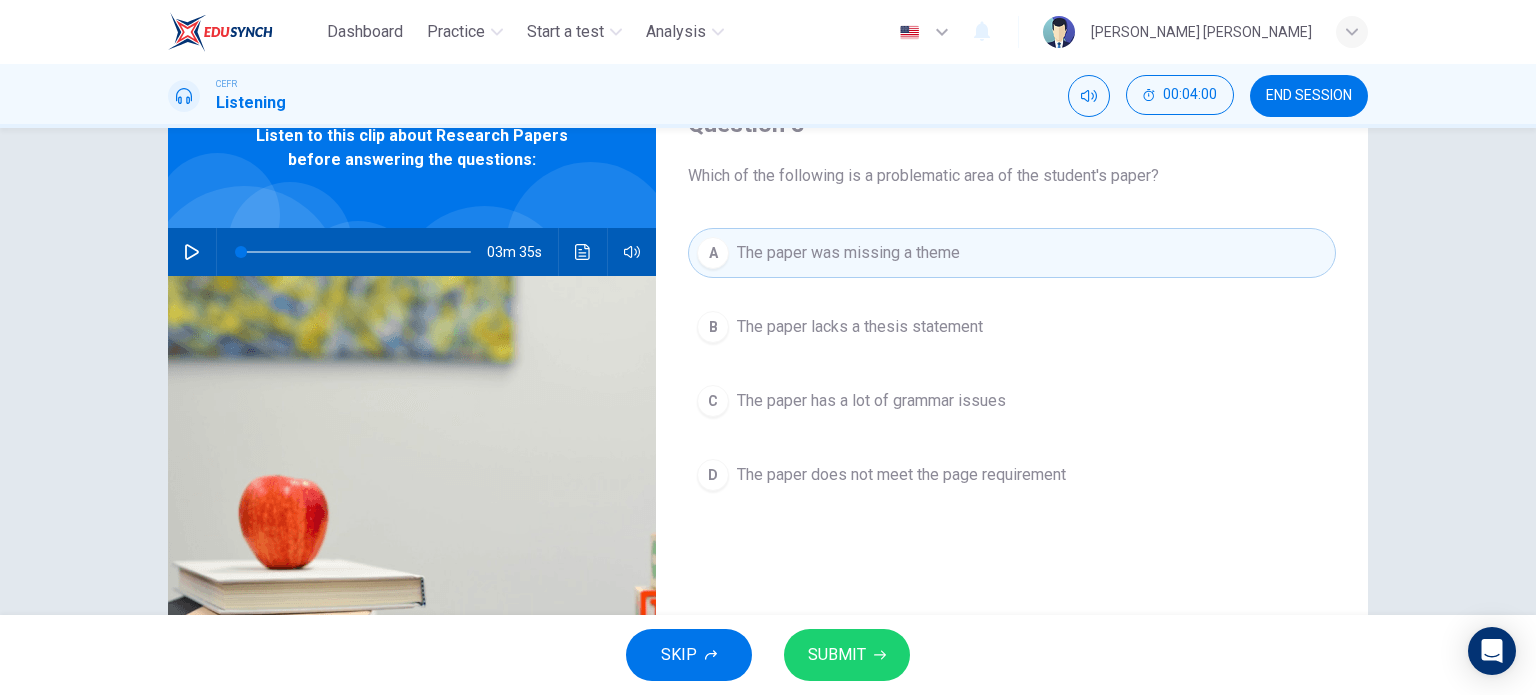 click on "SUBMIT" at bounding box center [847, 655] 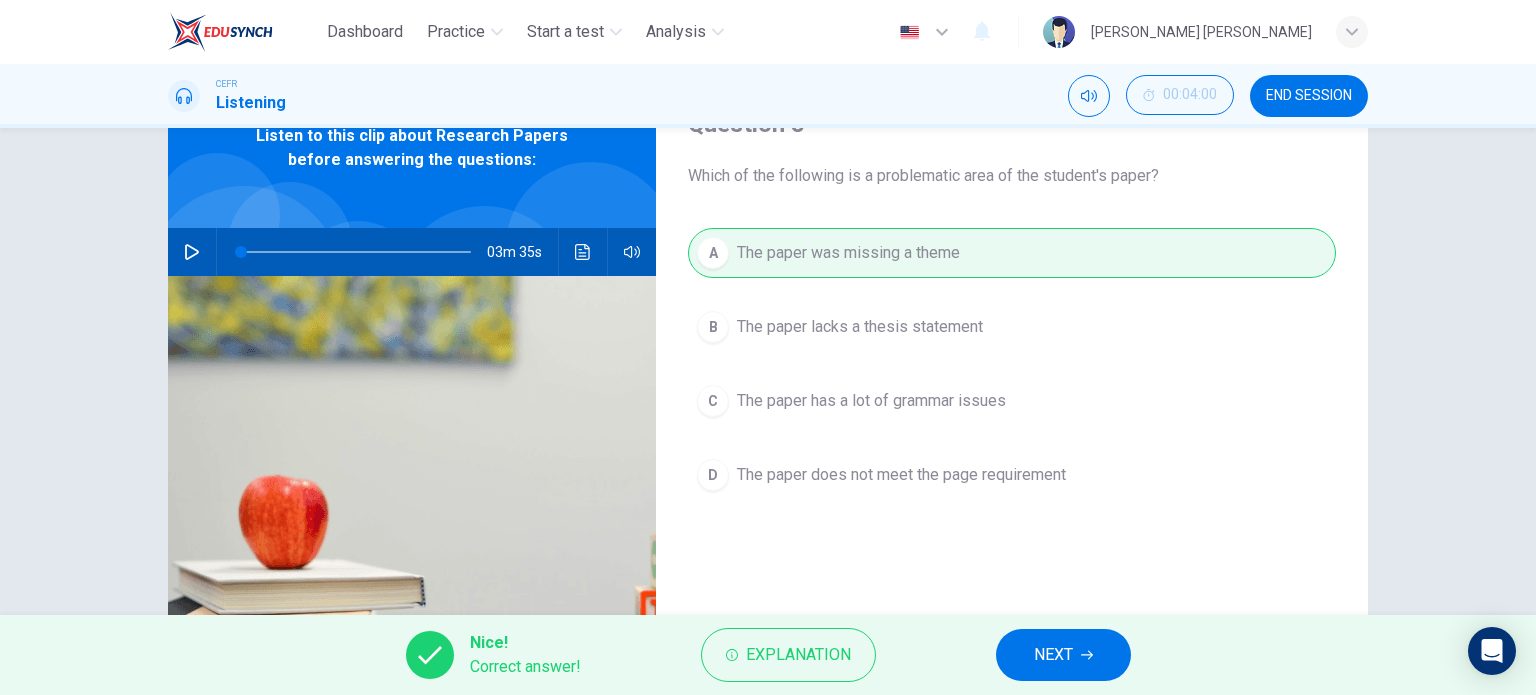click on "NEXT" at bounding box center (1053, 655) 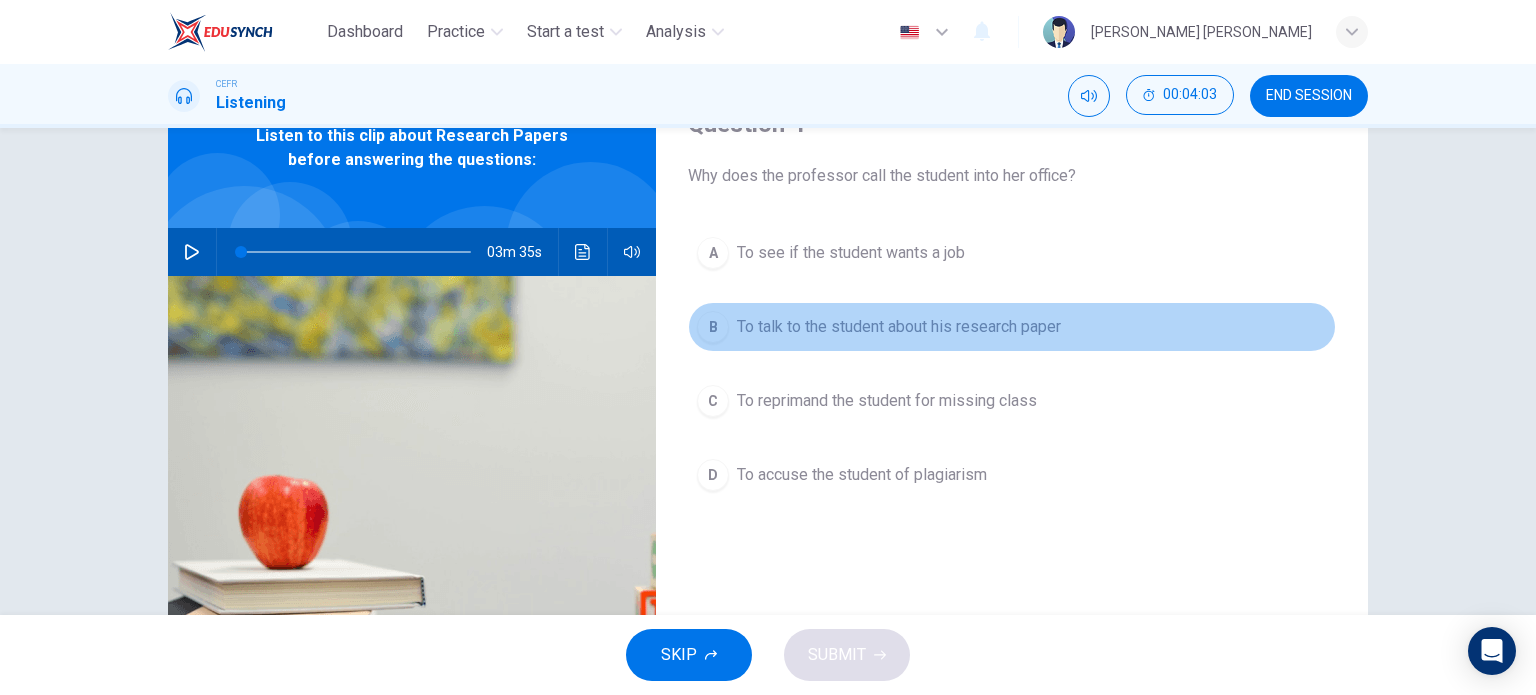 click on "To talk to the student about his research paper" at bounding box center (899, 327) 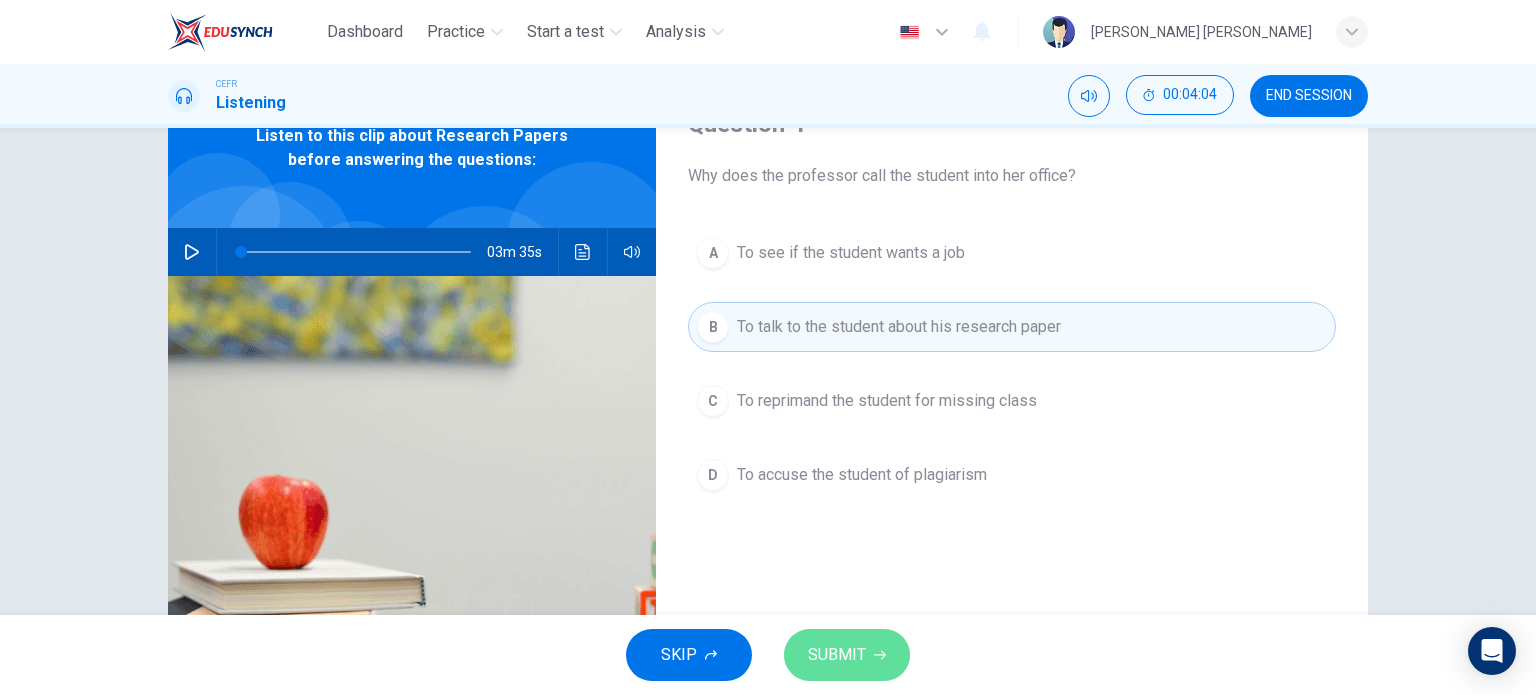 click on "SUBMIT" at bounding box center (837, 655) 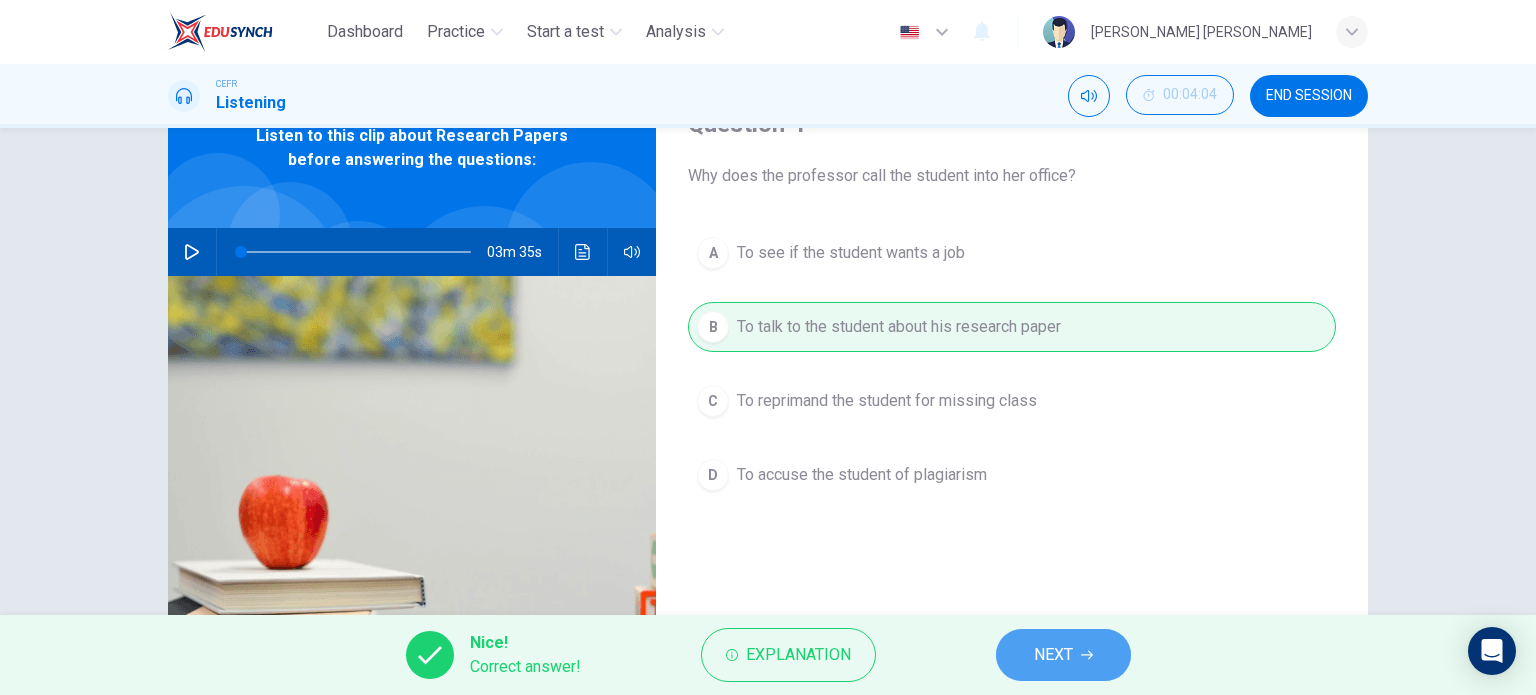 click on "NEXT" at bounding box center [1063, 655] 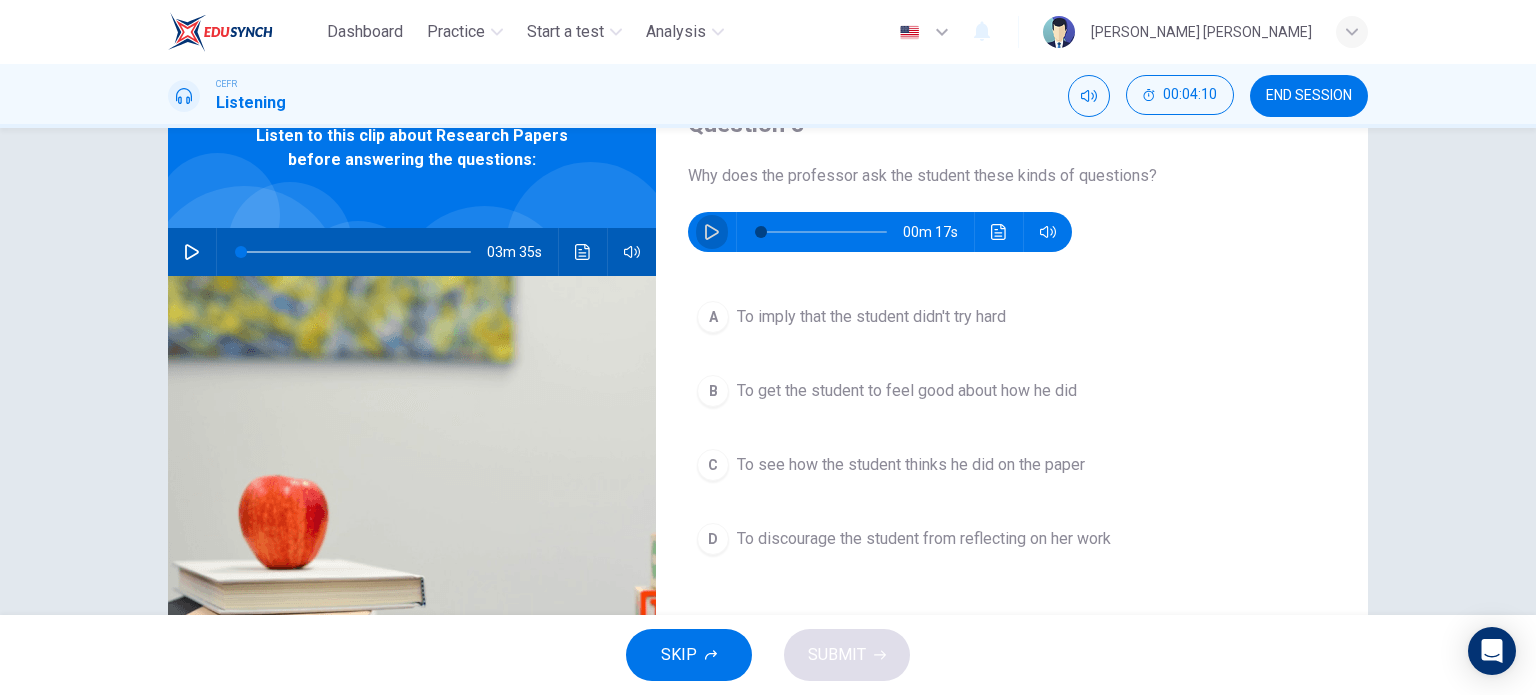 click 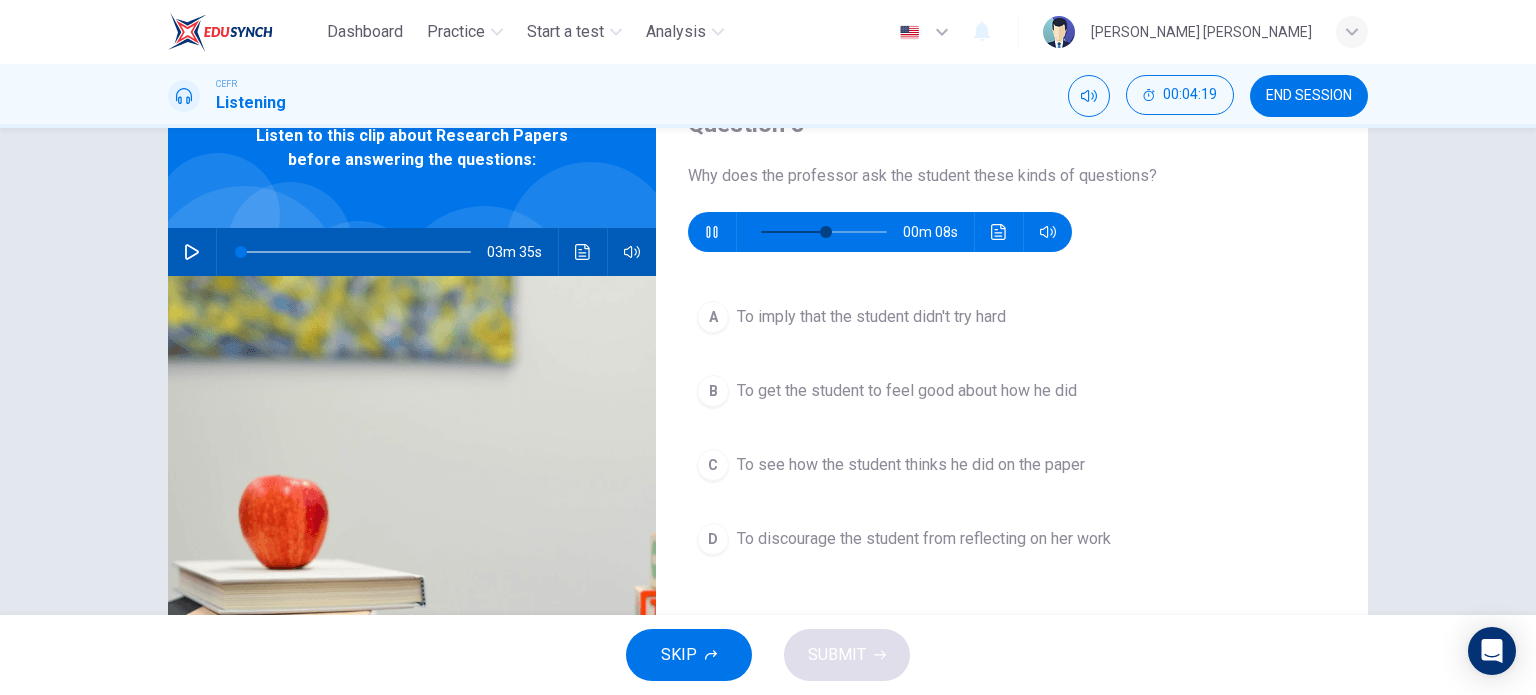 click on "To see how the student thinks he did on the paper" at bounding box center (911, 465) 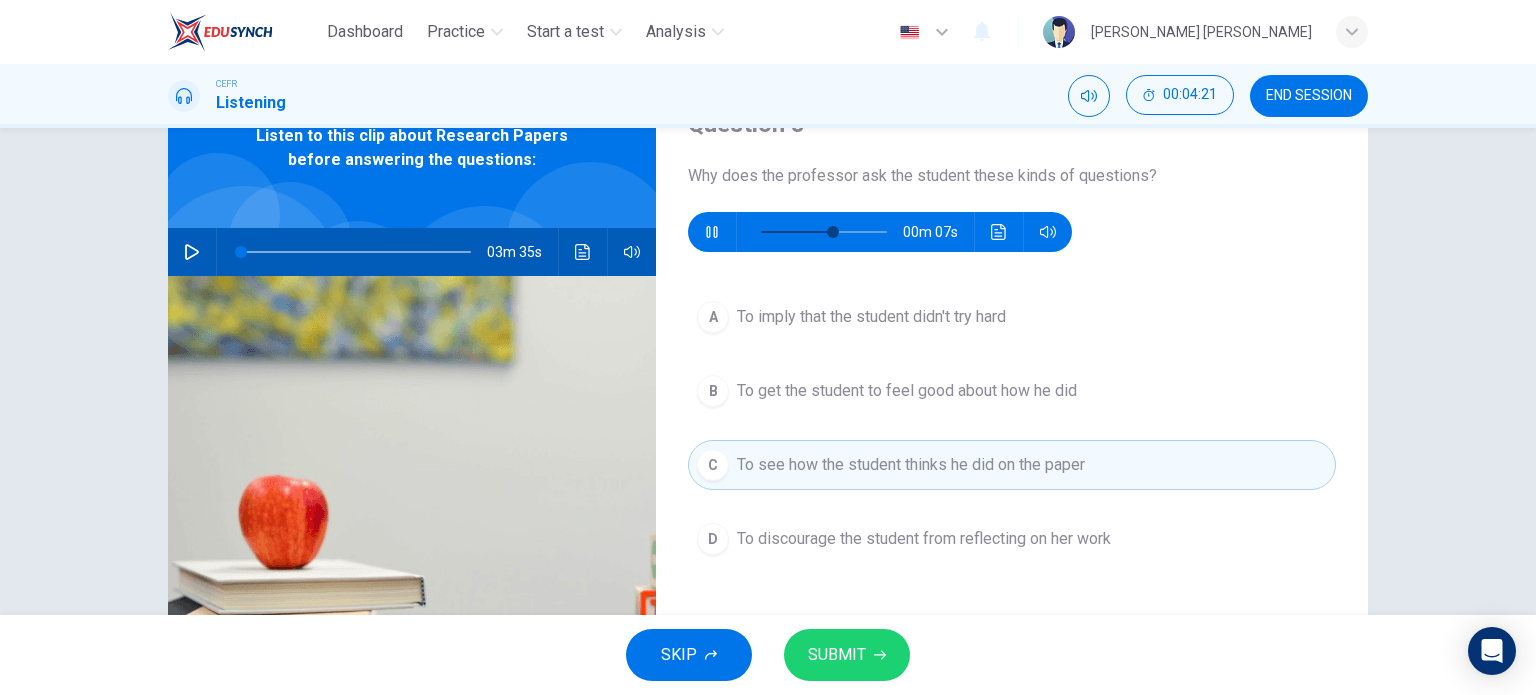 click on "SUBMIT" at bounding box center (837, 655) 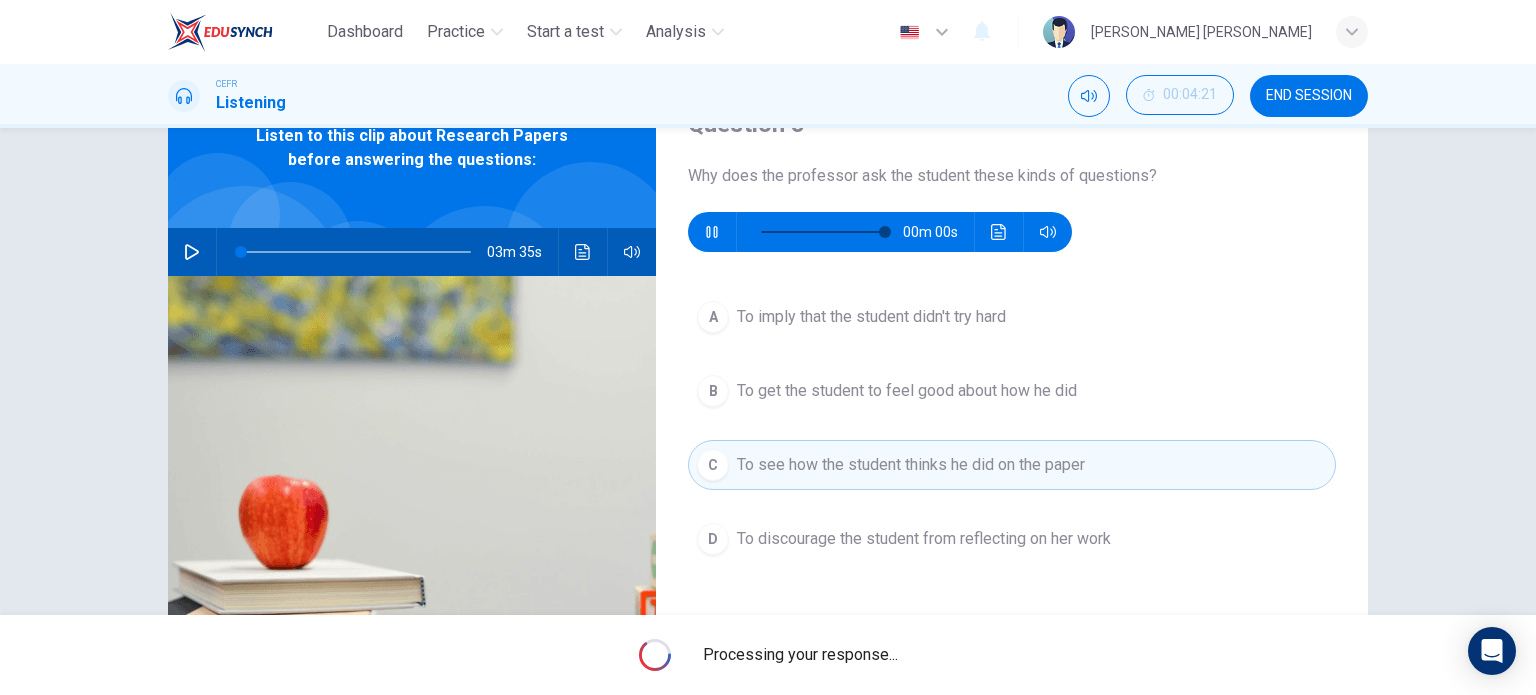 type on "0" 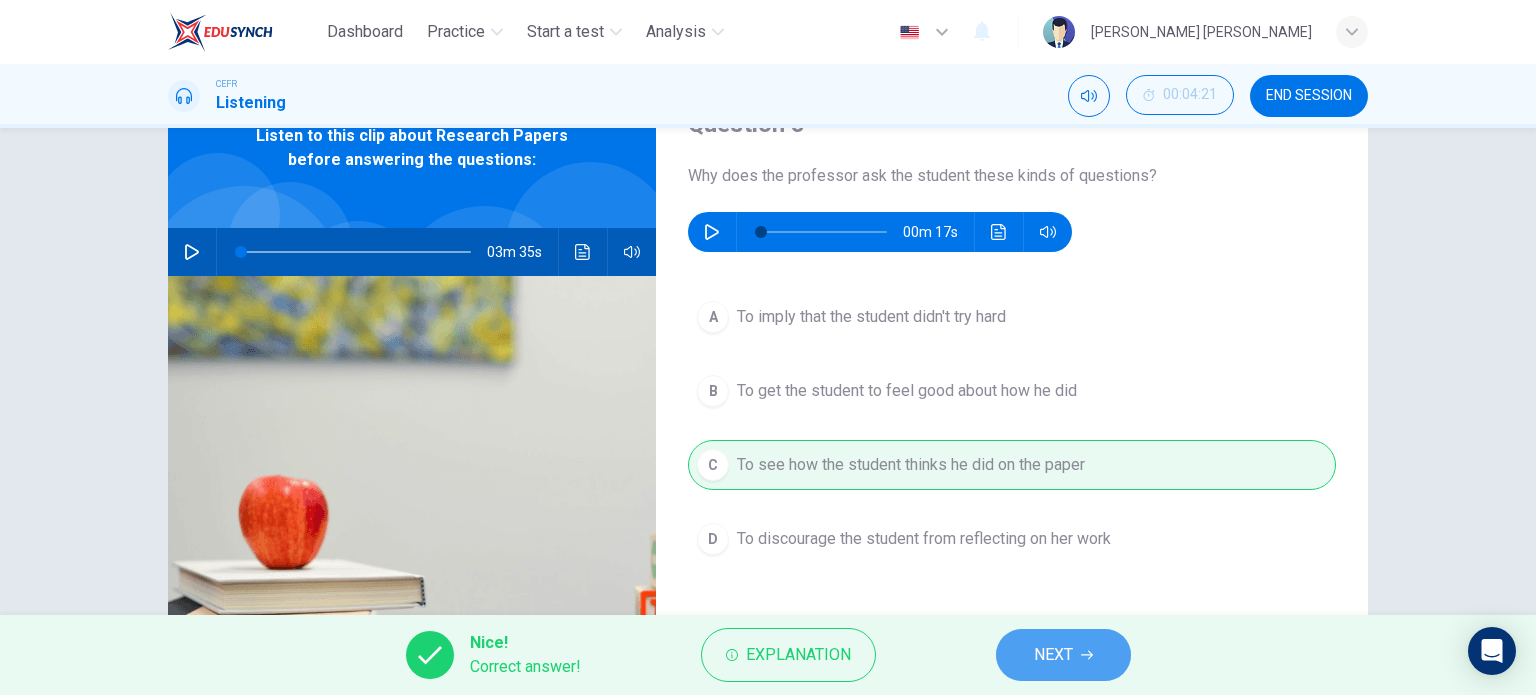 click on "NEXT" at bounding box center [1053, 655] 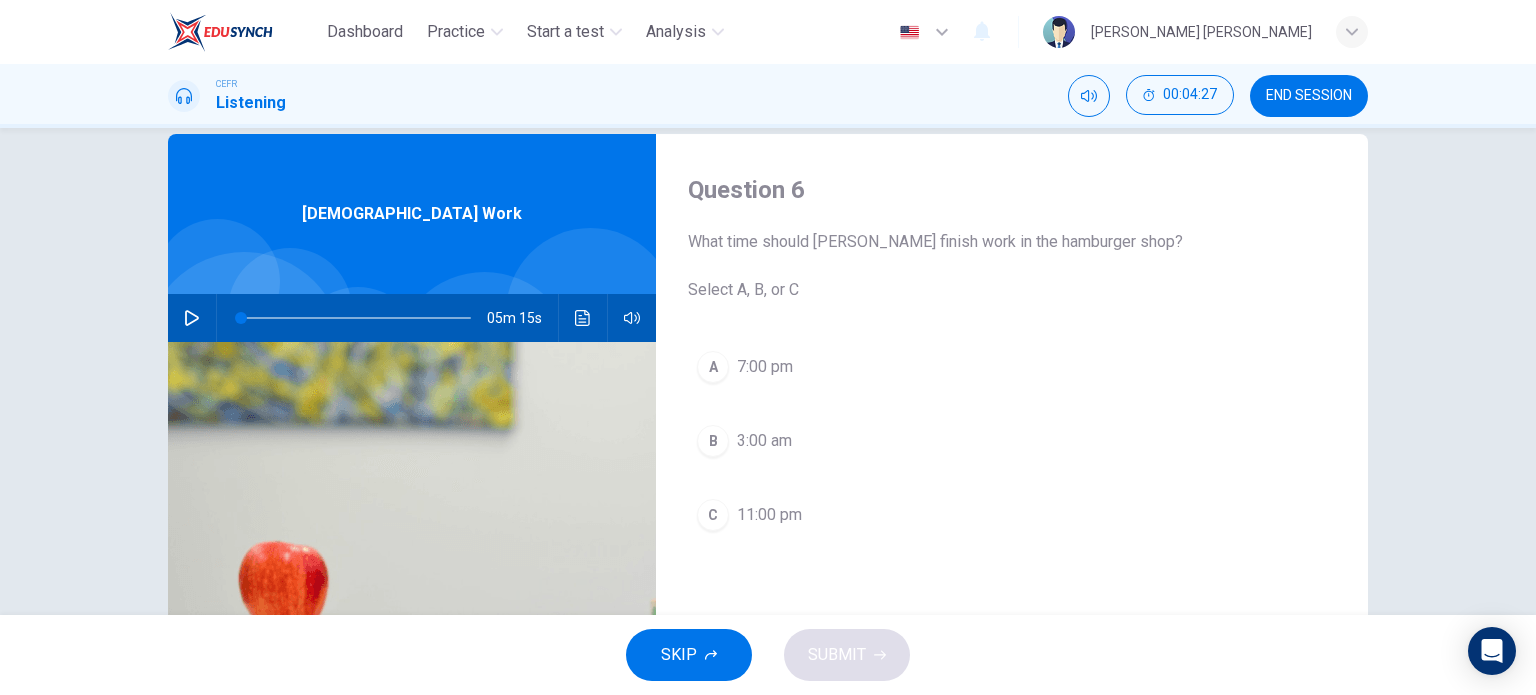 scroll, scrollTop: 0, scrollLeft: 0, axis: both 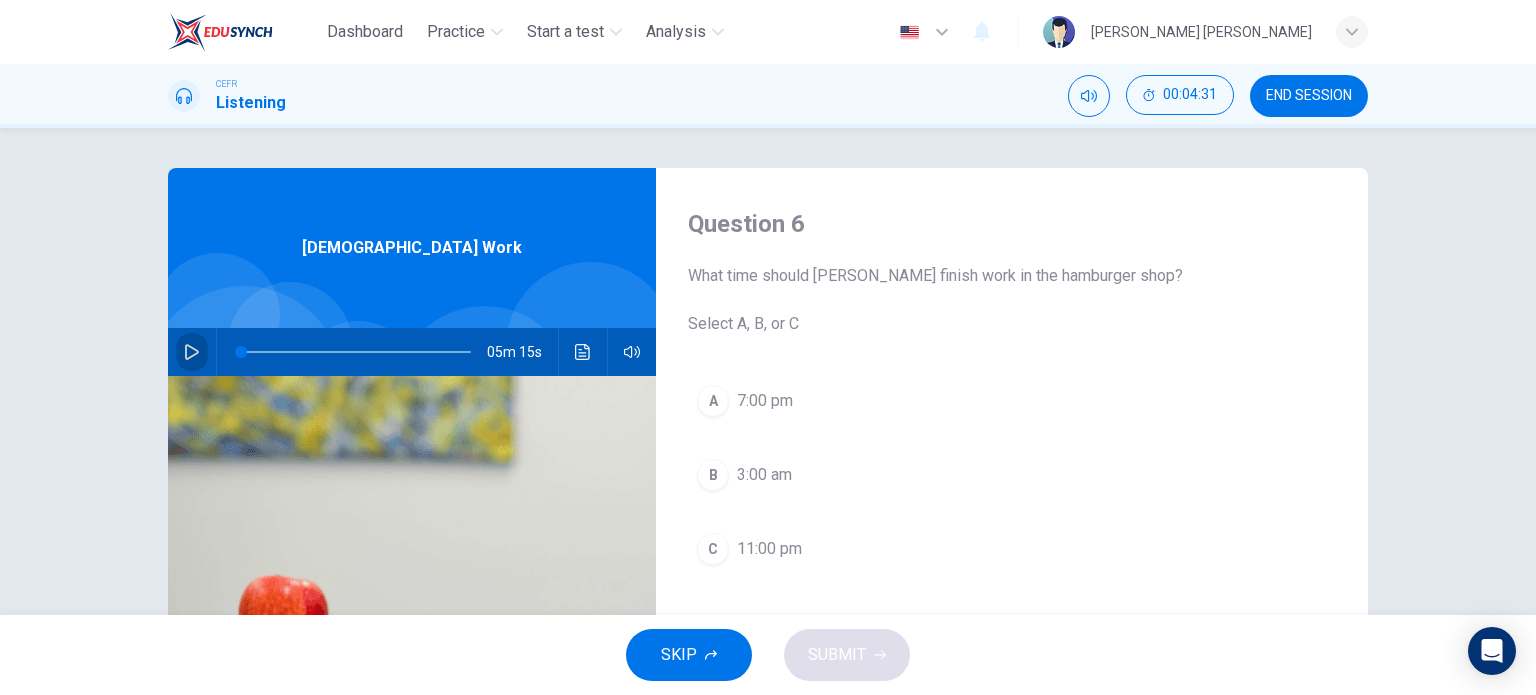 click 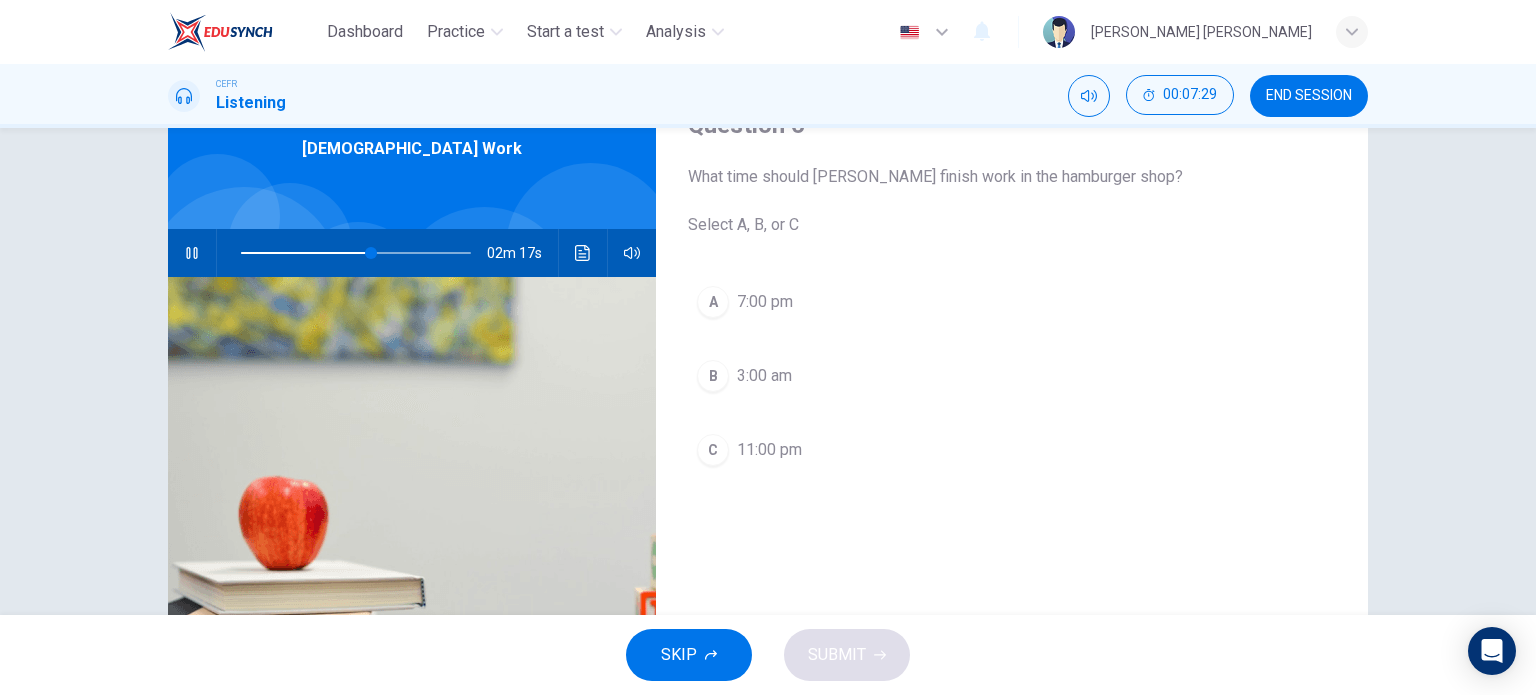 scroll, scrollTop: 100, scrollLeft: 0, axis: vertical 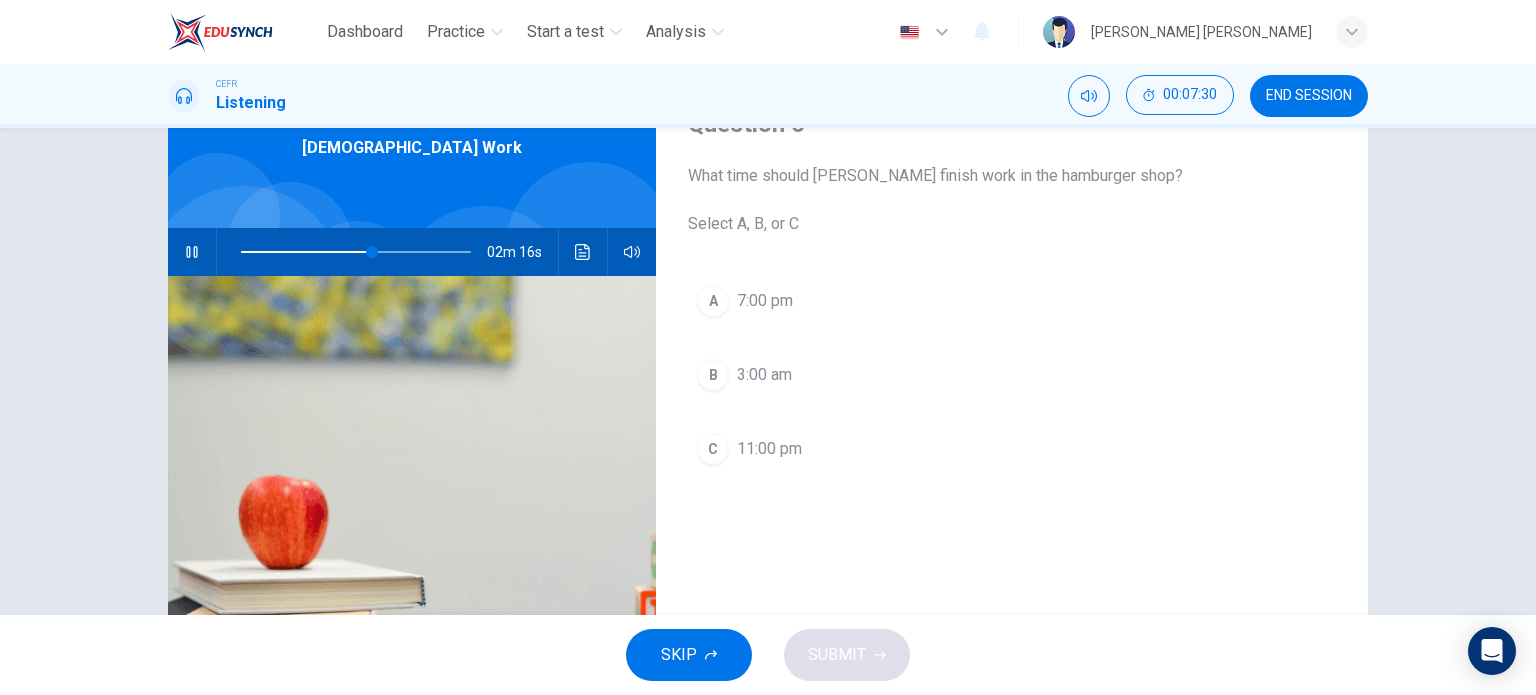 click on "C" at bounding box center [713, 449] 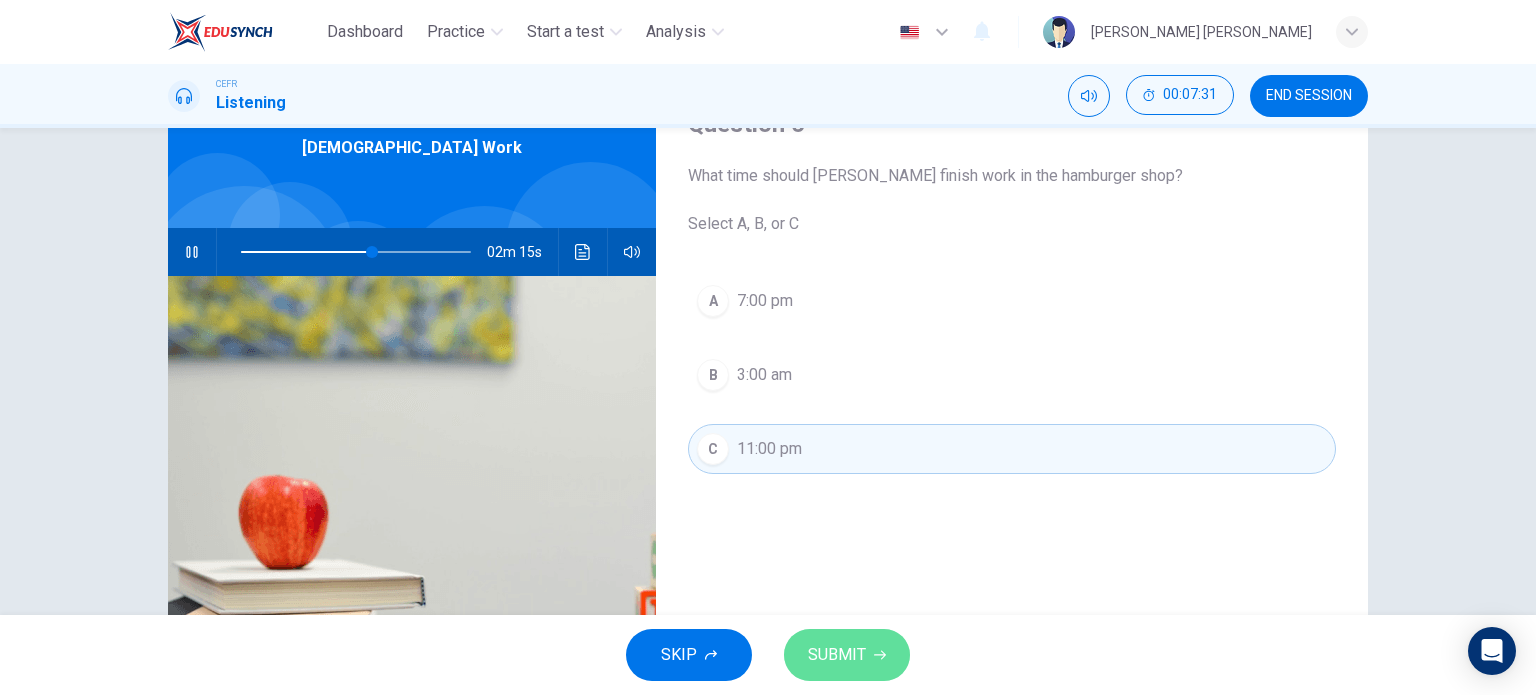 click on "SUBMIT" at bounding box center (837, 655) 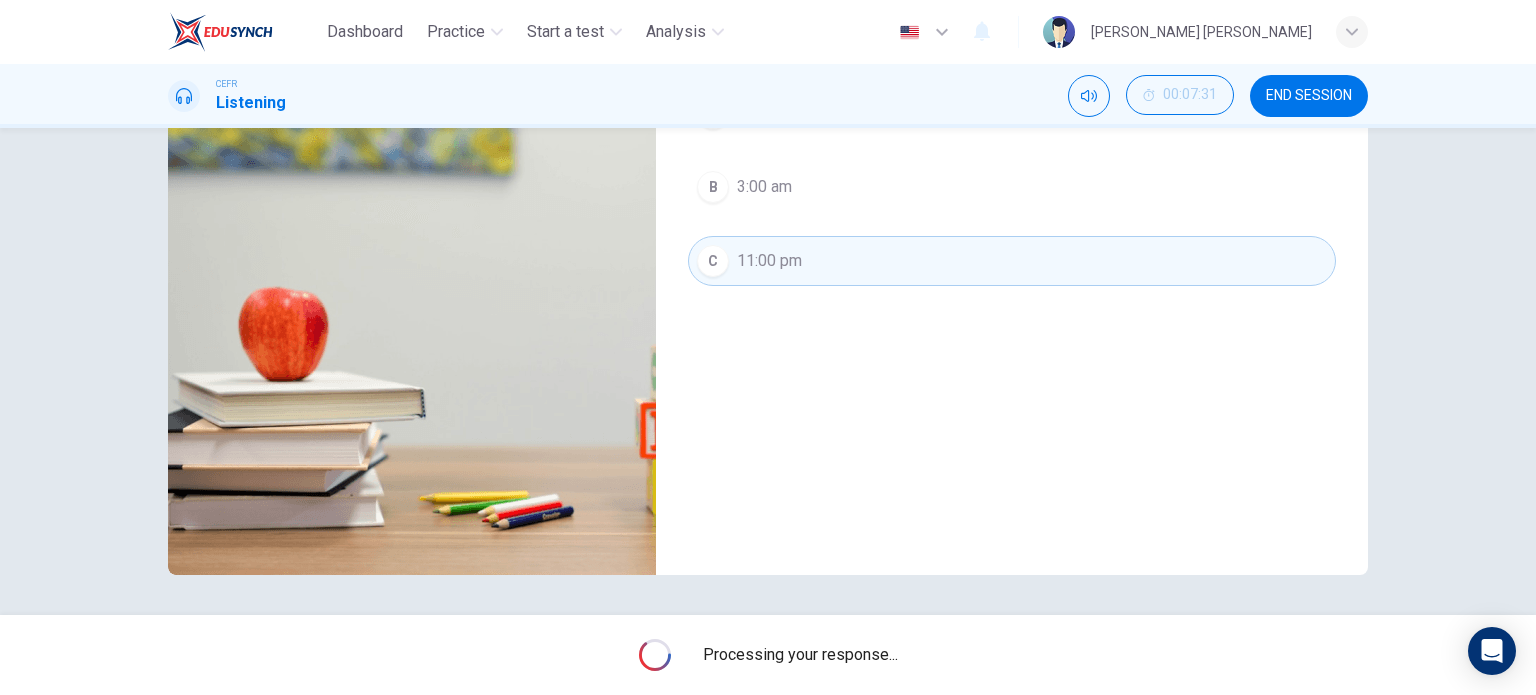 scroll, scrollTop: 88, scrollLeft: 0, axis: vertical 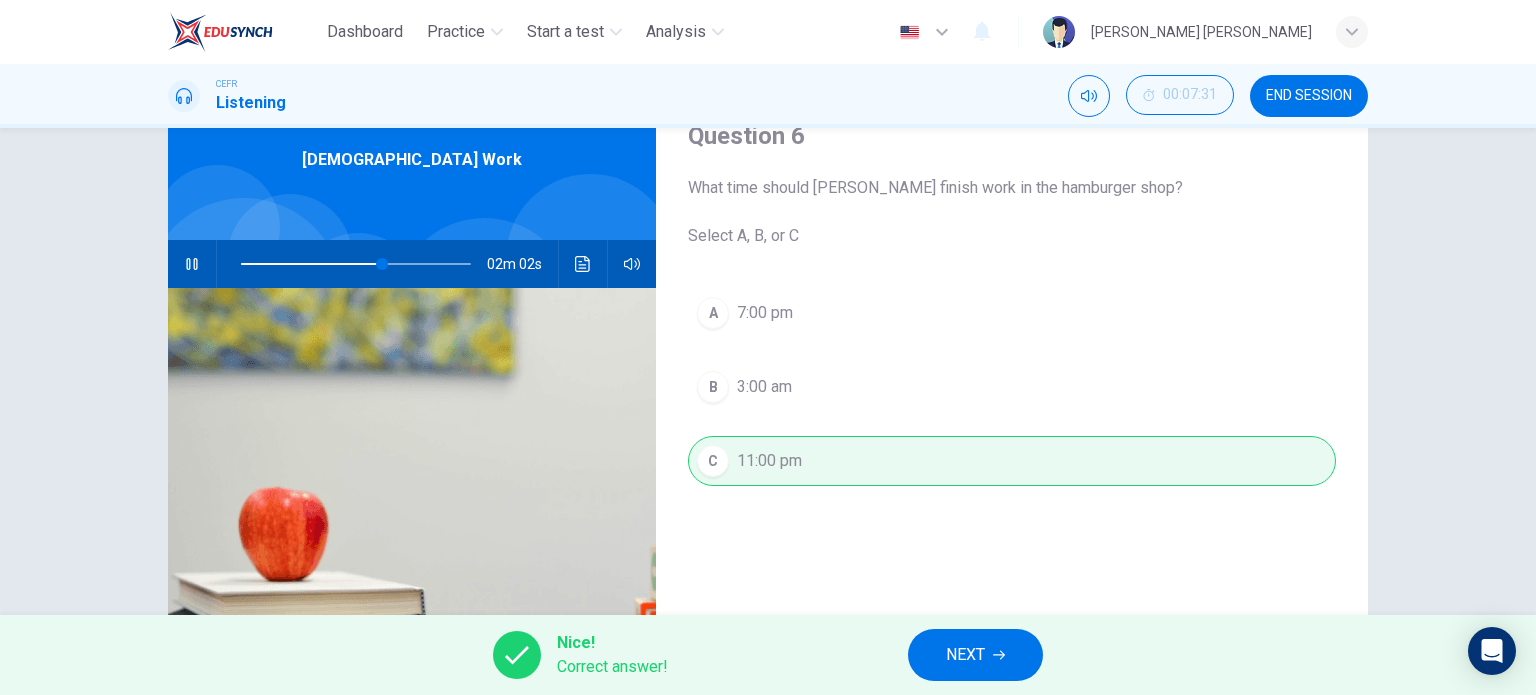 click on "NEXT" at bounding box center (965, 655) 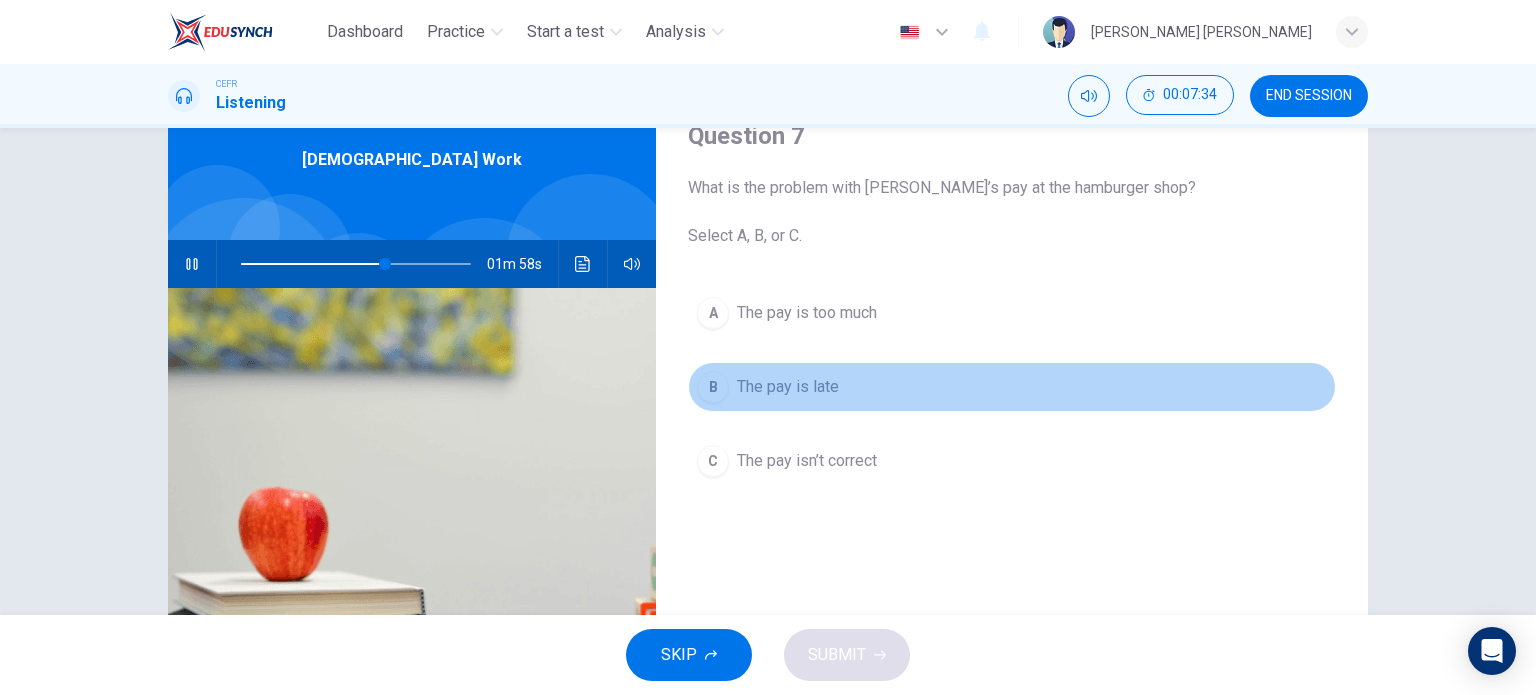 click on "The pay is late" at bounding box center (788, 387) 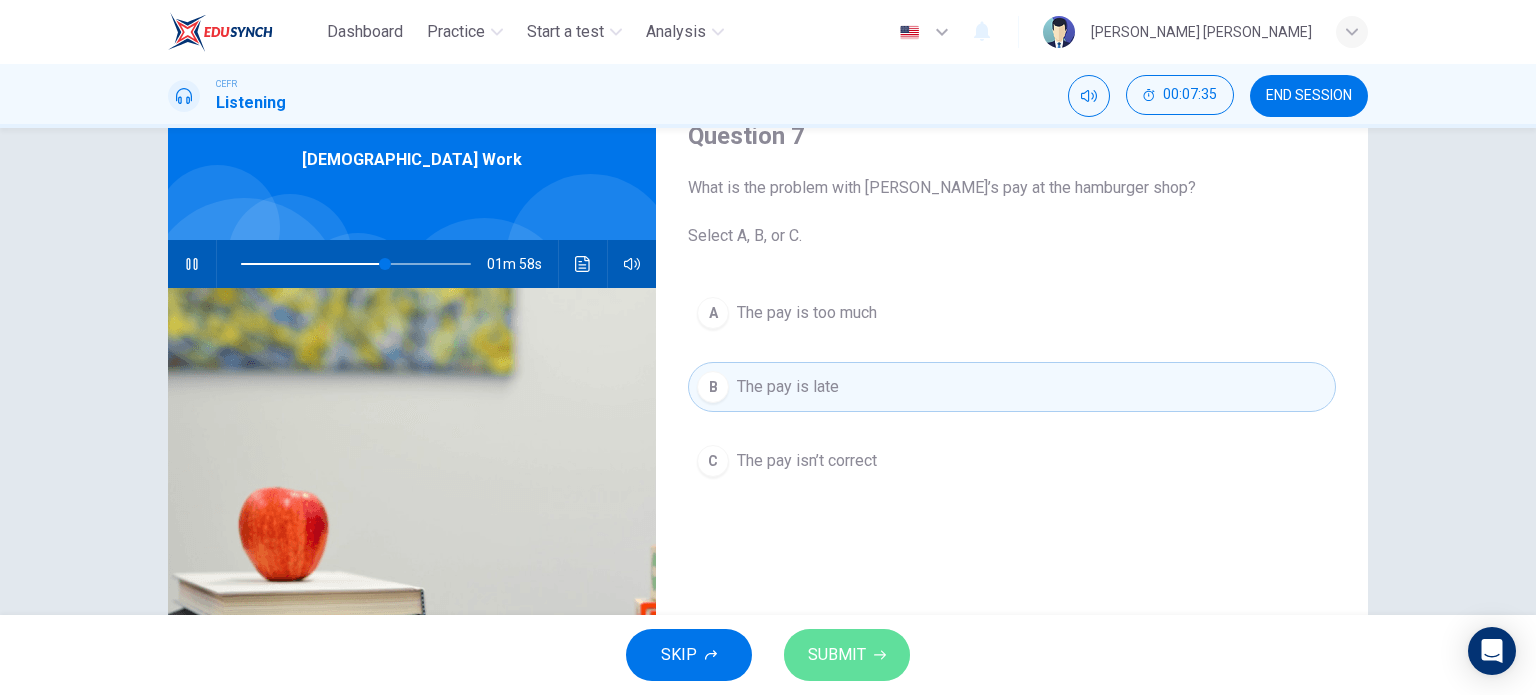 click on "SUBMIT" at bounding box center (837, 655) 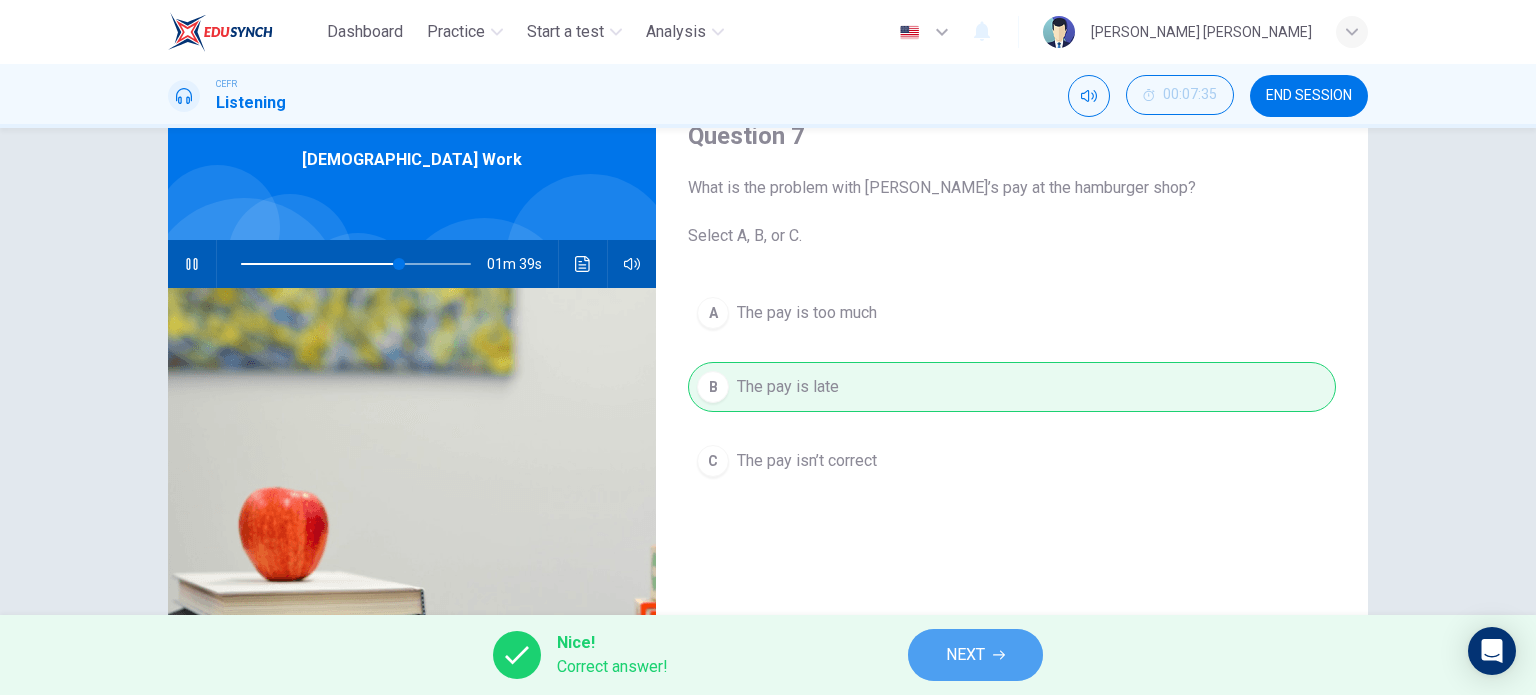 click on "NEXT" at bounding box center [975, 655] 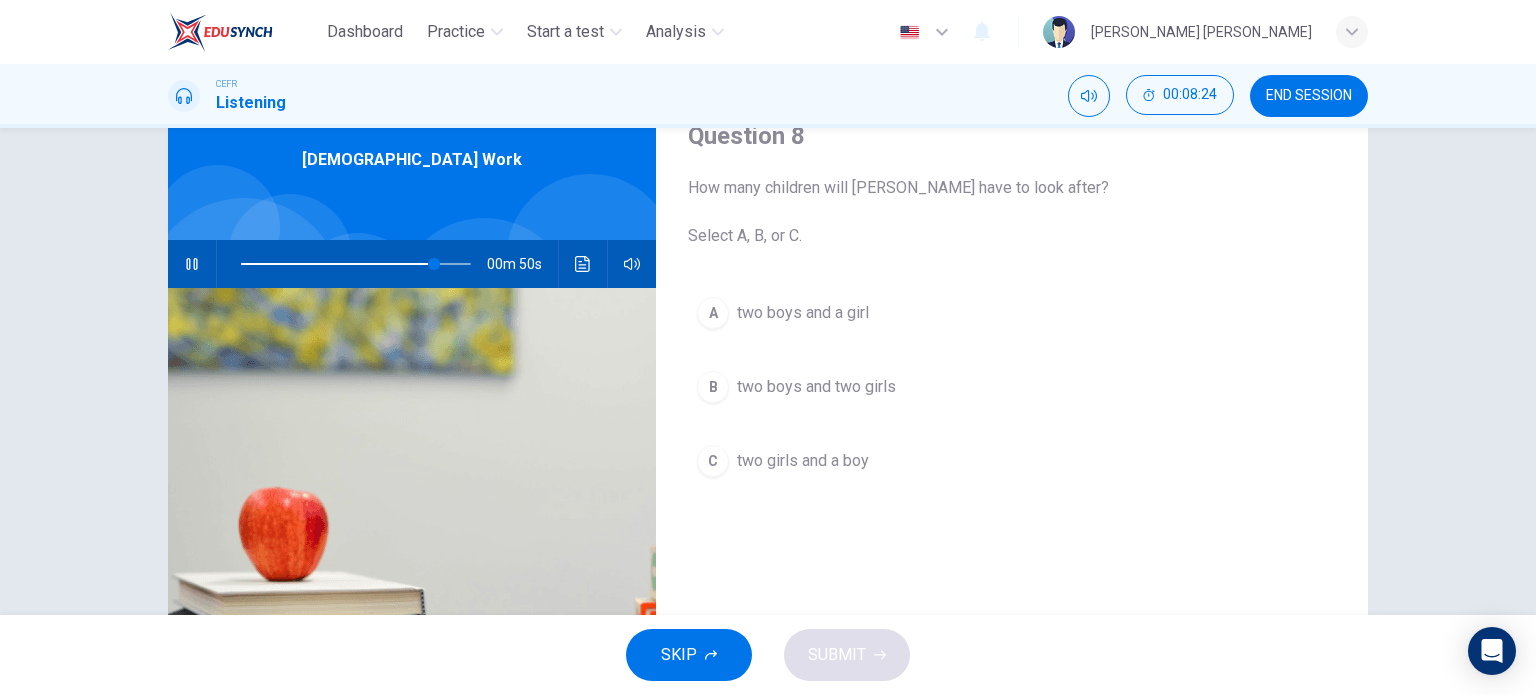 click on "C two girls and a boy" at bounding box center [1012, 461] 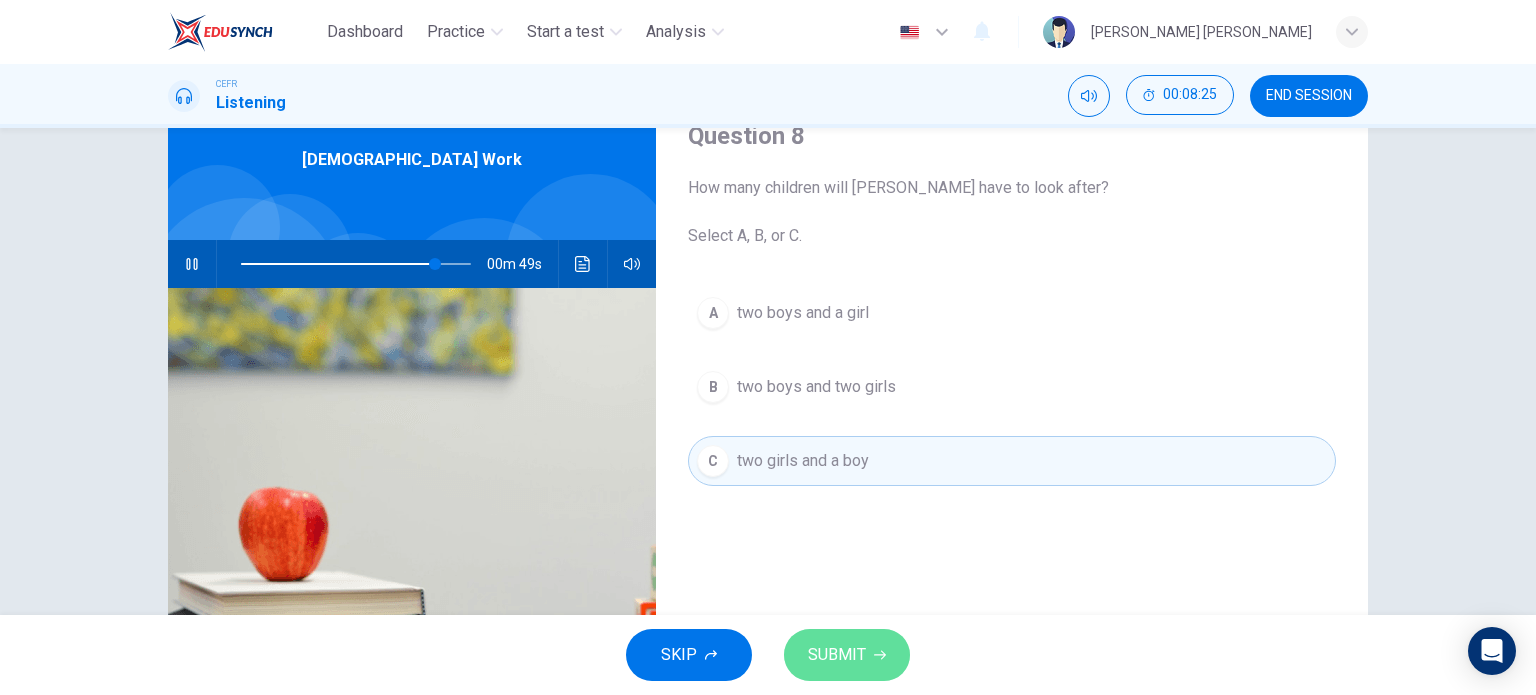 click on "SUBMIT" at bounding box center [847, 655] 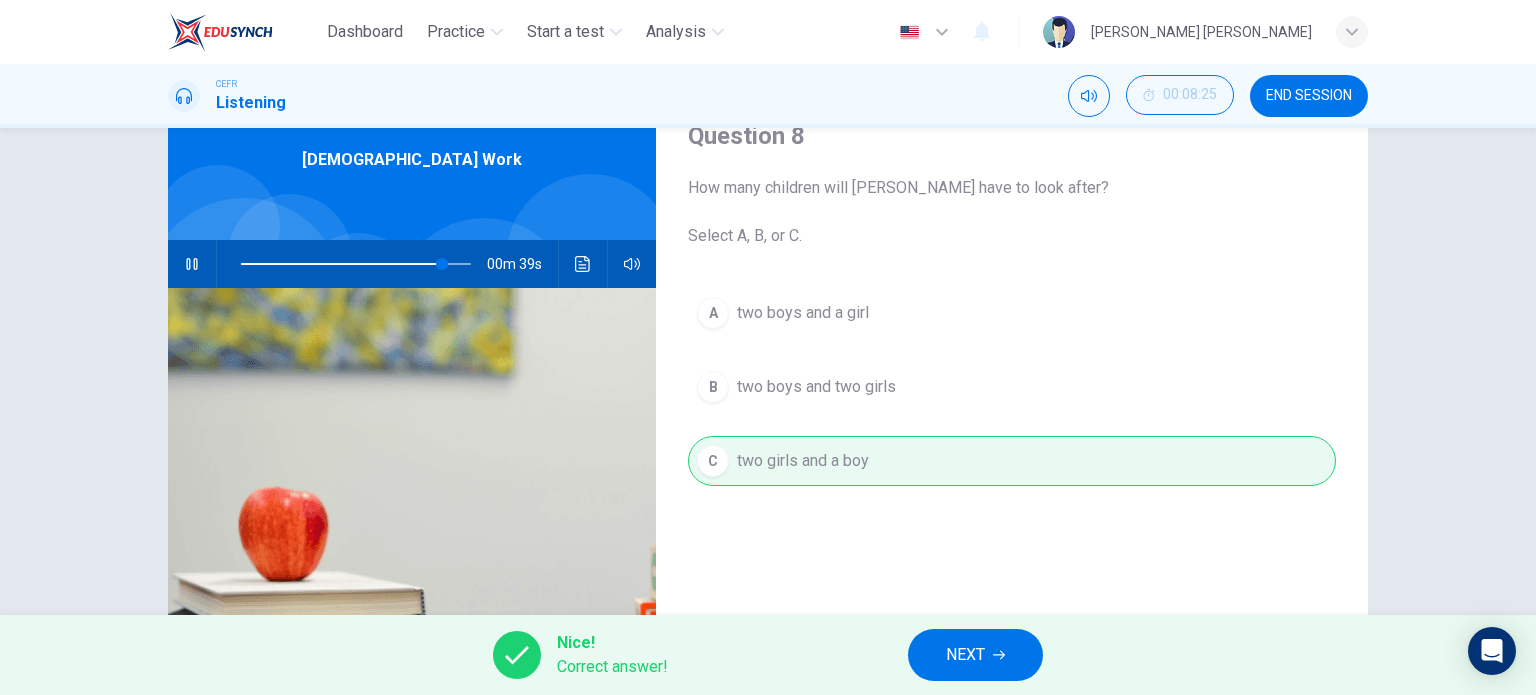 type on "88" 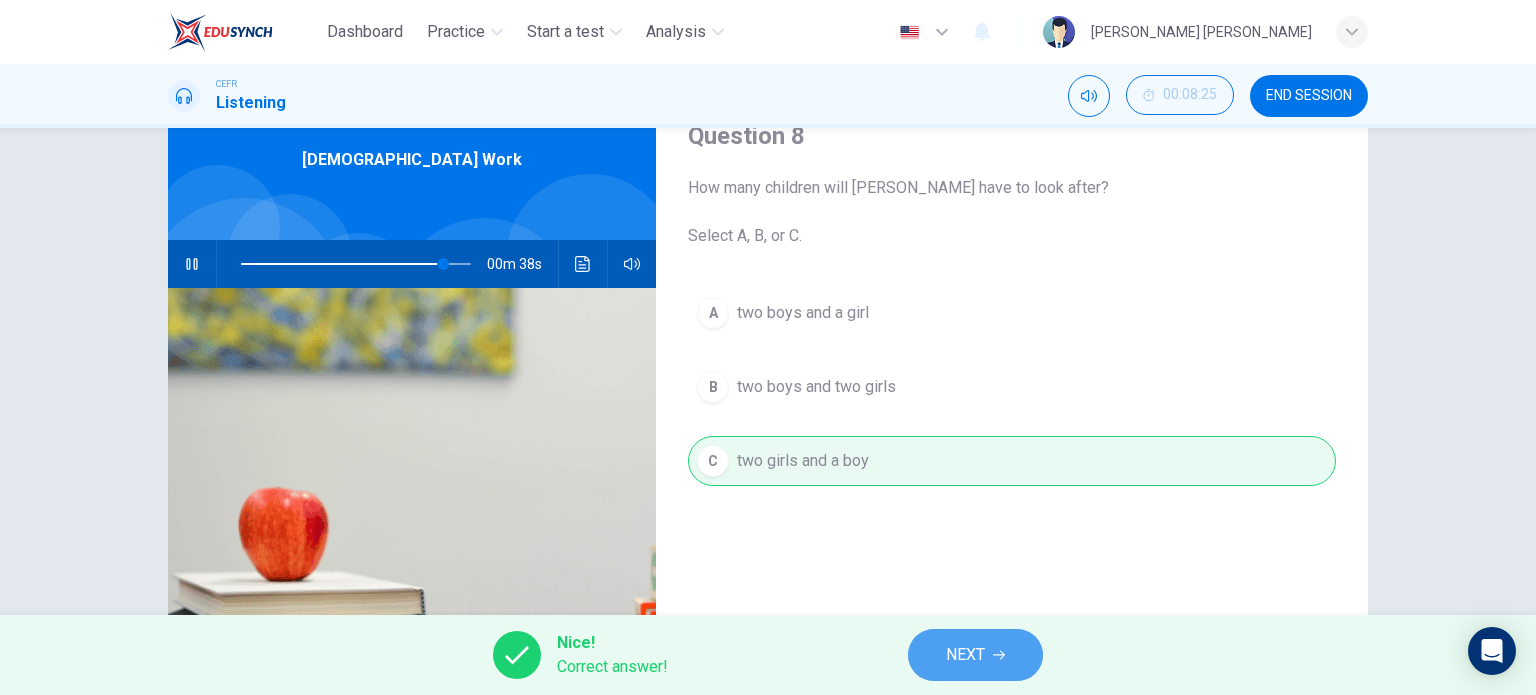 click 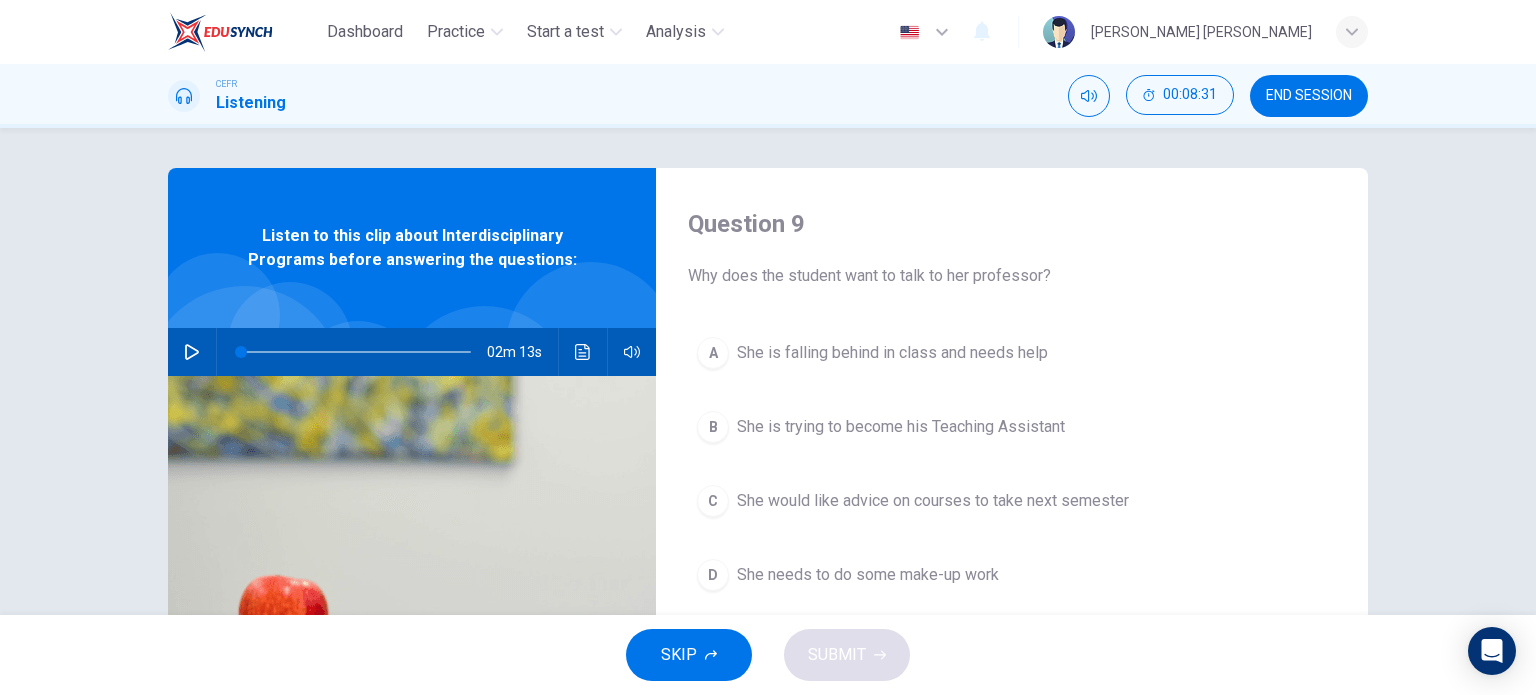 click 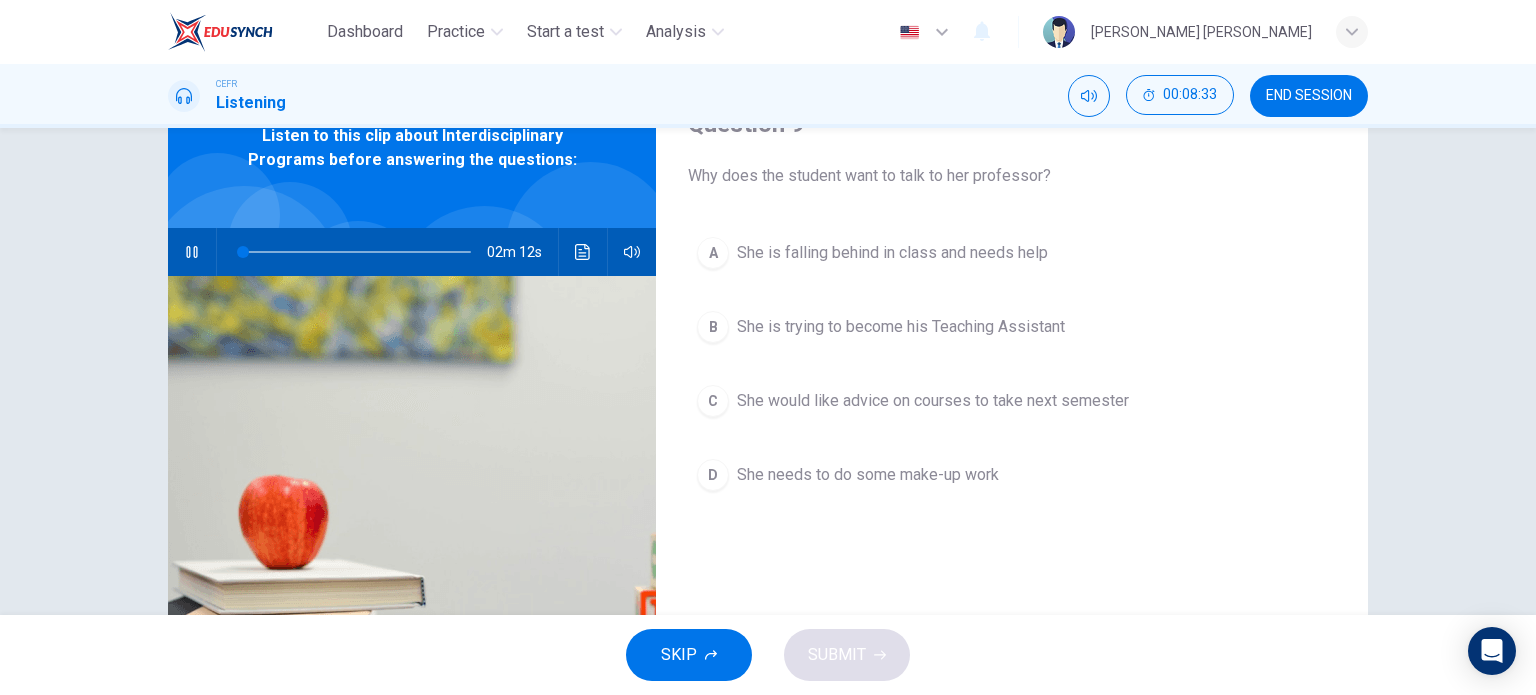 scroll, scrollTop: 0, scrollLeft: 0, axis: both 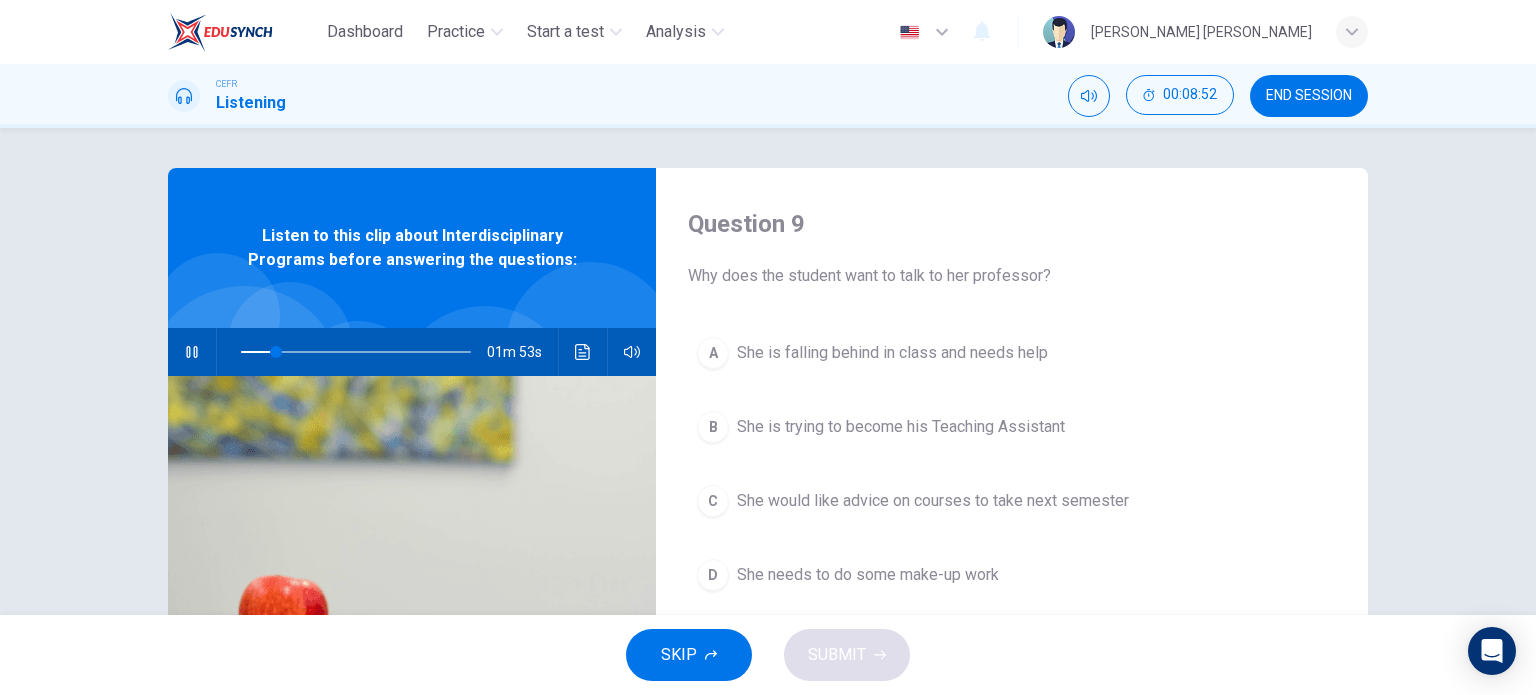 click on "She would like advice on courses to take next semester" at bounding box center [933, 501] 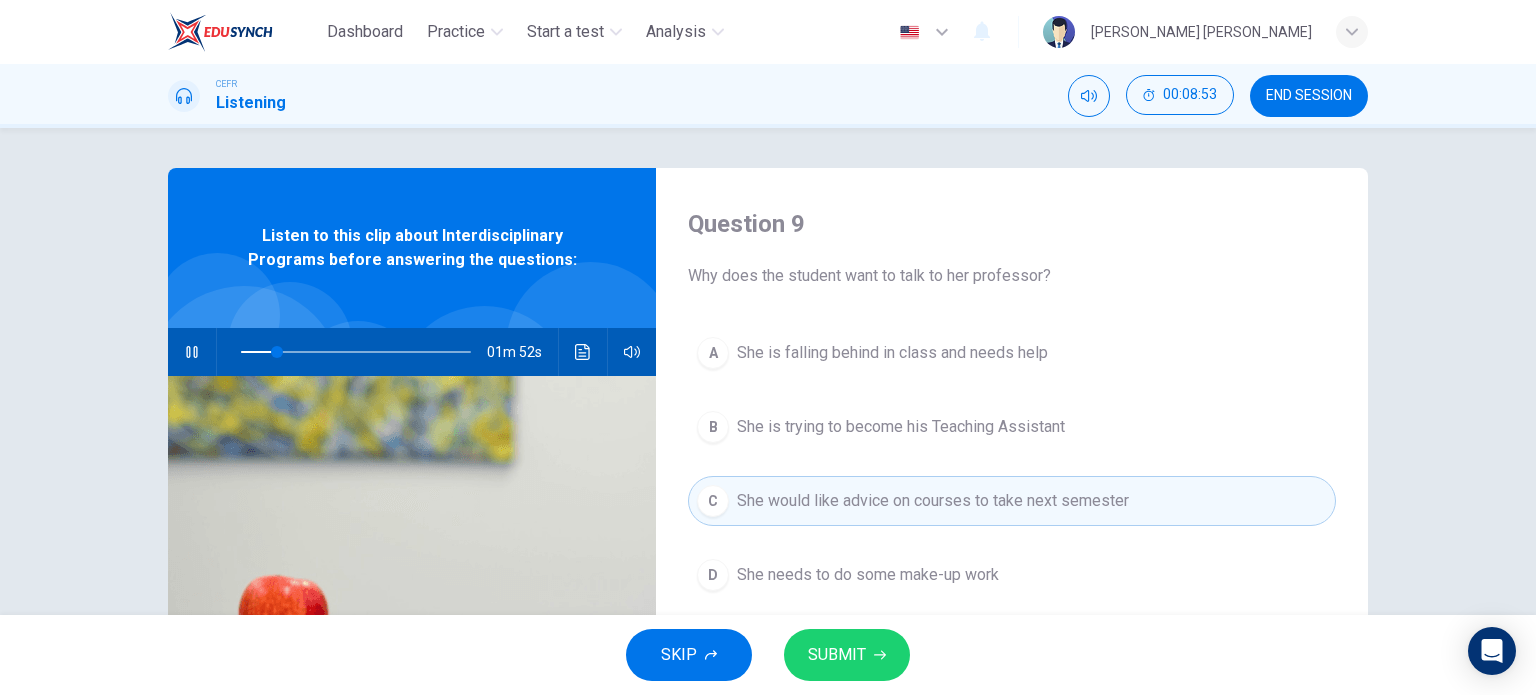 click on "SUBMIT" at bounding box center [847, 655] 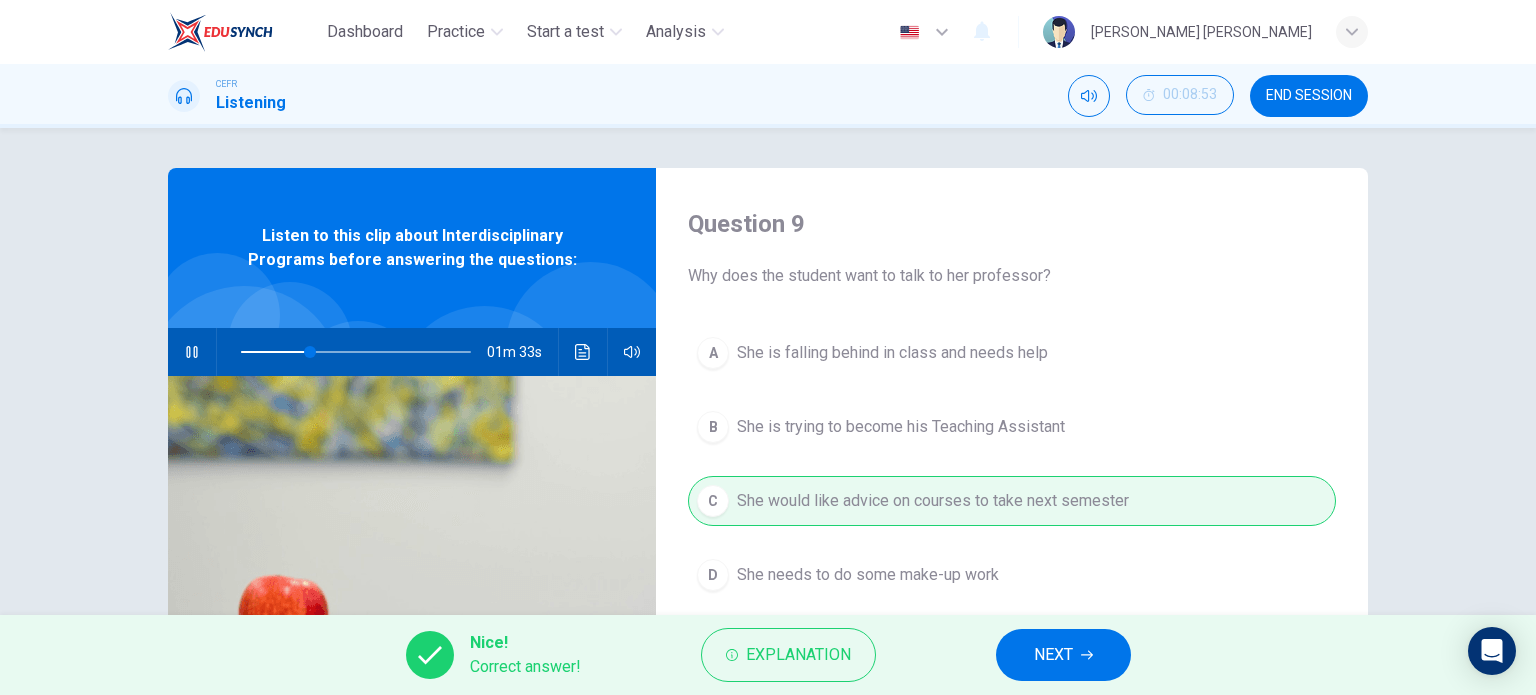 click on "NEXT" at bounding box center (1053, 655) 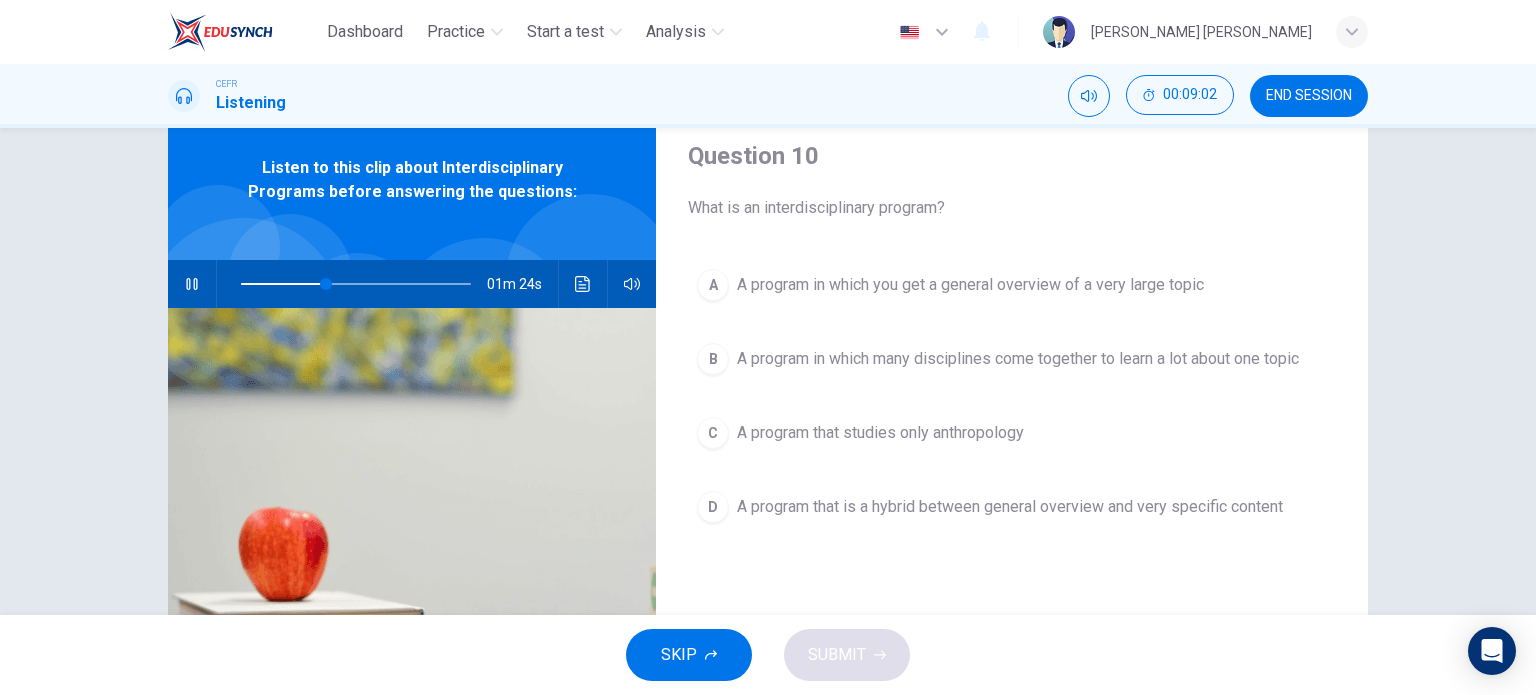 scroll, scrollTop: 100, scrollLeft: 0, axis: vertical 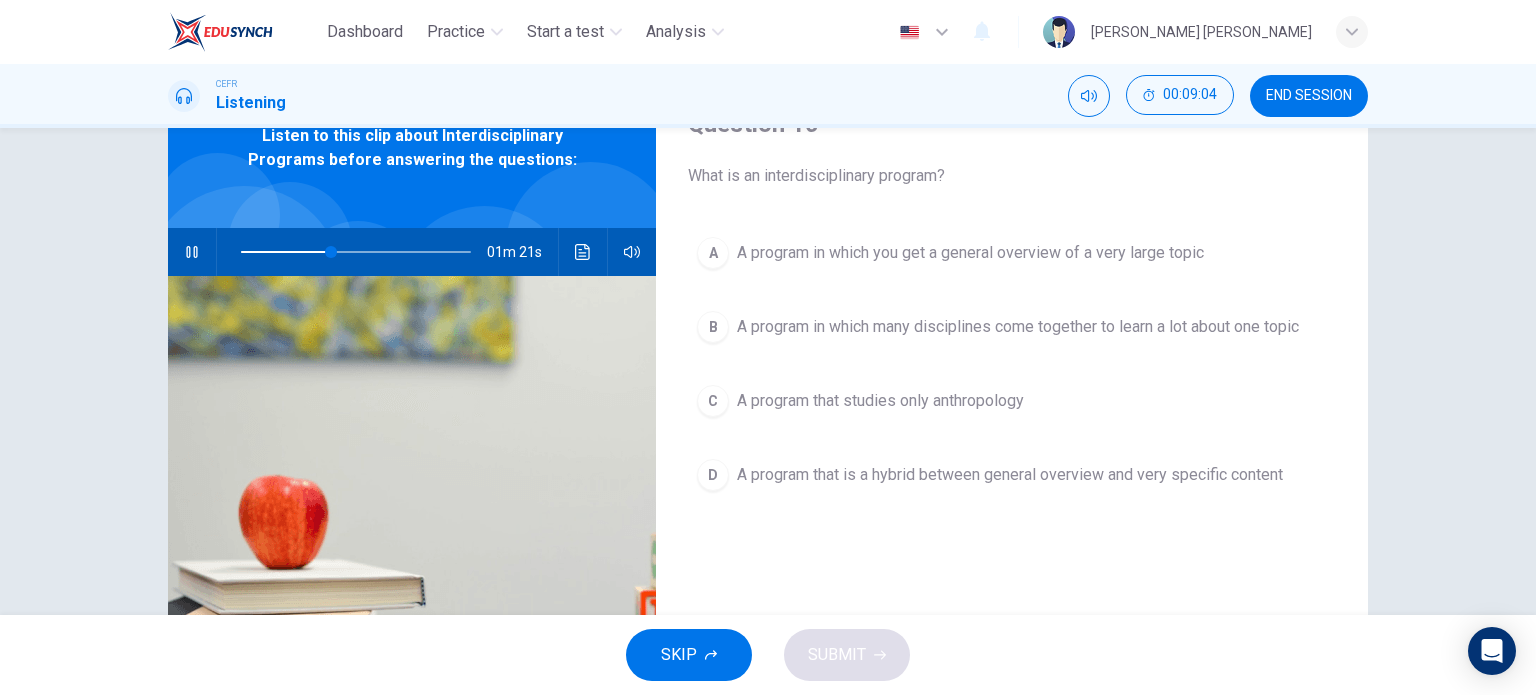 click on "A A program in which you get a general overview of a very large topic" at bounding box center (1012, 253) 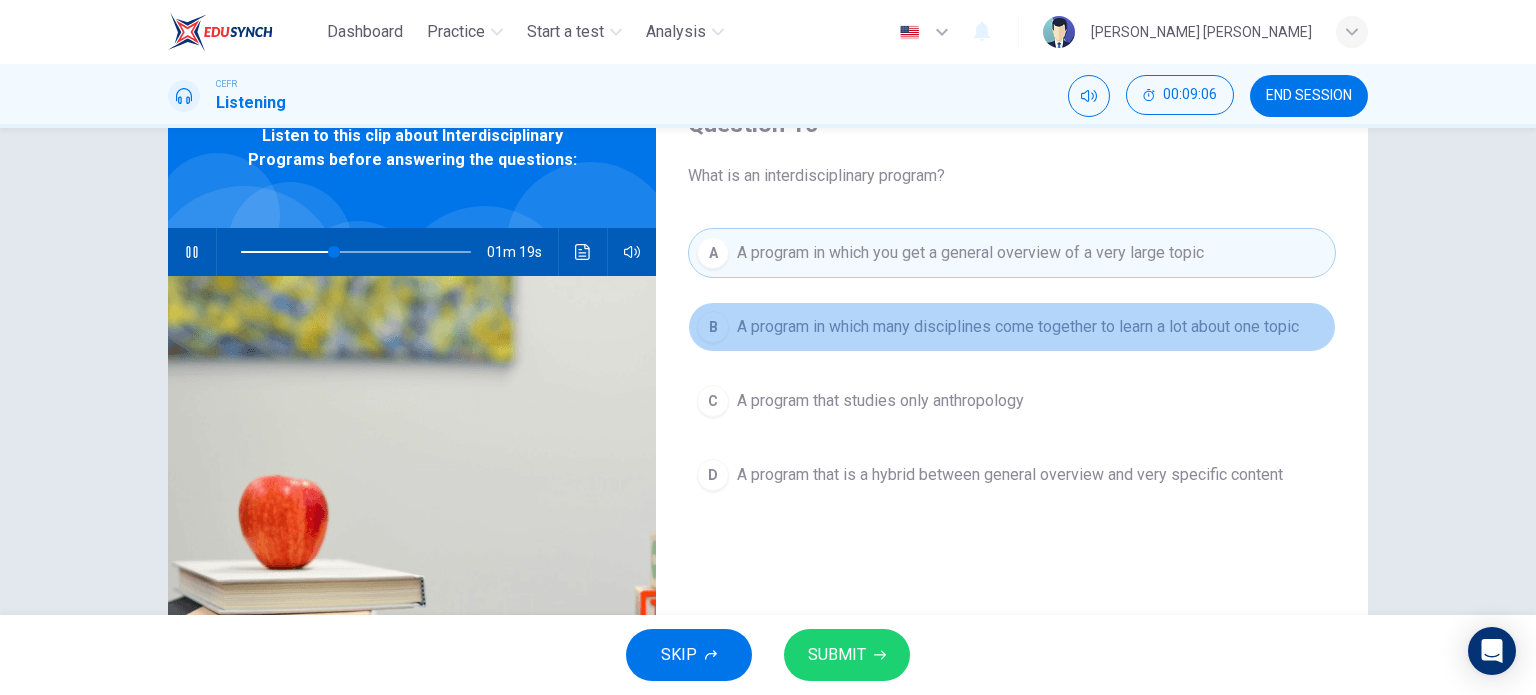 click on "B A program in which many disciplines come together to learn a lot about one topic" at bounding box center (1012, 327) 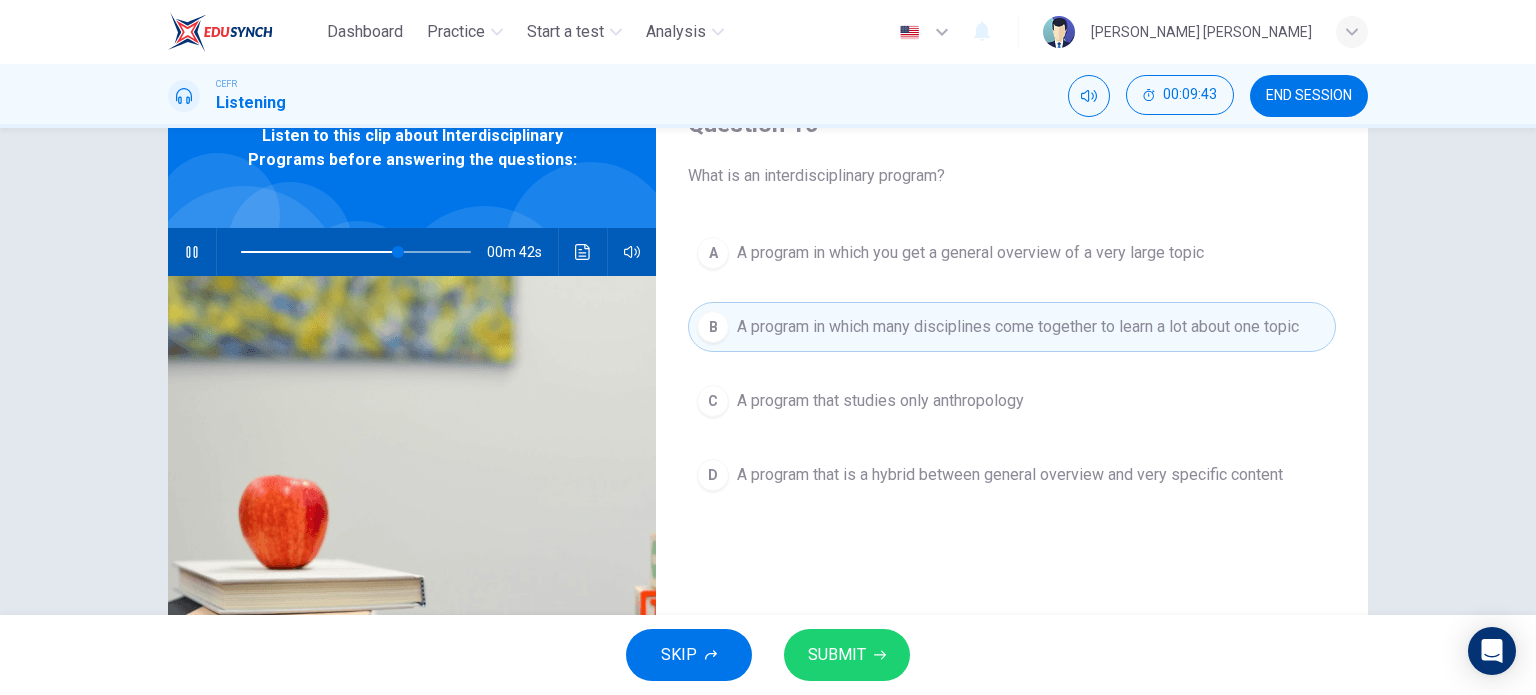 click on "SUBMIT" at bounding box center (847, 655) 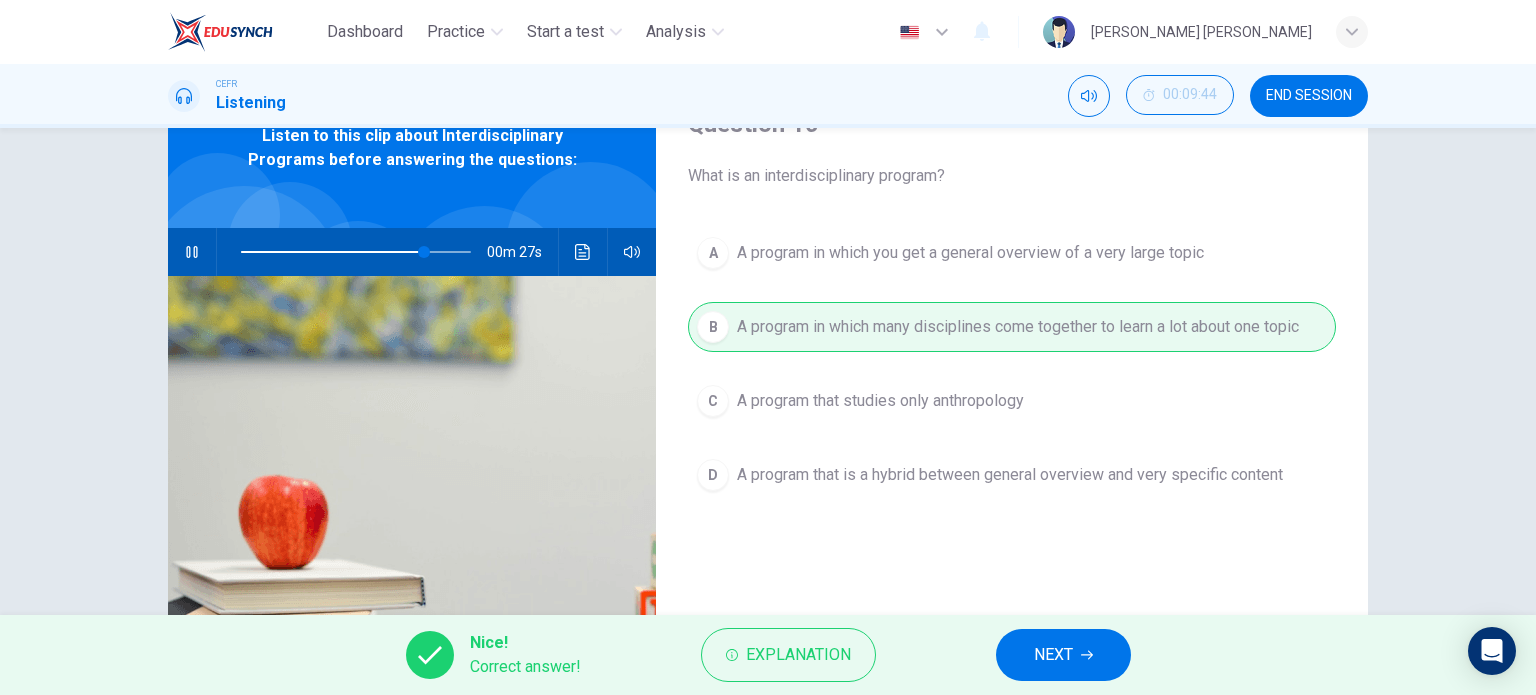 drag, startPoint x: 1024, startPoint y: 599, endPoint x: 1019, endPoint y: 630, distance: 31.400637 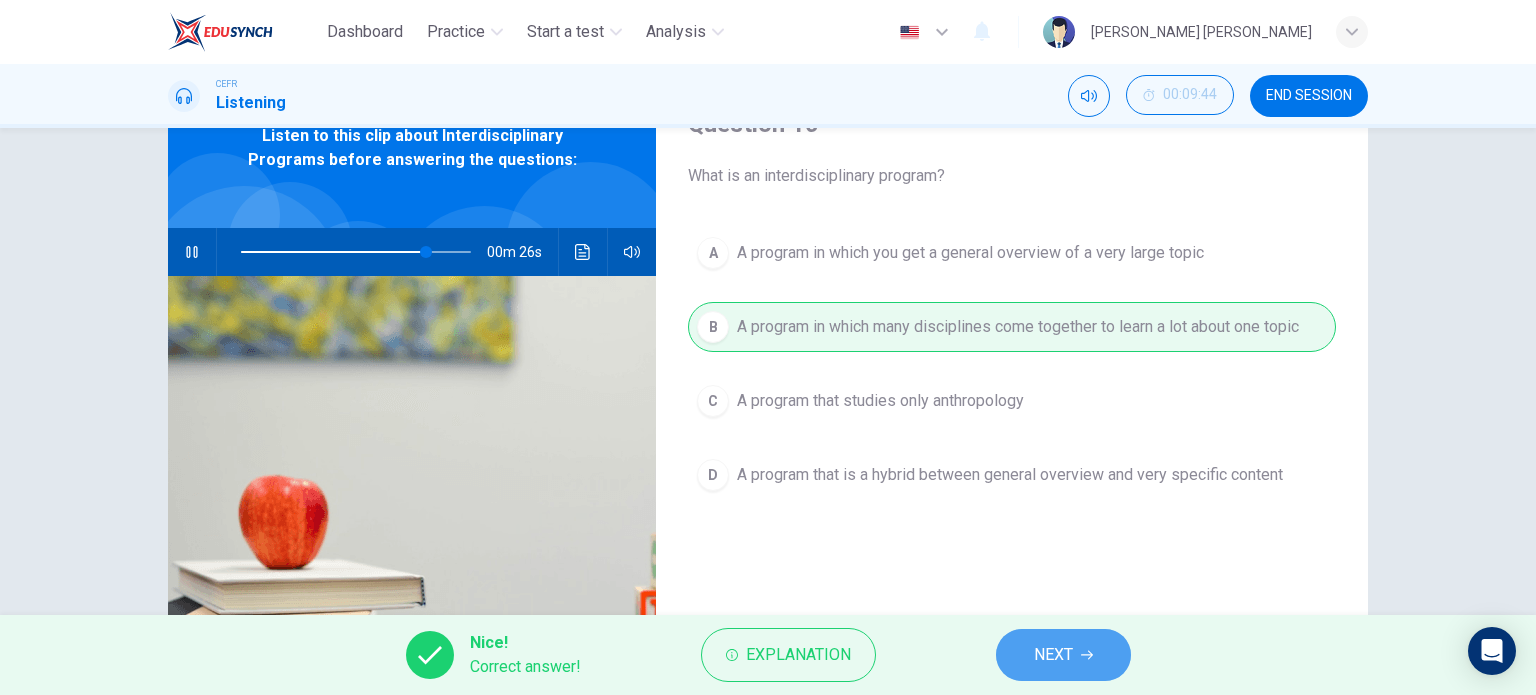 click on "NEXT" at bounding box center [1063, 655] 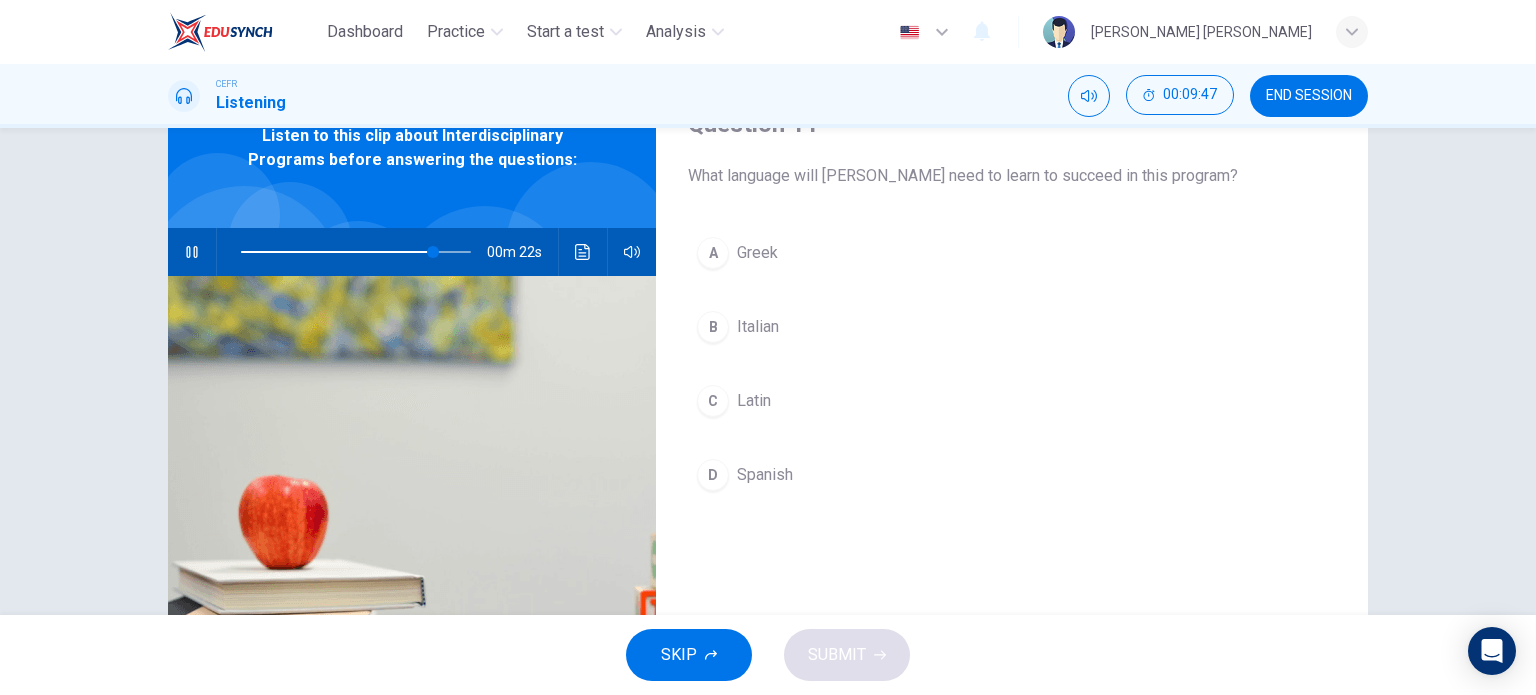 drag, startPoint x: 708, startPoint y: 390, endPoint x: 720, endPoint y: 407, distance: 20.808653 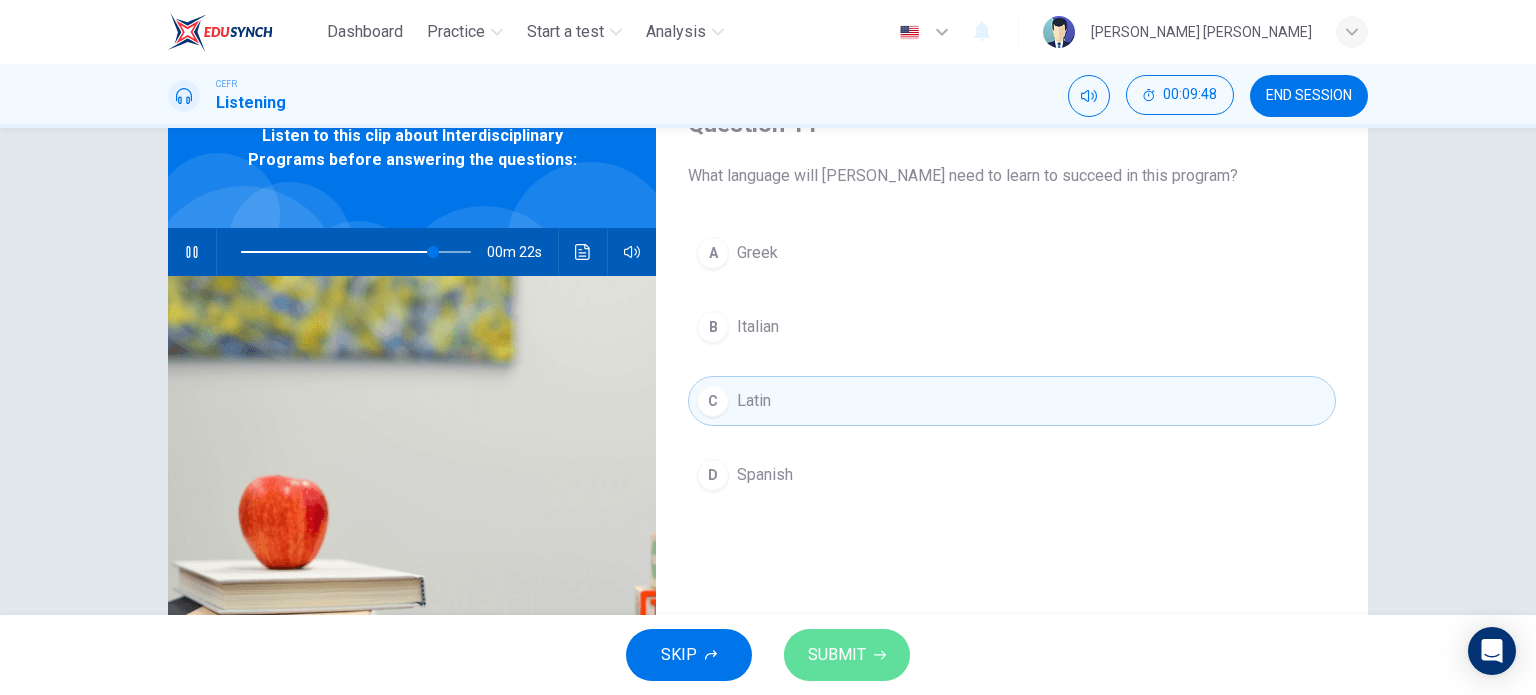 click 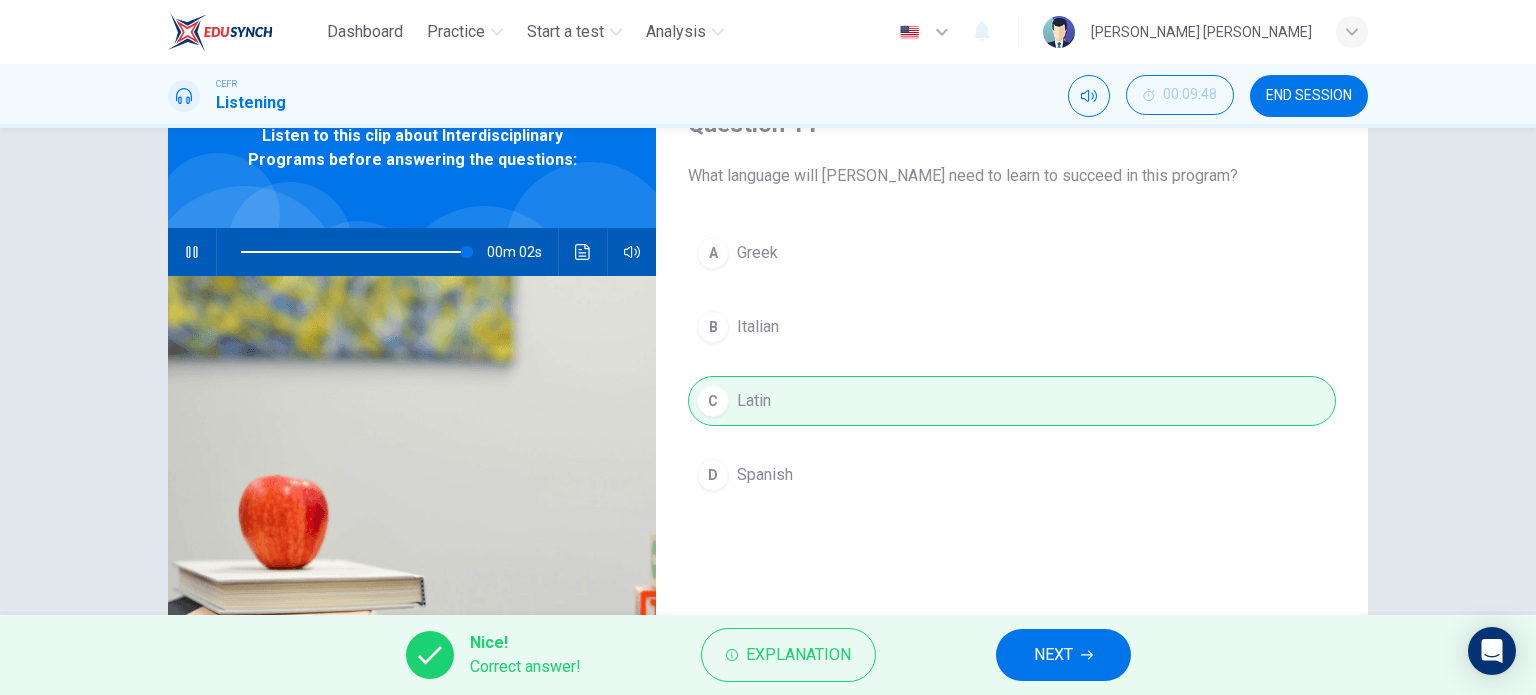 click on "NEXT" at bounding box center (1053, 655) 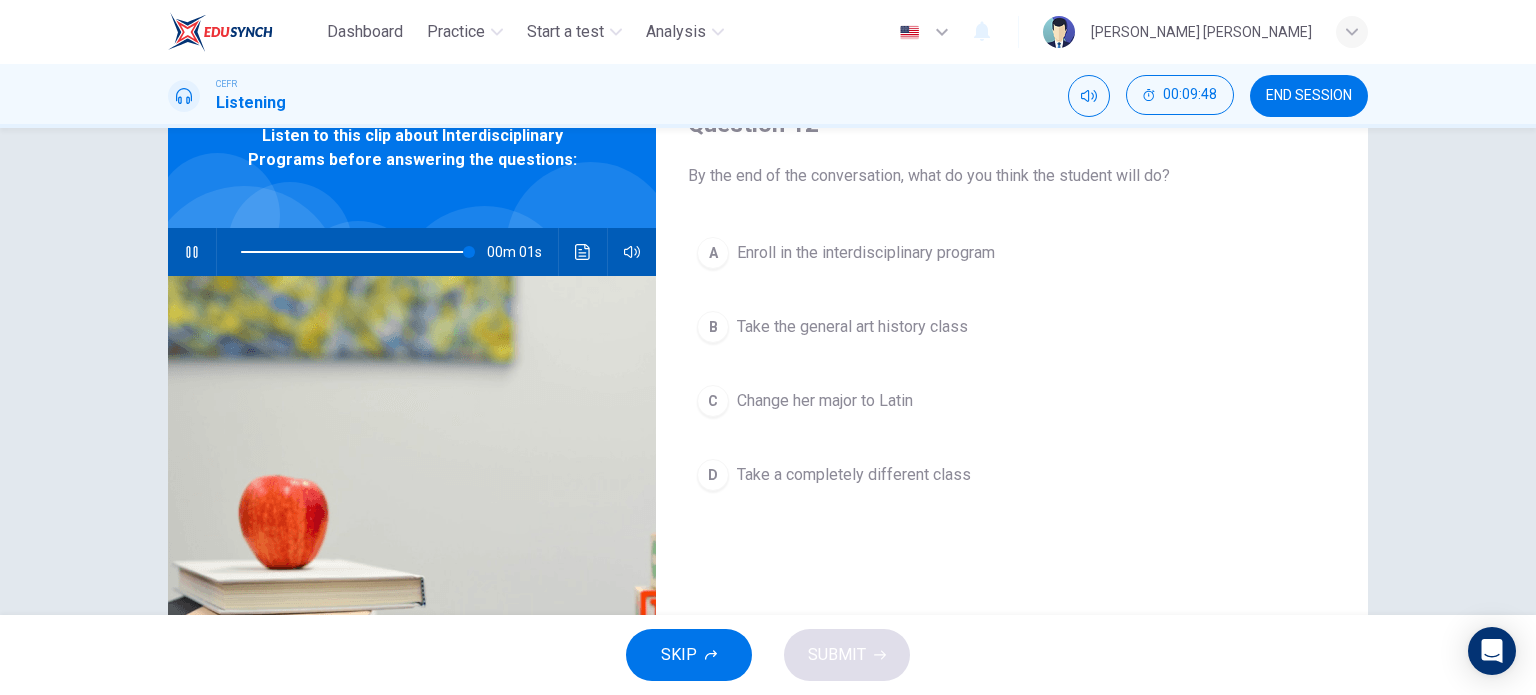 type on "0" 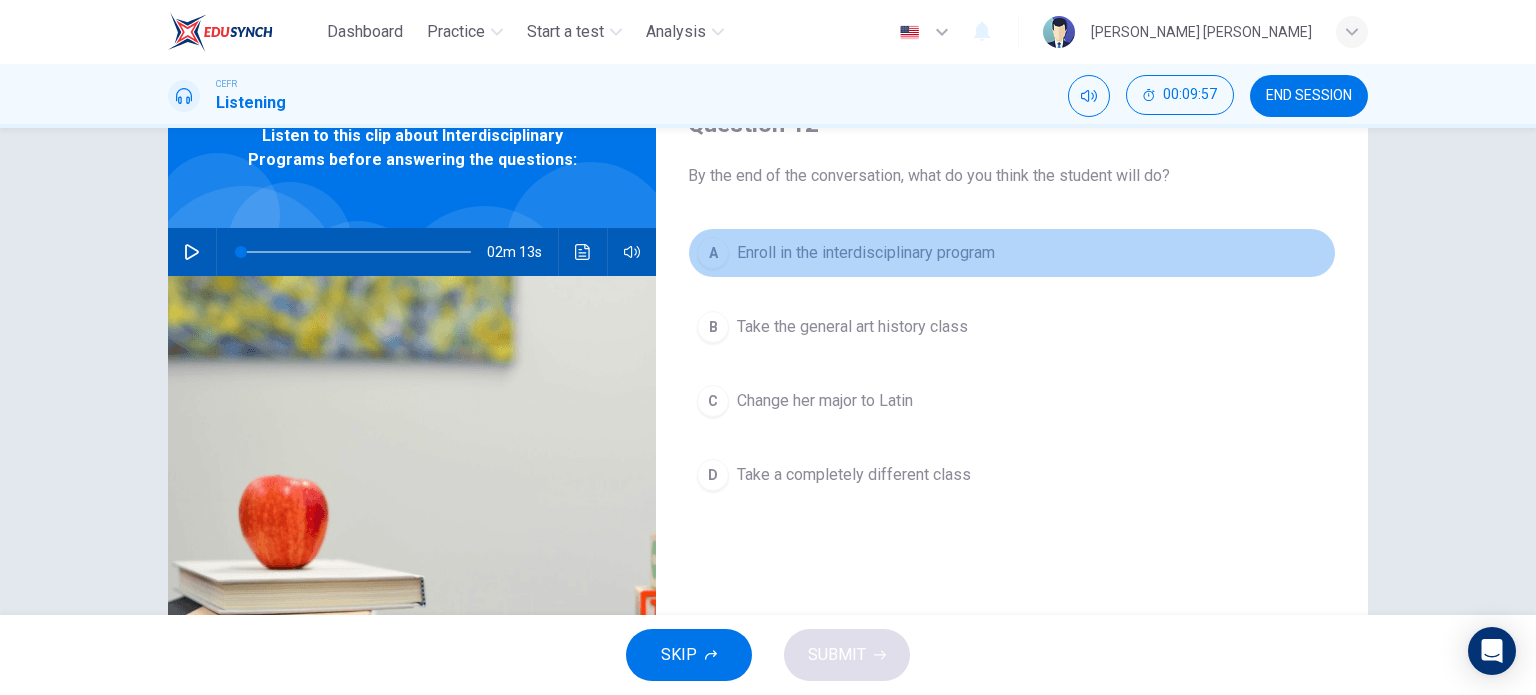 click on "Enroll in the interdisciplinary program" at bounding box center (866, 253) 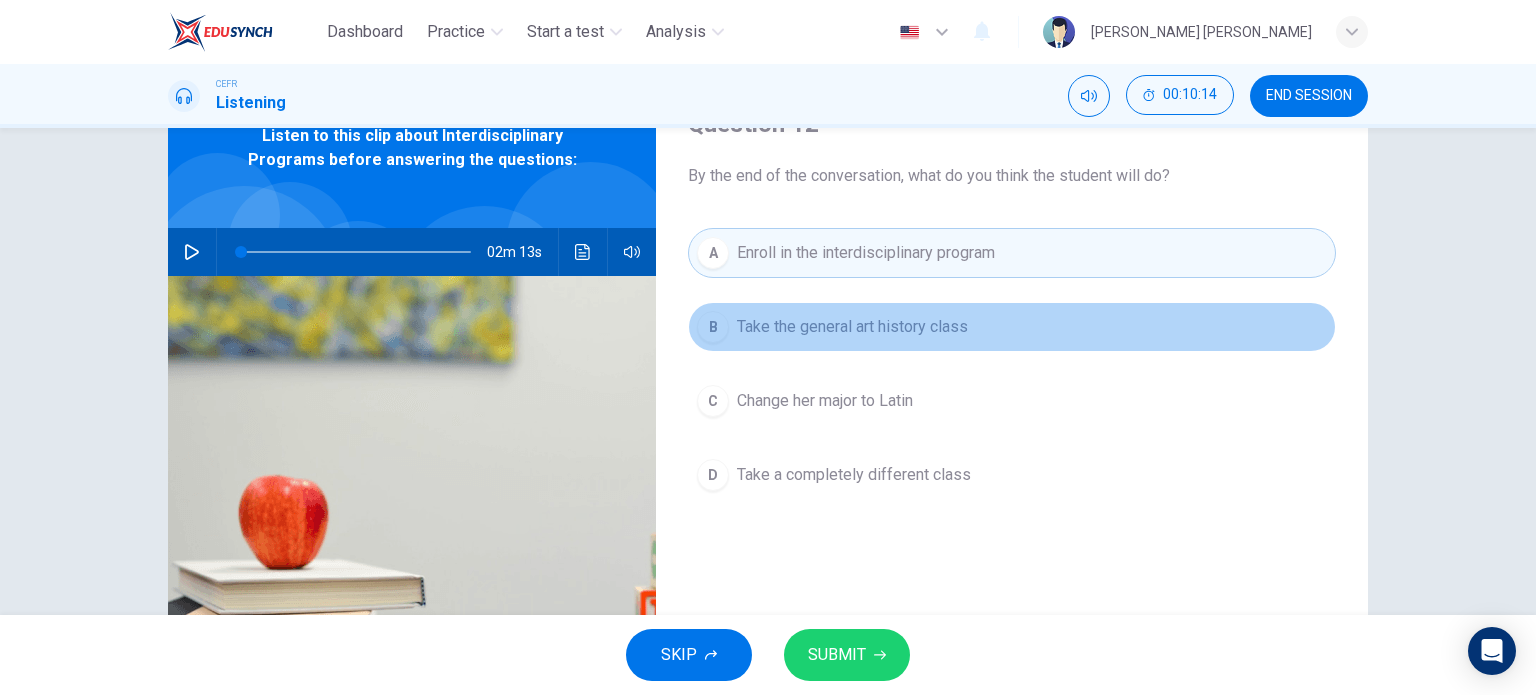click on "Take the general art history class" at bounding box center [852, 327] 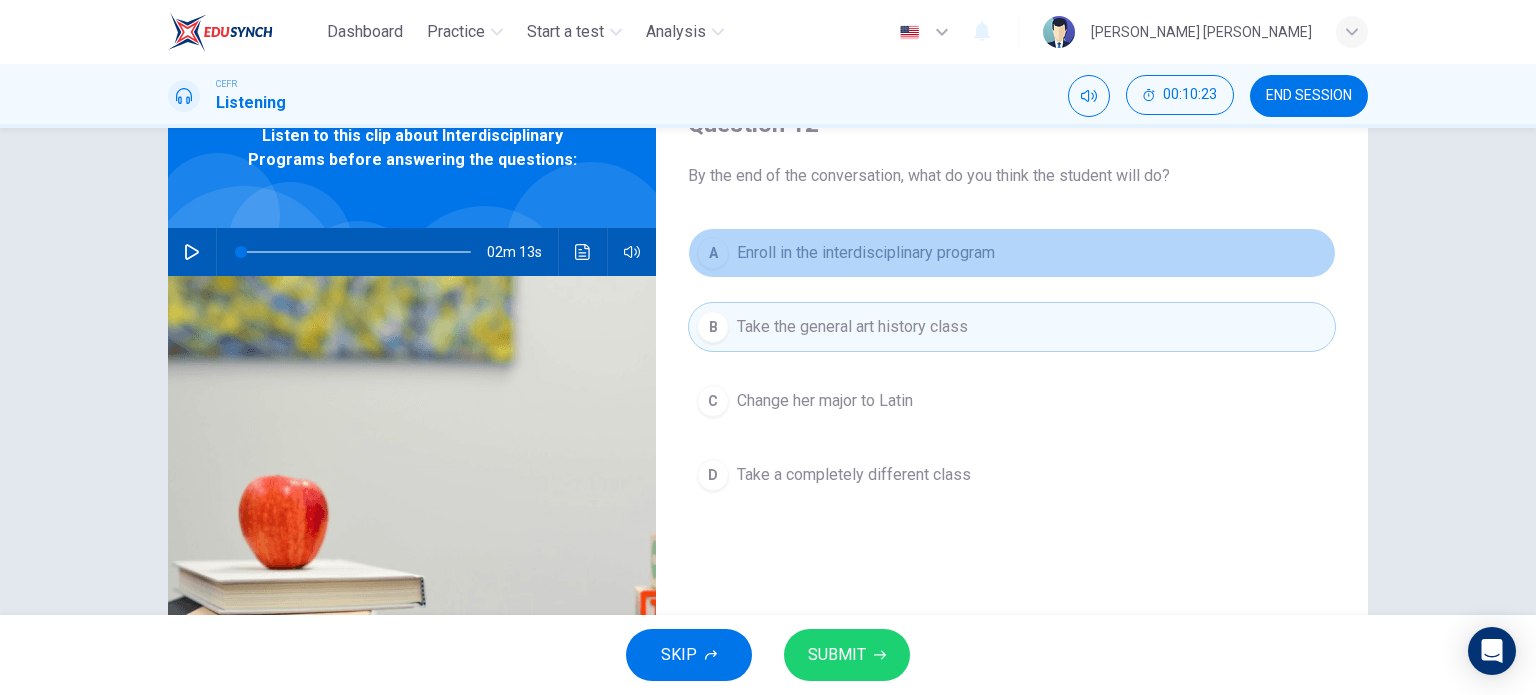click on "A Enroll in the interdisciplinary program" at bounding box center [1012, 253] 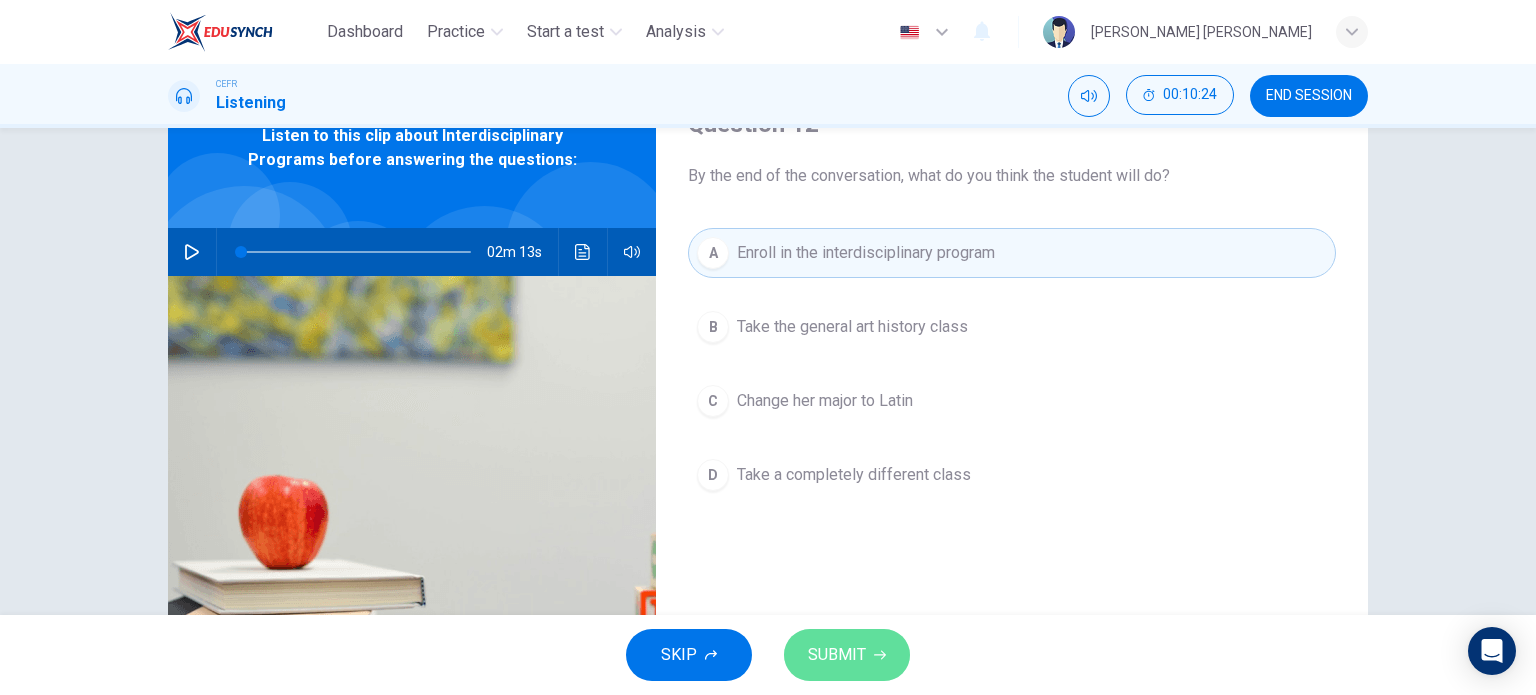 click on "SUBMIT" at bounding box center [847, 655] 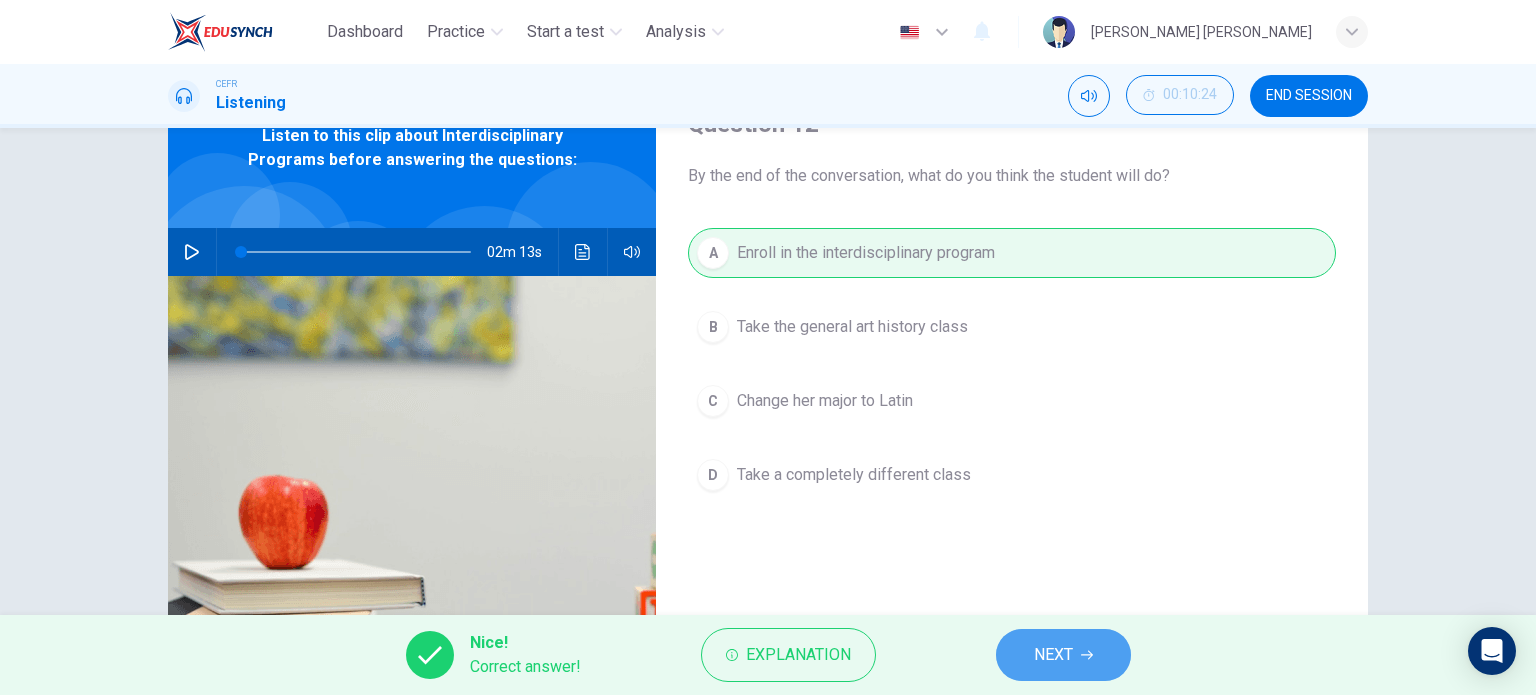 click on "NEXT" at bounding box center [1063, 655] 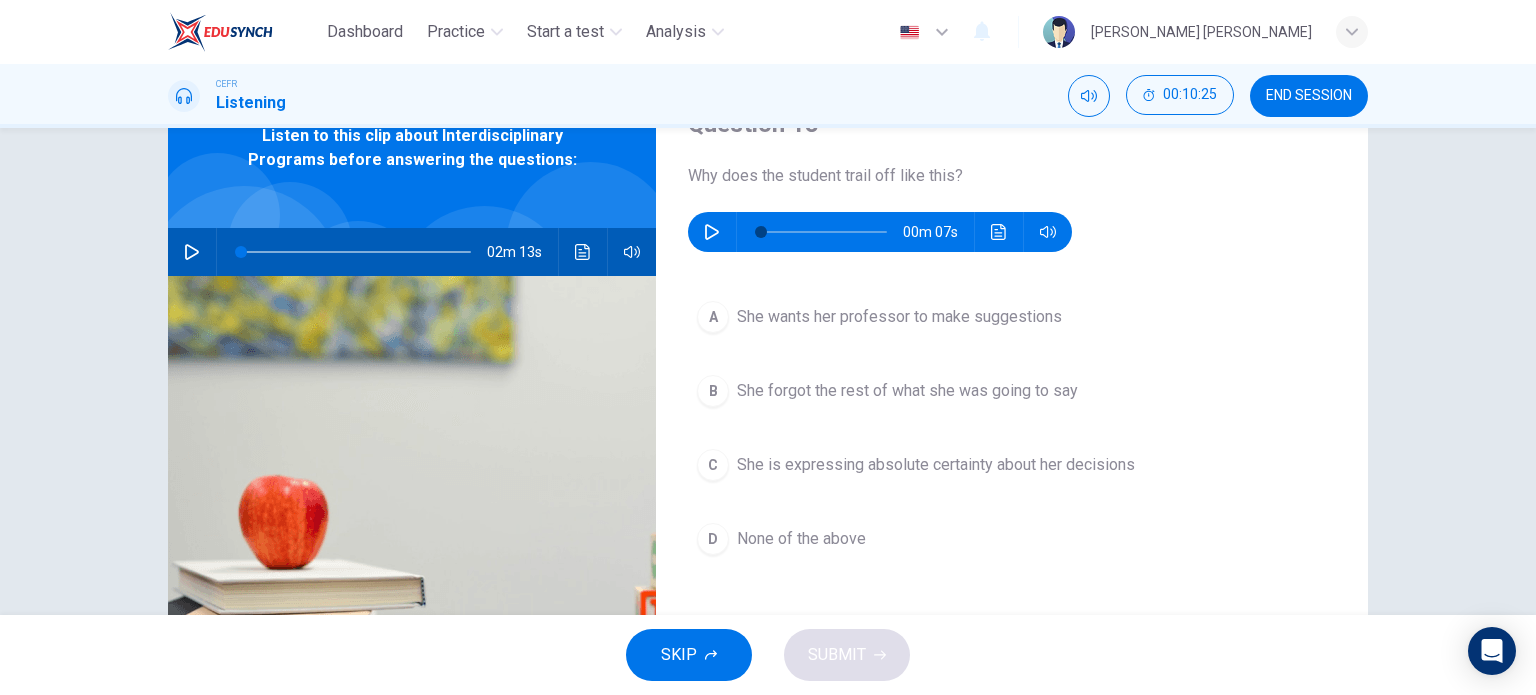 click 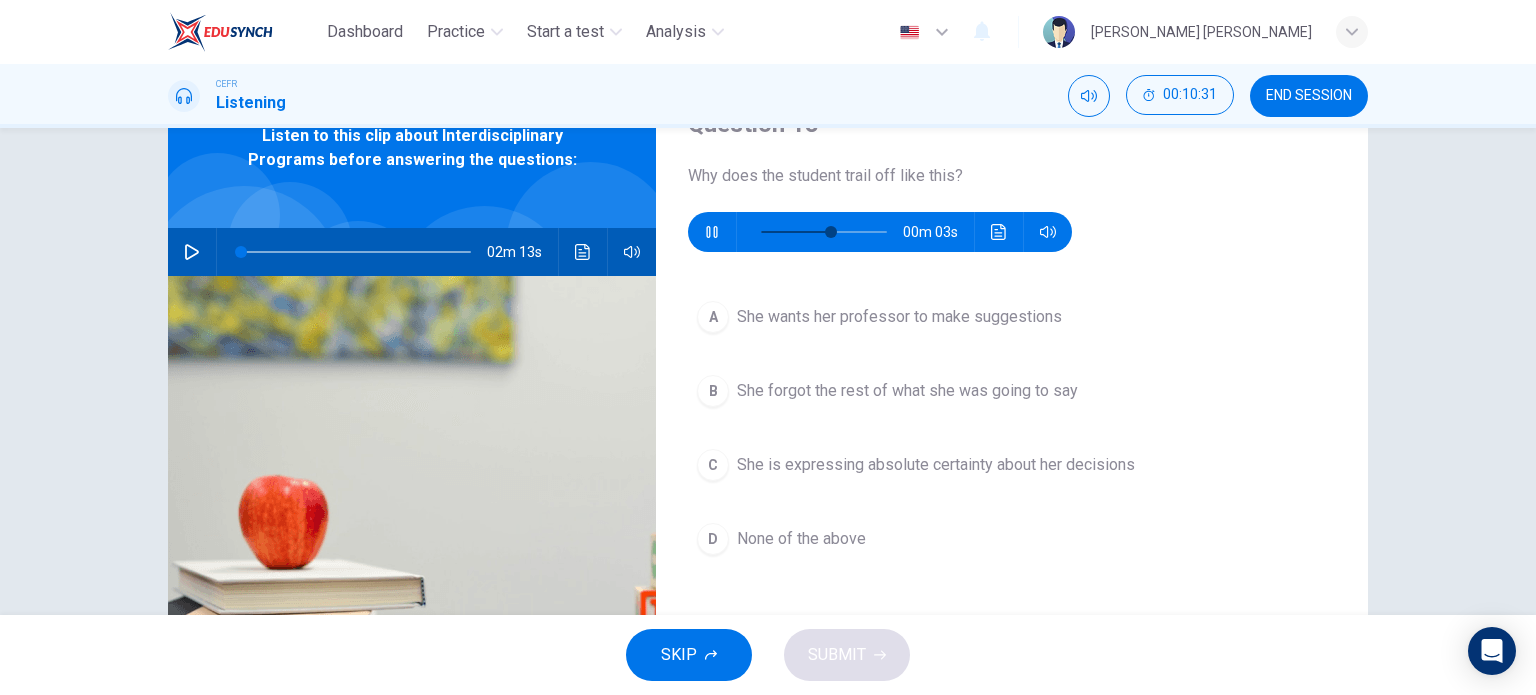 click on "She is expressing absolute certainty about her decisions" at bounding box center (936, 465) 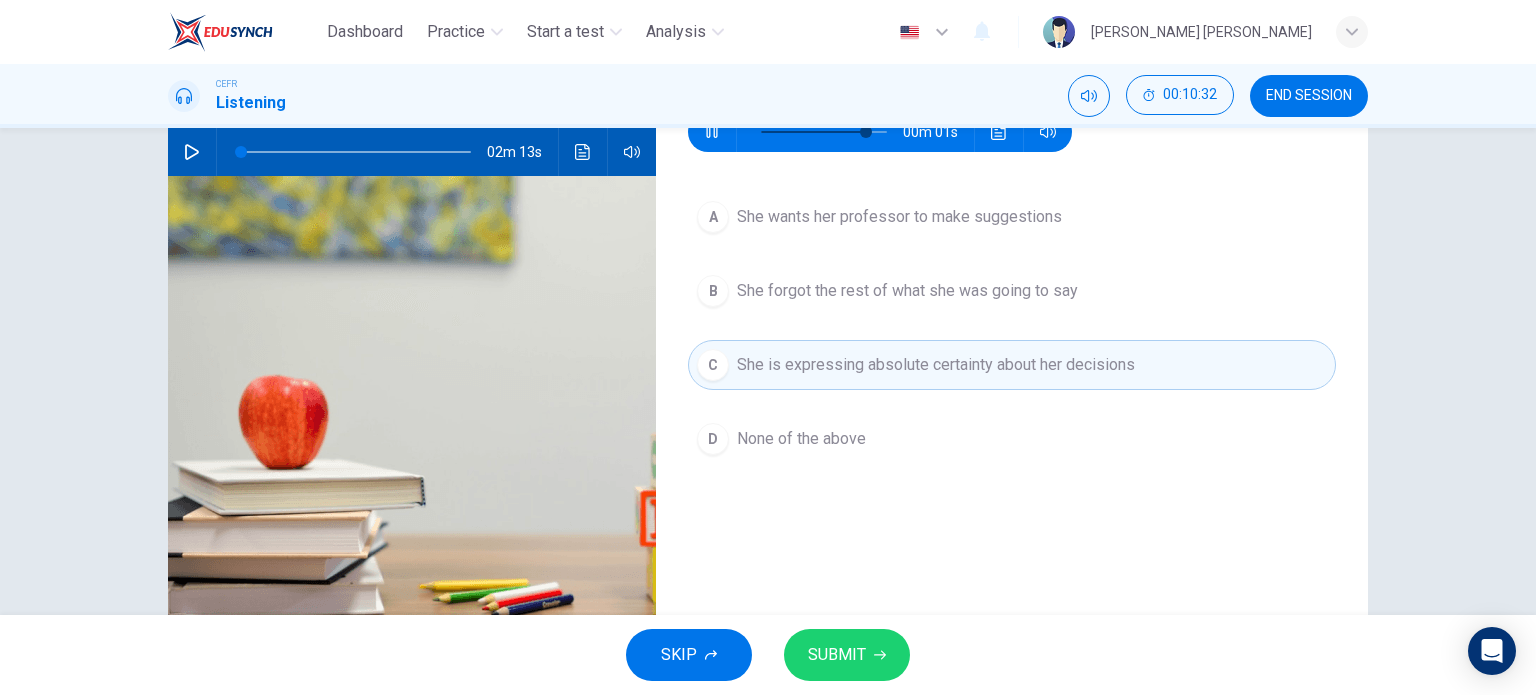 scroll, scrollTop: 100, scrollLeft: 0, axis: vertical 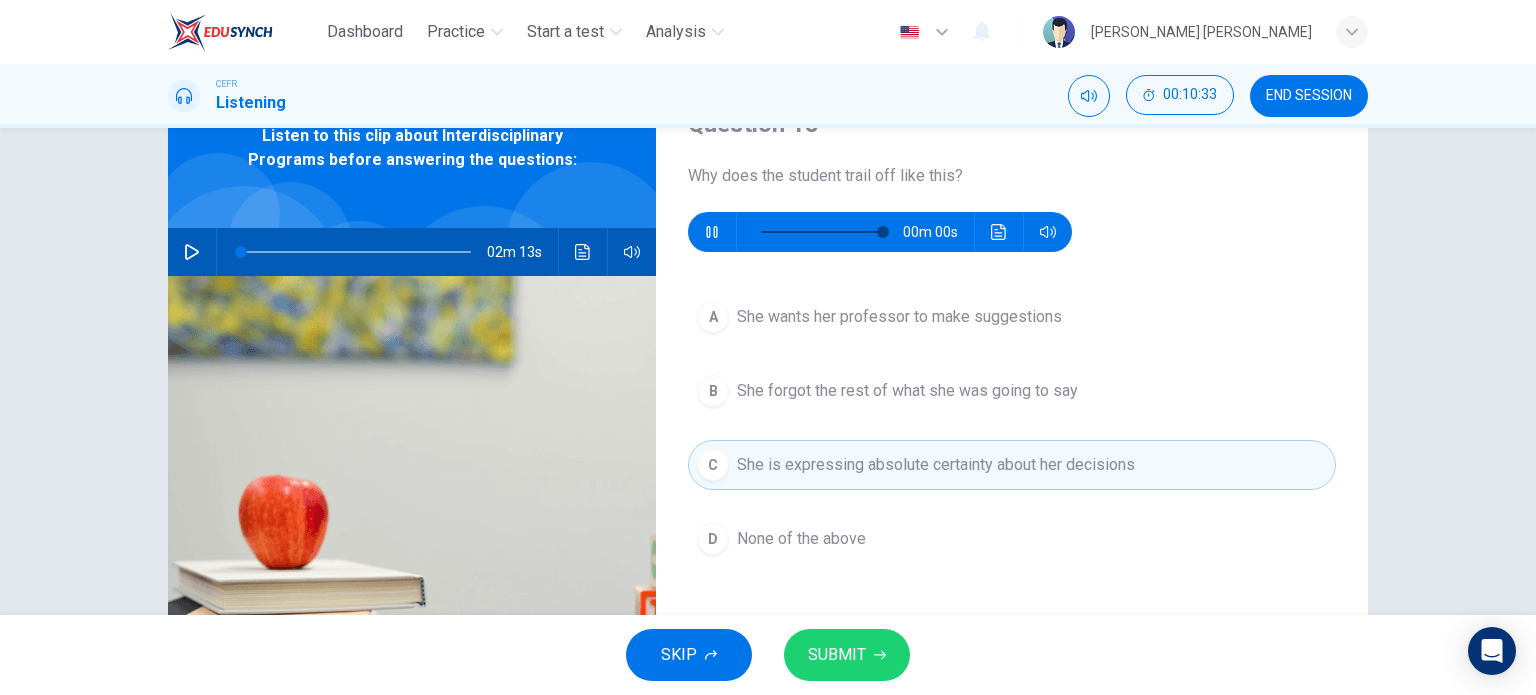 type on "0" 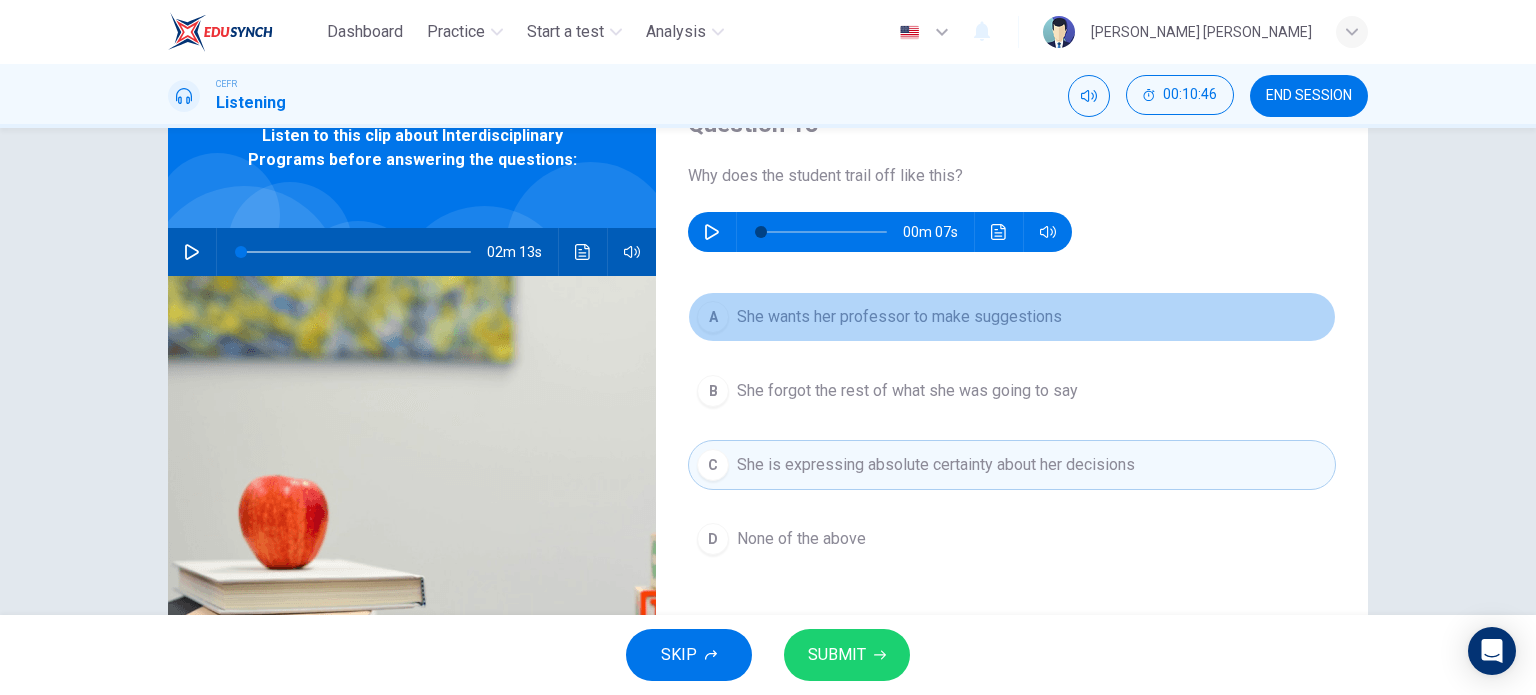 click on "She wants her professor to make suggestions" at bounding box center (899, 317) 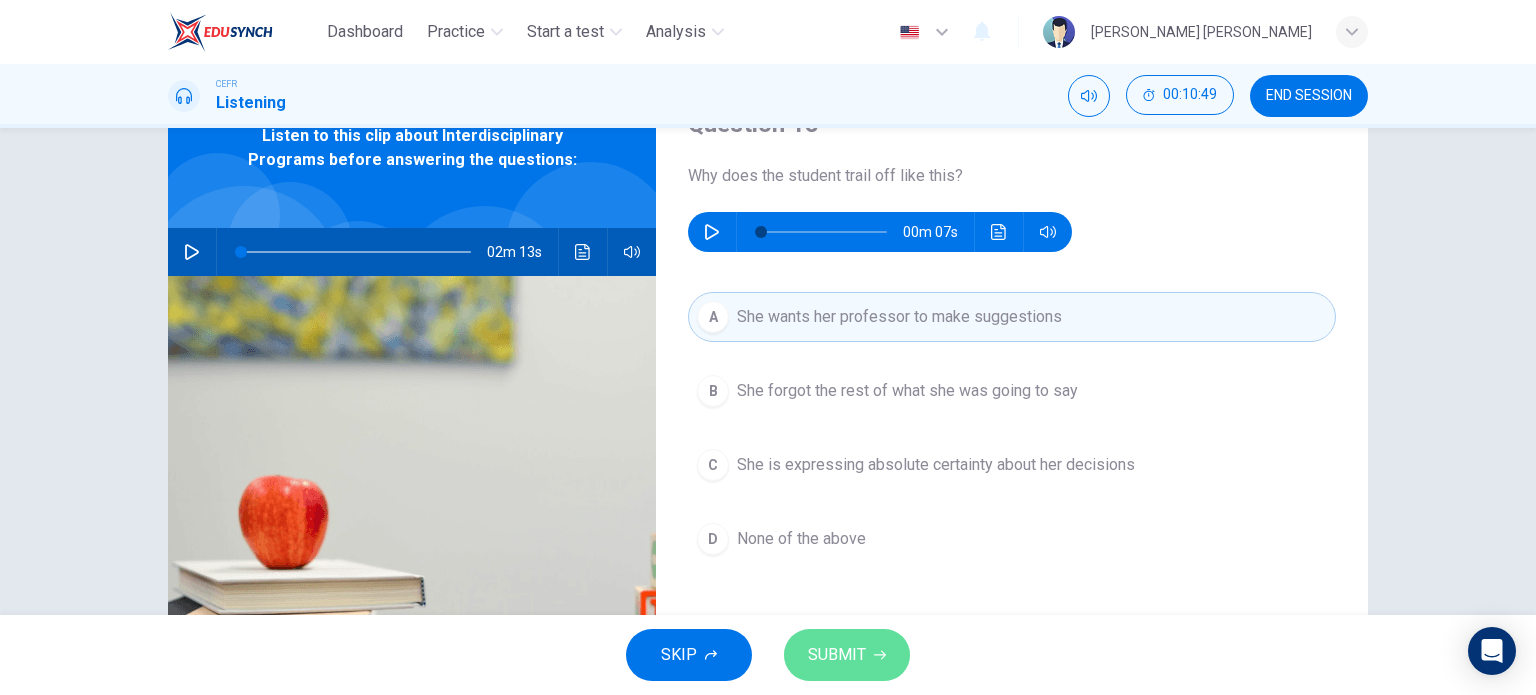 click on "SUBMIT" at bounding box center (847, 655) 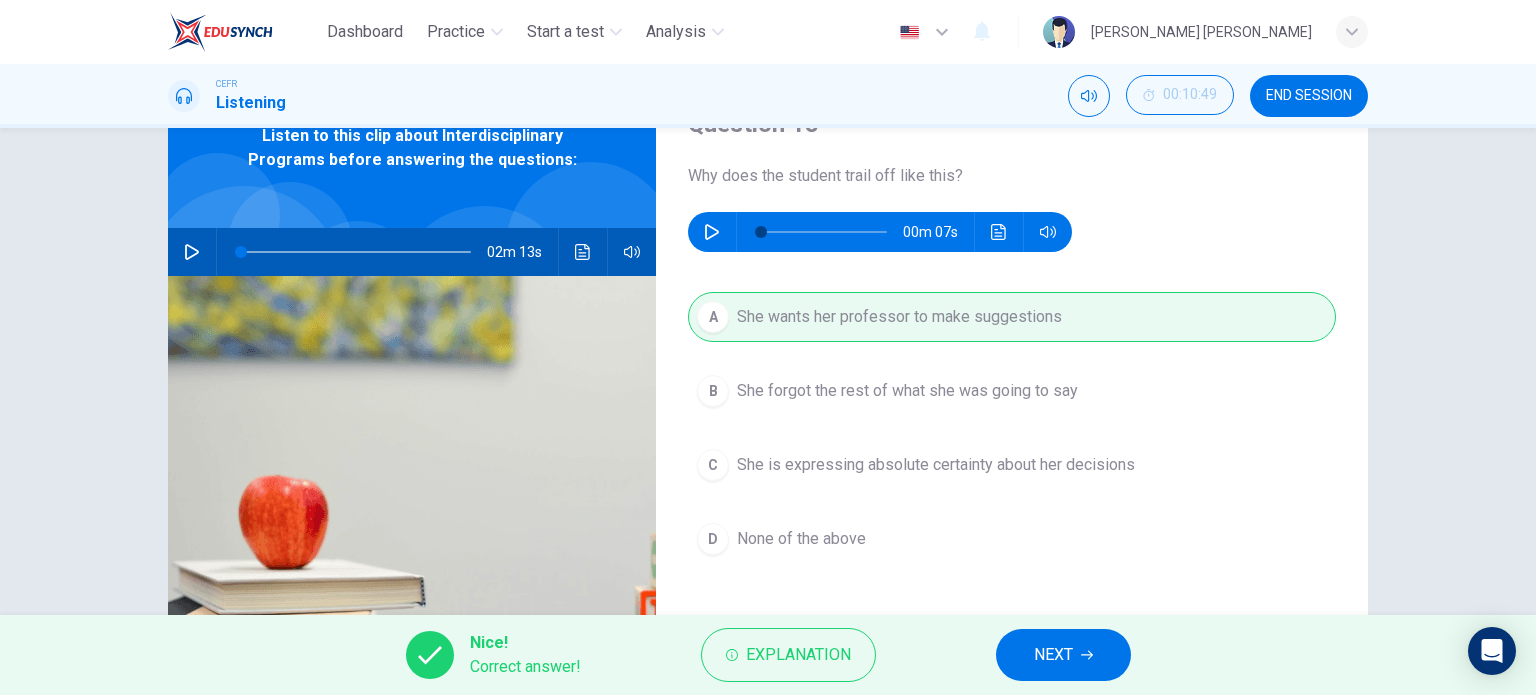 click on "NEXT" at bounding box center [1063, 655] 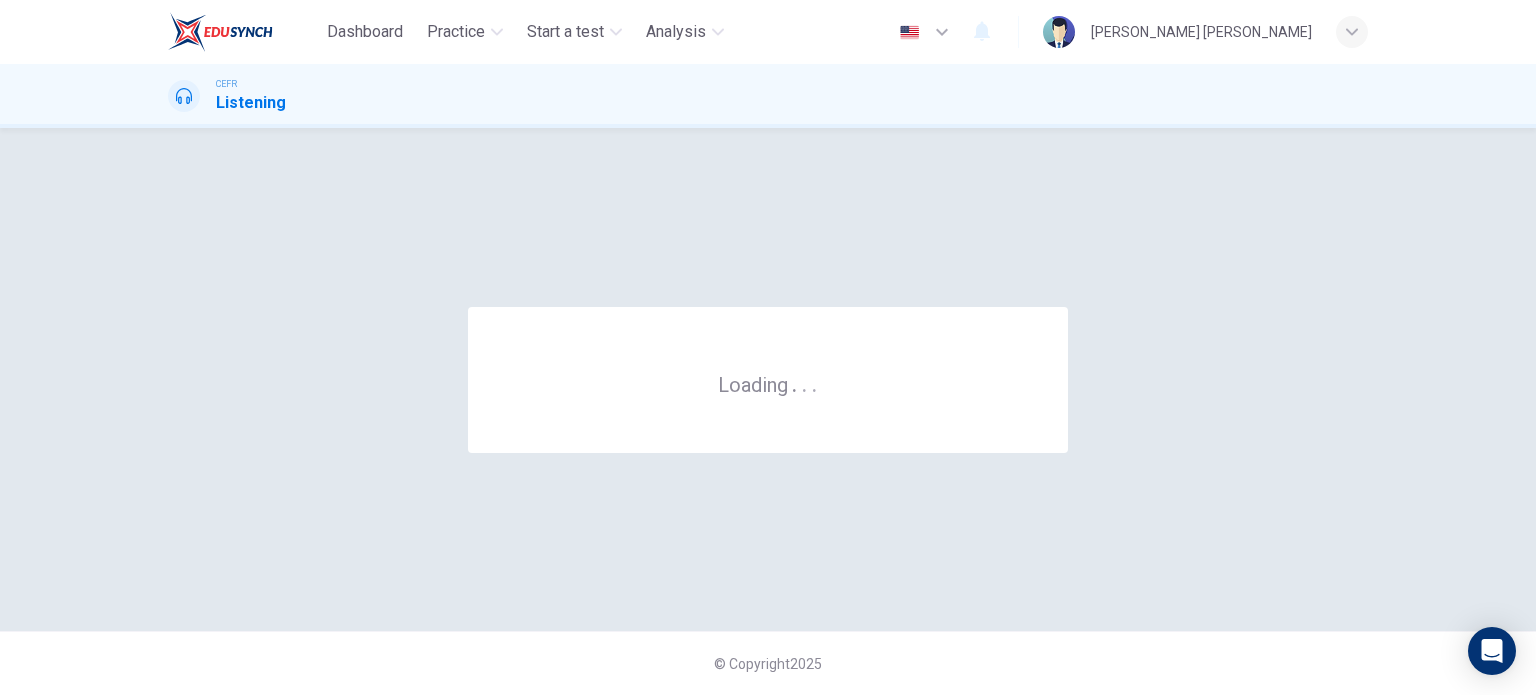 scroll, scrollTop: 0, scrollLeft: 0, axis: both 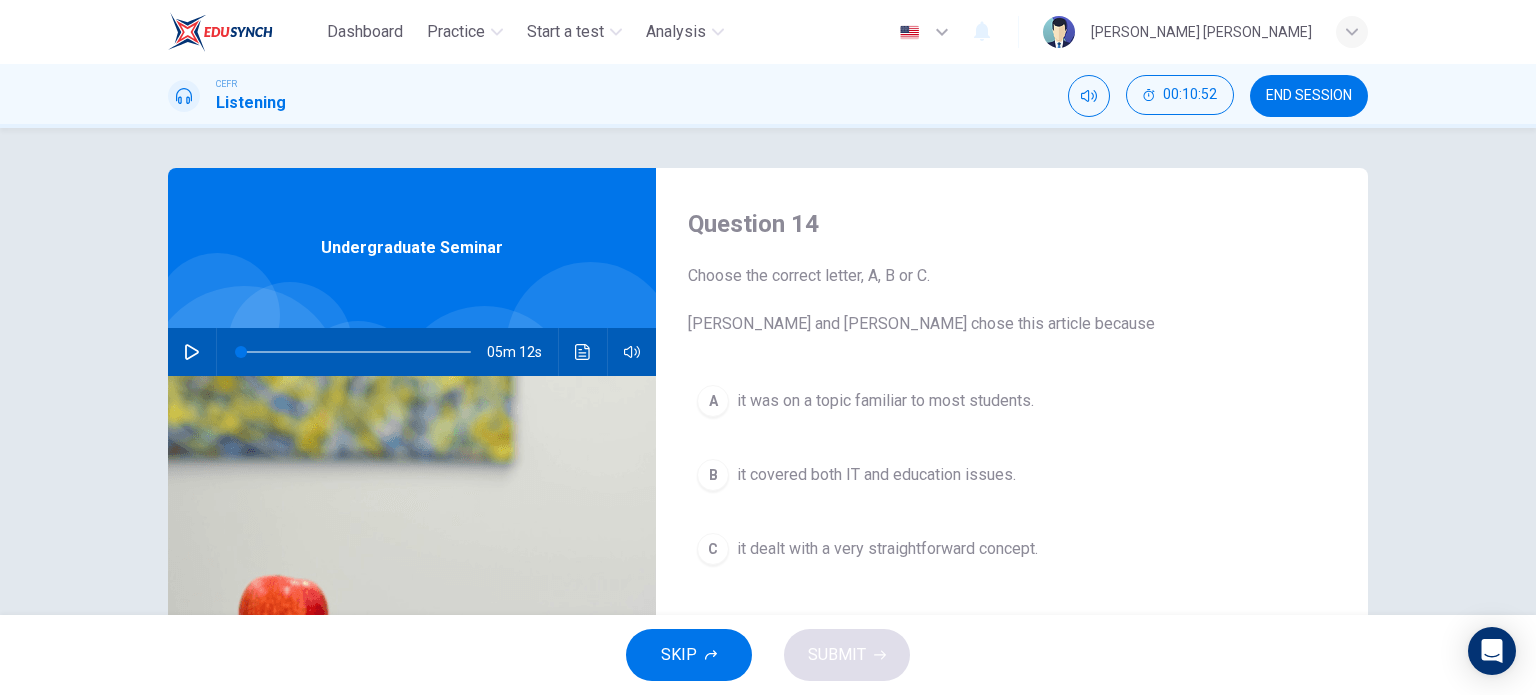 click on "END SESSION" at bounding box center (1309, 96) 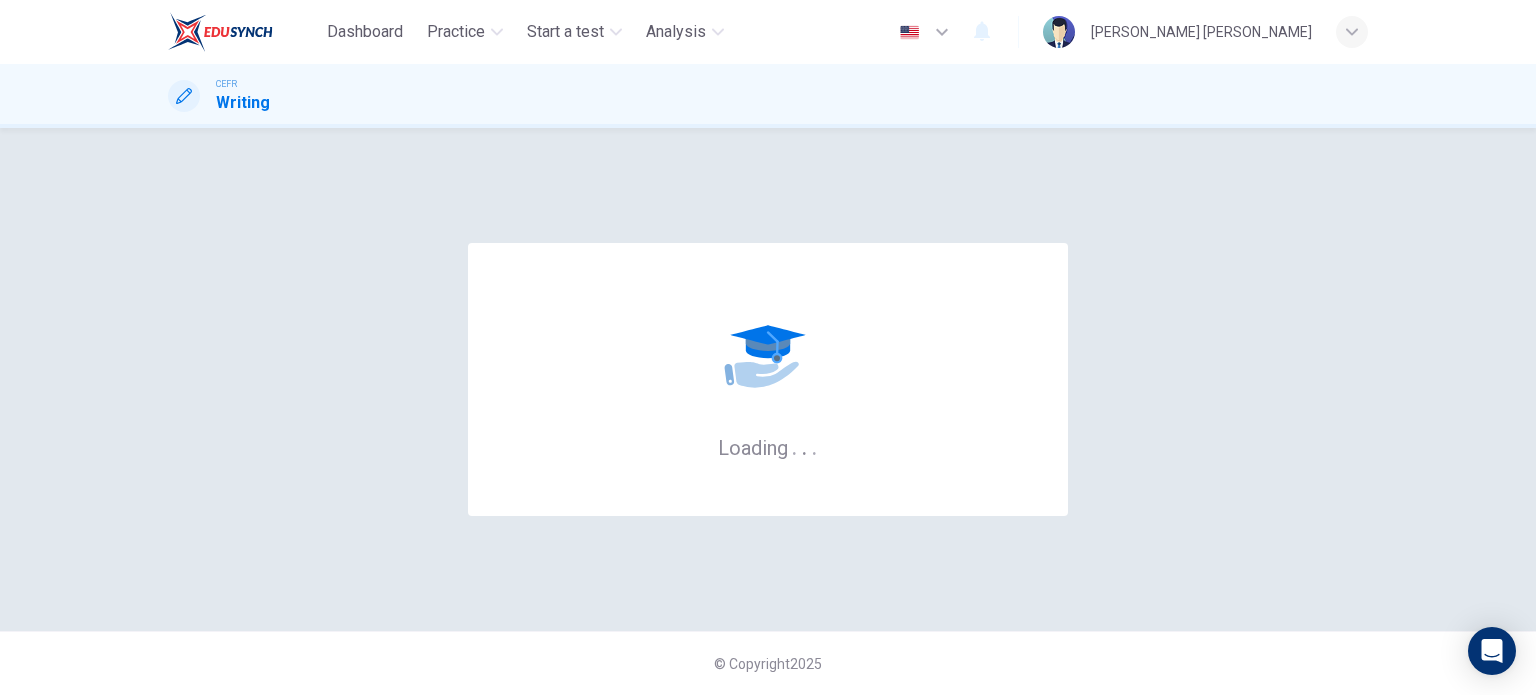 scroll, scrollTop: 0, scrollLeft: 0, axis: both 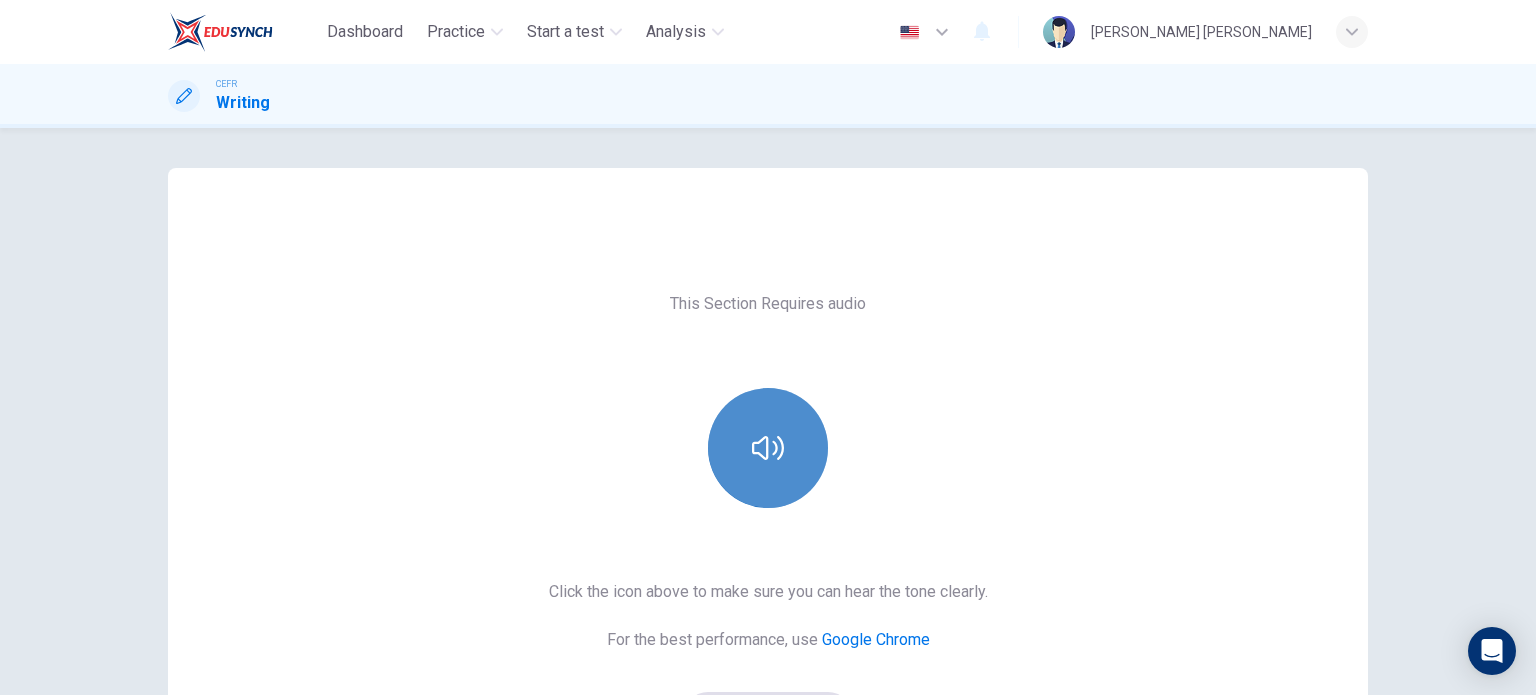 click 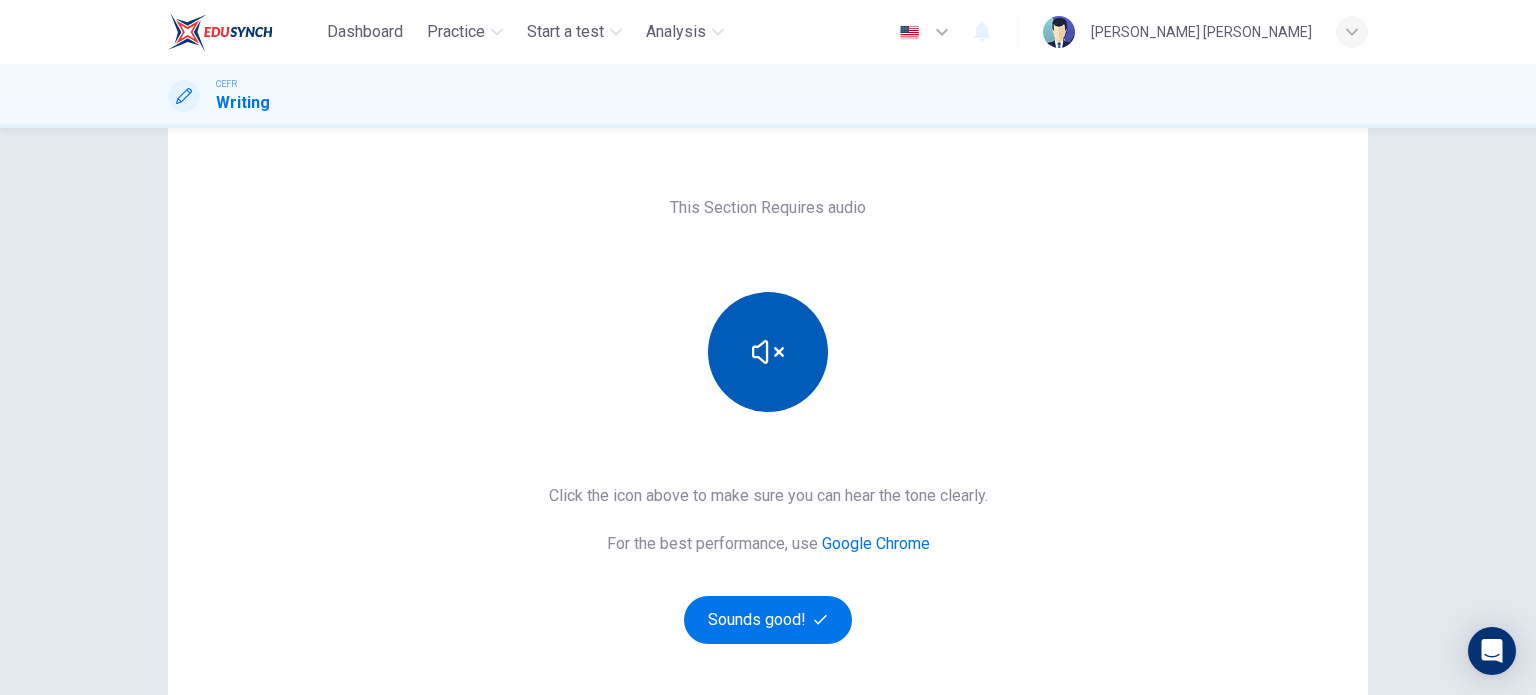 scroll, scrollTop: 200, scrollLeft: 0, axis: vertical 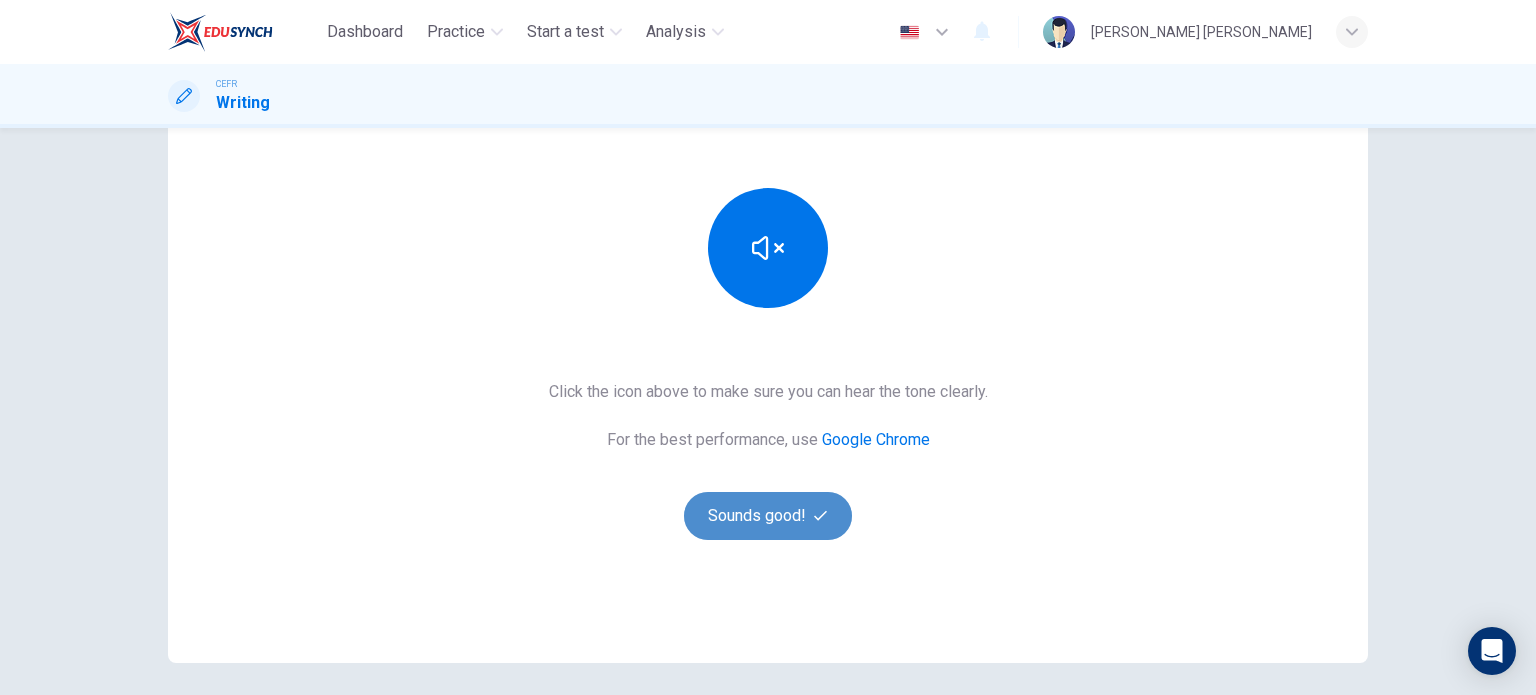 click on "Sounds good!" at bounding box center [768, 516] 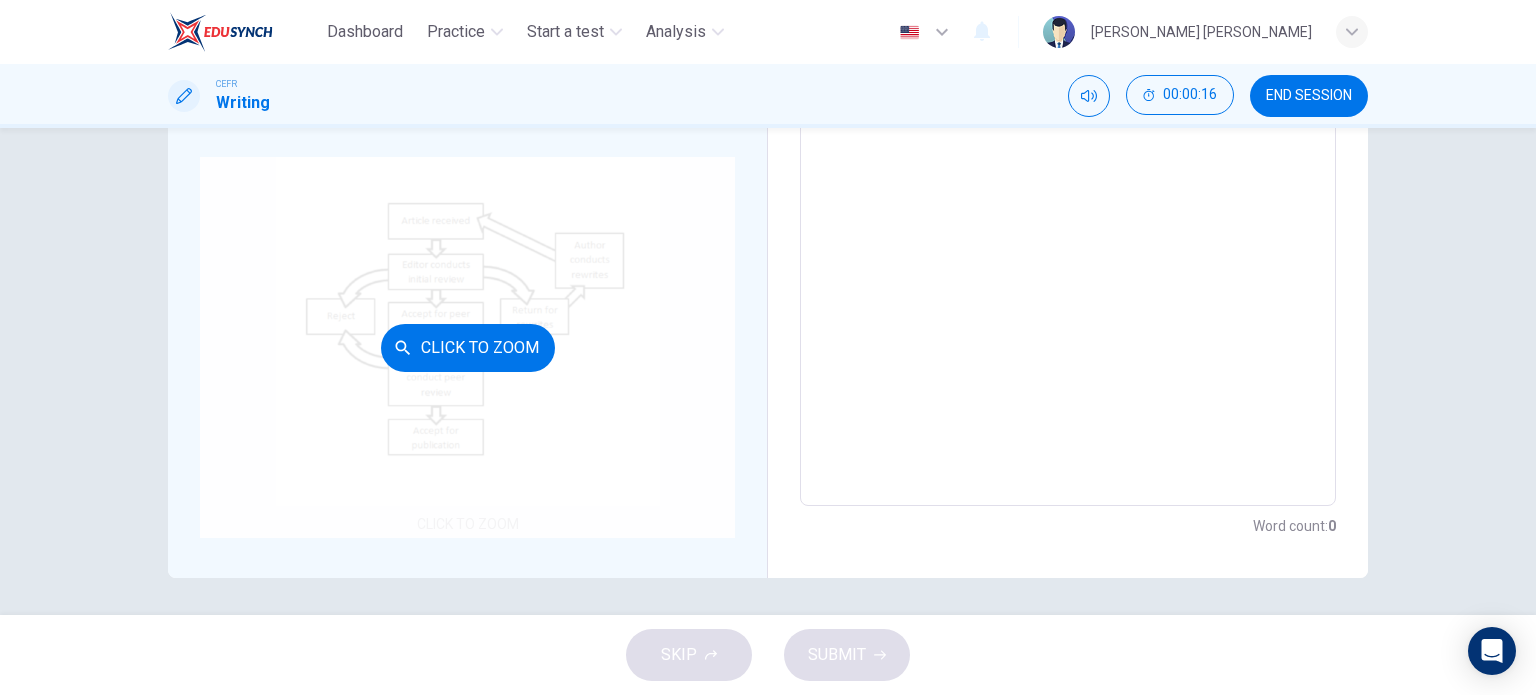 scroll, scrollTop: 301, scrollLeft: 0, axis: vertical 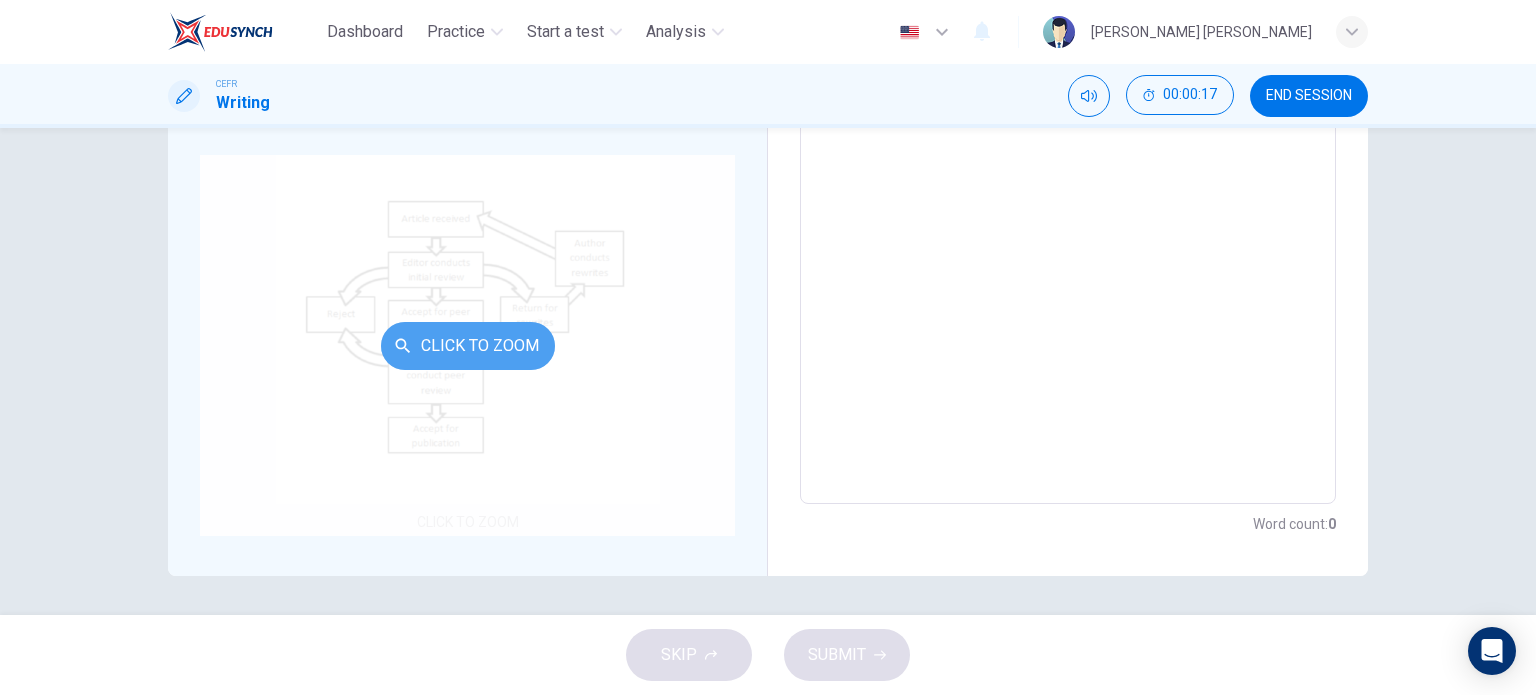 click on "Click to Zoom" at bounding box center [468, 346] 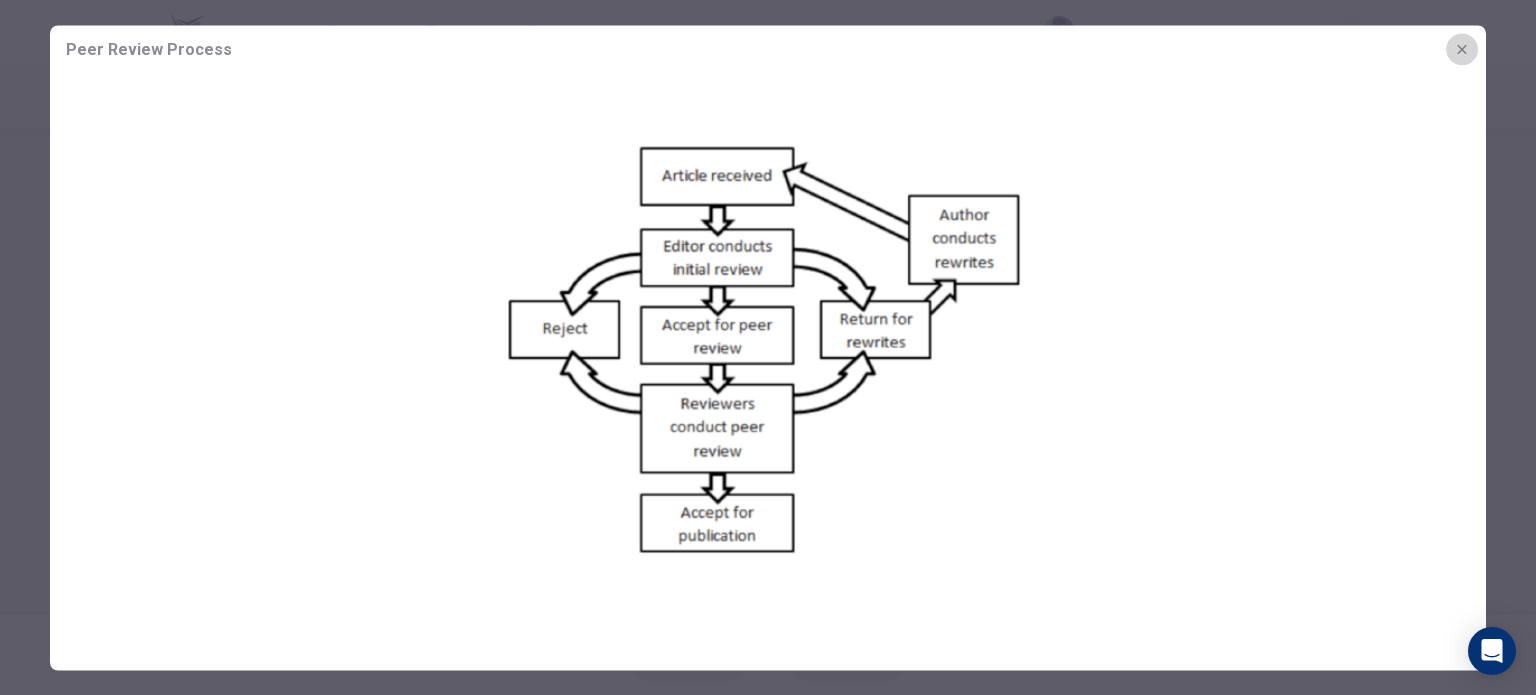 click 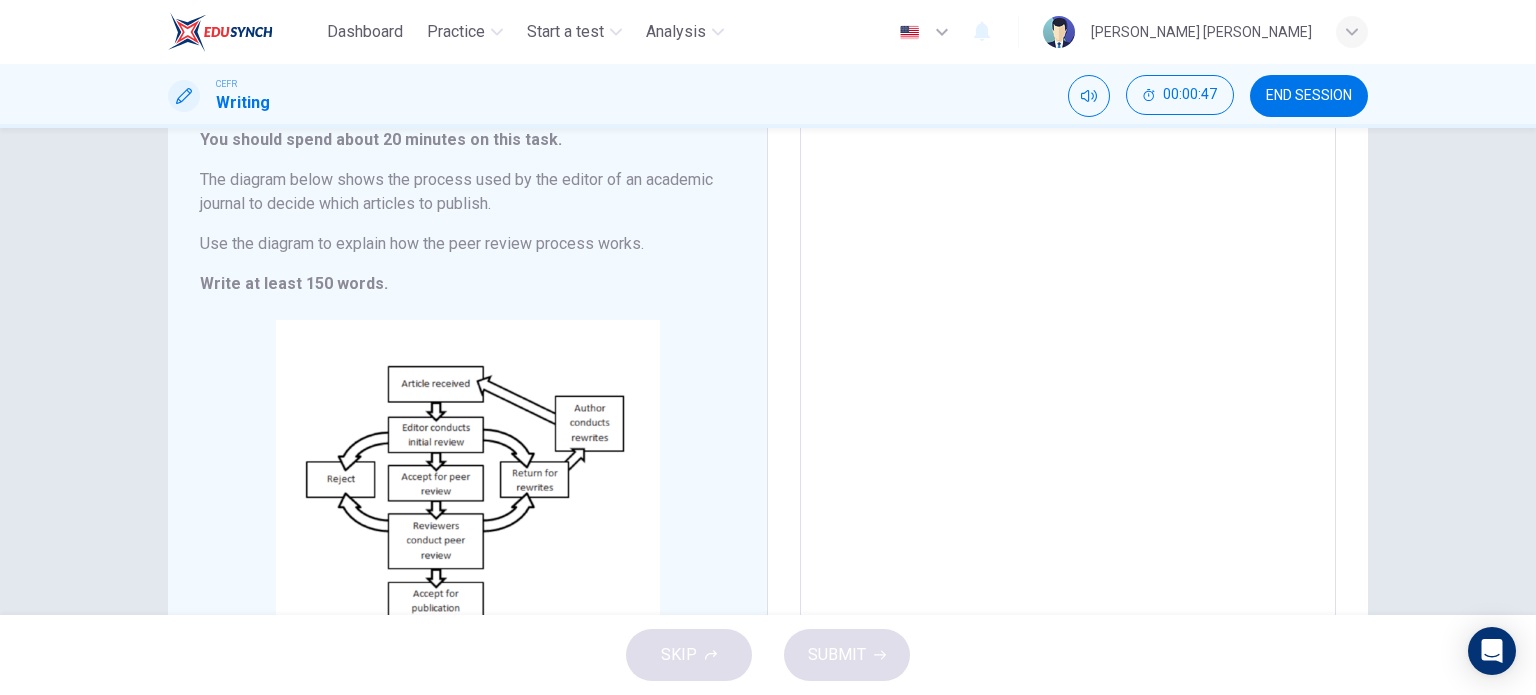 scroll, scrollTop: 101, scrollLeft: 0, axis: vertical 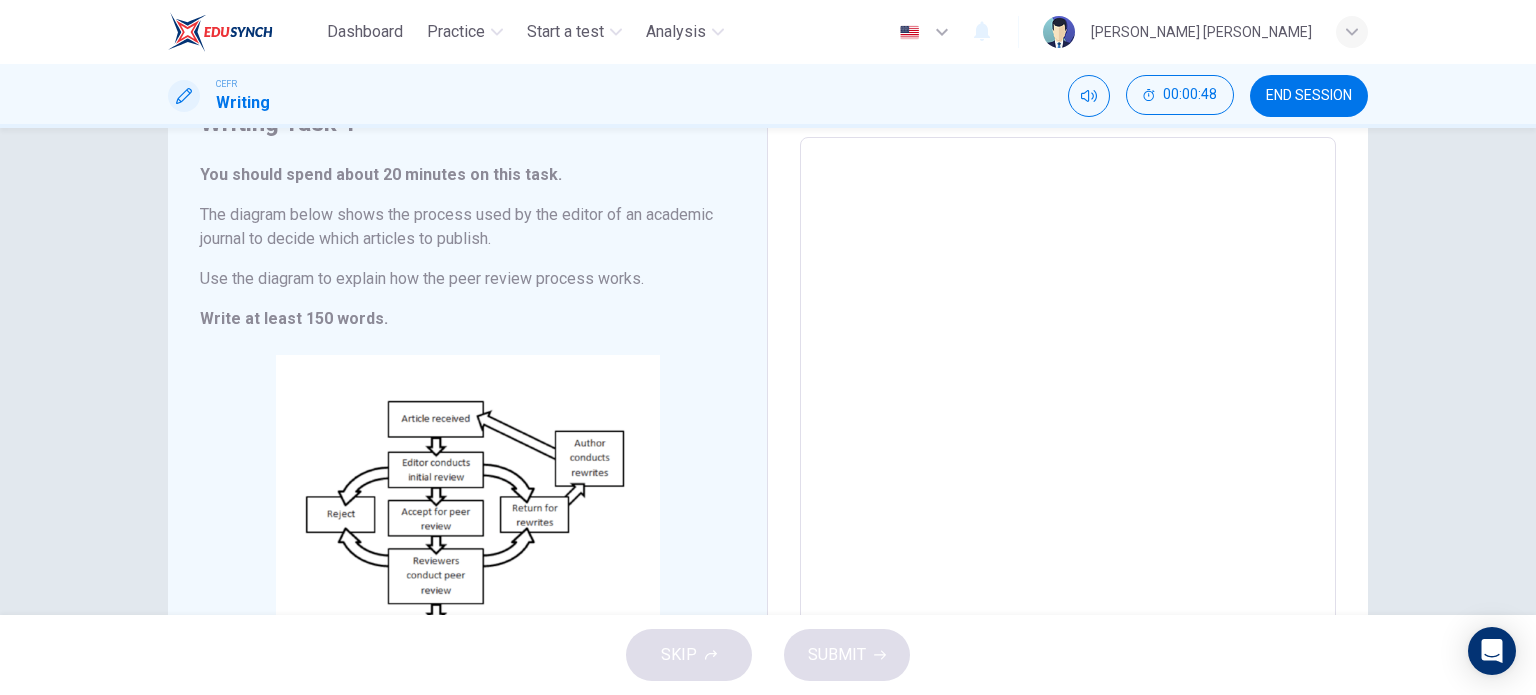 click at bounding box center (1068, 421) 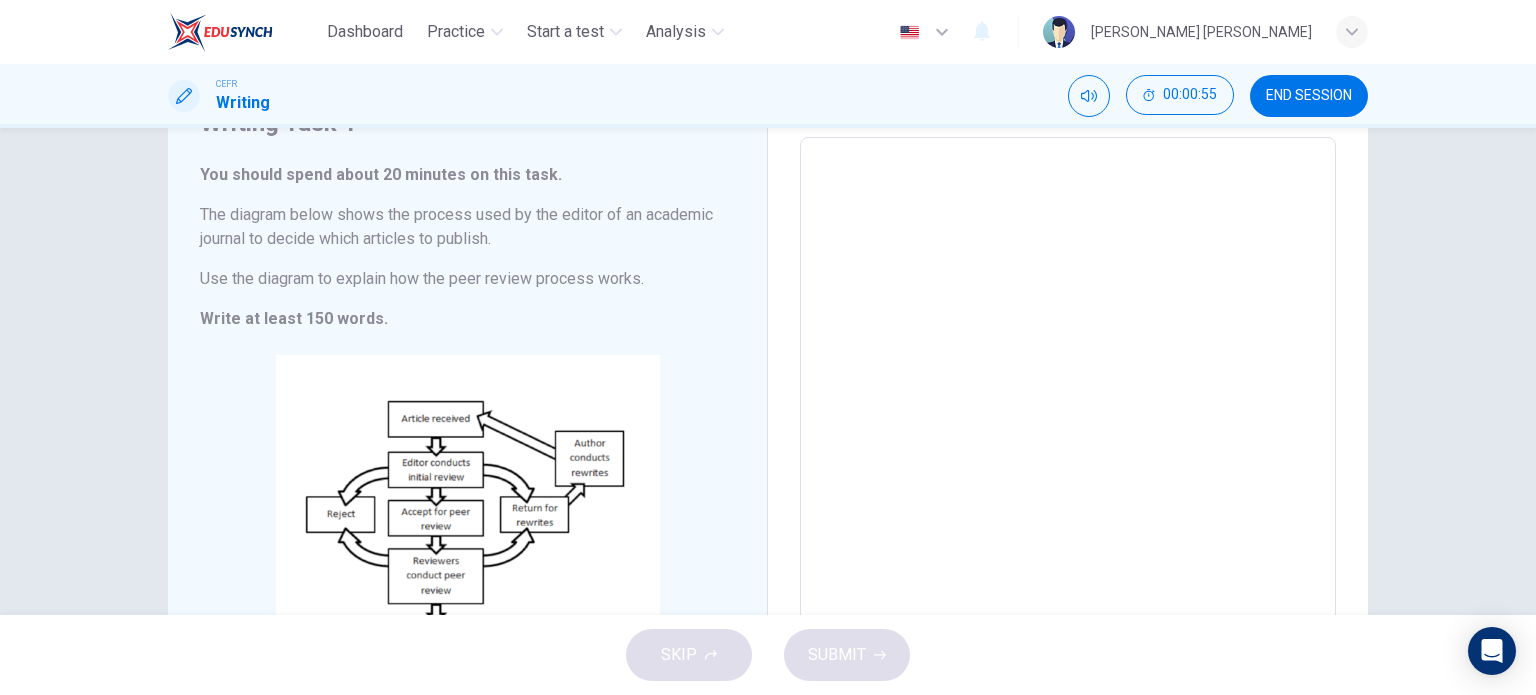 type on "B" 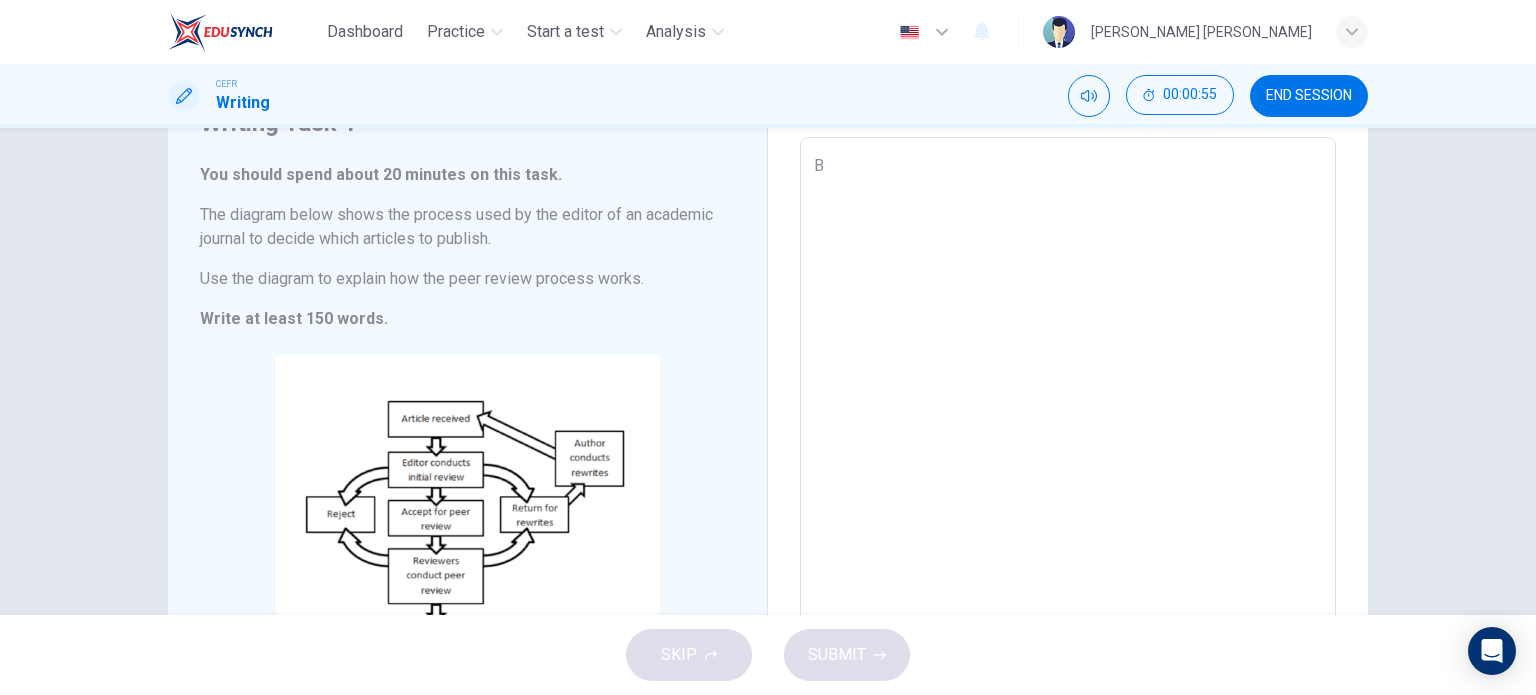 type on "x" 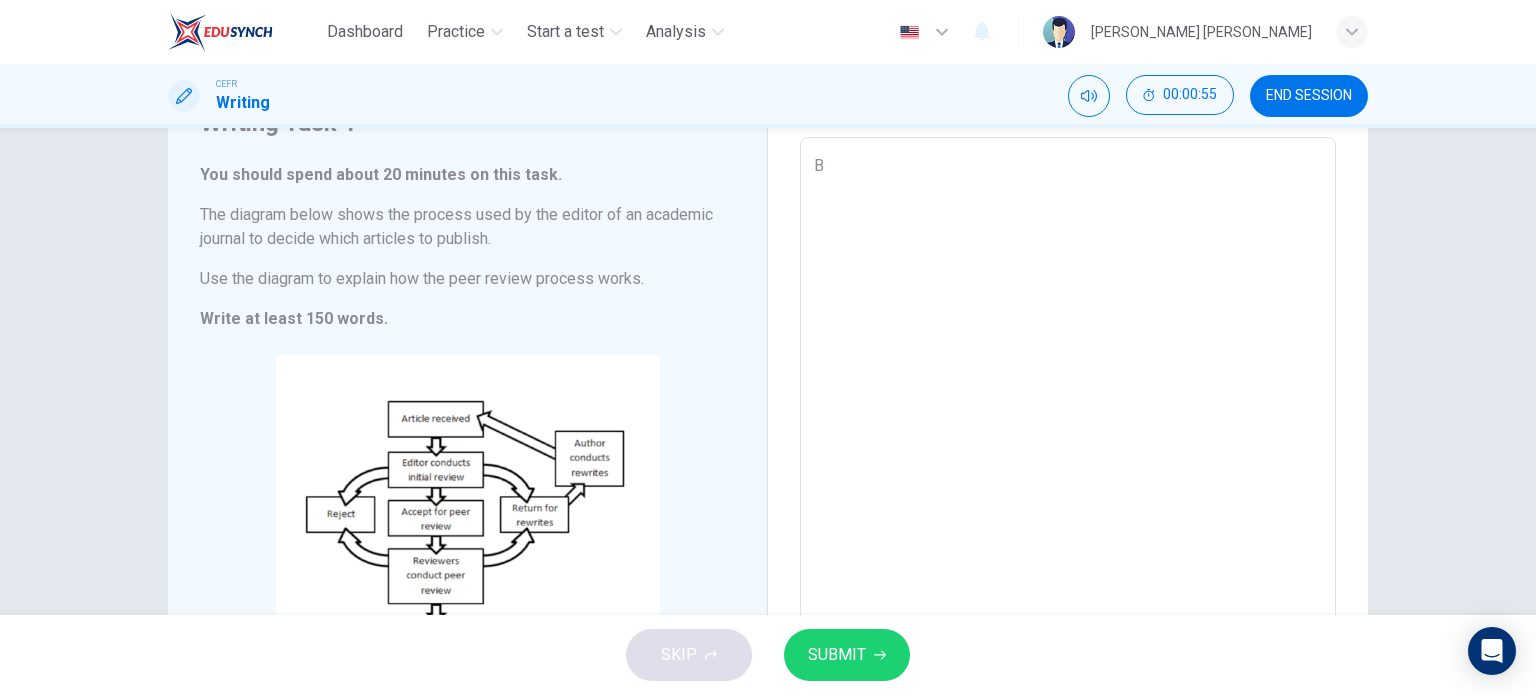 type on "Ba" 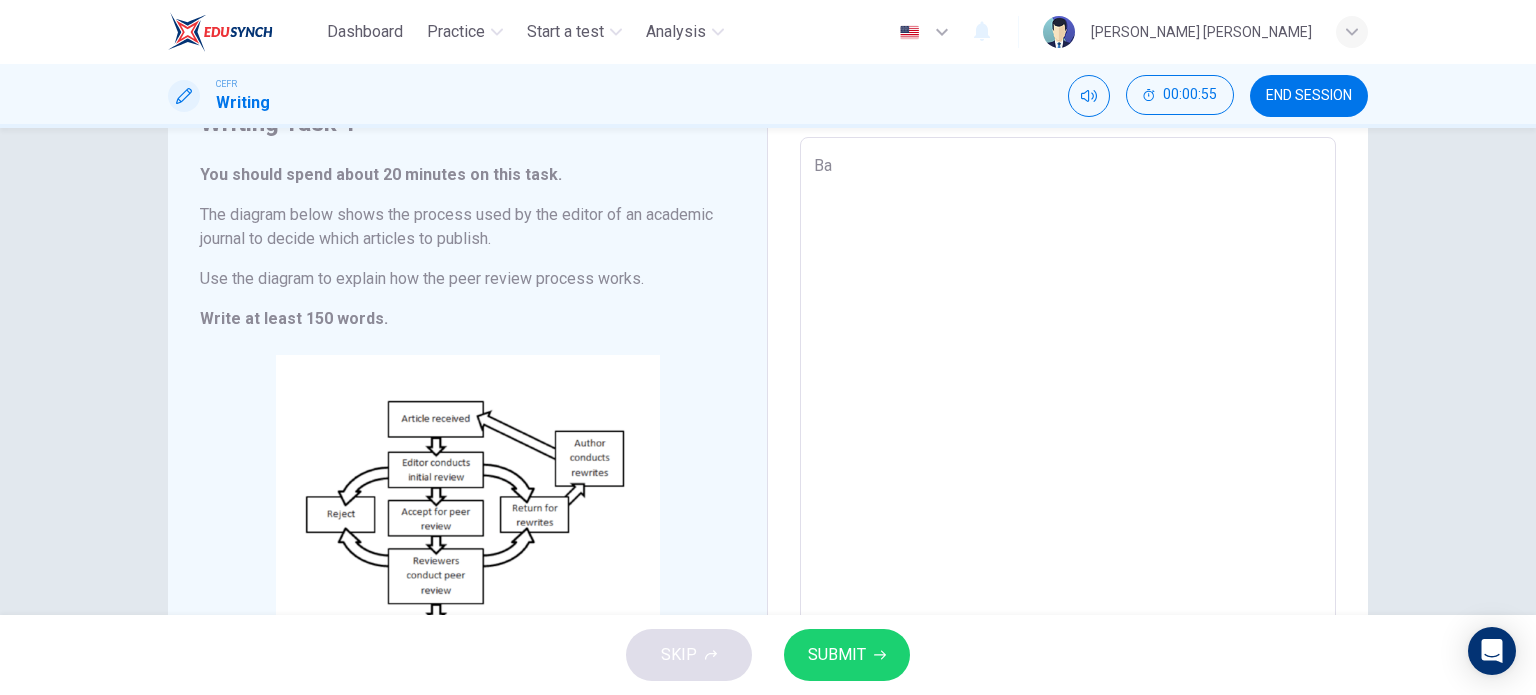 type on "x" 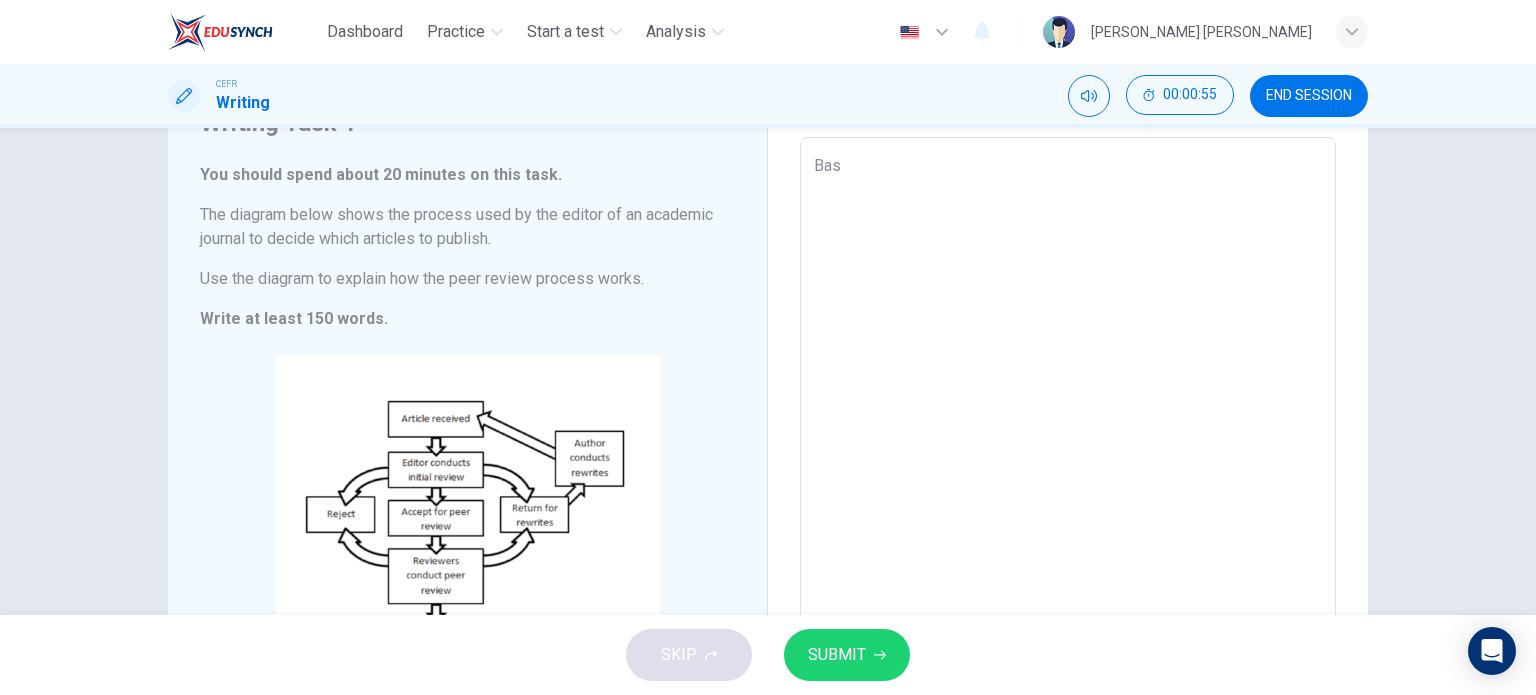 type on "Base" 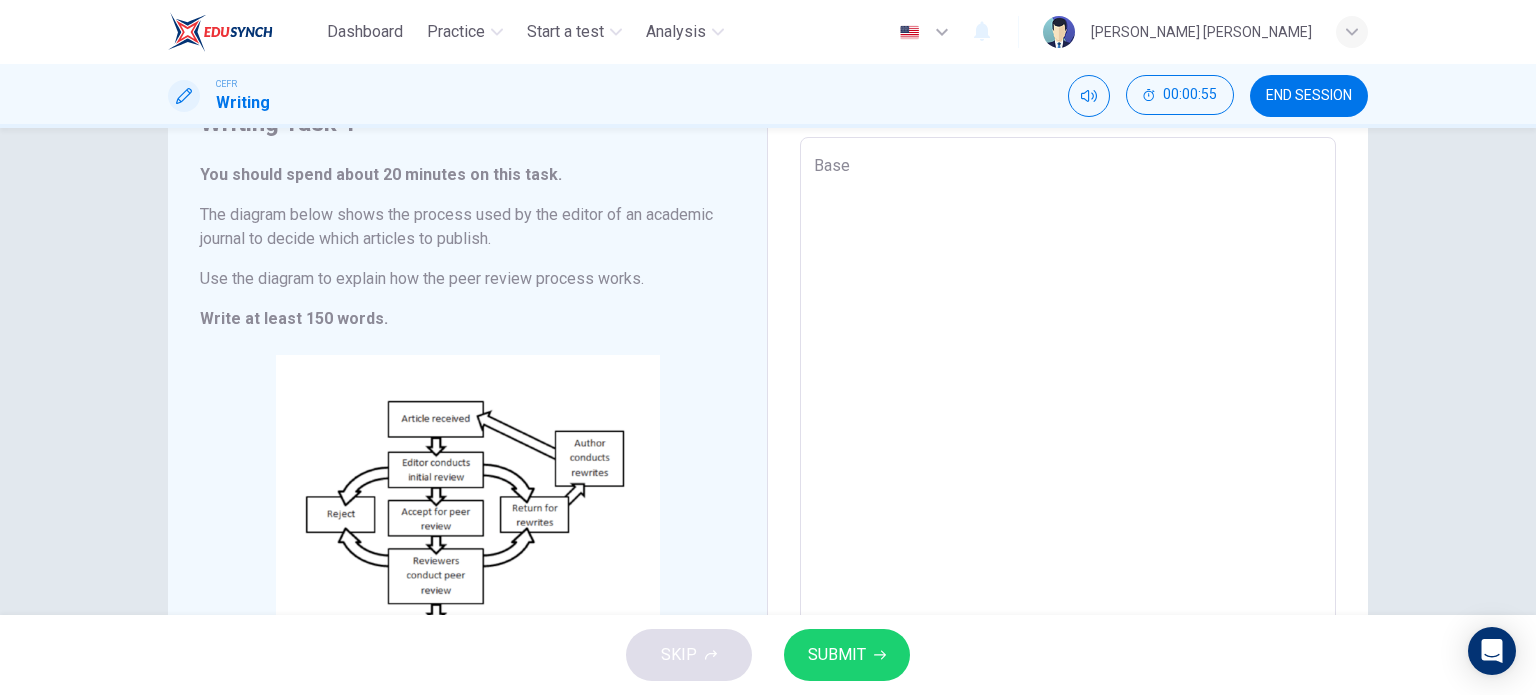 type on "x" 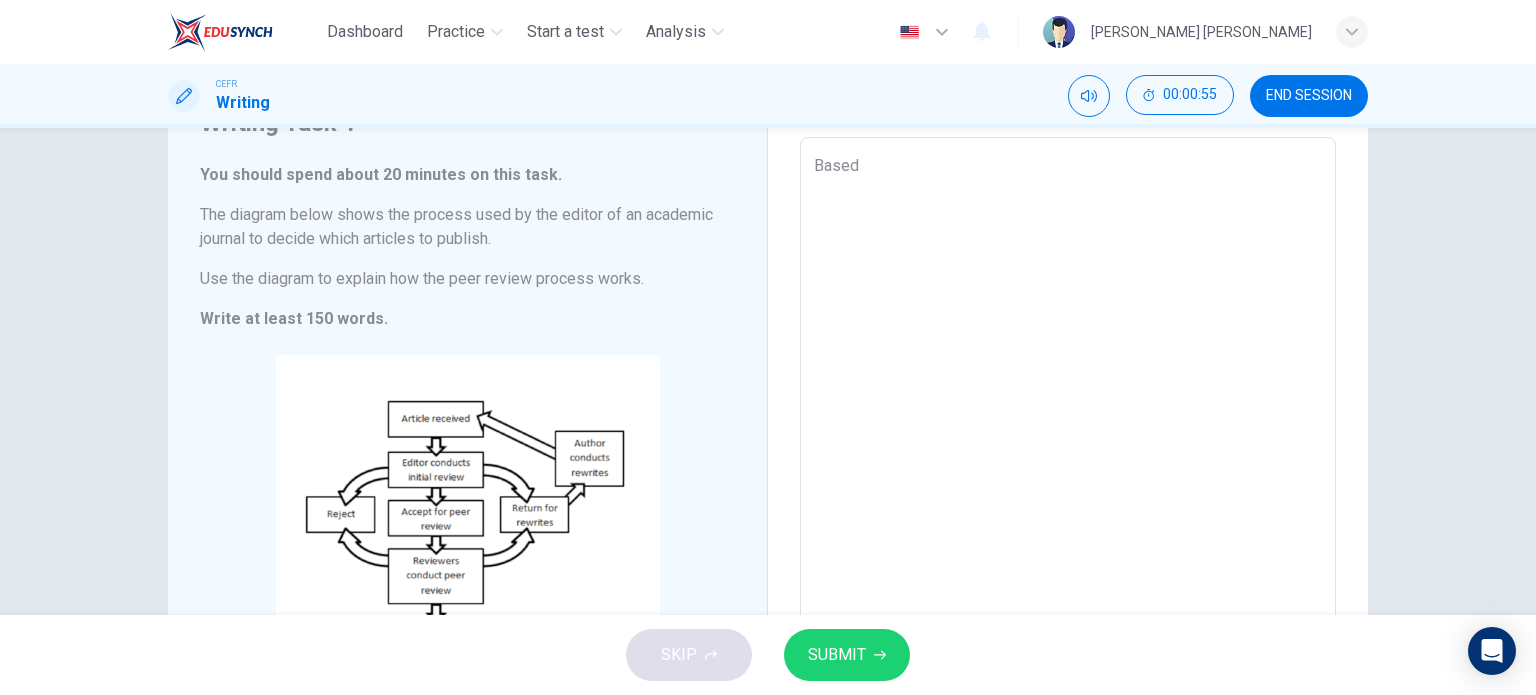 type on "x" 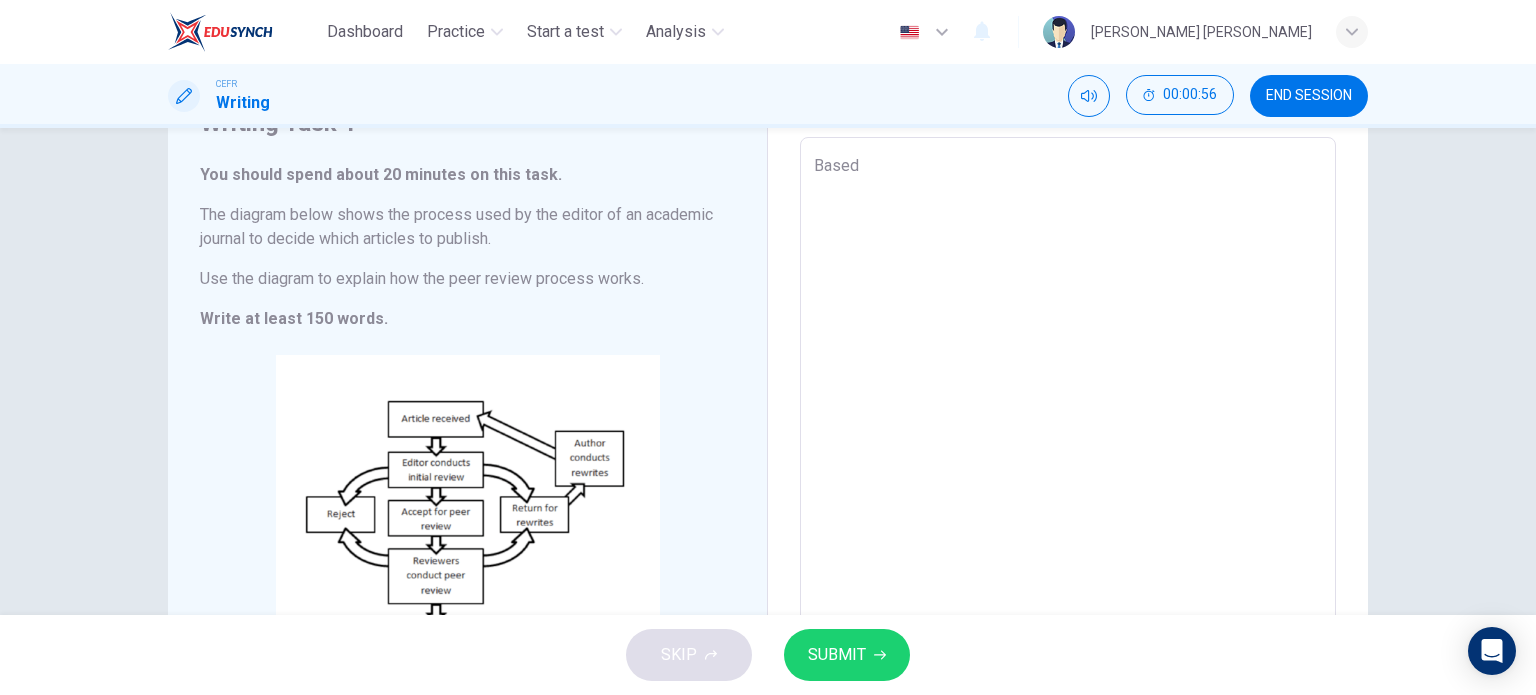 type on "Based" 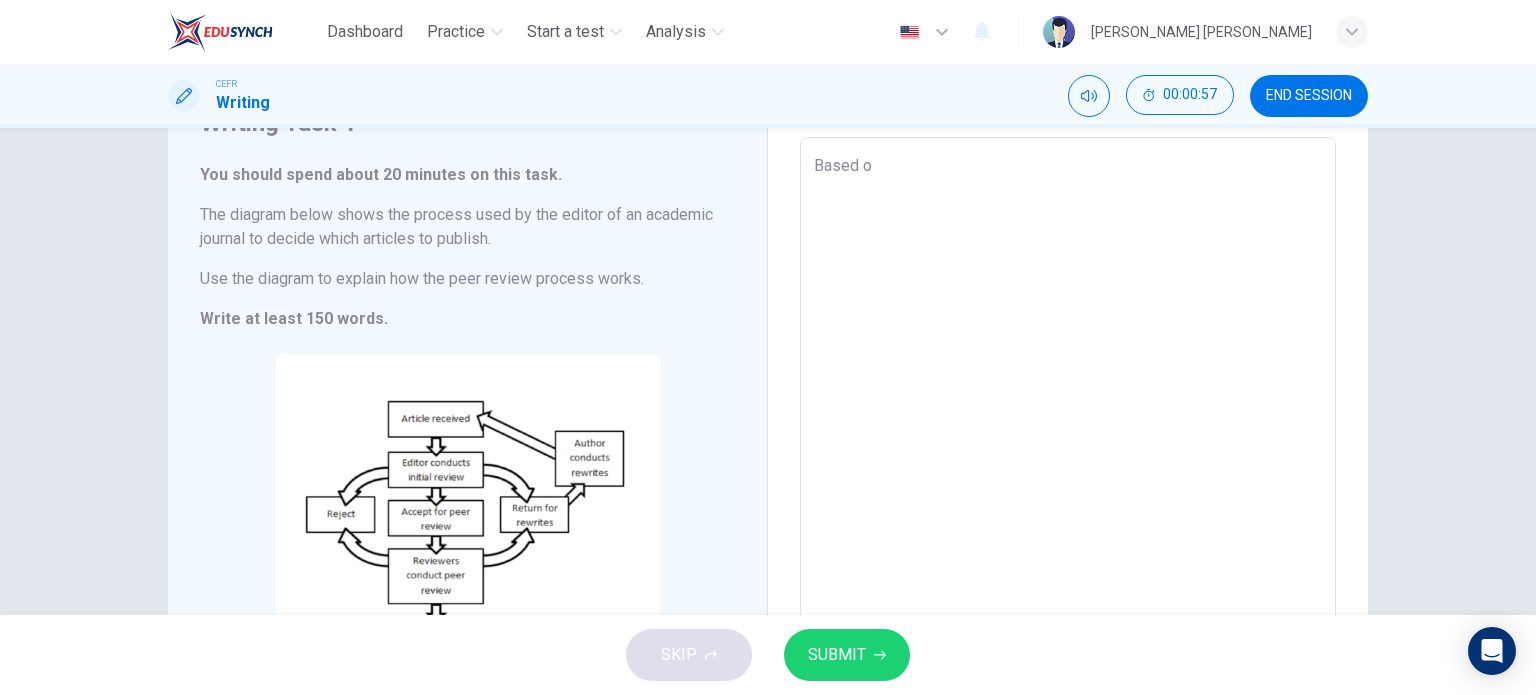 type on "Based on" 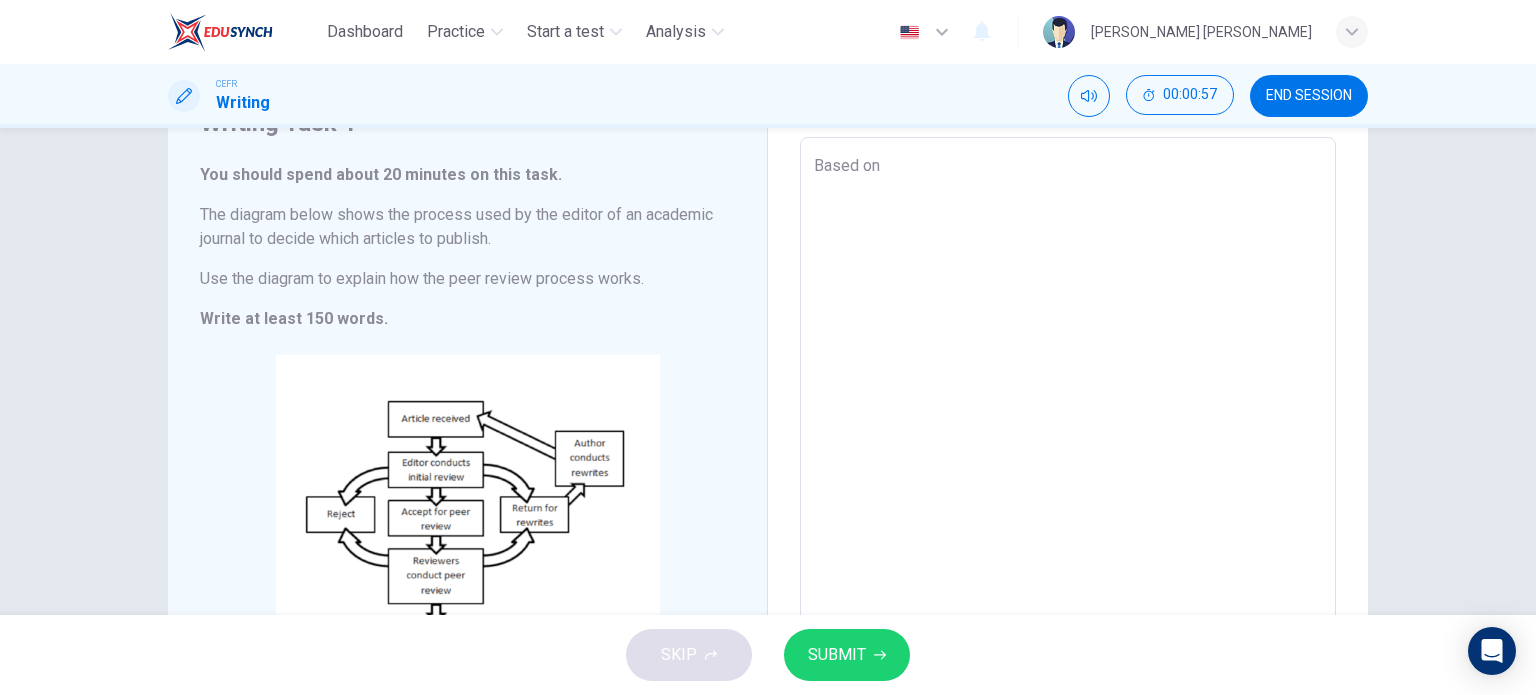 type on "x" 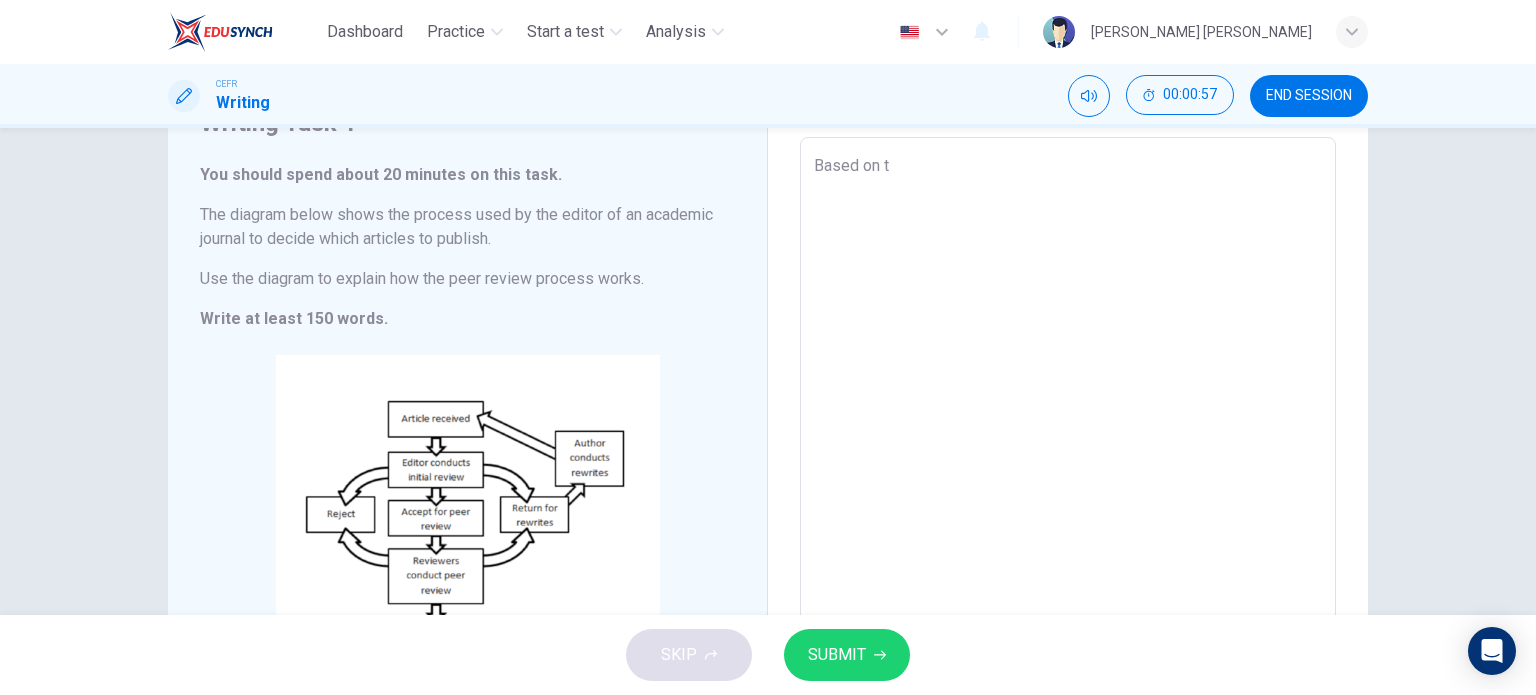 type on "x" 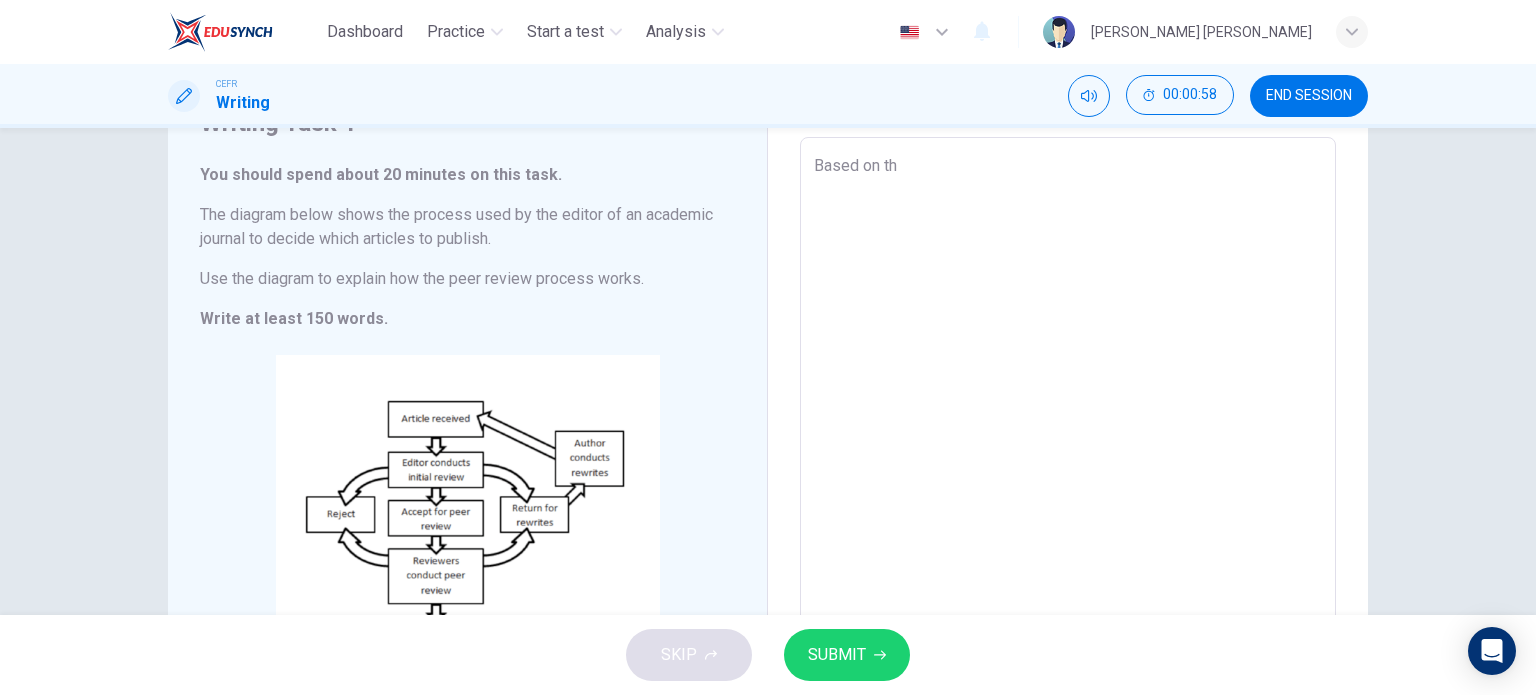 type on "Based on the" 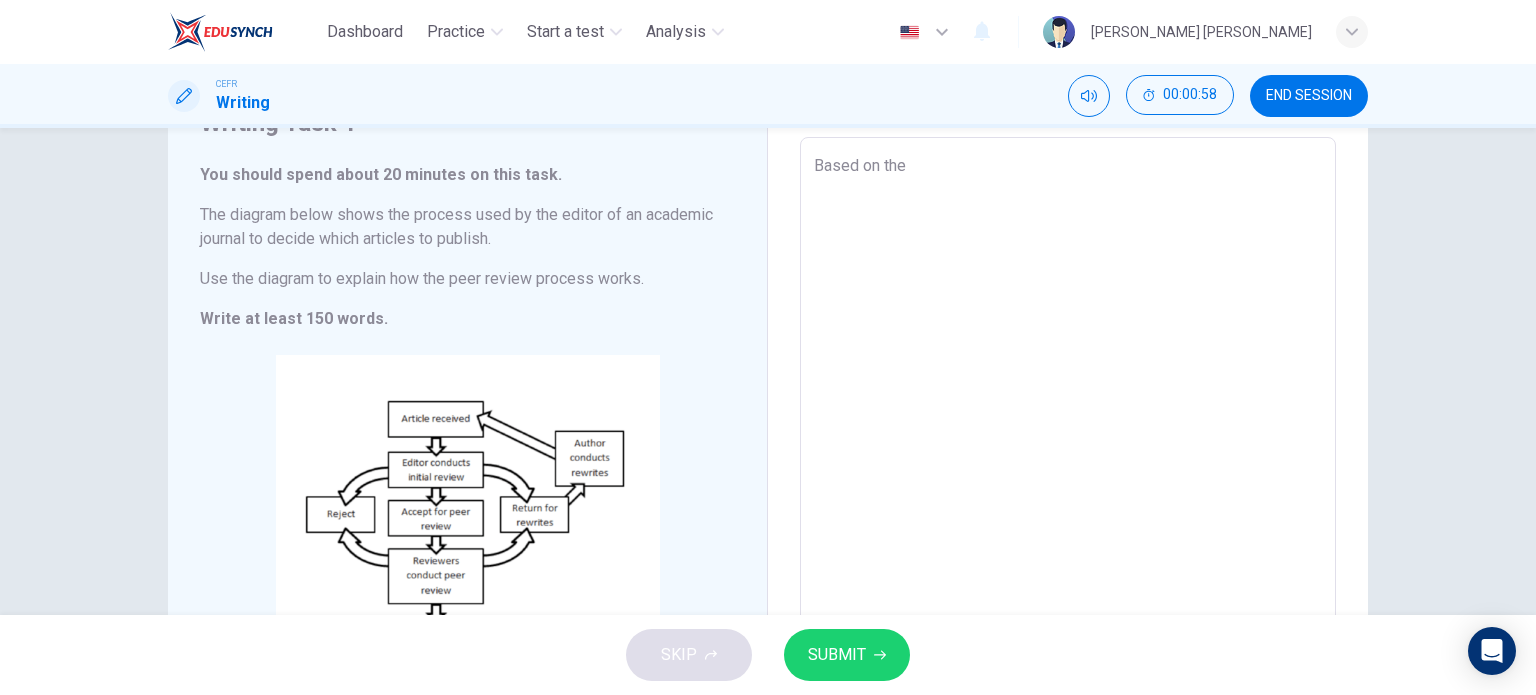 type on "x" 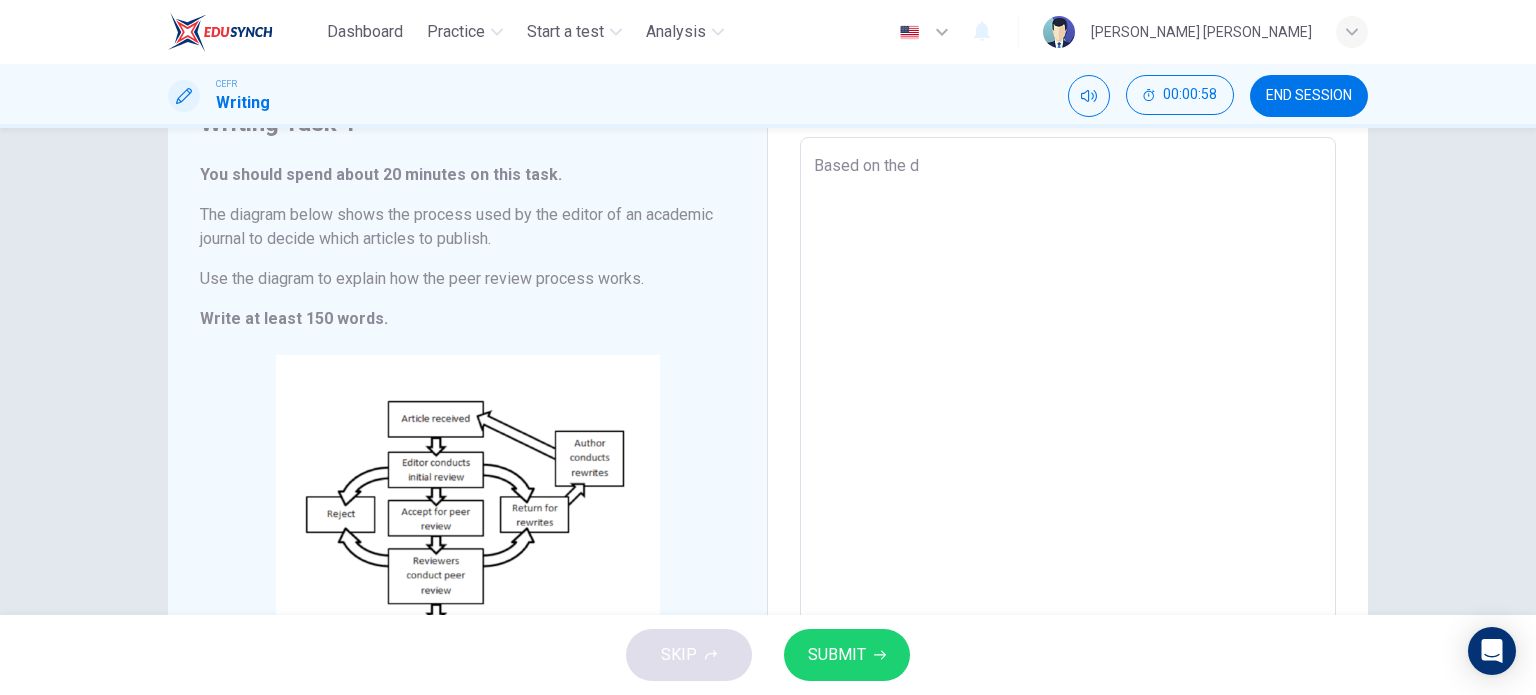 type on "Based on the di" 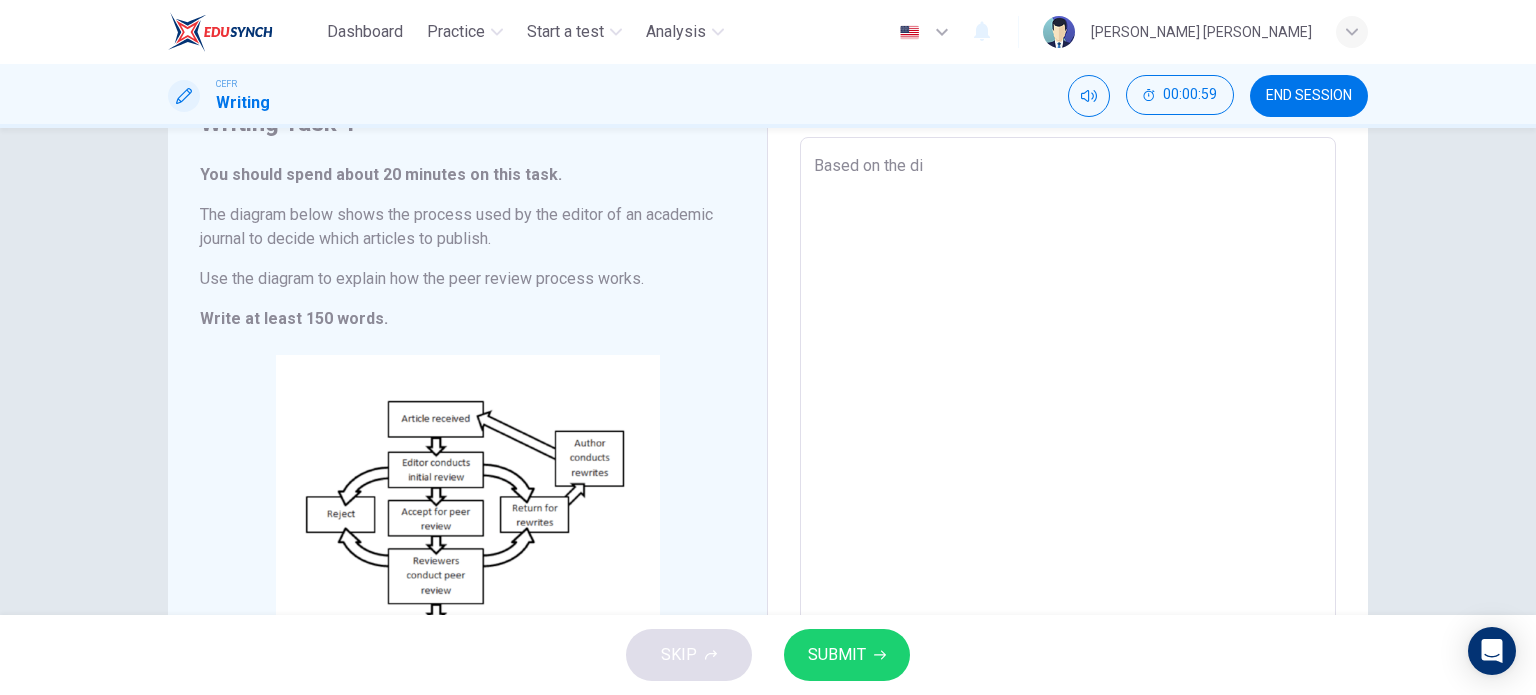 type on "x" 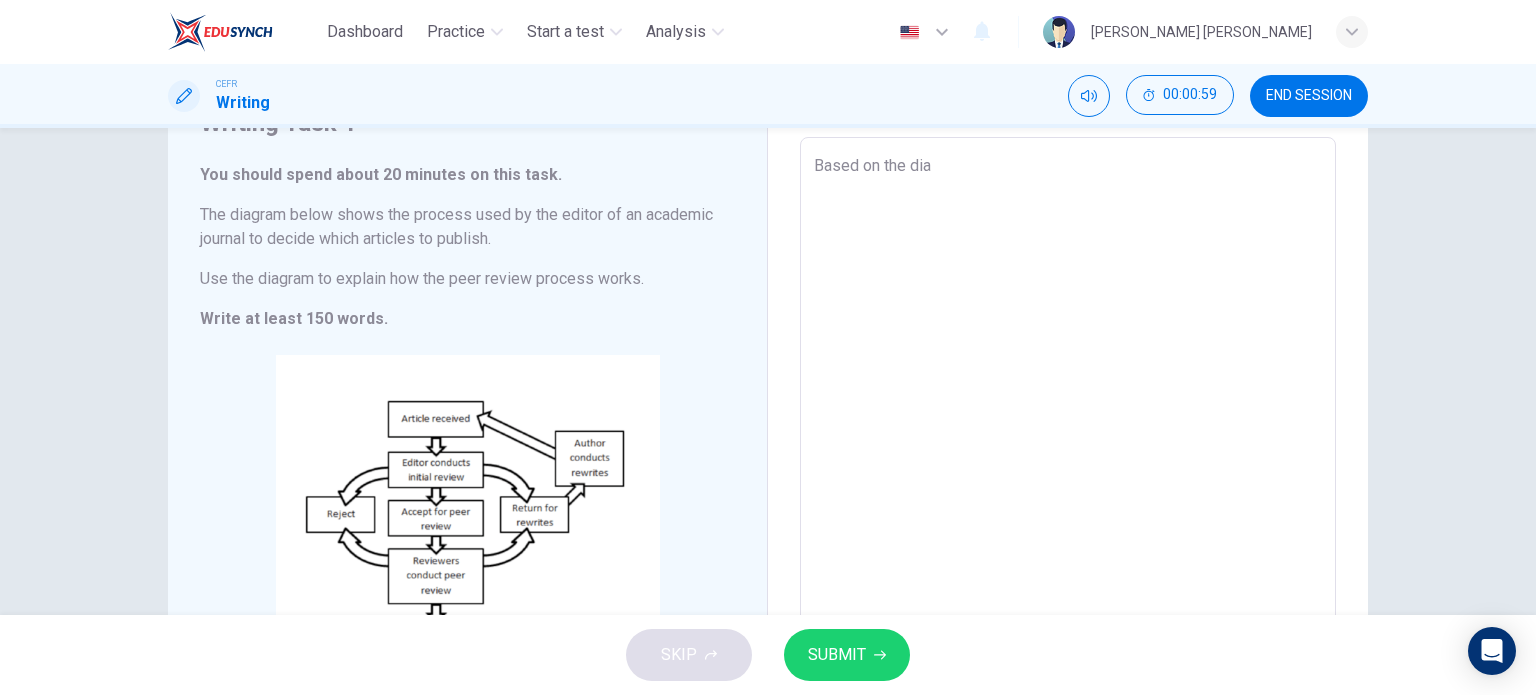 type on "x" 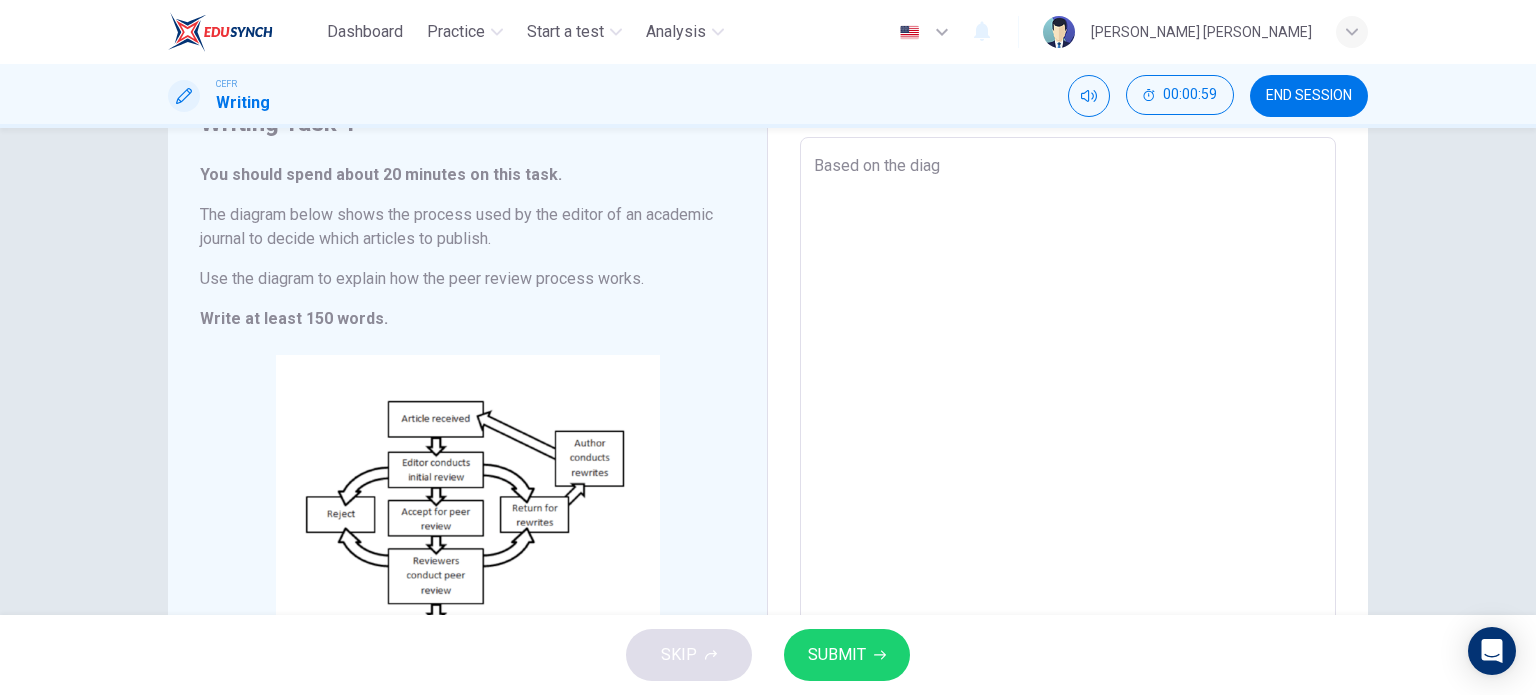 type on "x" 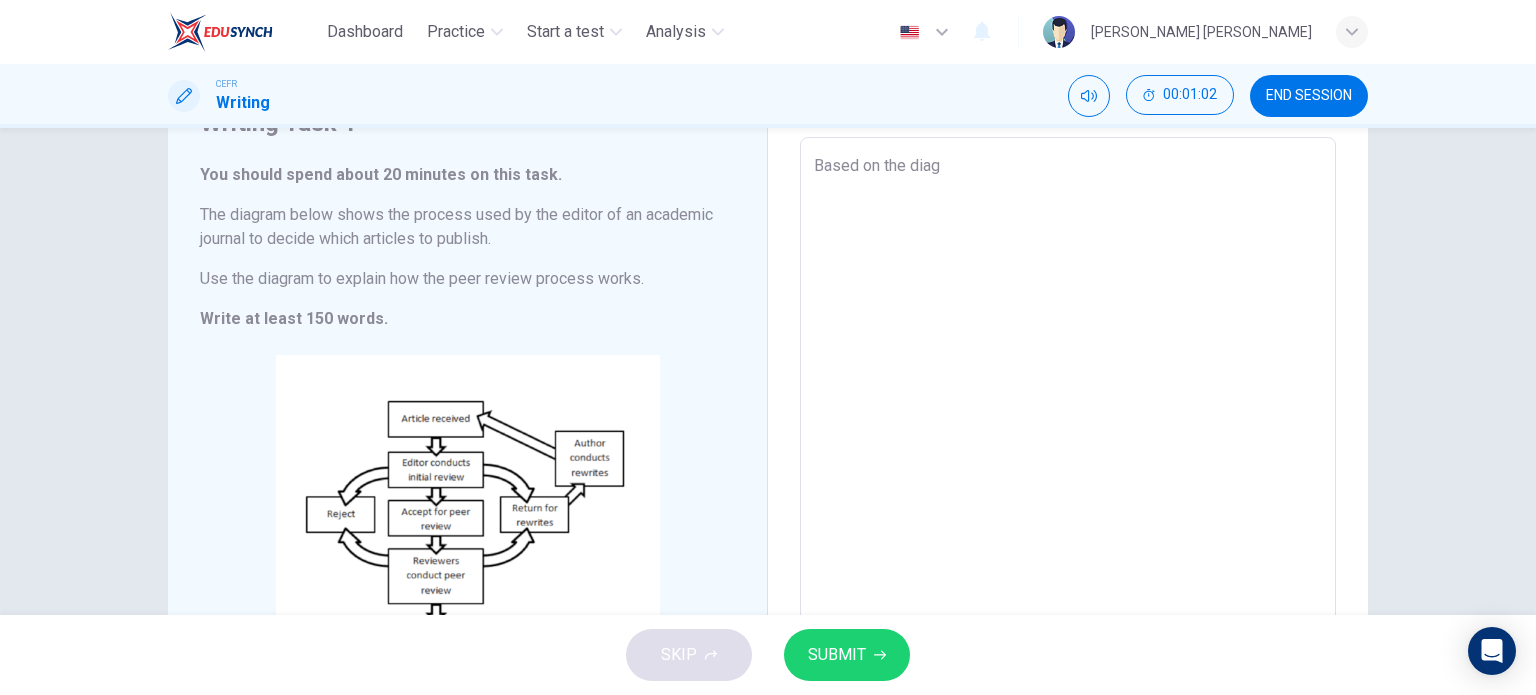 type on "Based on the diagr" 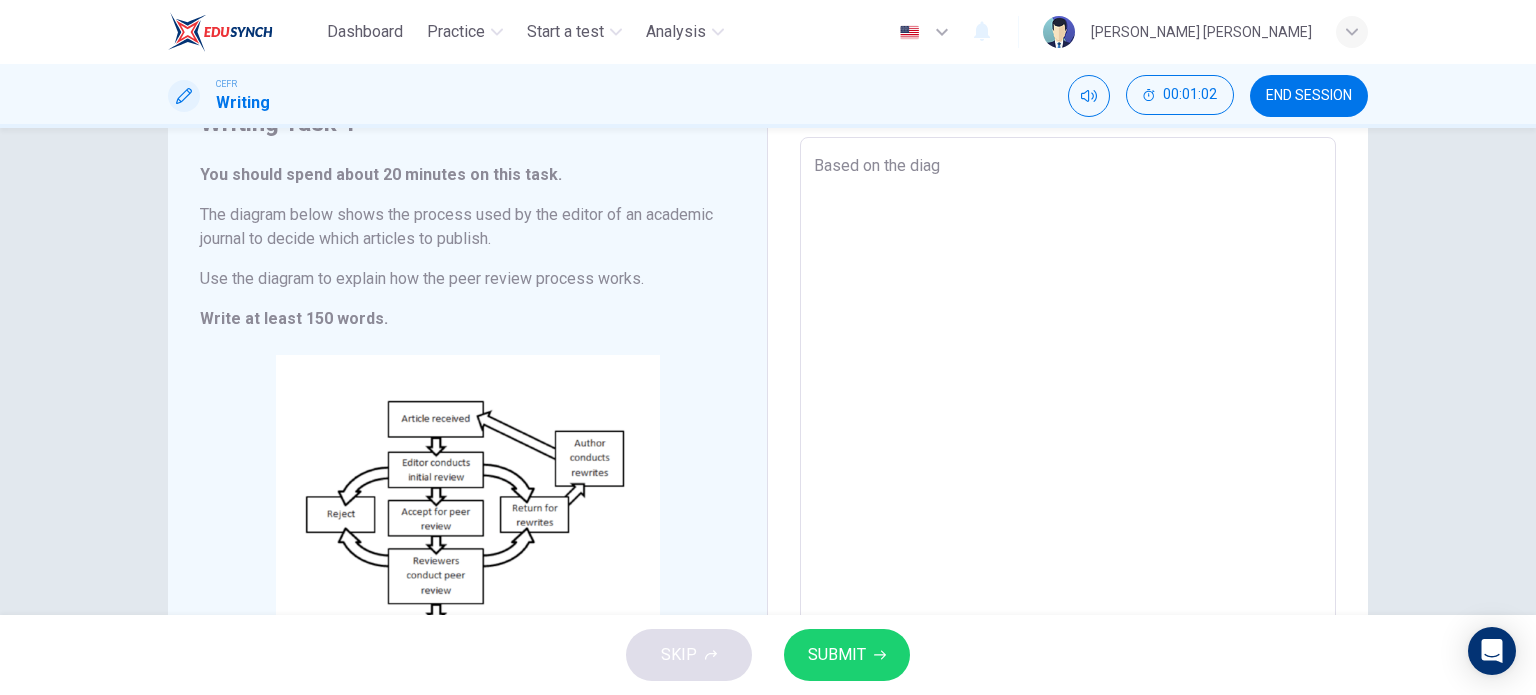 type on "x" 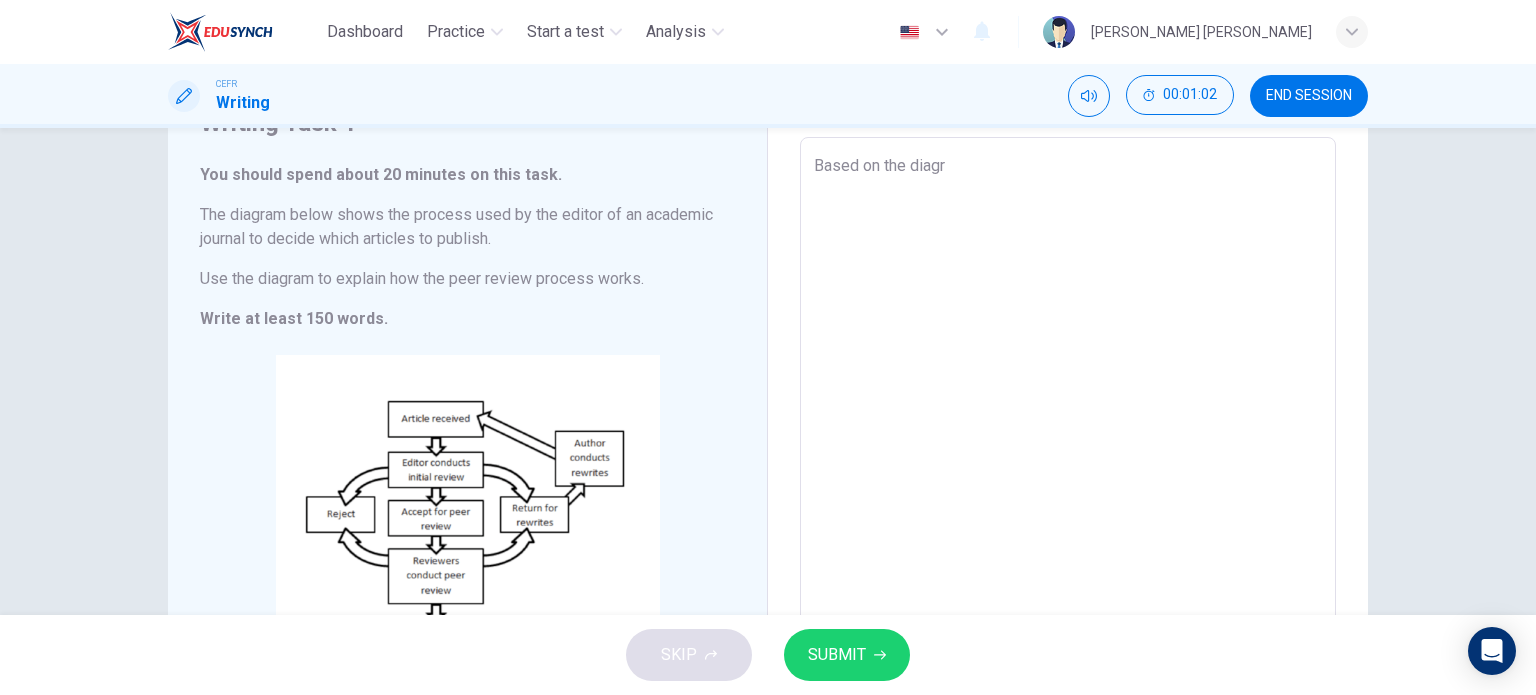 type on "Based on the diagra" 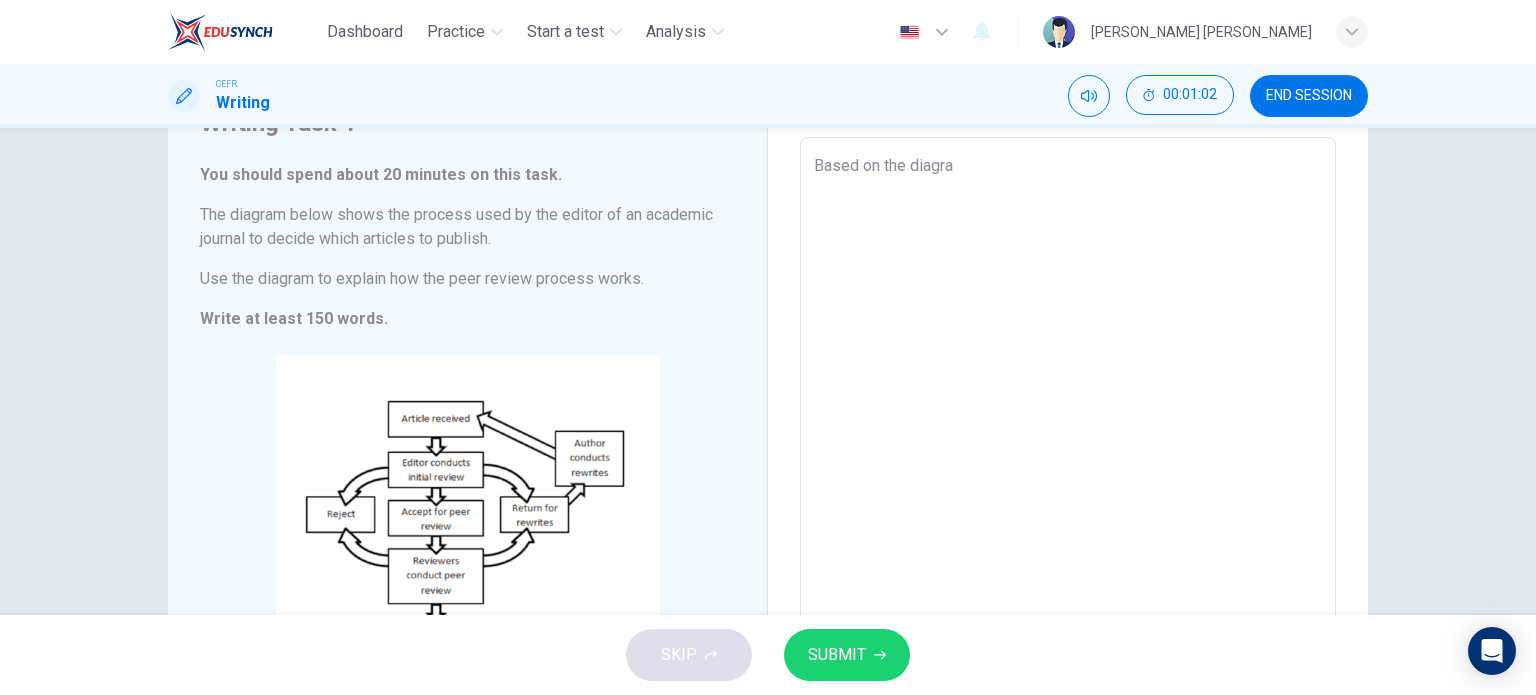 type on "Based on the diagram" 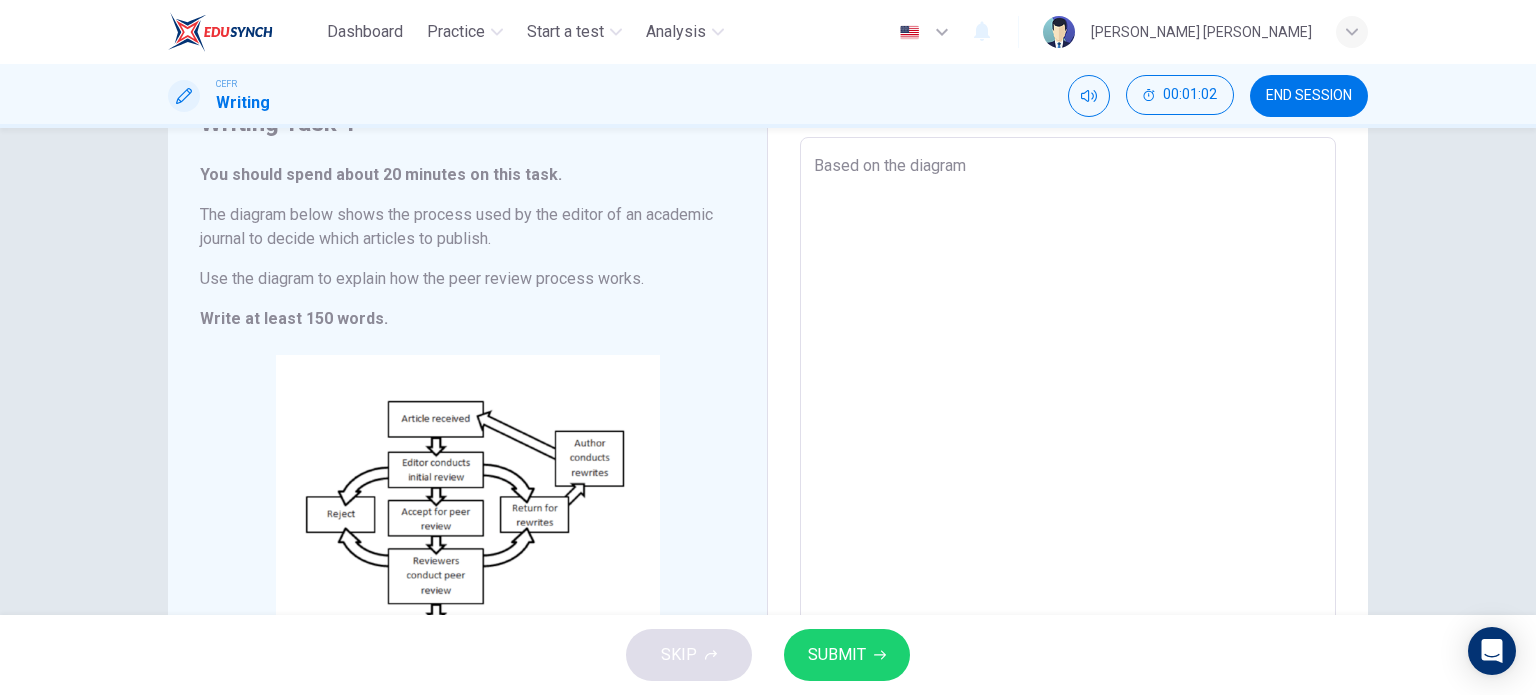 type on "x" 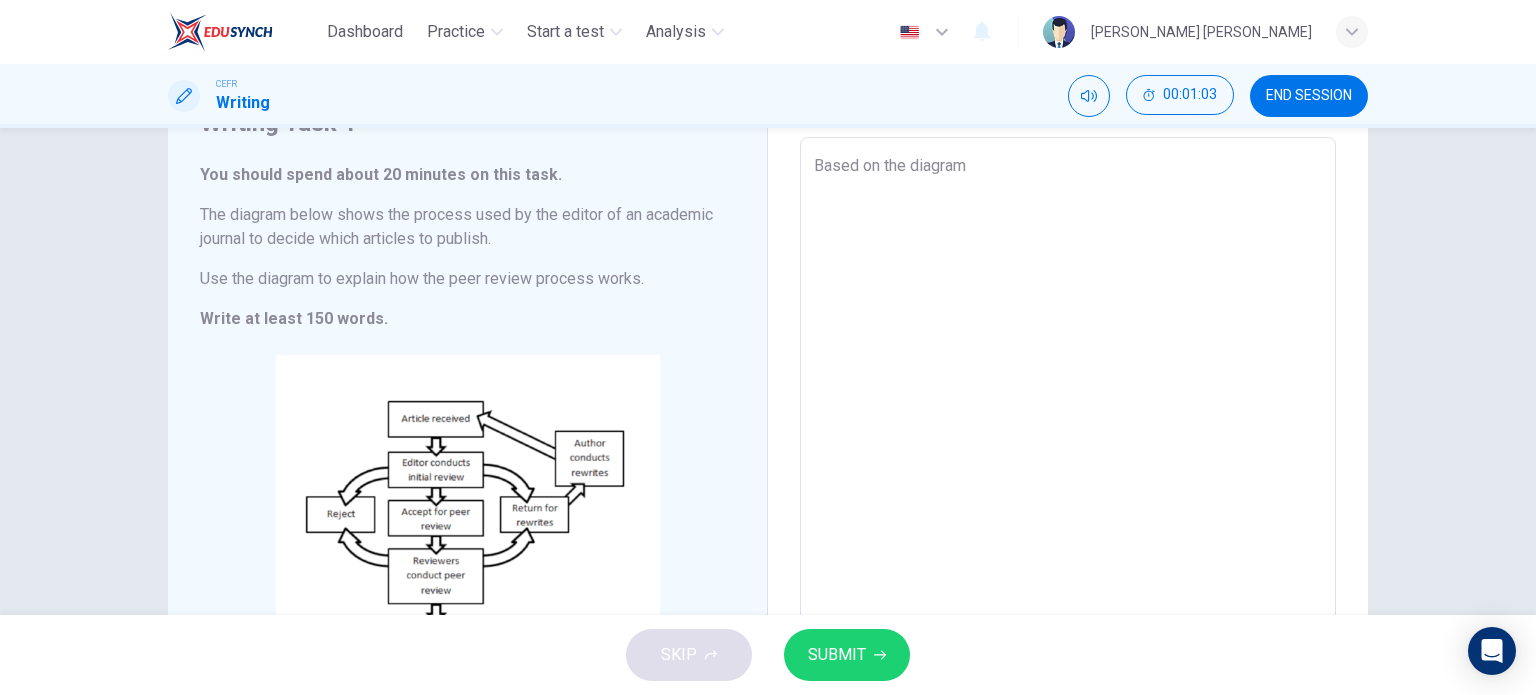 type on "Based on the diagram," 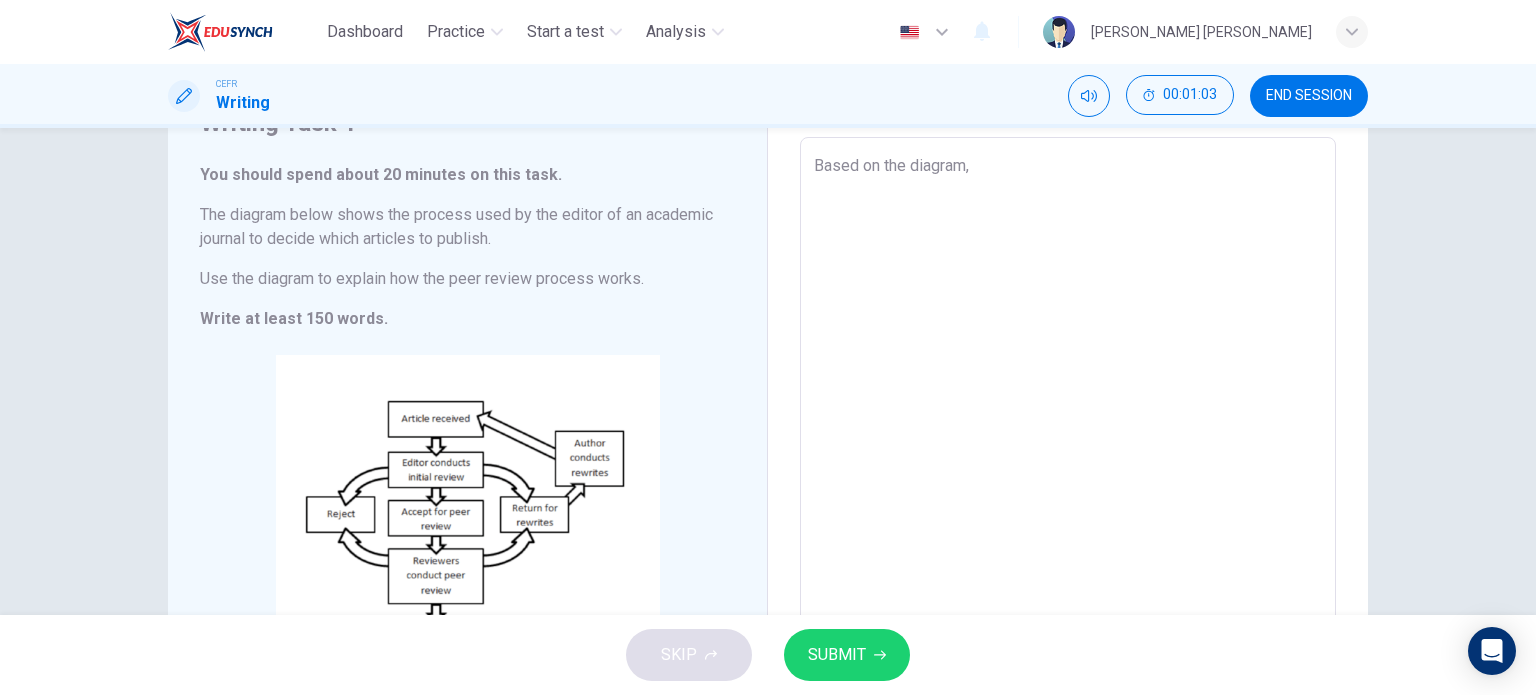 type on "Based on the diagram," 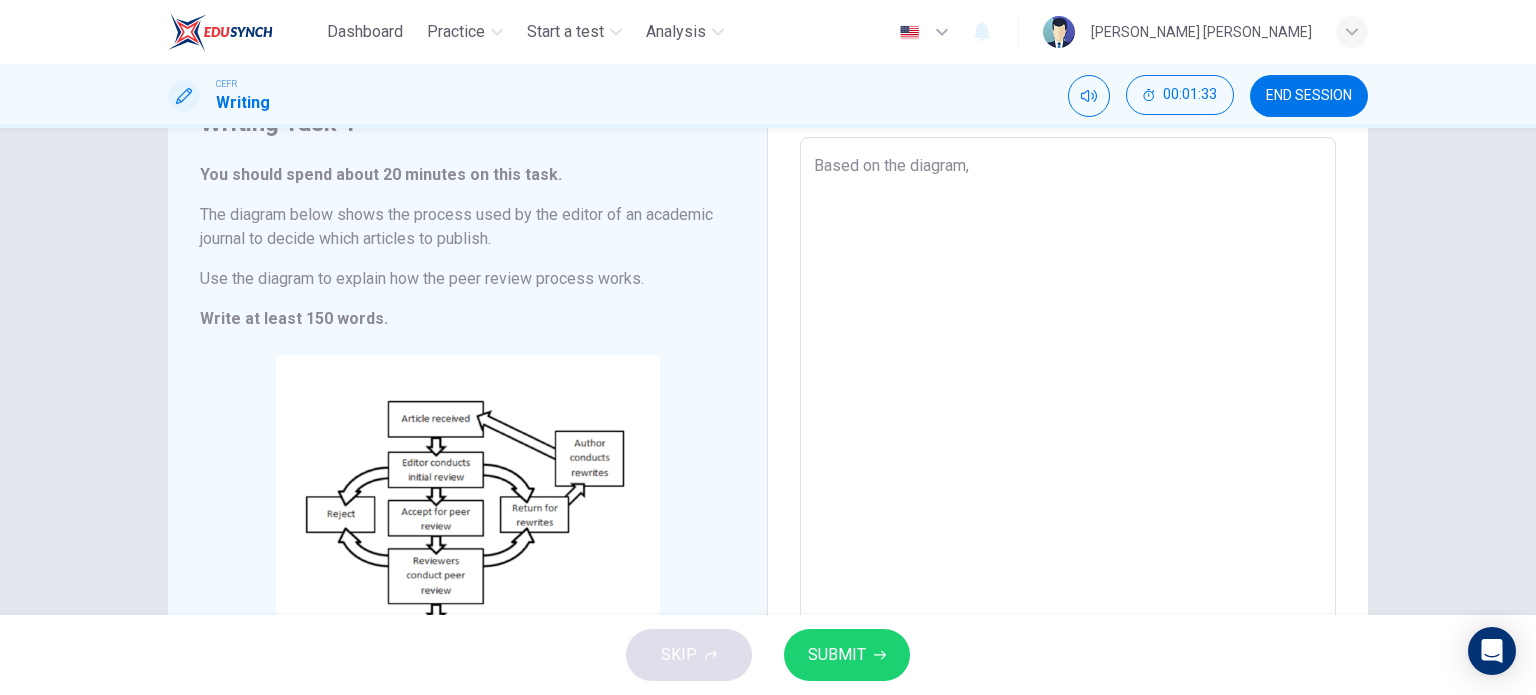 type on "Based on the diagram, p" 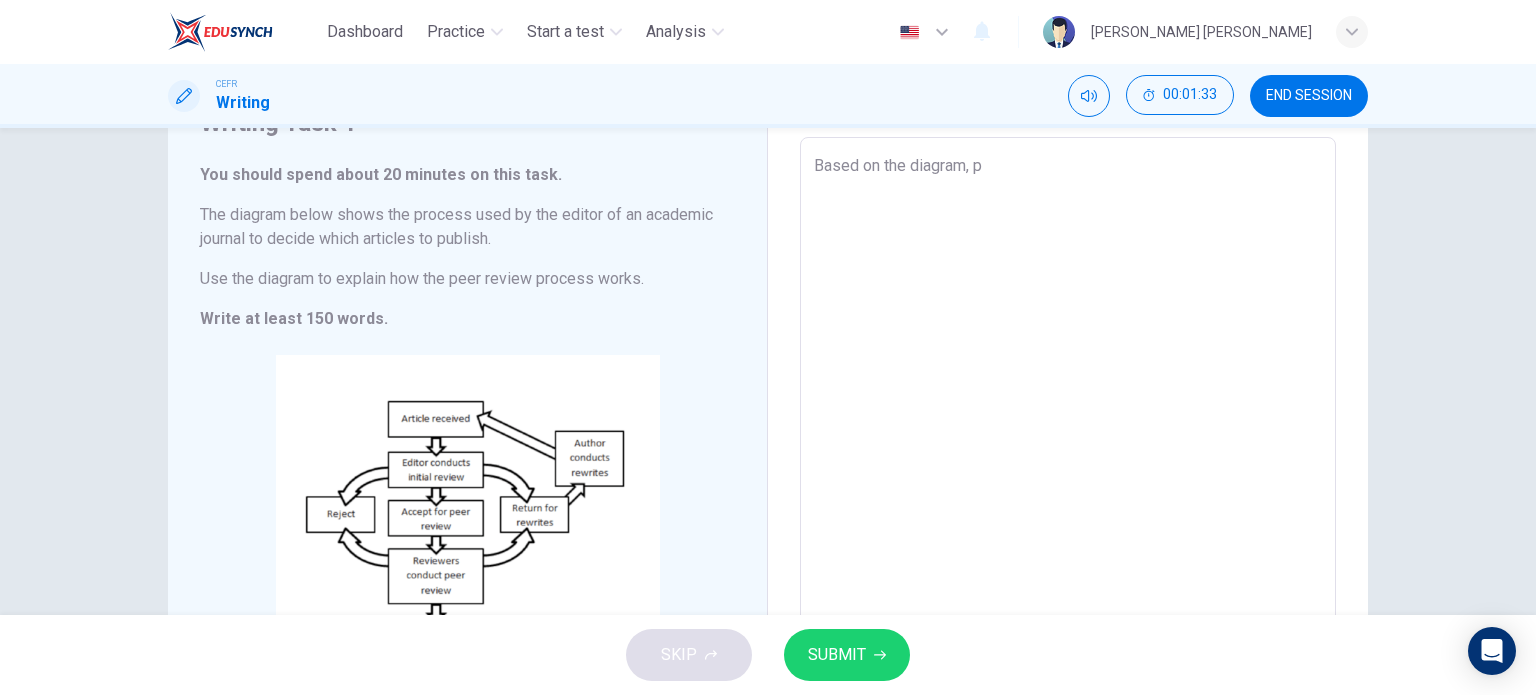 type on "Based on the diagram, pe" 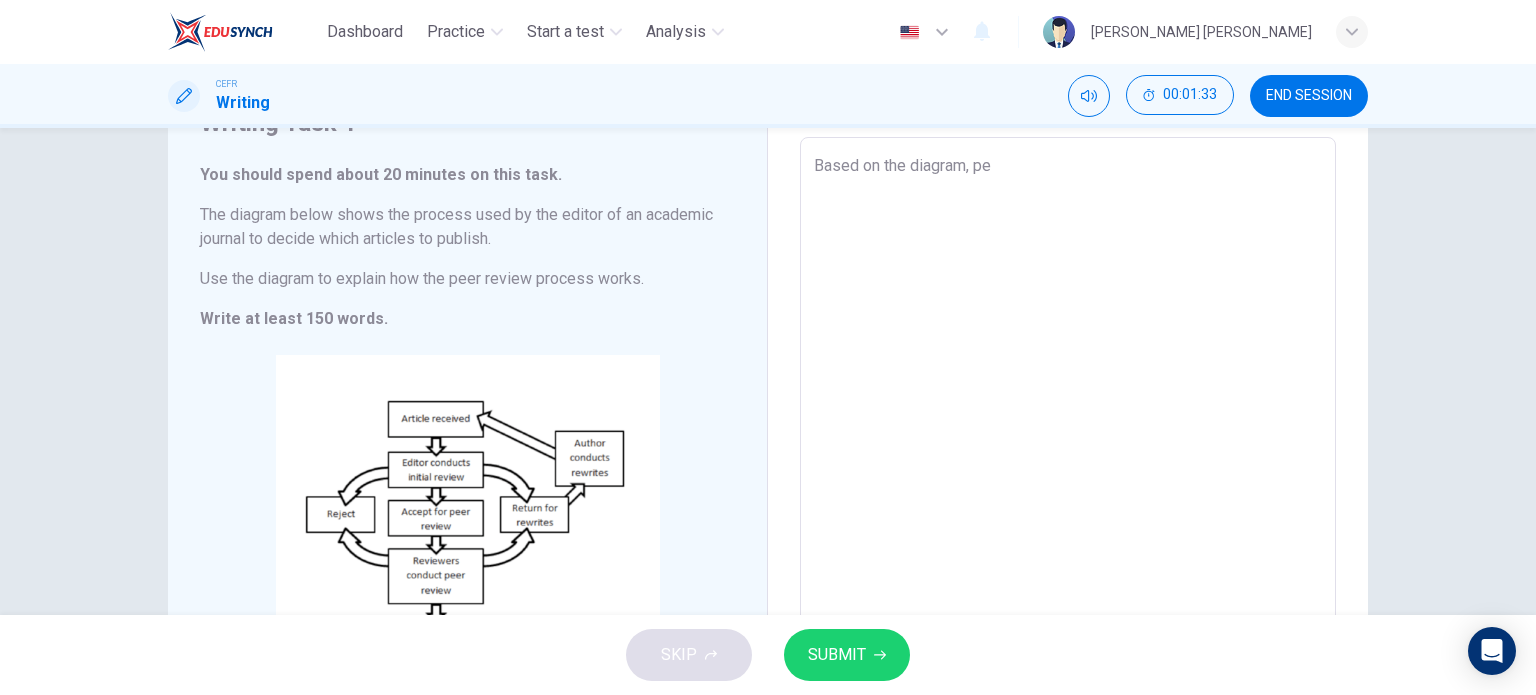 type on "x" 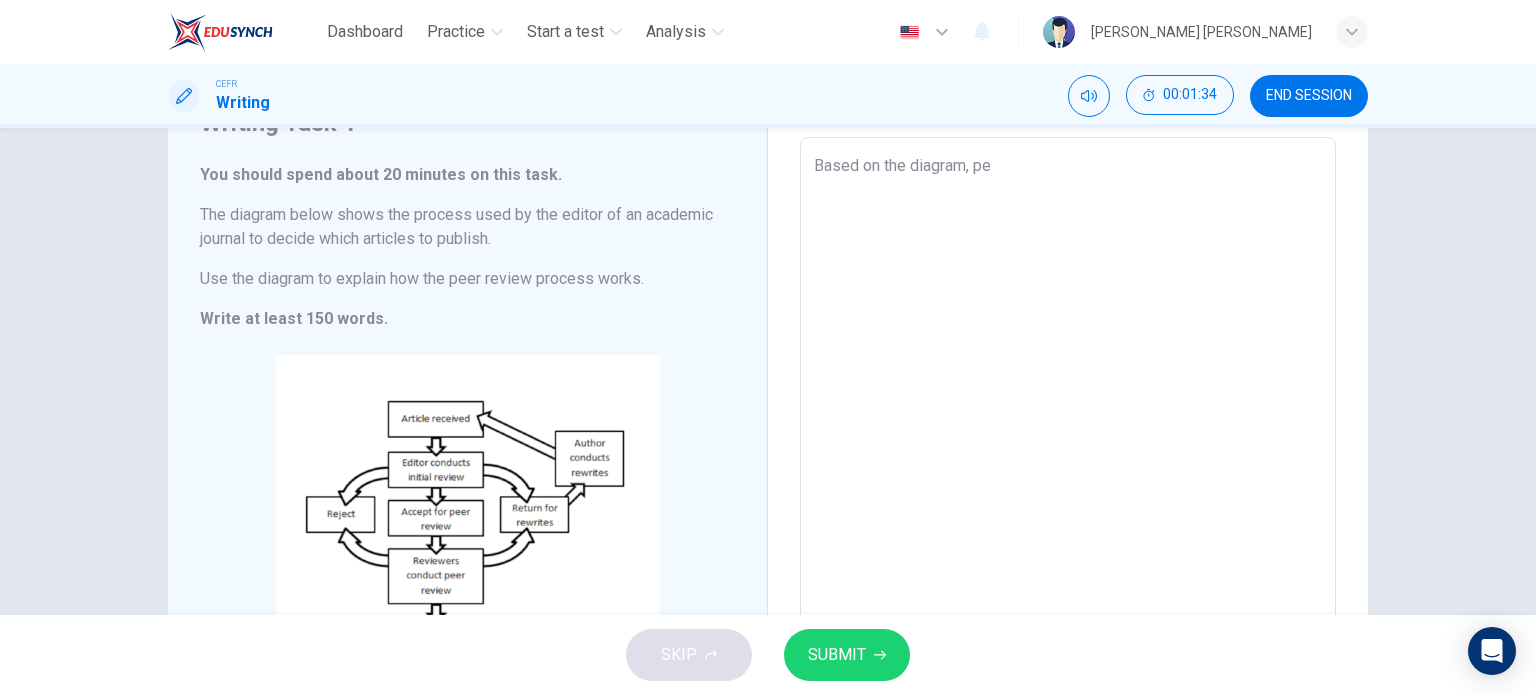 type on "Based on the diagram, pee" 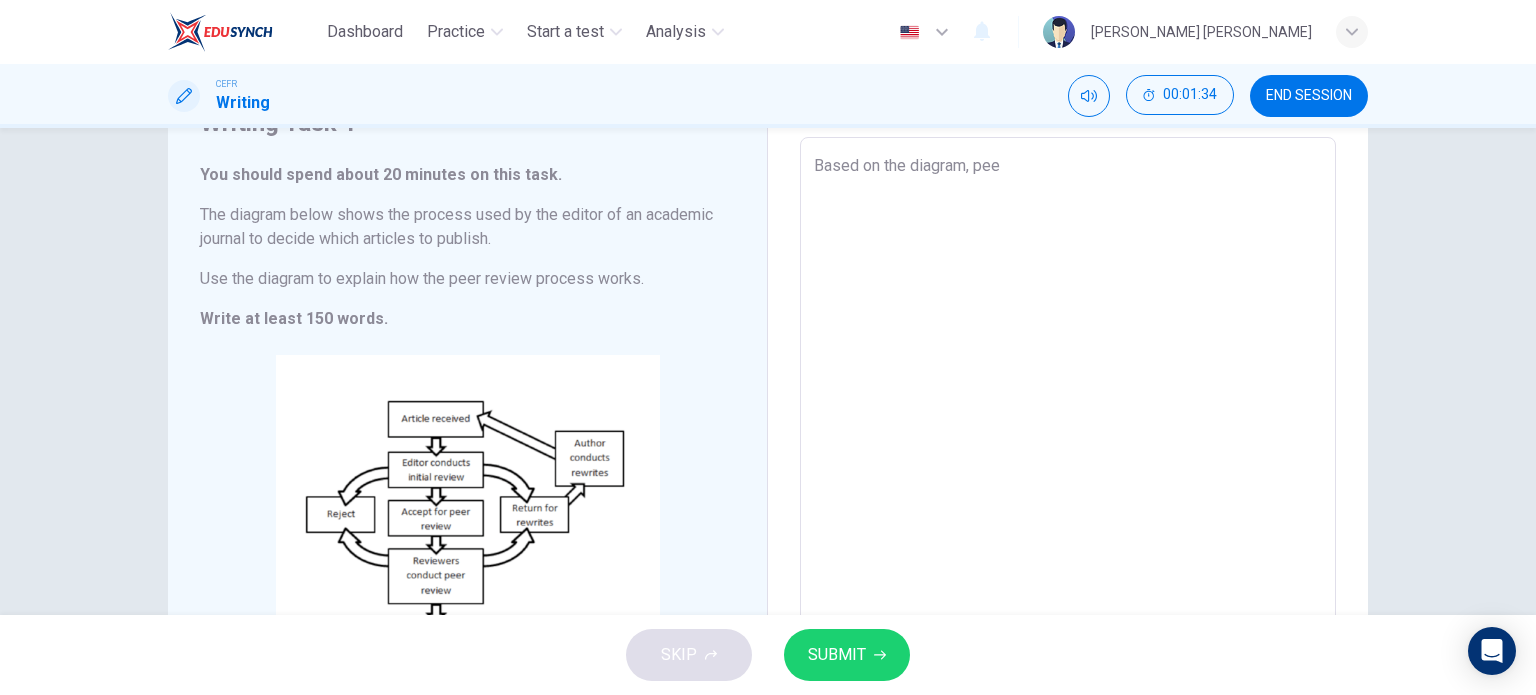 type on "x" 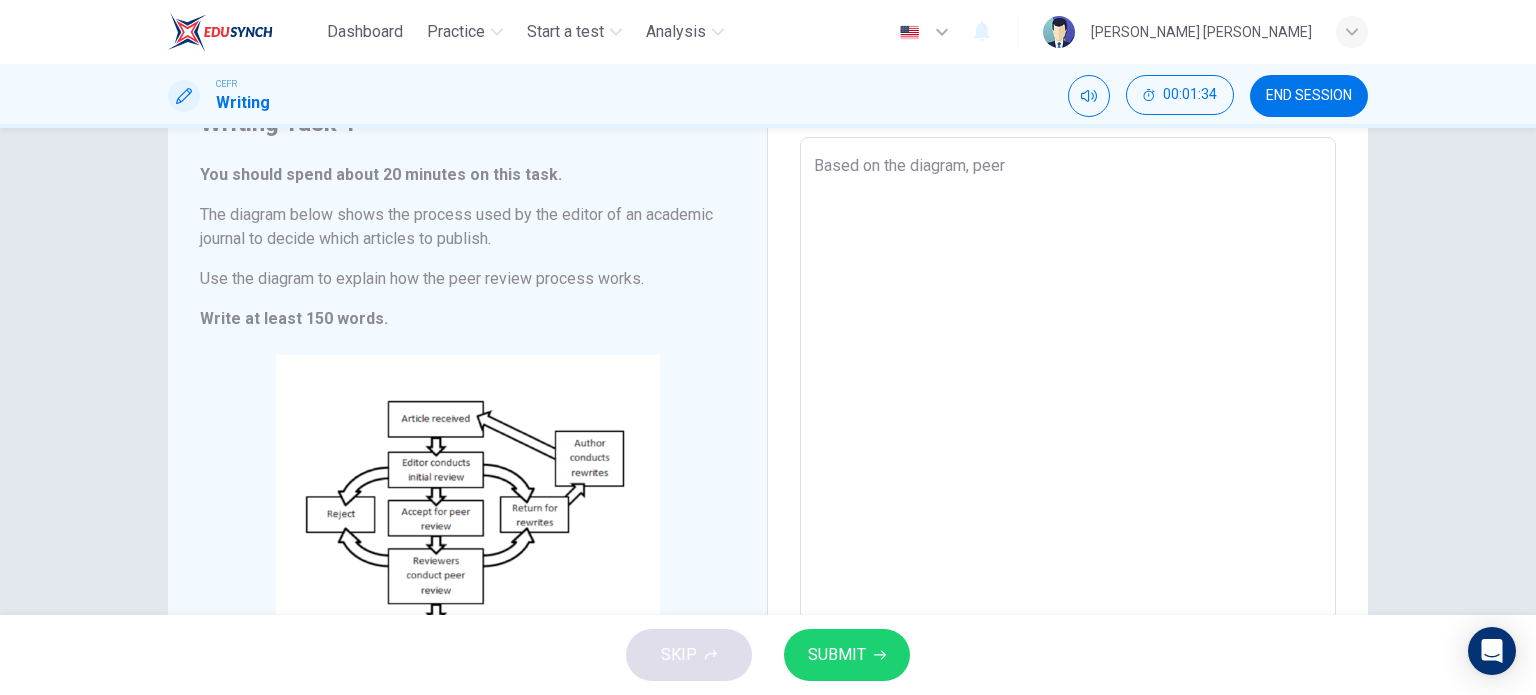 type on "x" 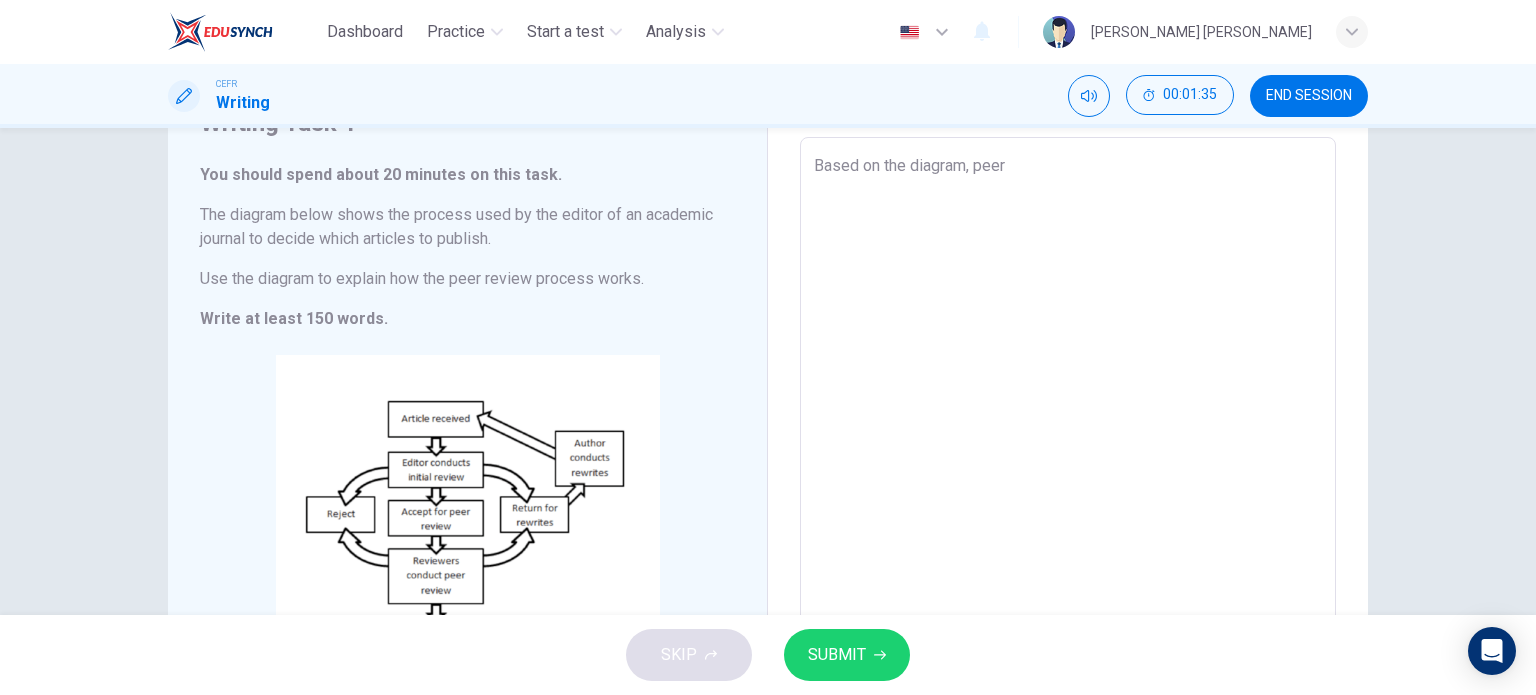 type on "Based on the diagram, peer r" 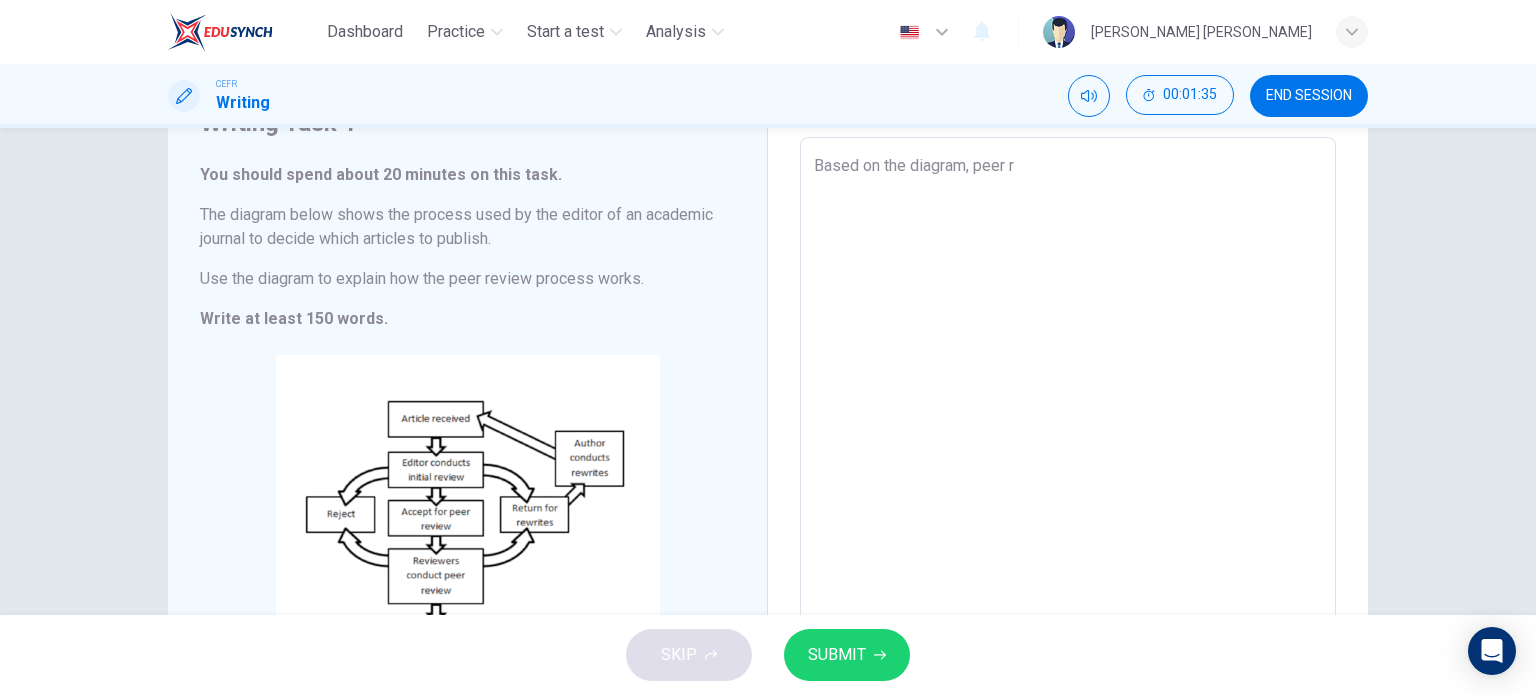 type on "Based on the diagram, peer re" 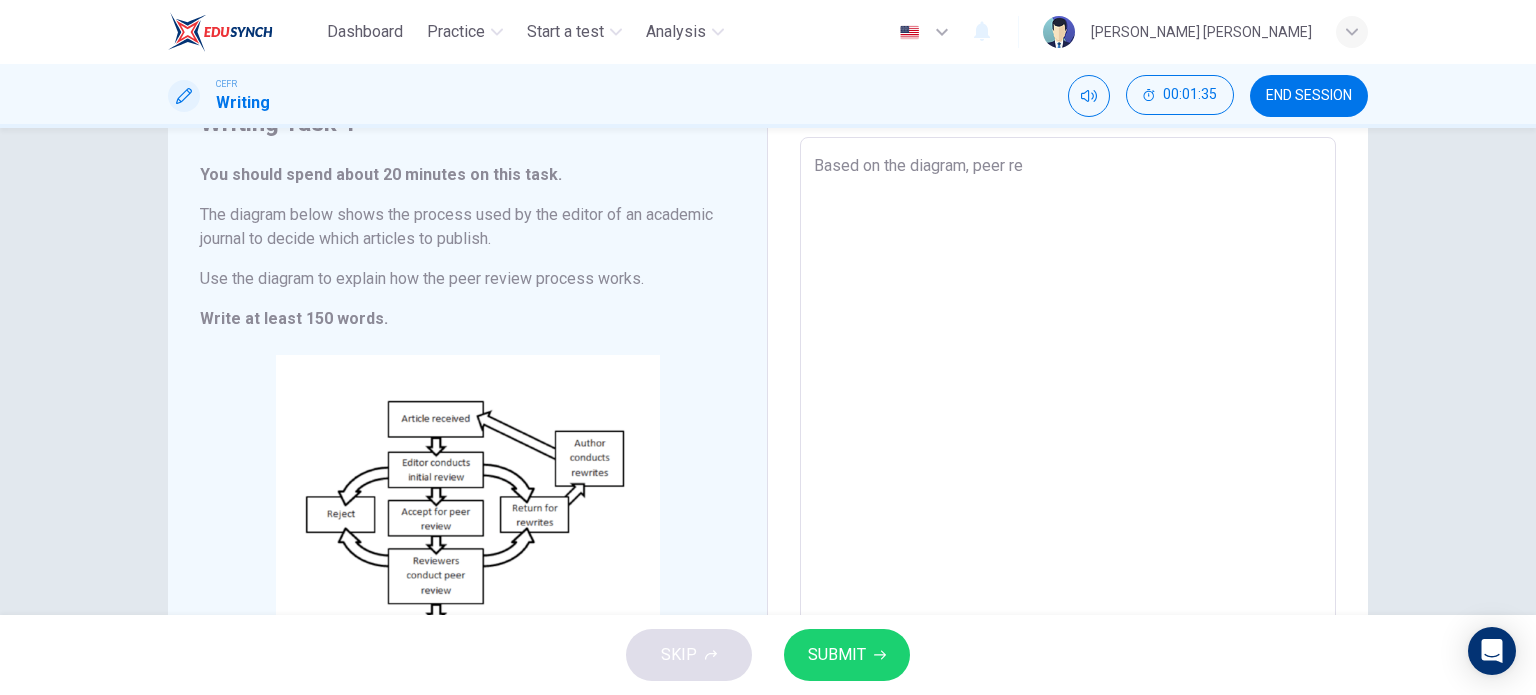 type on "x" 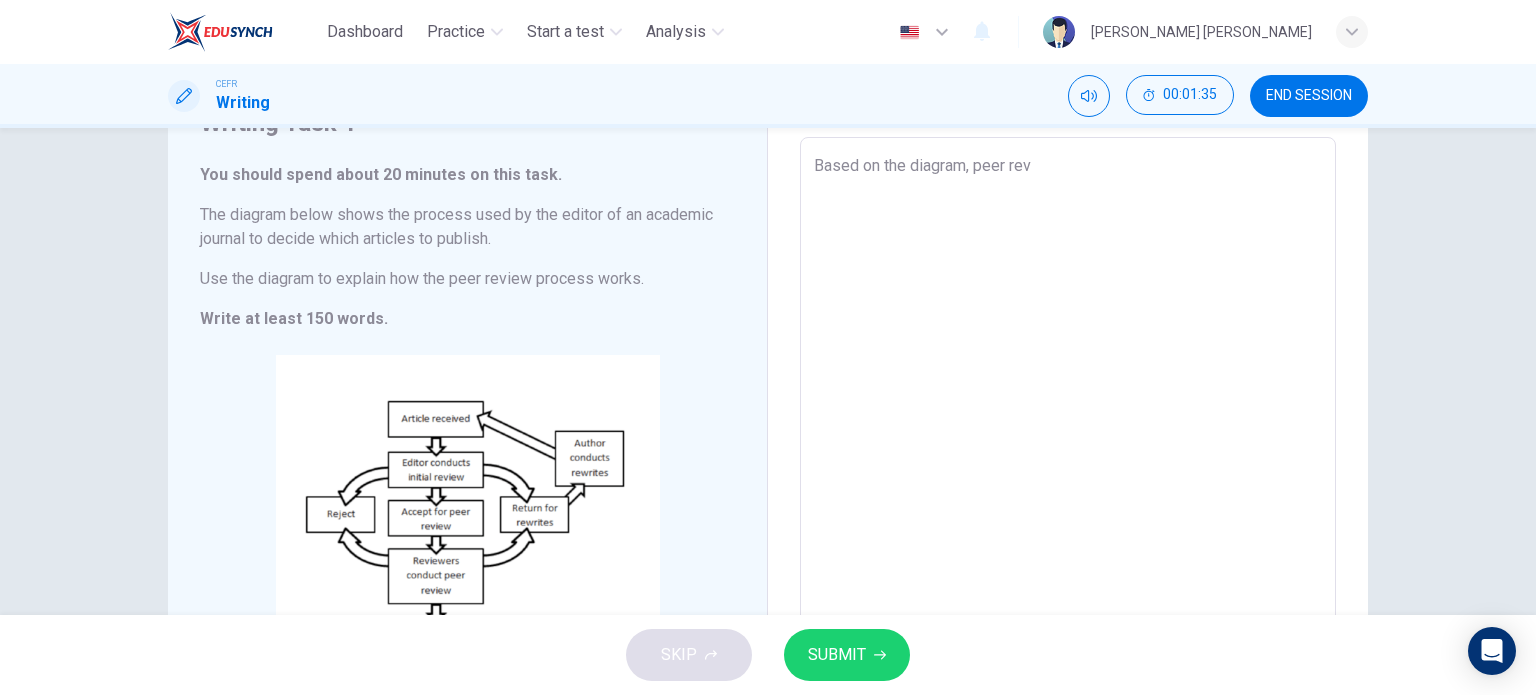 type on "x" 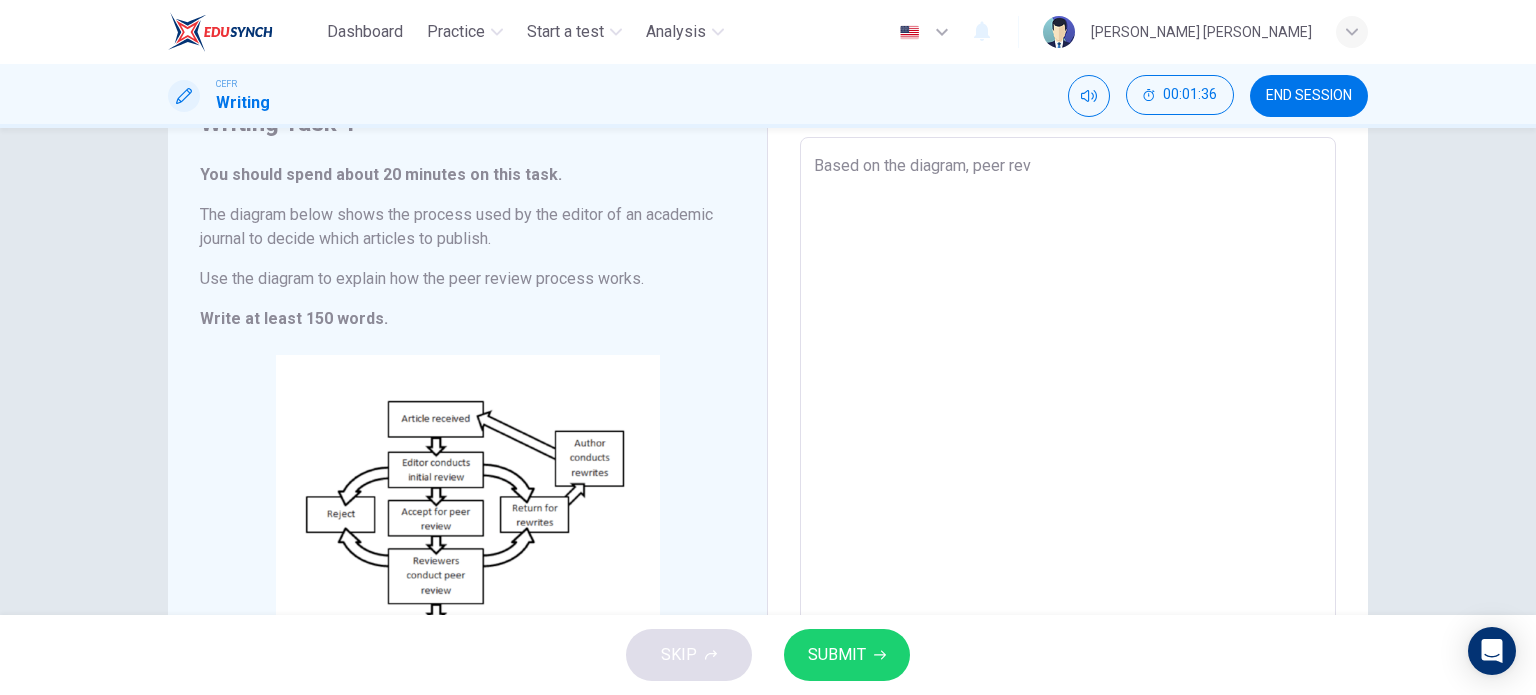 type on "Based on the diagram, peer revi" 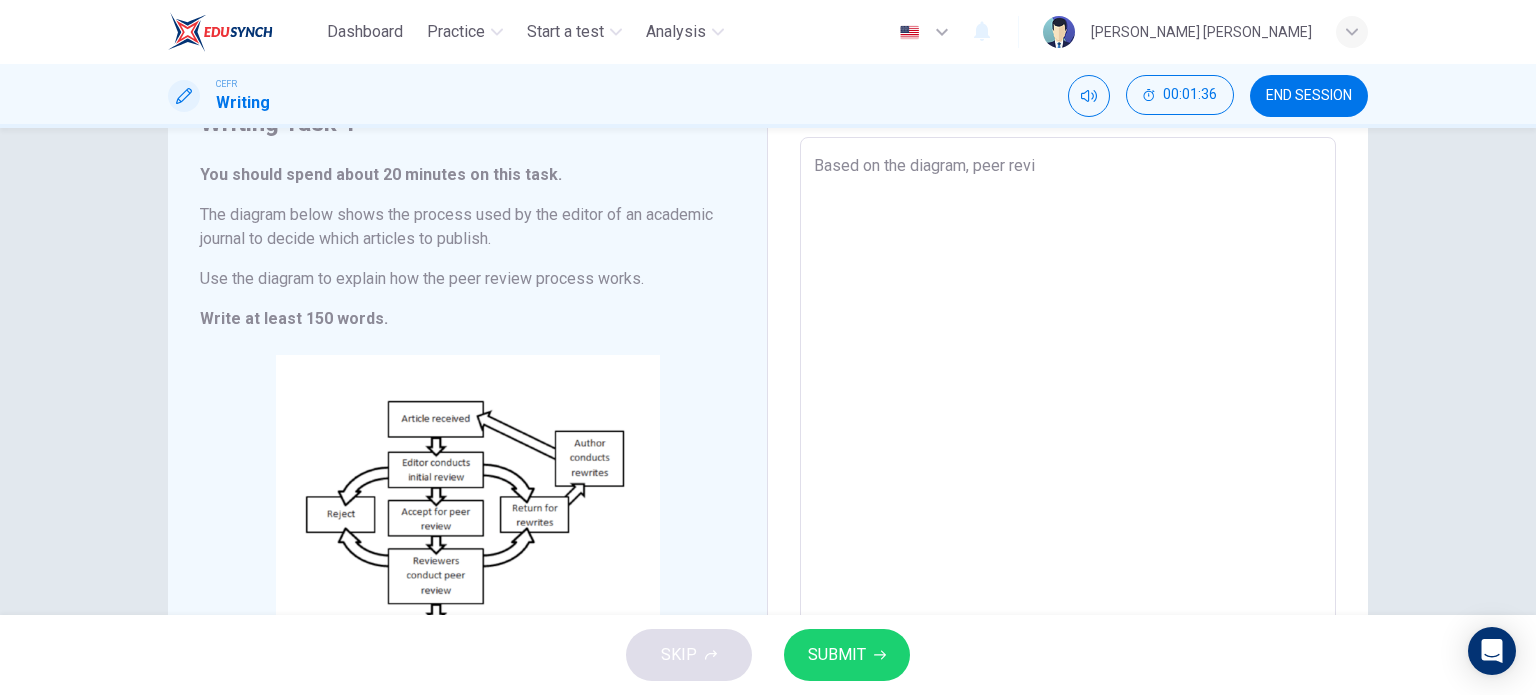 type on "x" 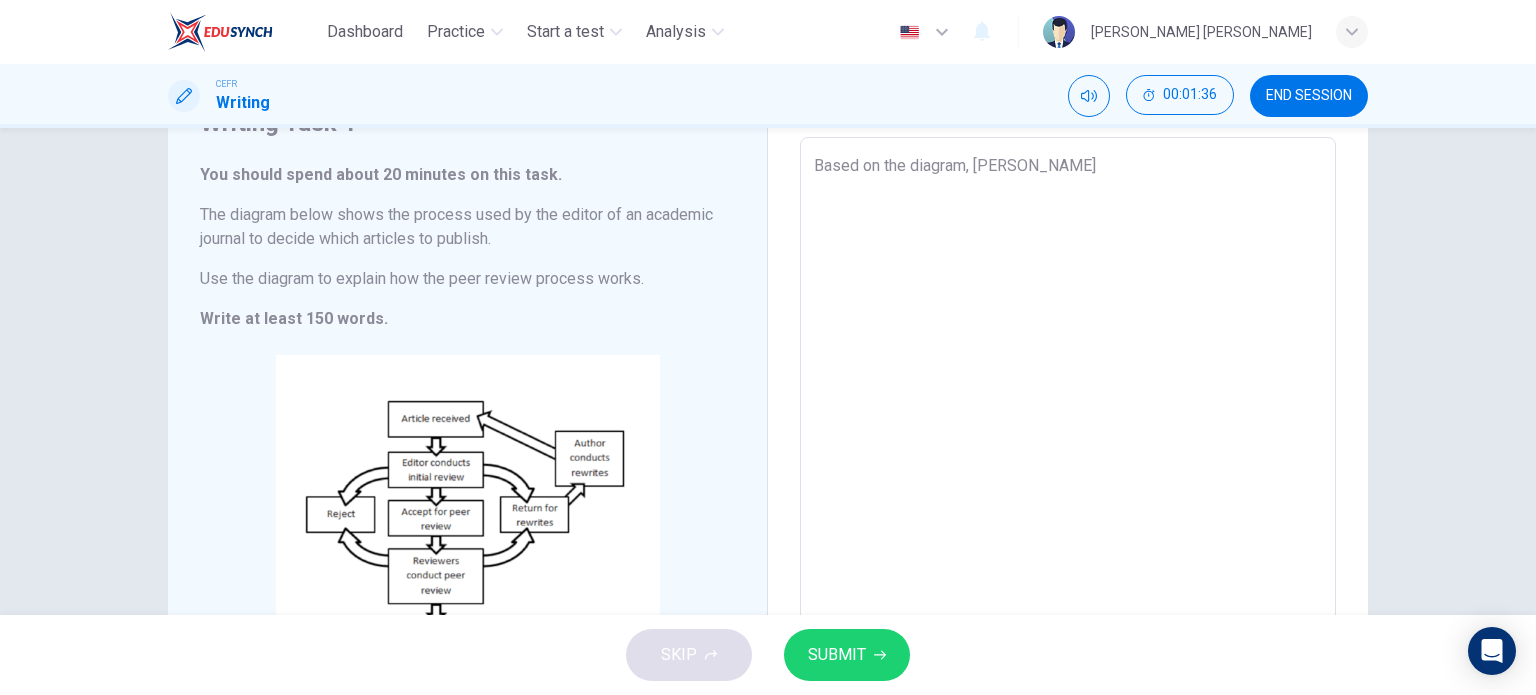 type on "x" 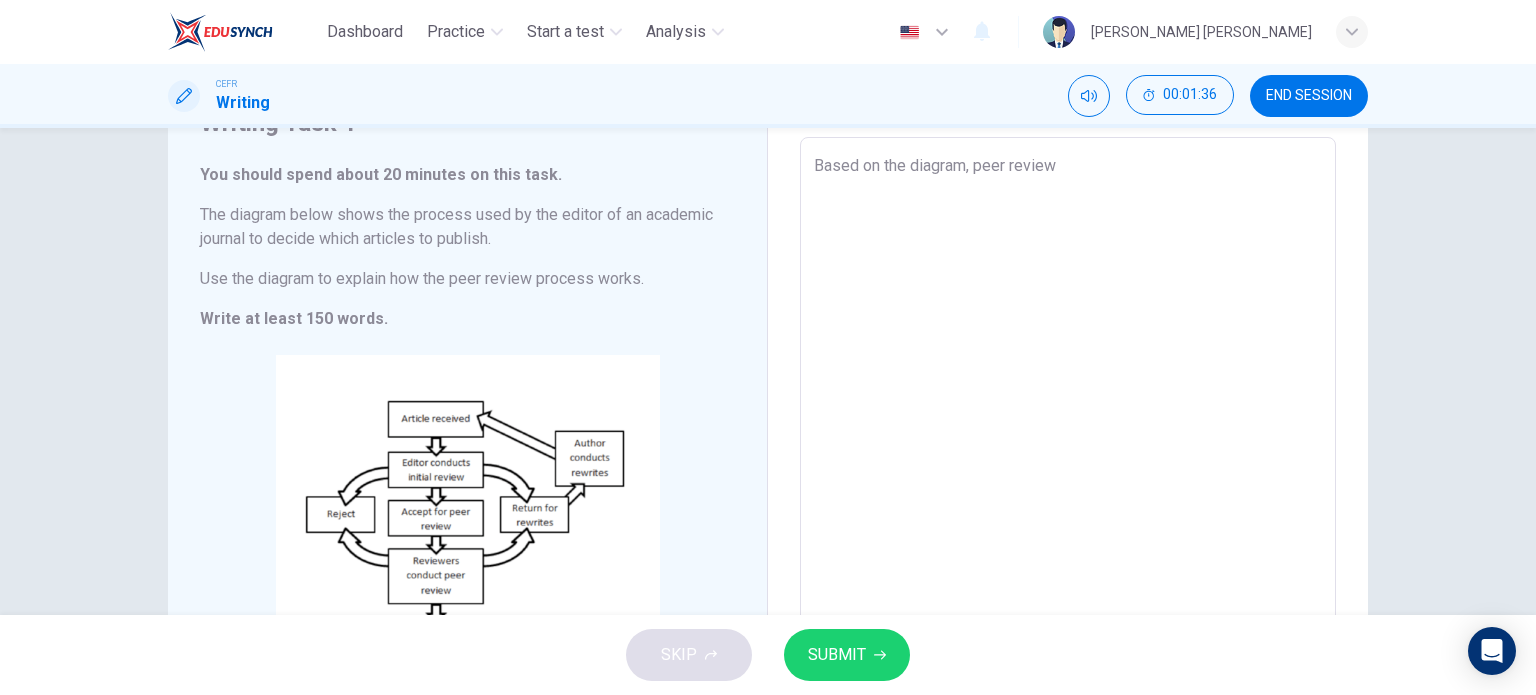 type on "x" 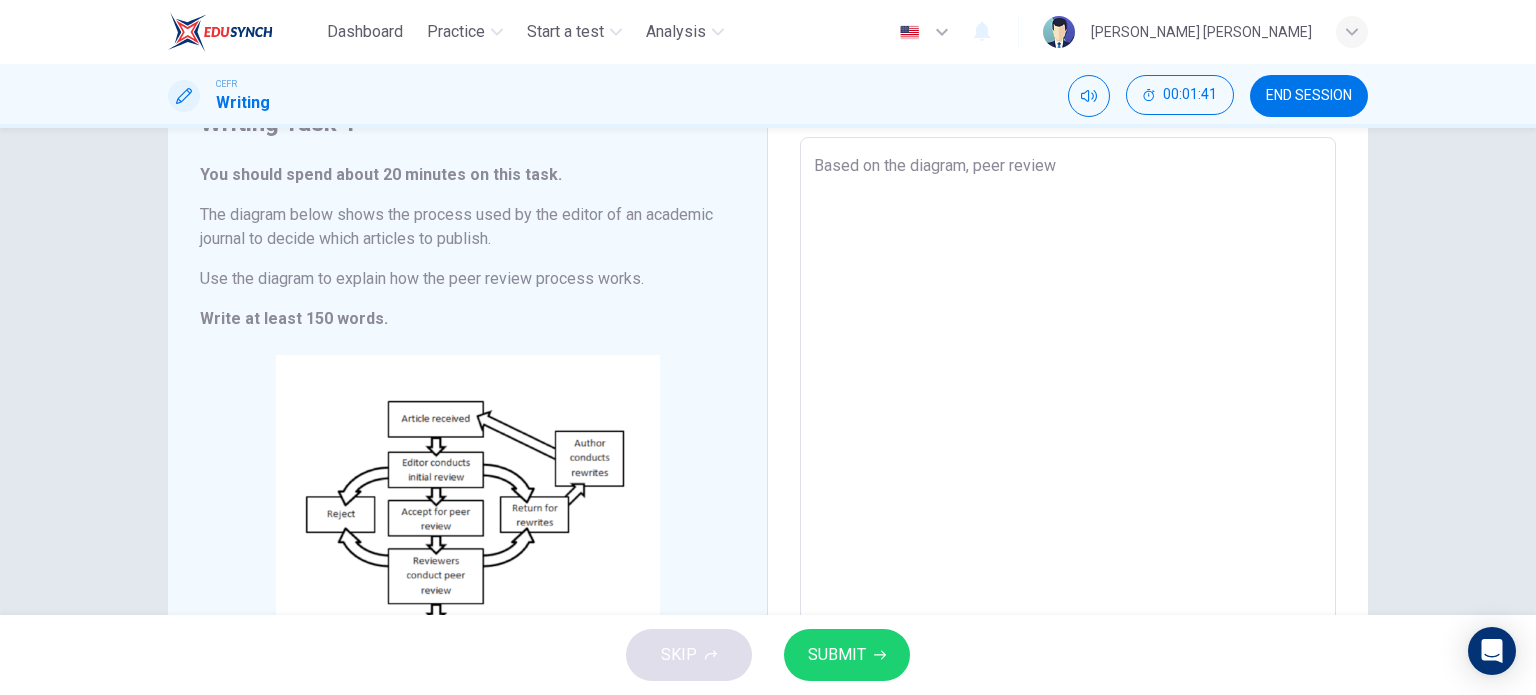 type on "Based on the diagram, peer review" 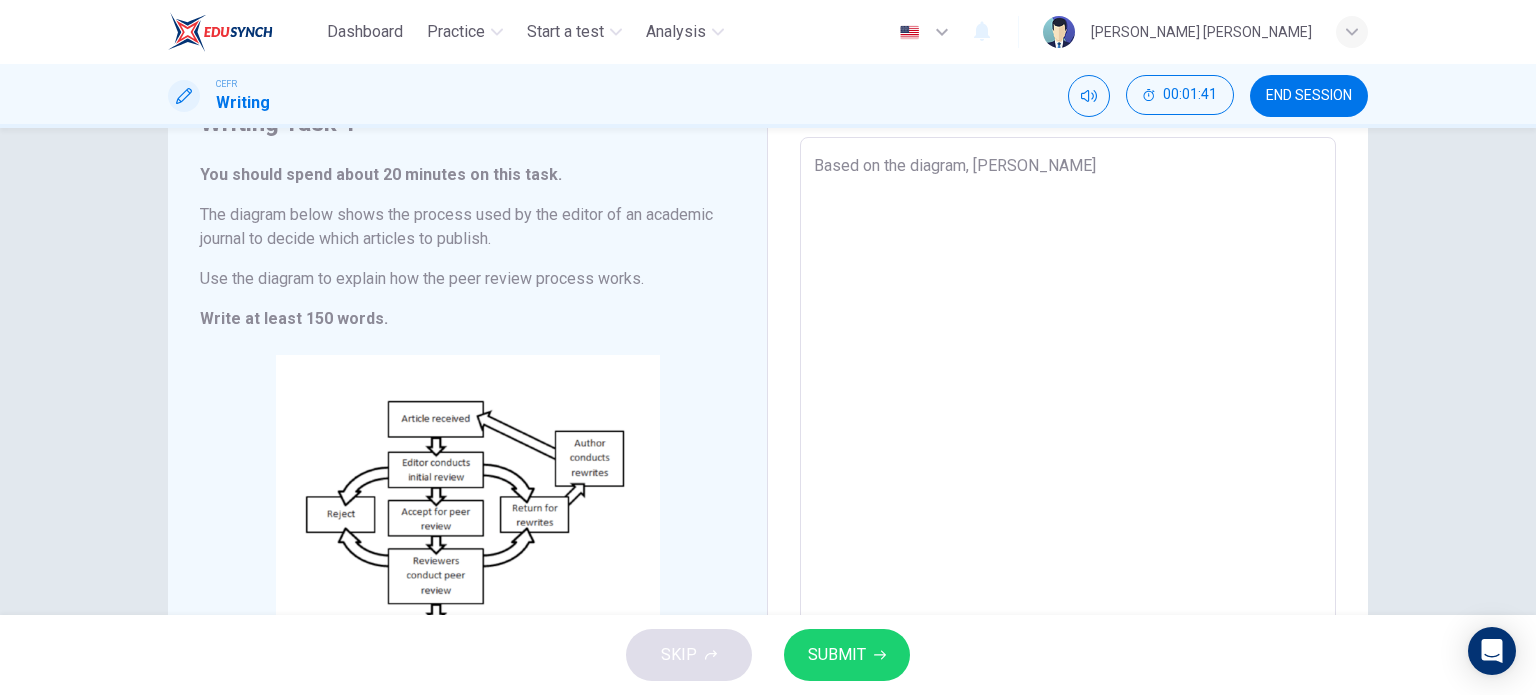type on "Based on the diagram, peer revi" 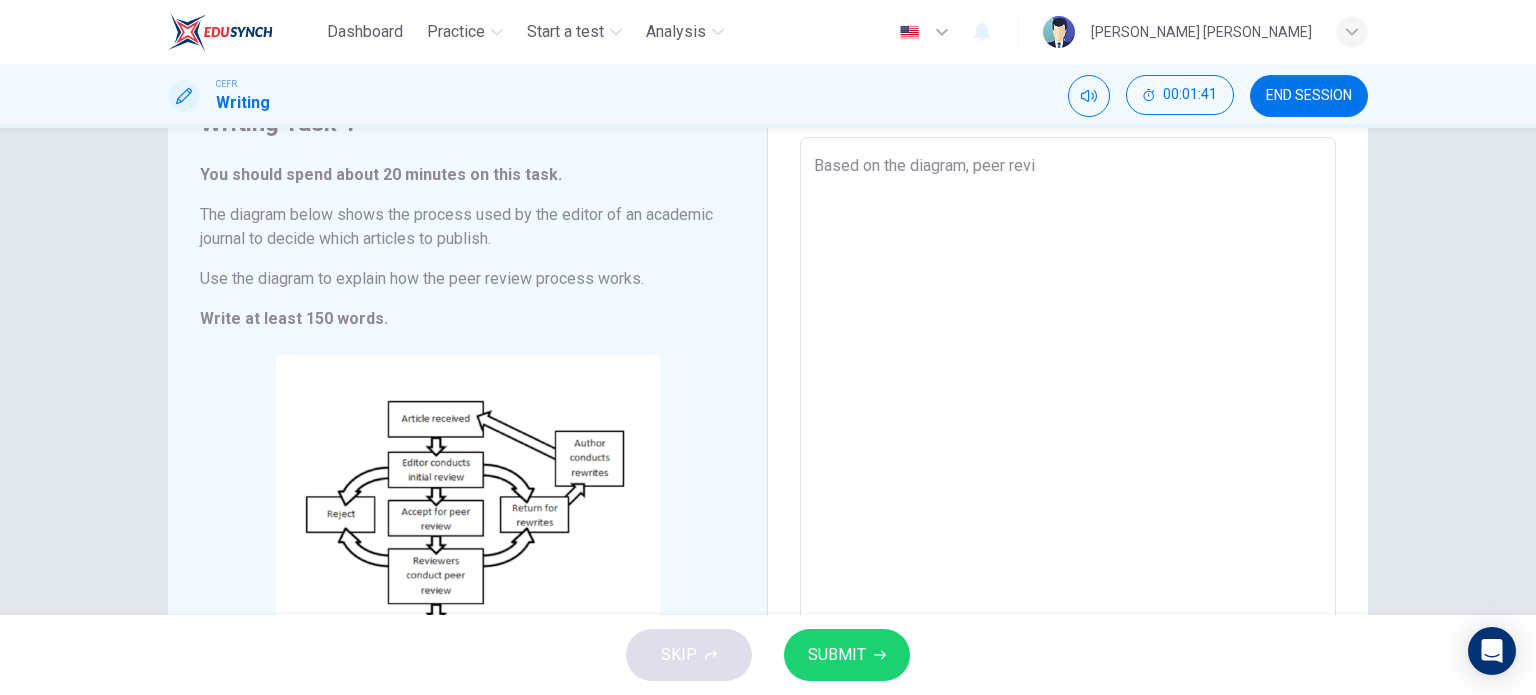 type on "x" 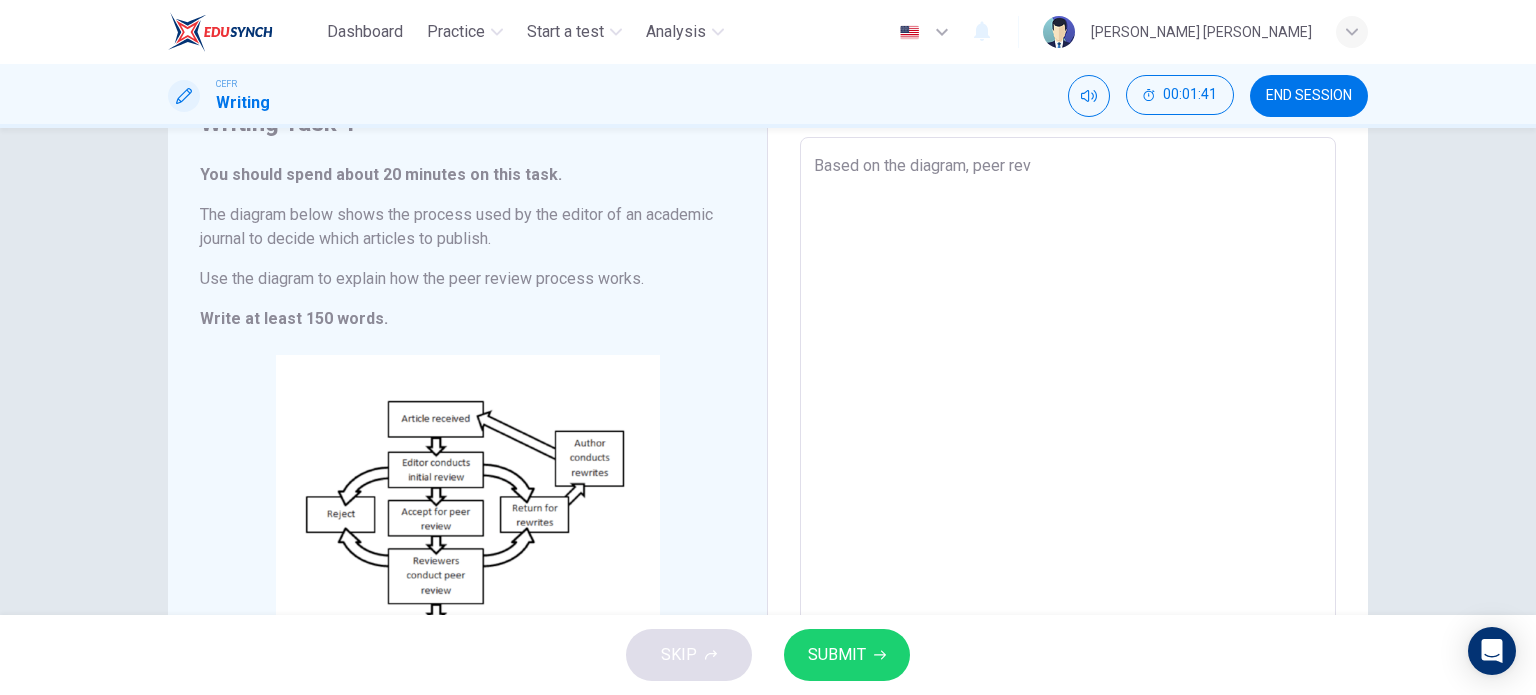 type on "x" 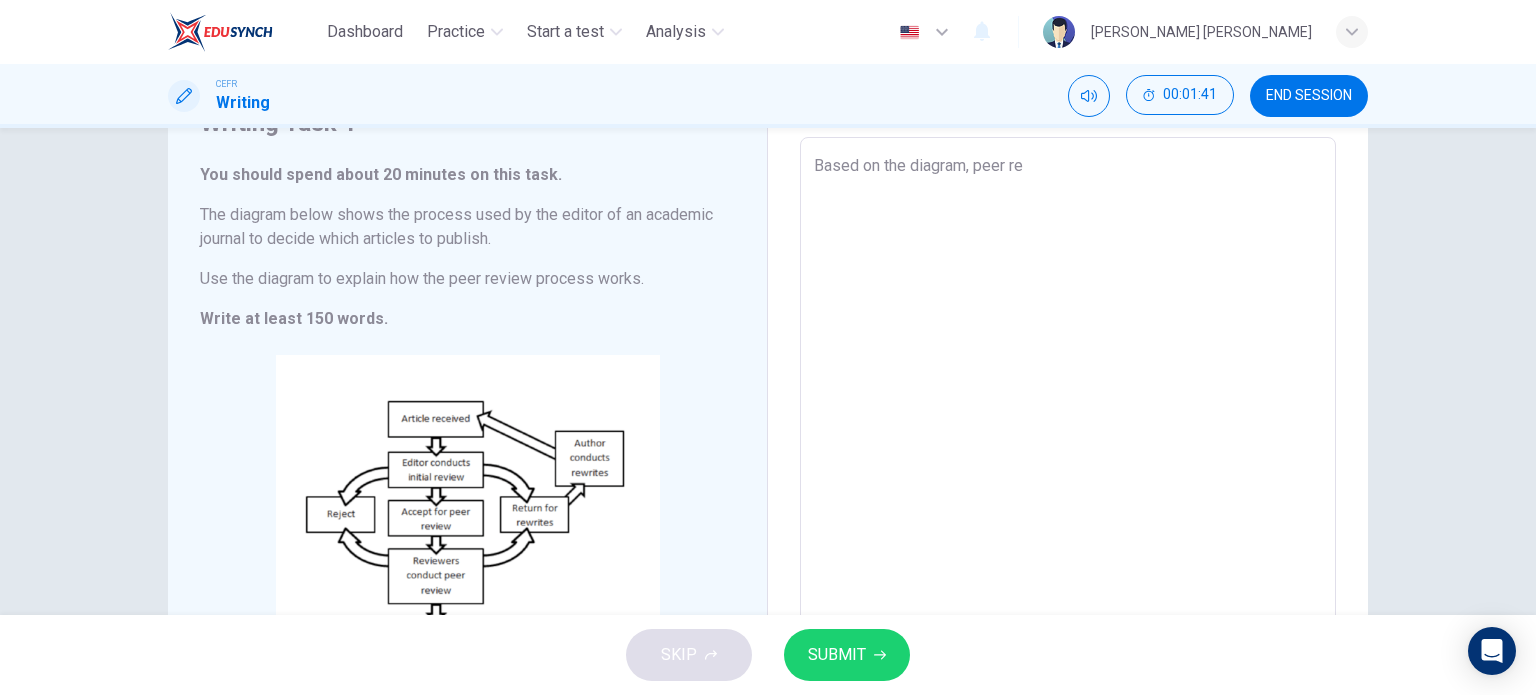 type on "x" 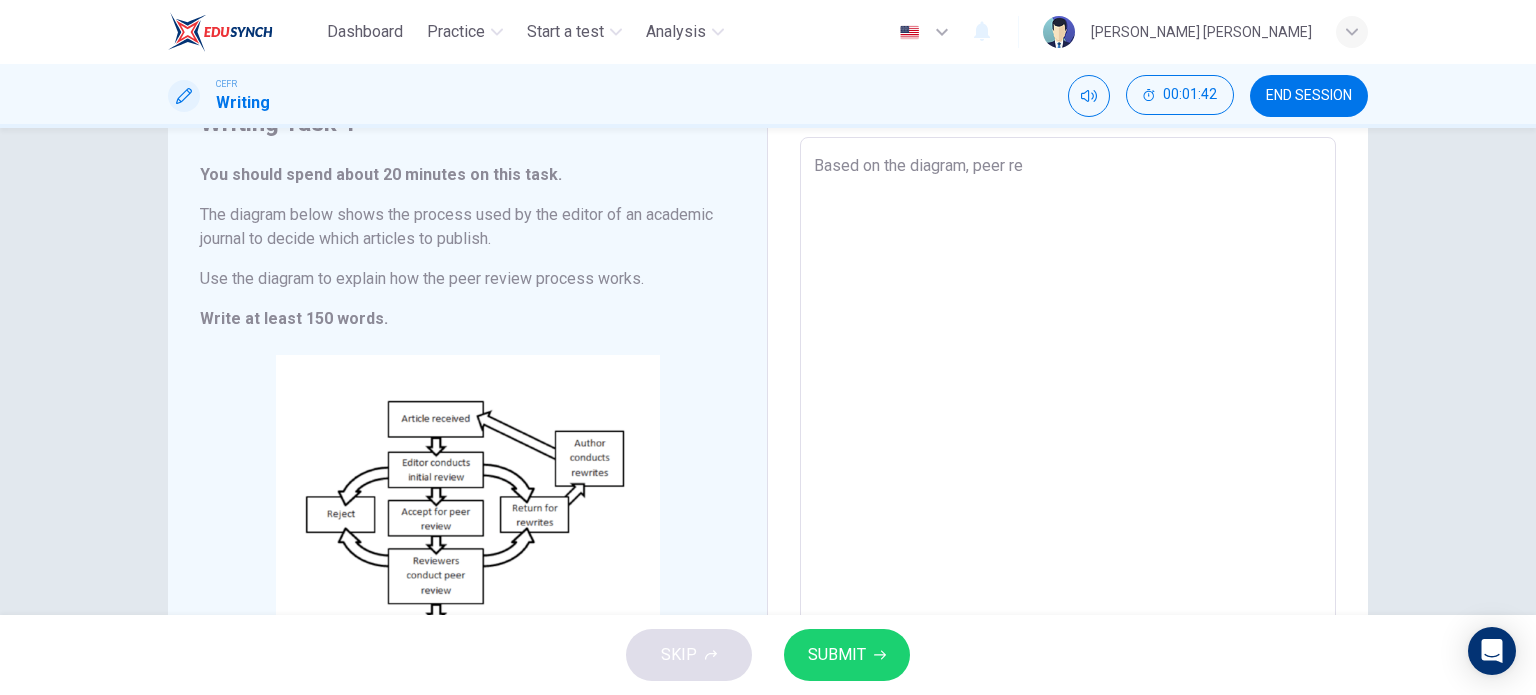 type on "Based on the diagram, peer r" 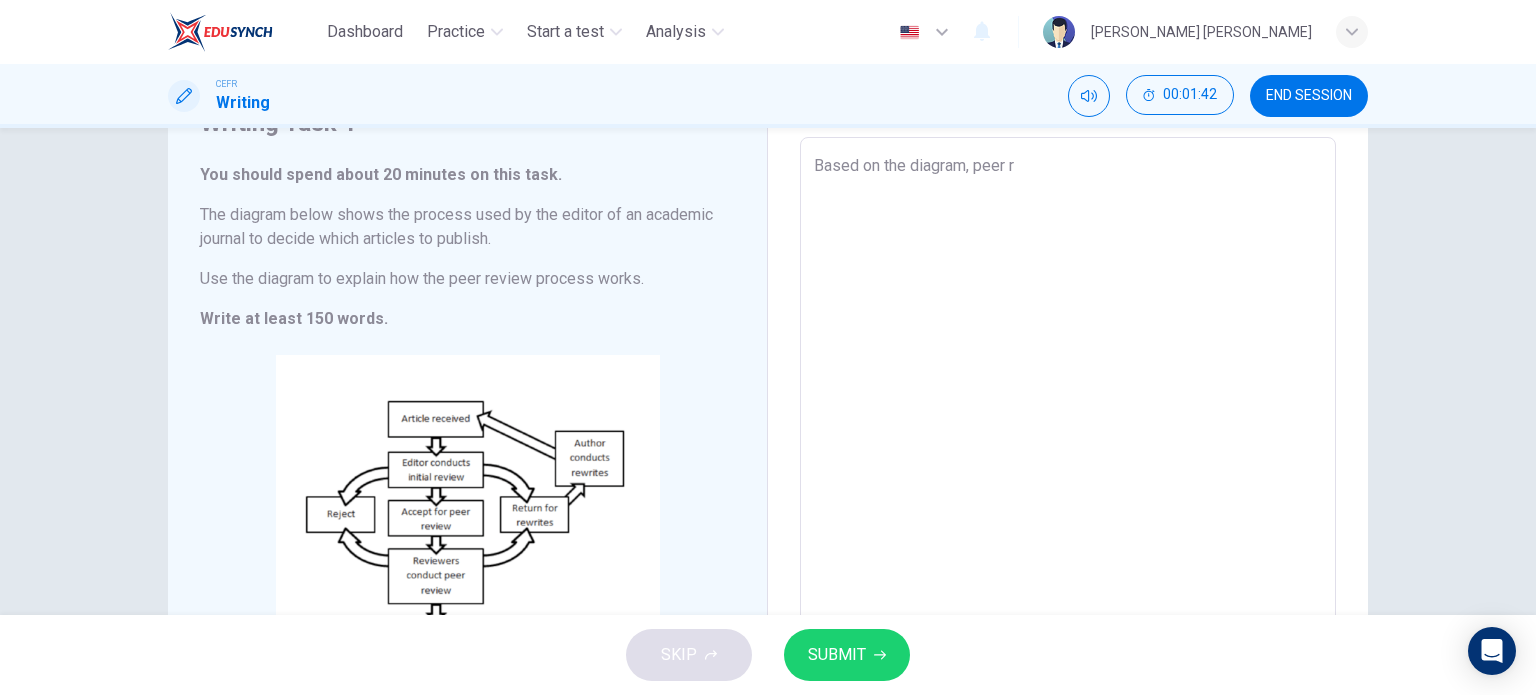 type on "x" 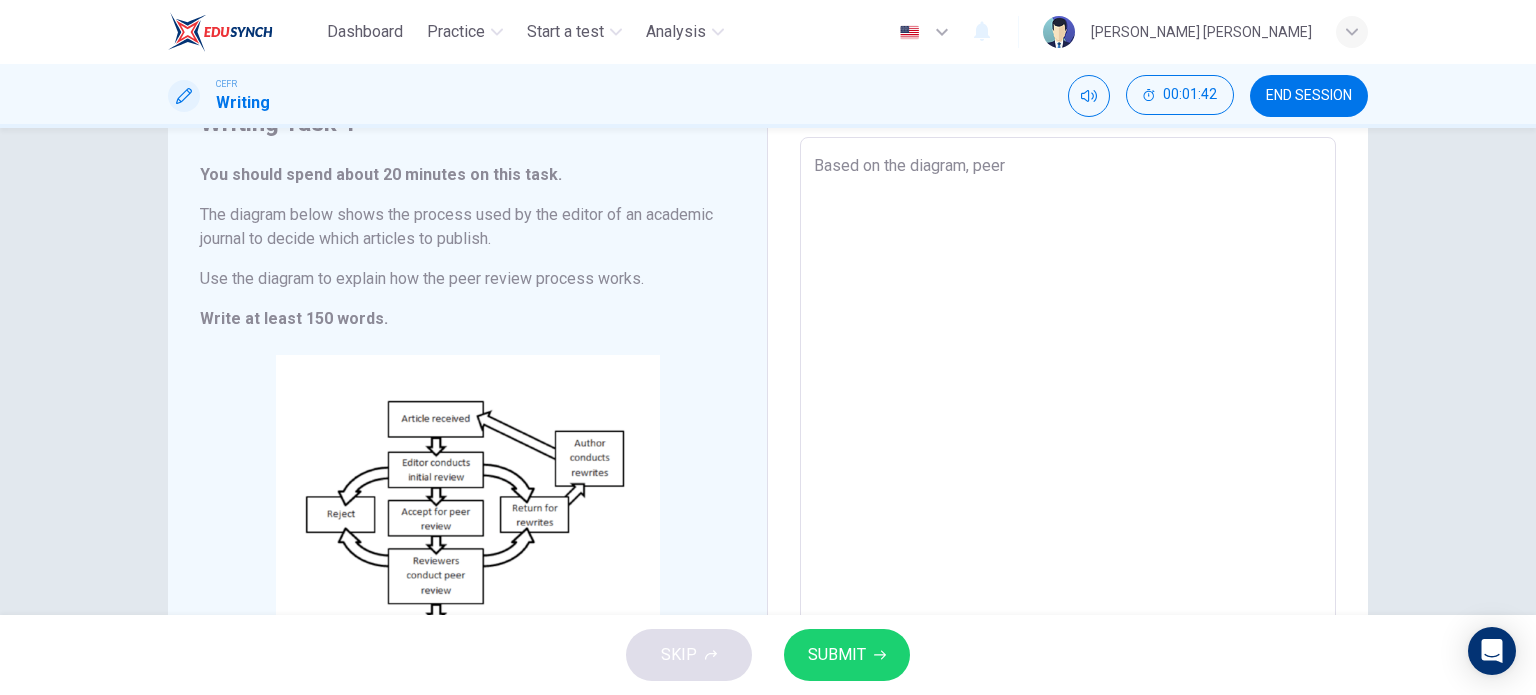 type on "x" 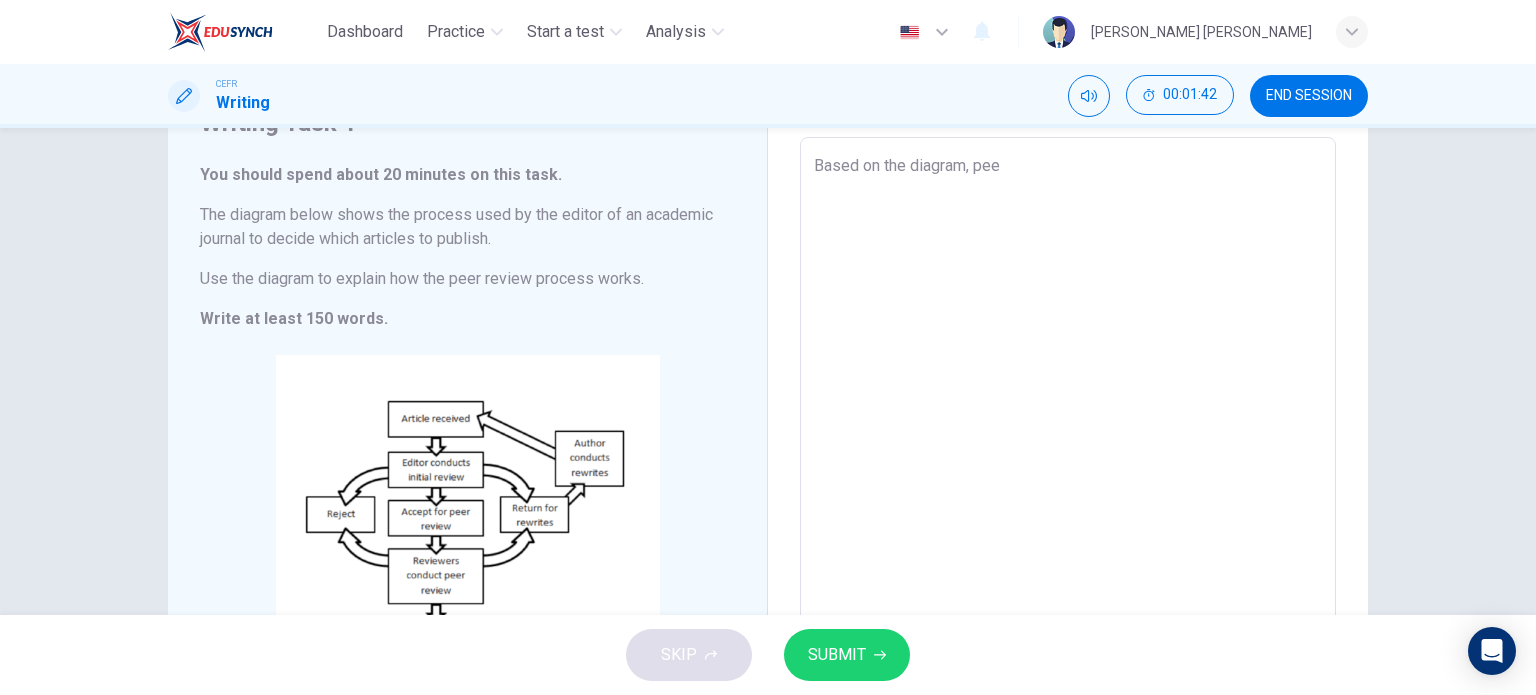 type on "Based on the diagram, pe" 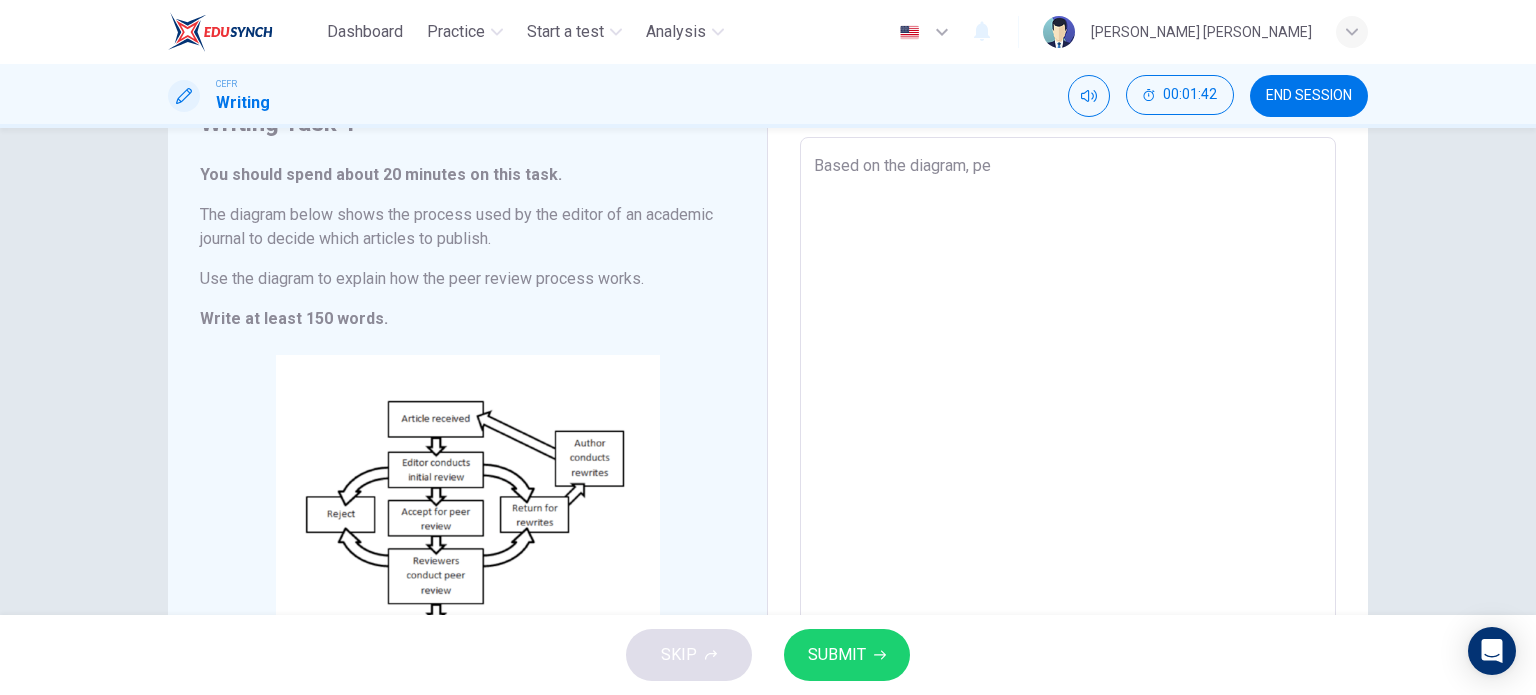 type on "x" 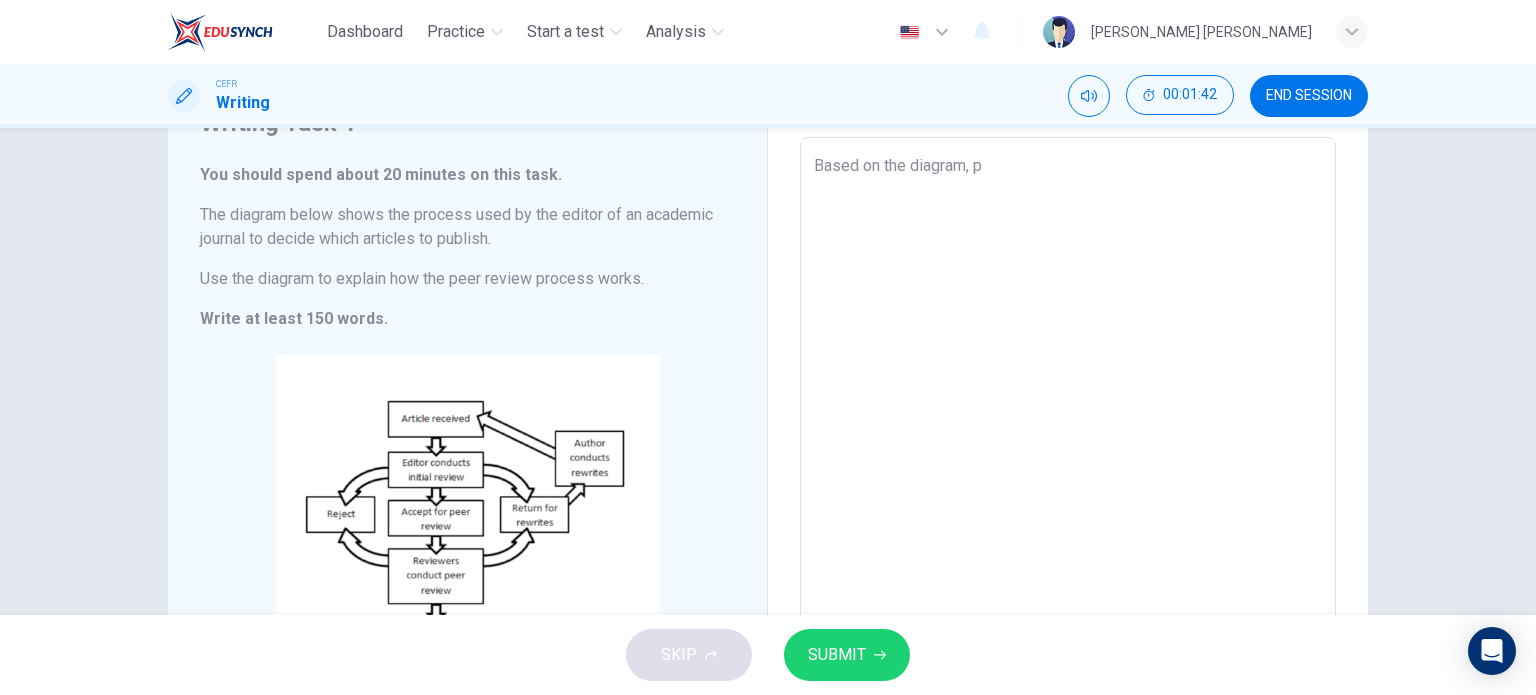 type on "x" 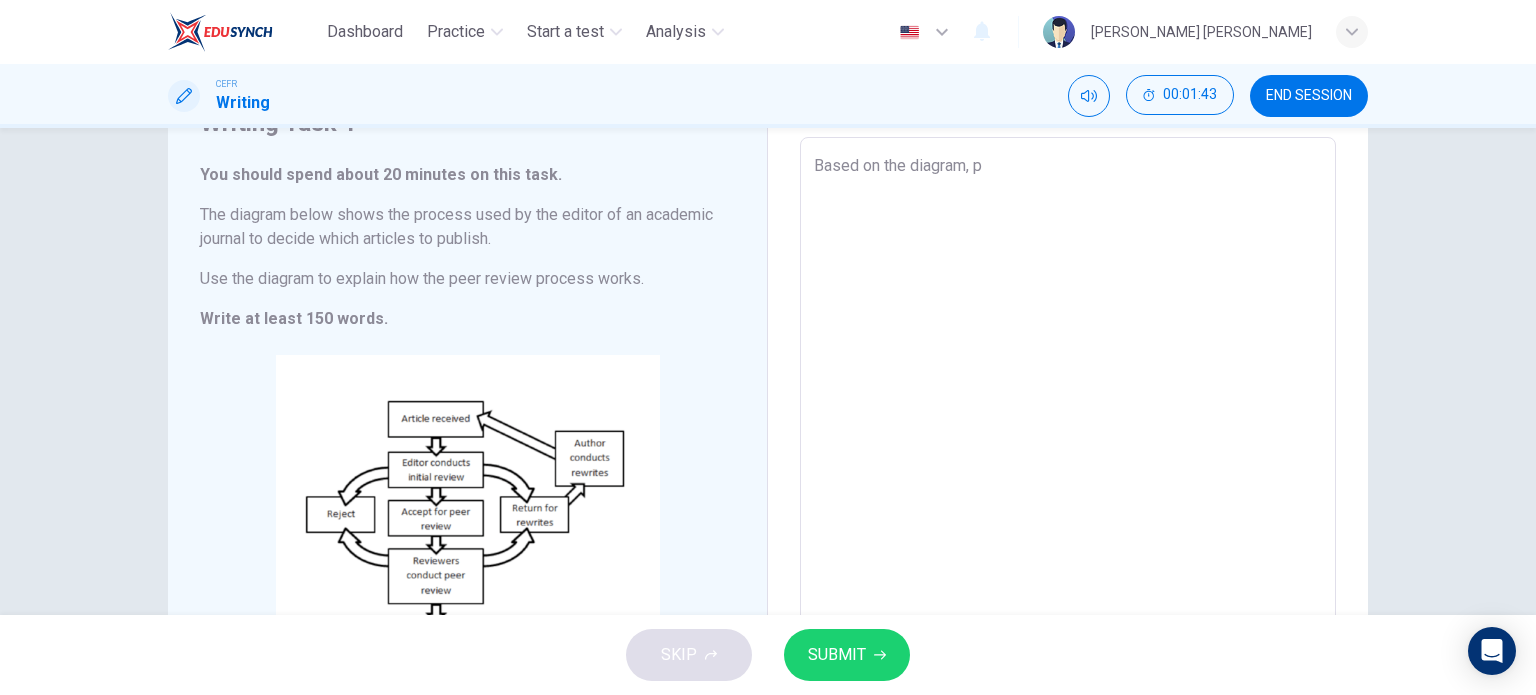 type on "Based on the diagram," 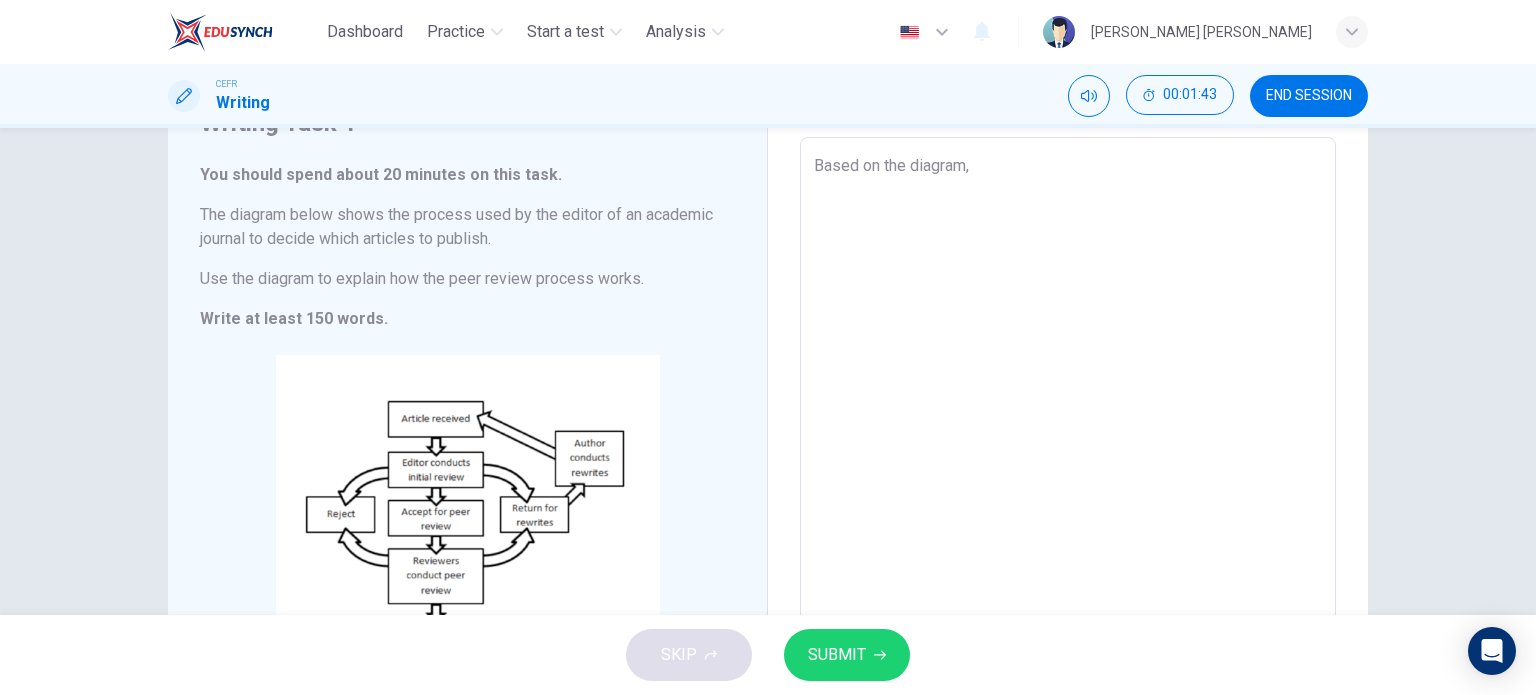 type on "x" 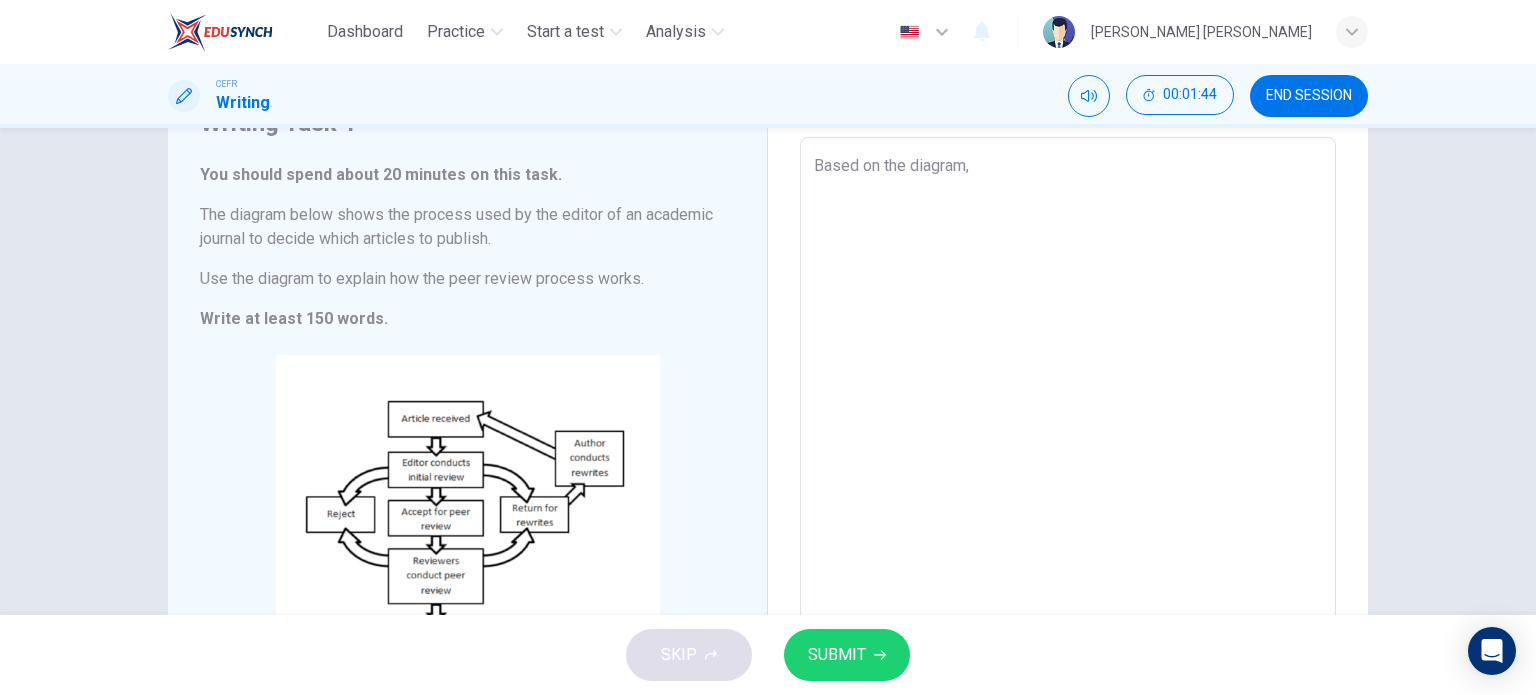 type on "Based on the diagram, p" 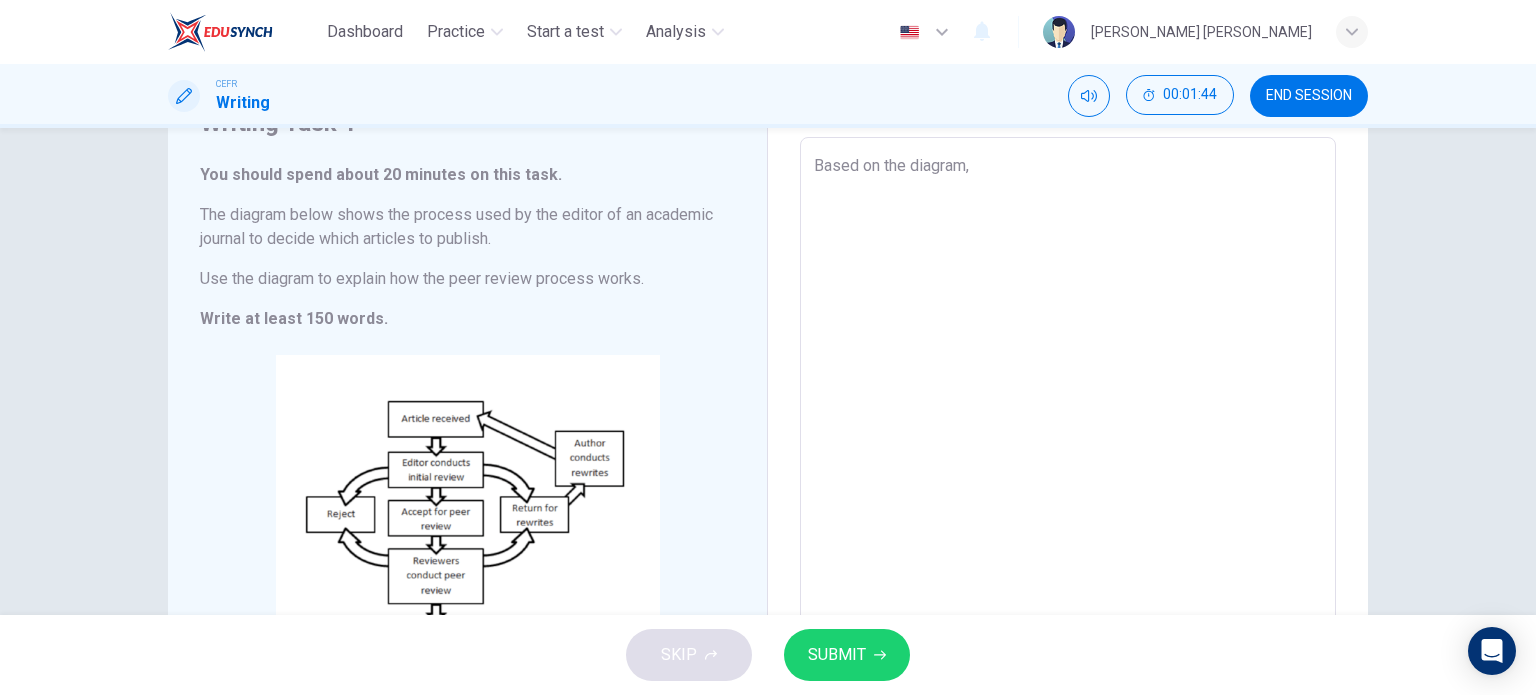 type on "x" 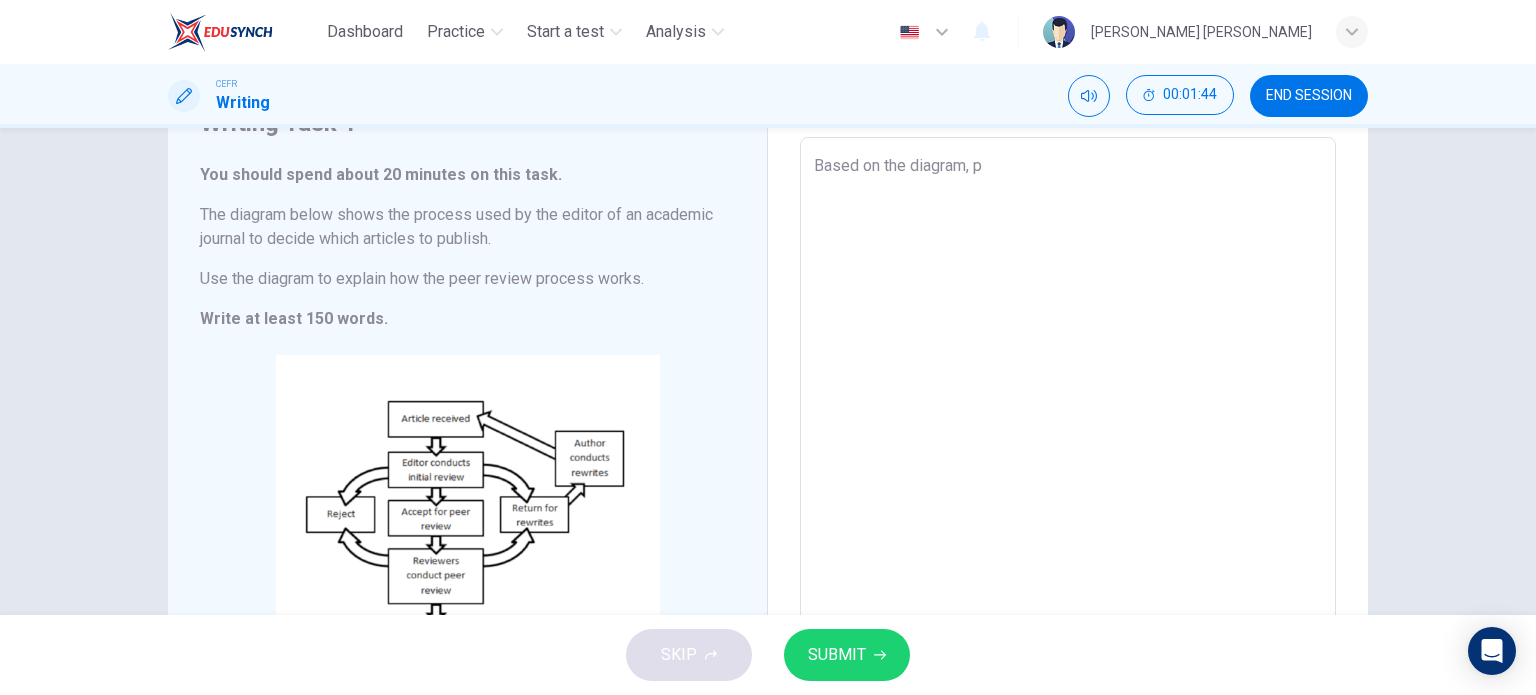 type on "Based on the diagram, pe" 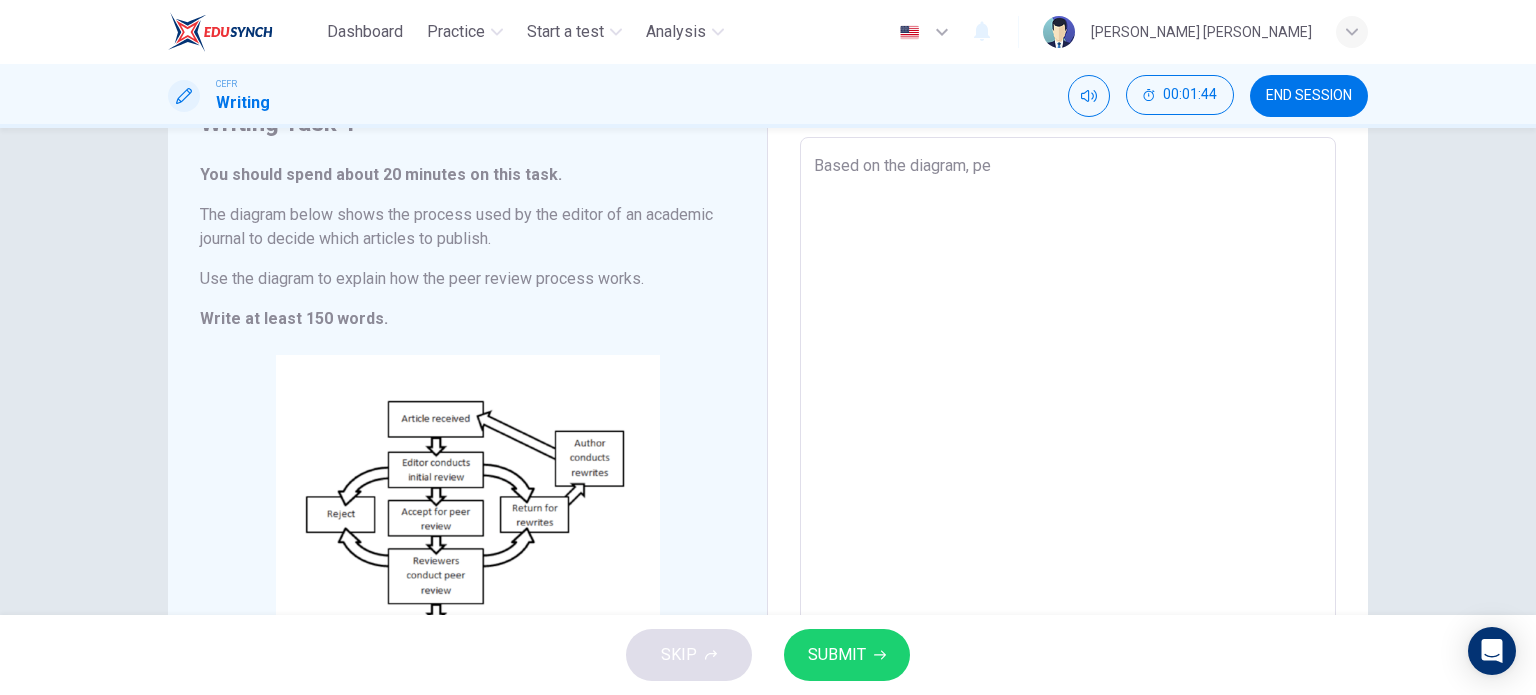 type on "x" 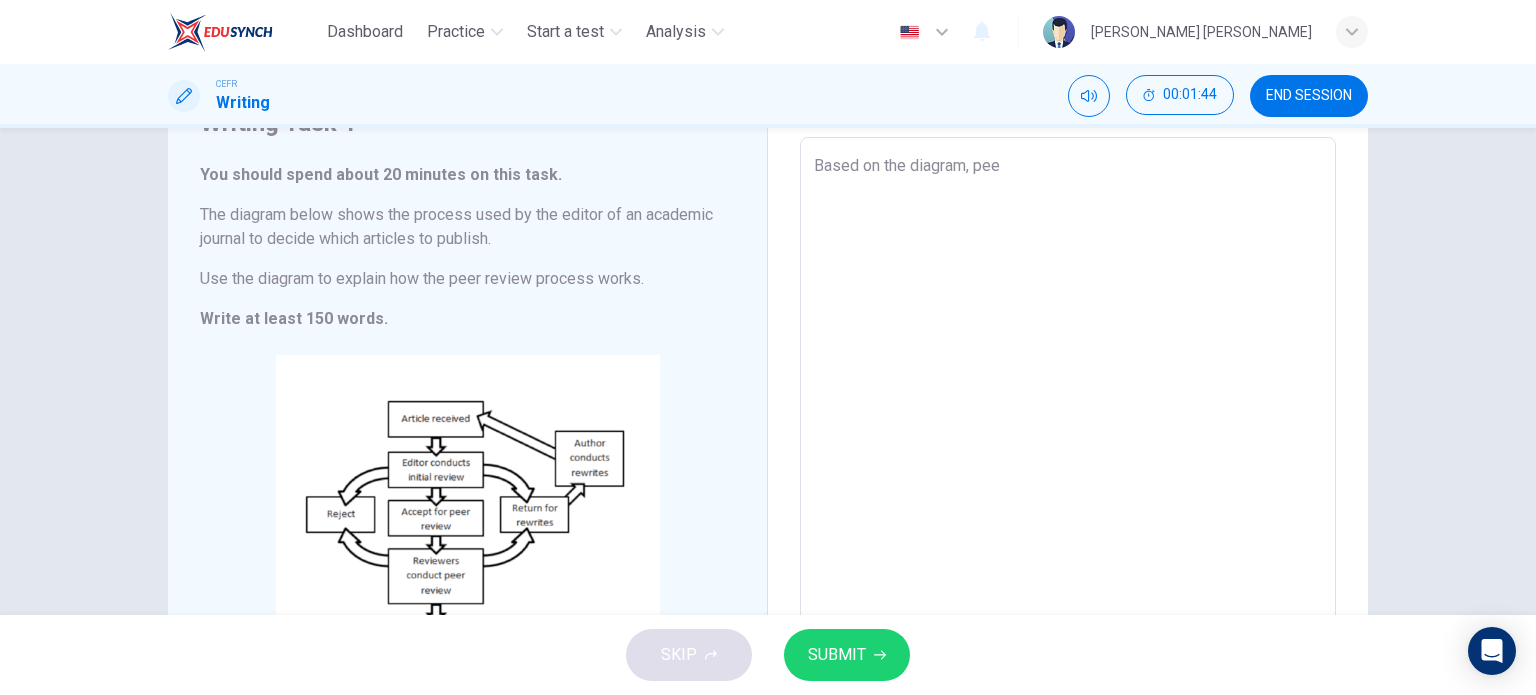 type on "x" 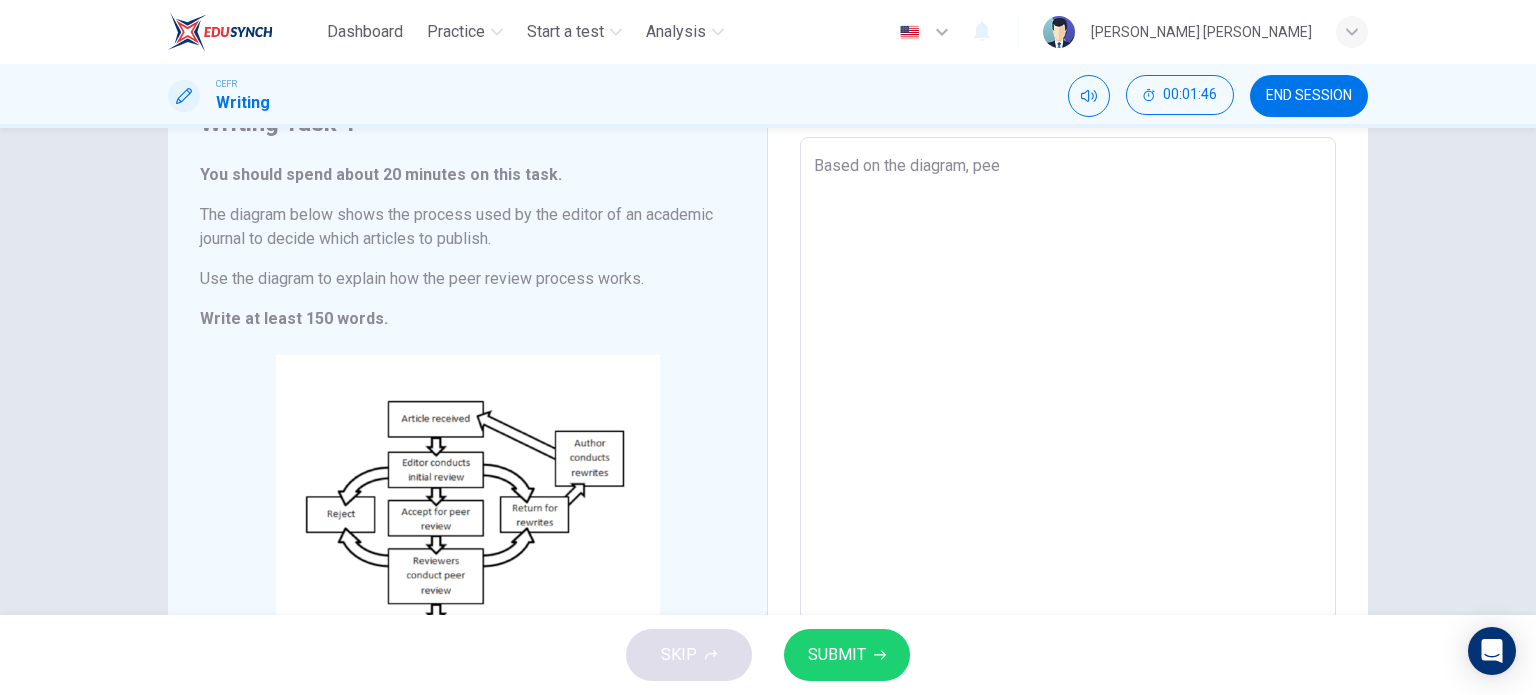 type on "Based on the diagram, peer" 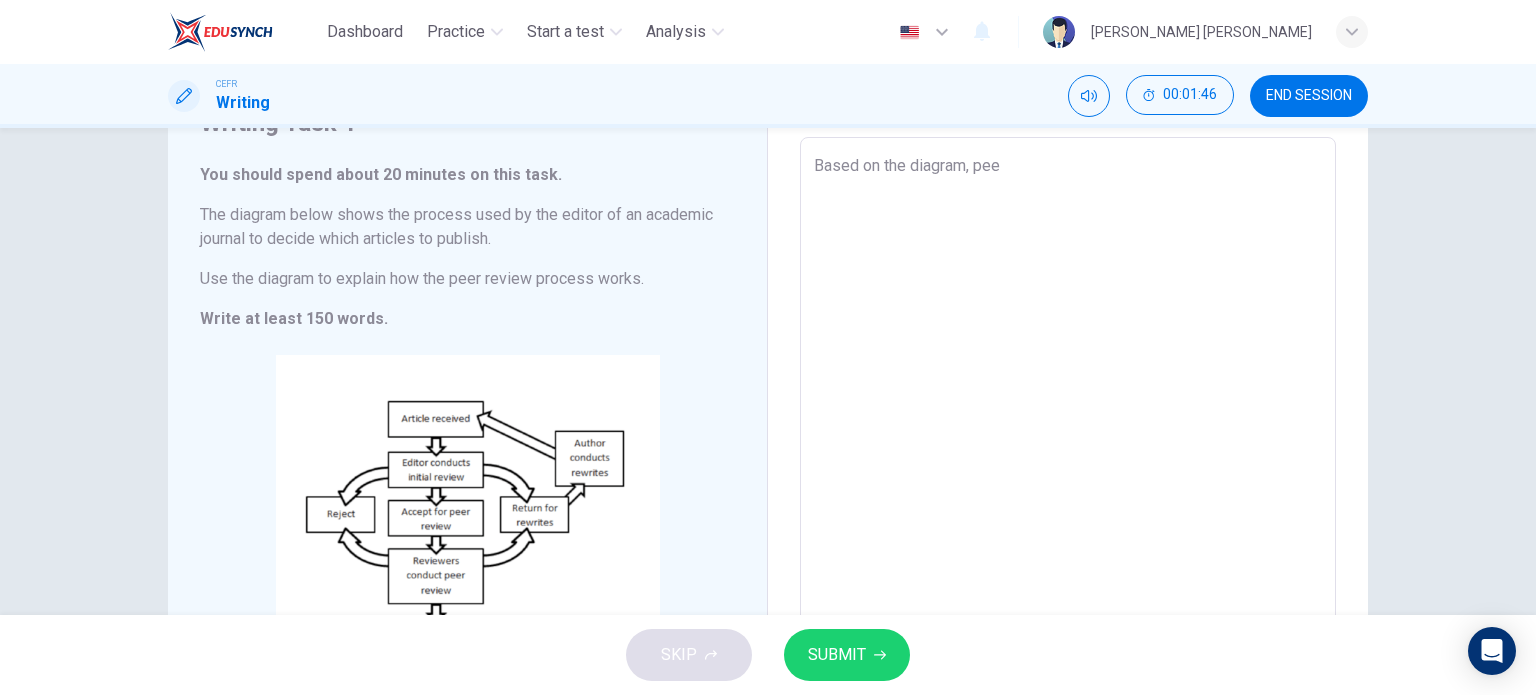 type on "x" 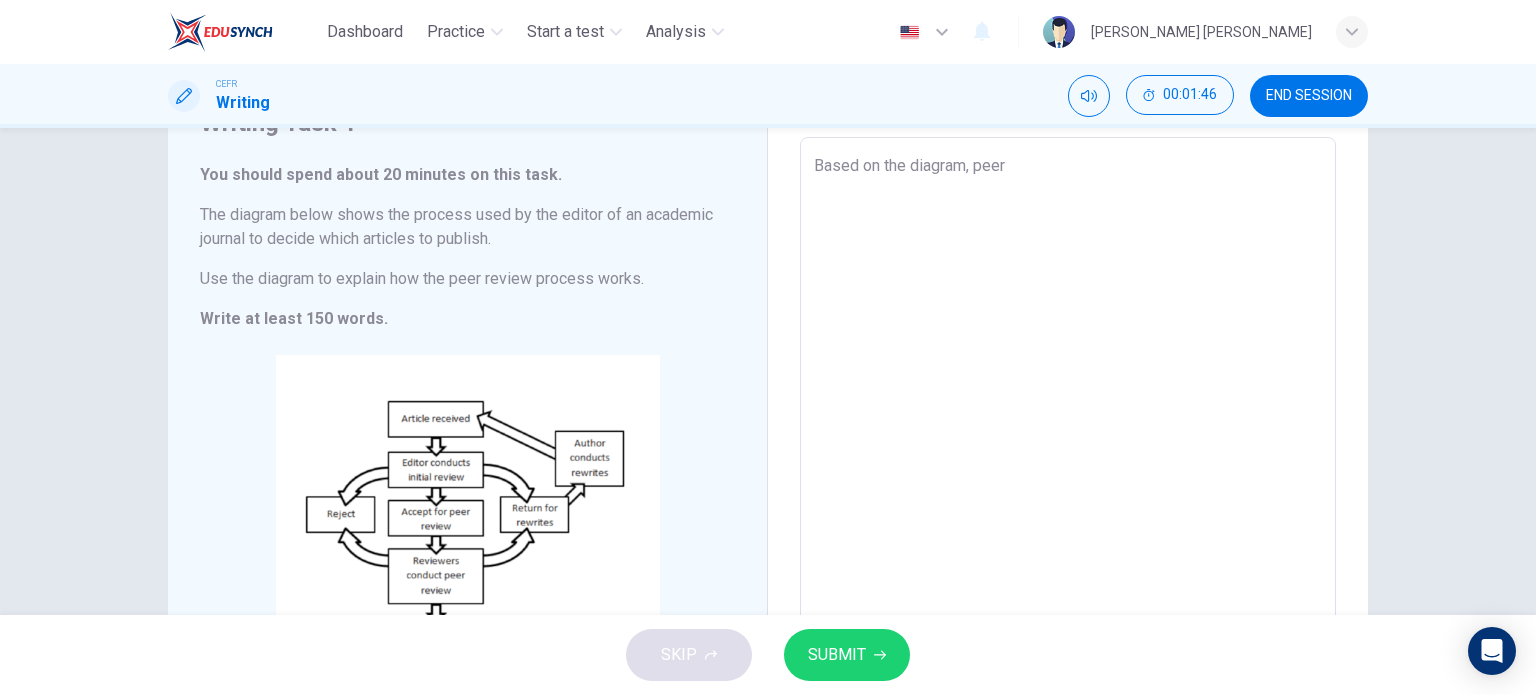 type on "Based on the diagram, peer" 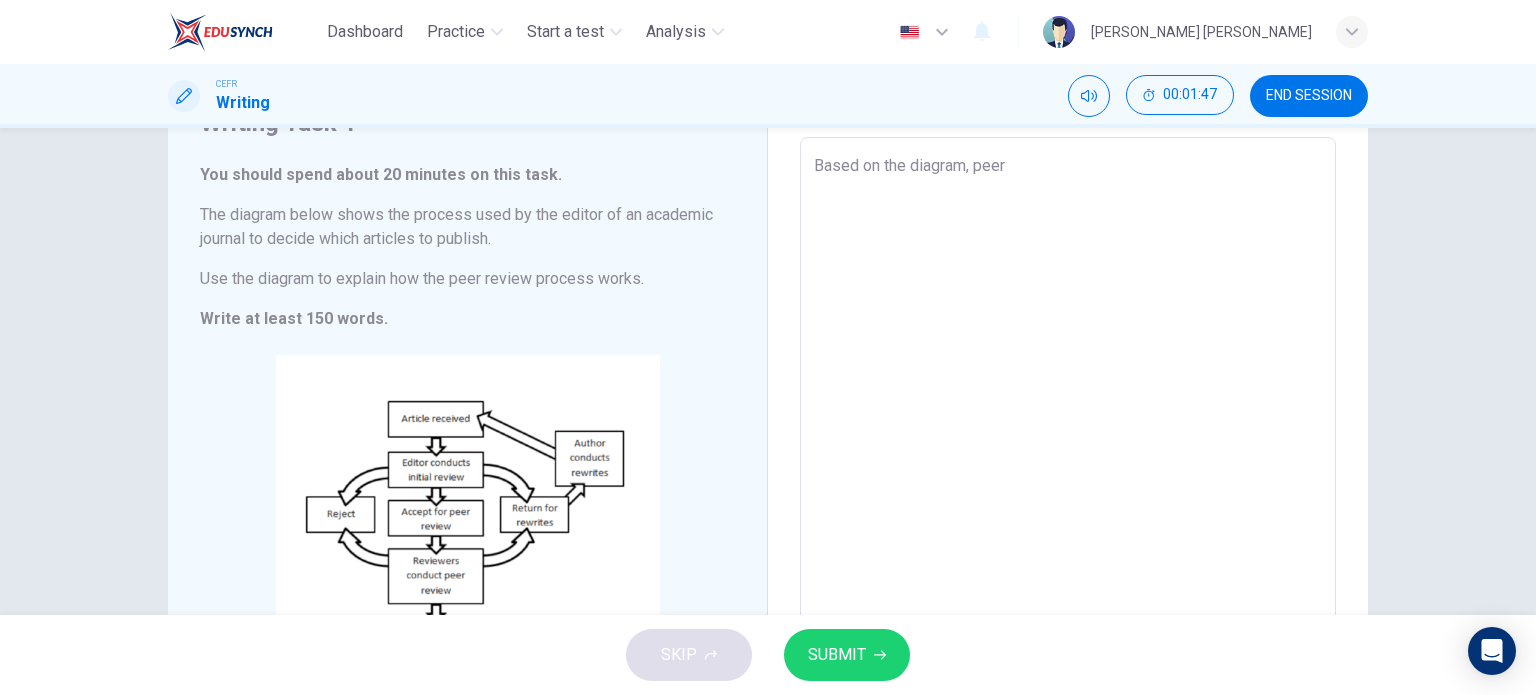 type on "Based on the diagram, peer r" 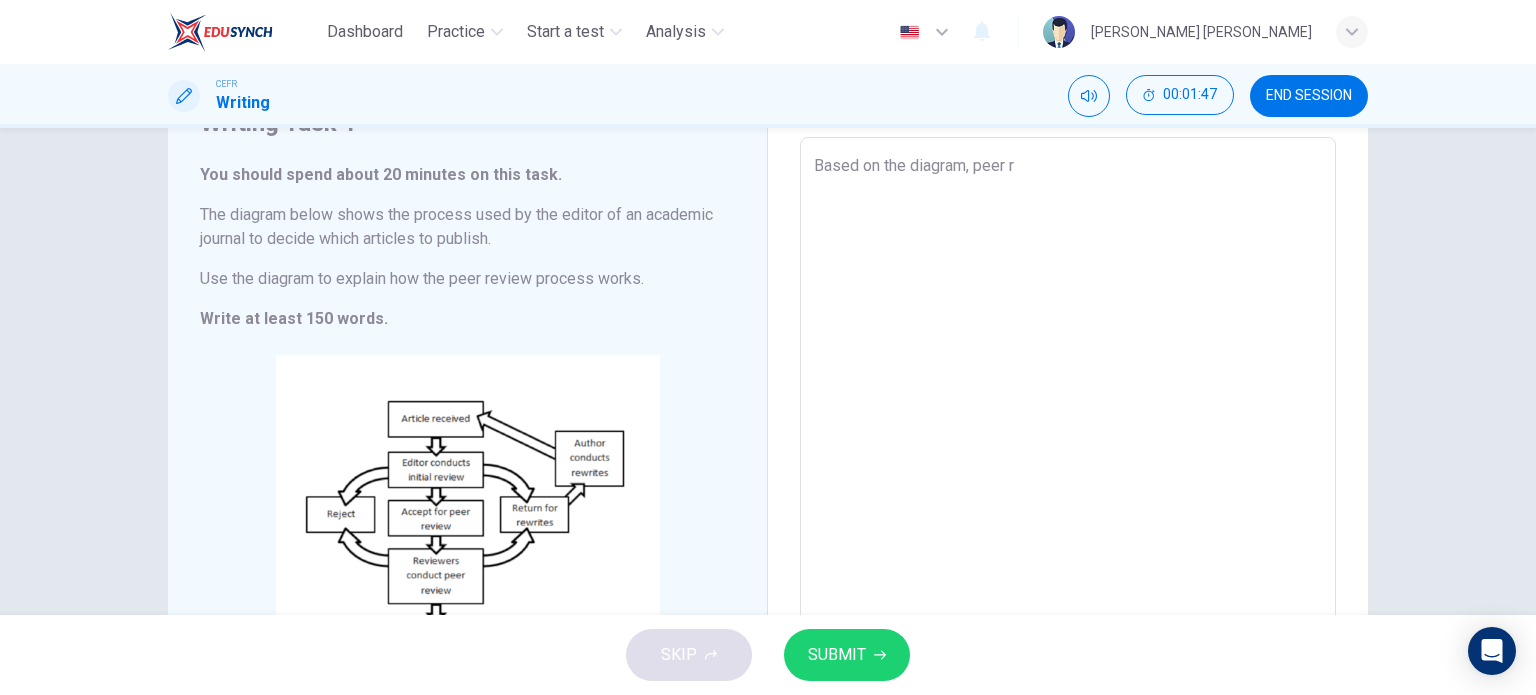 type on "Based on the diagram, peer re" 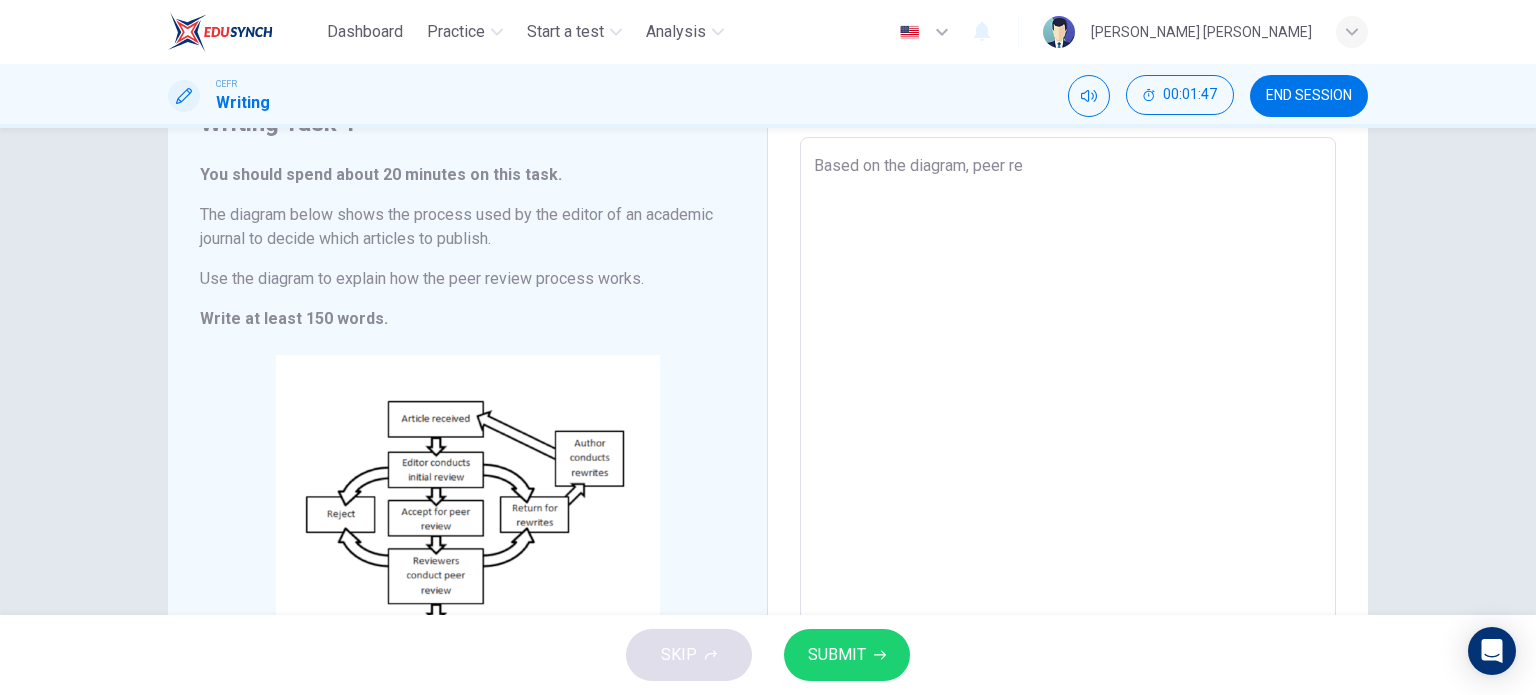 type on "x" 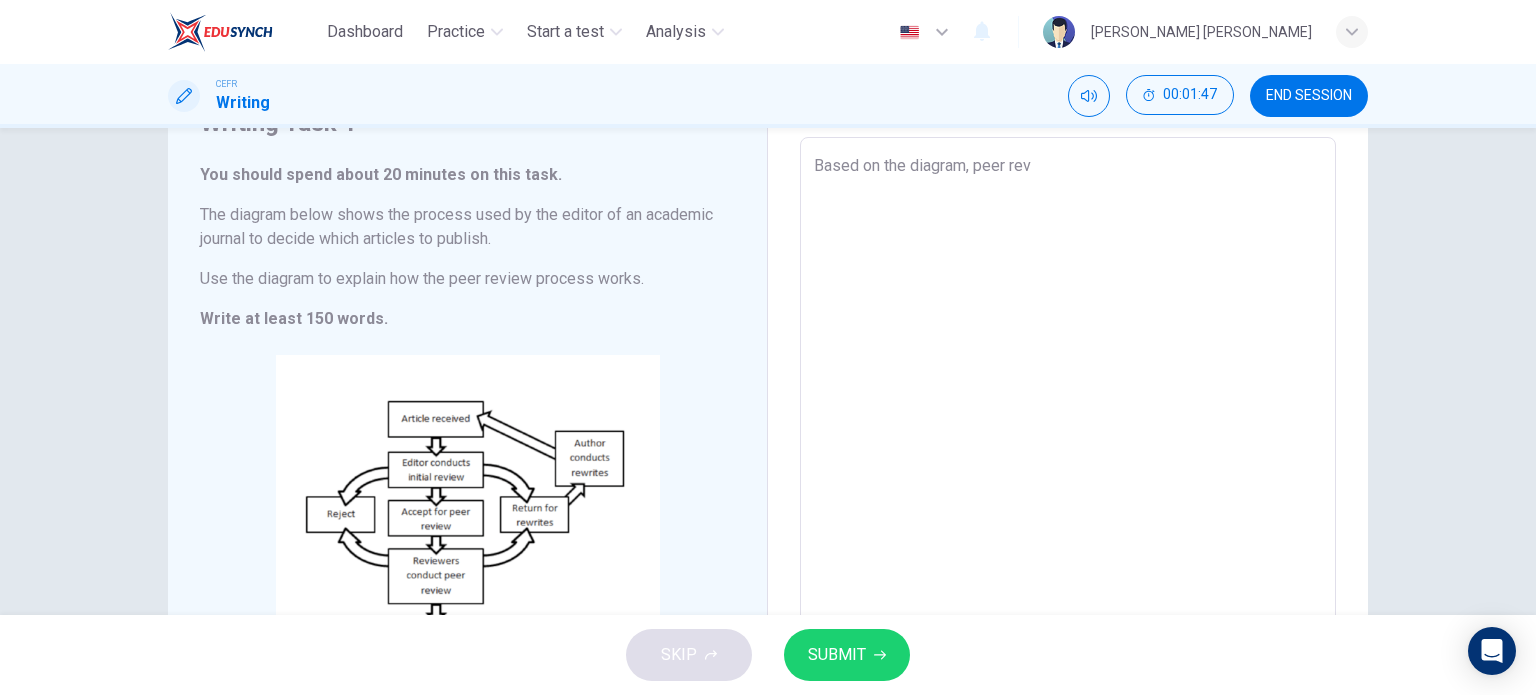 type on "Based on the diagram, peer revi" 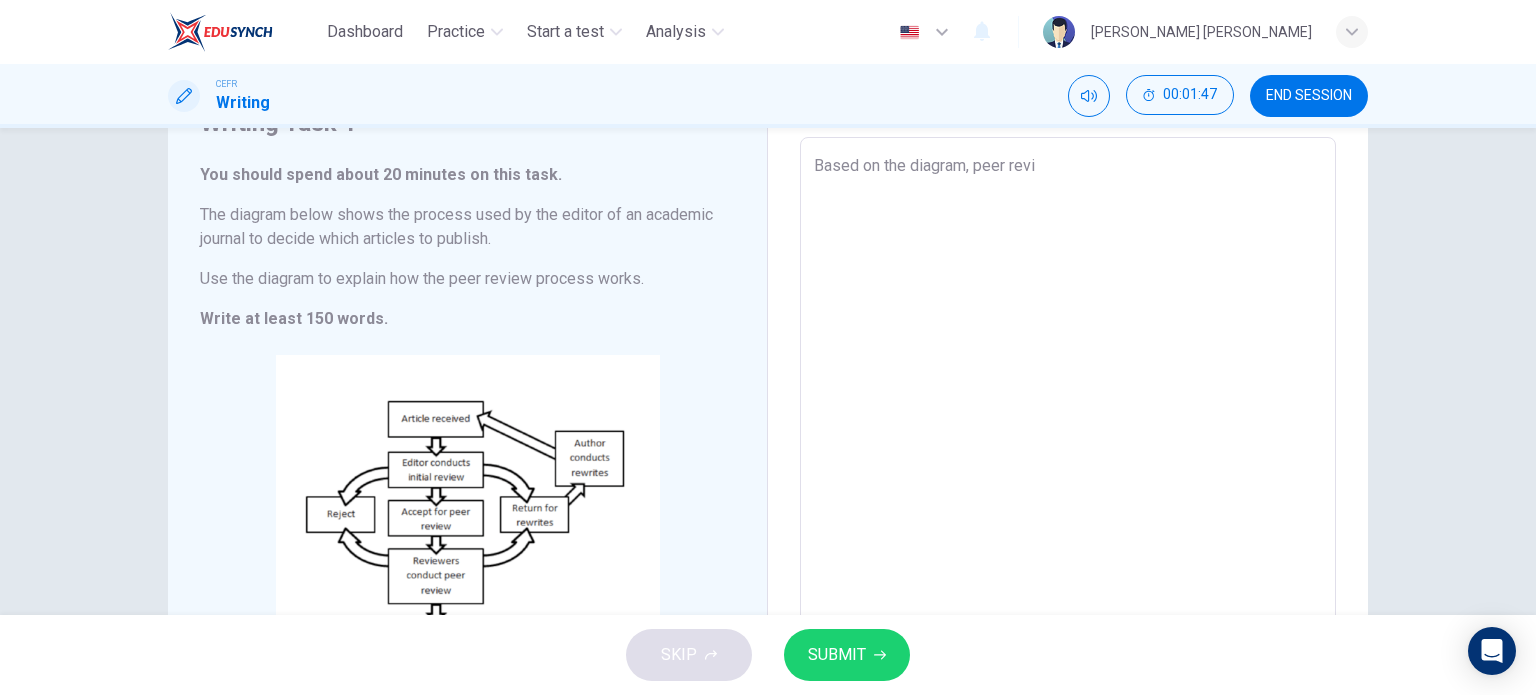 type on "x" 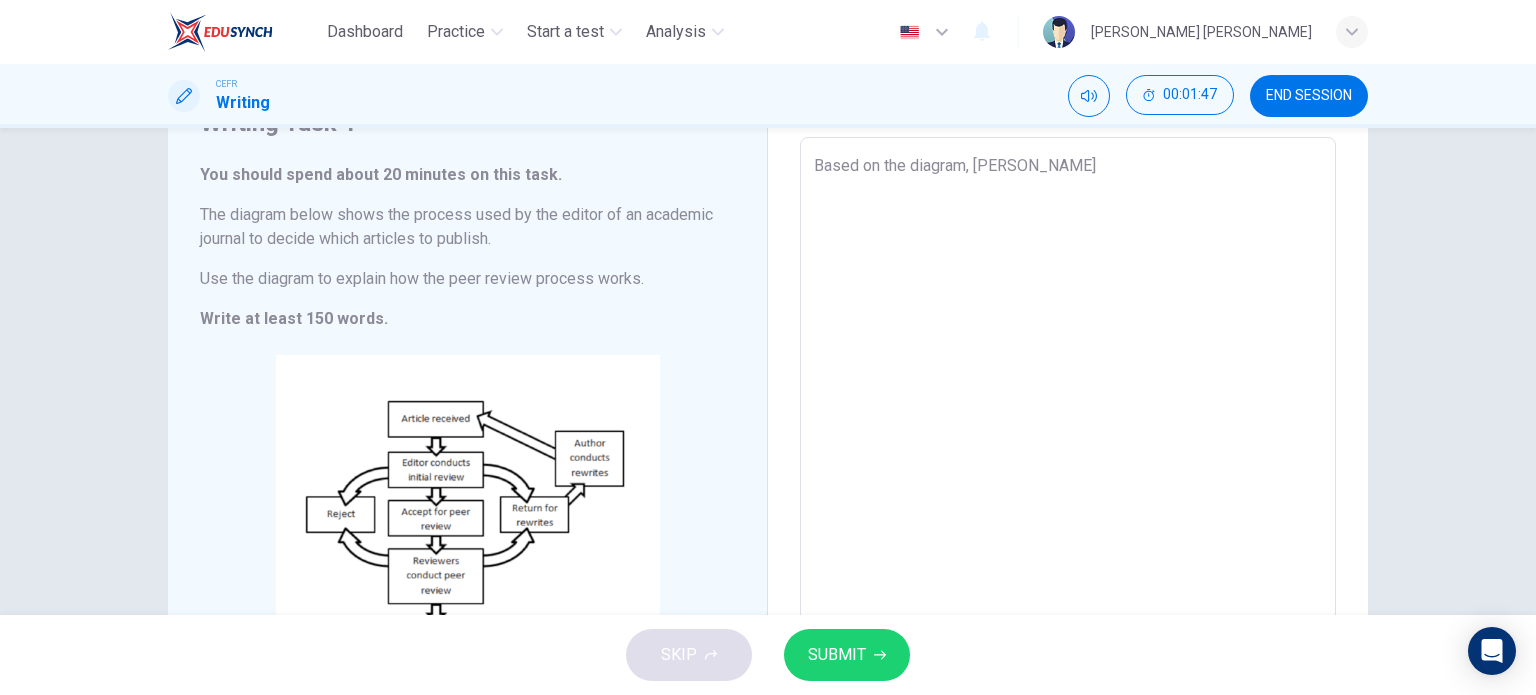 type on "x" 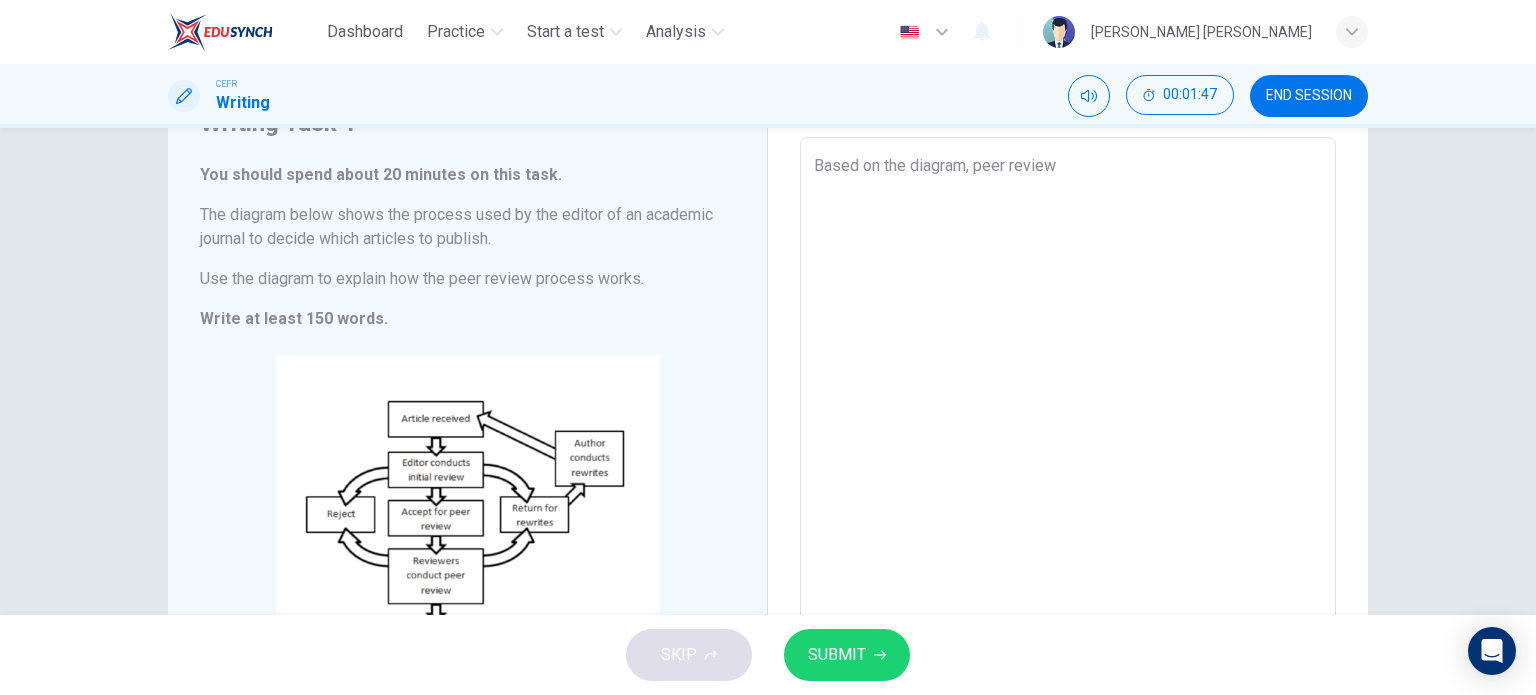 type on "x" 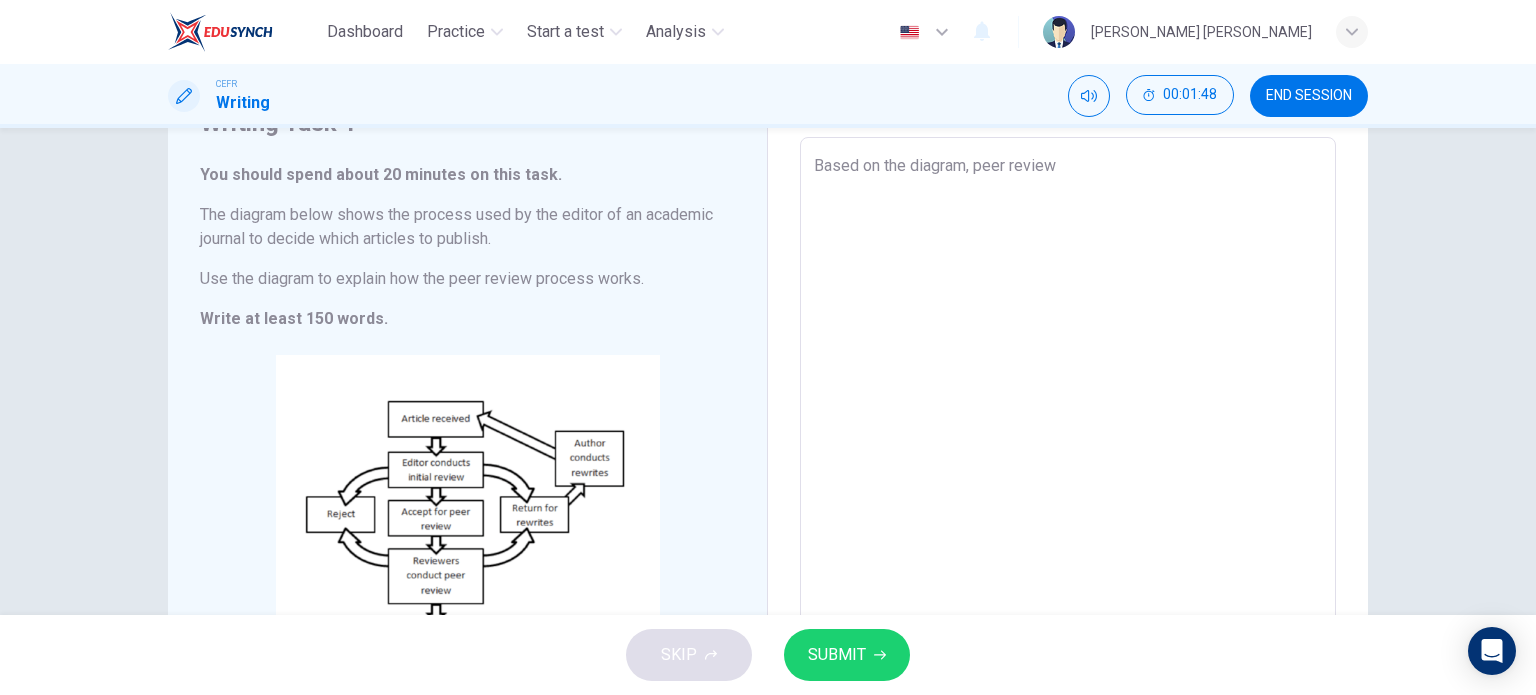 type on "Based on the diagram, peer review" 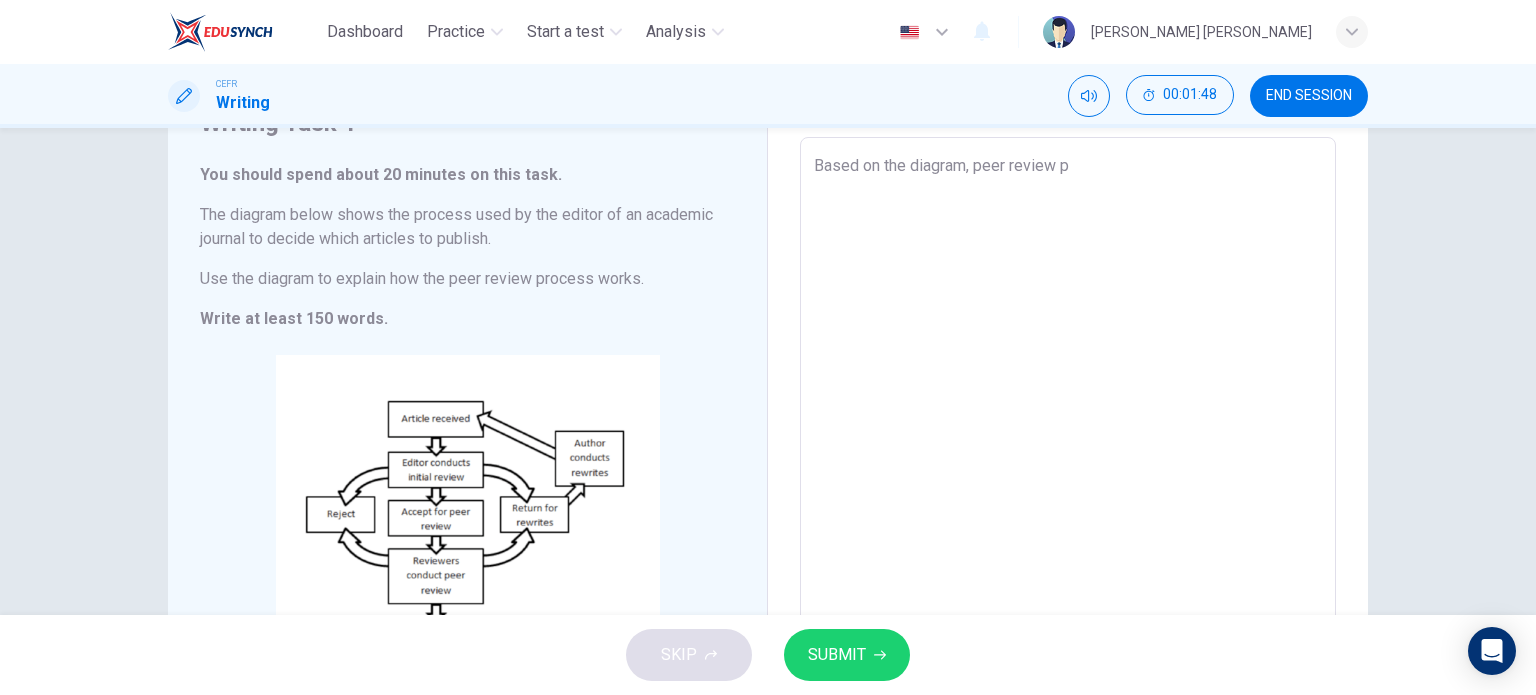 type on "x" 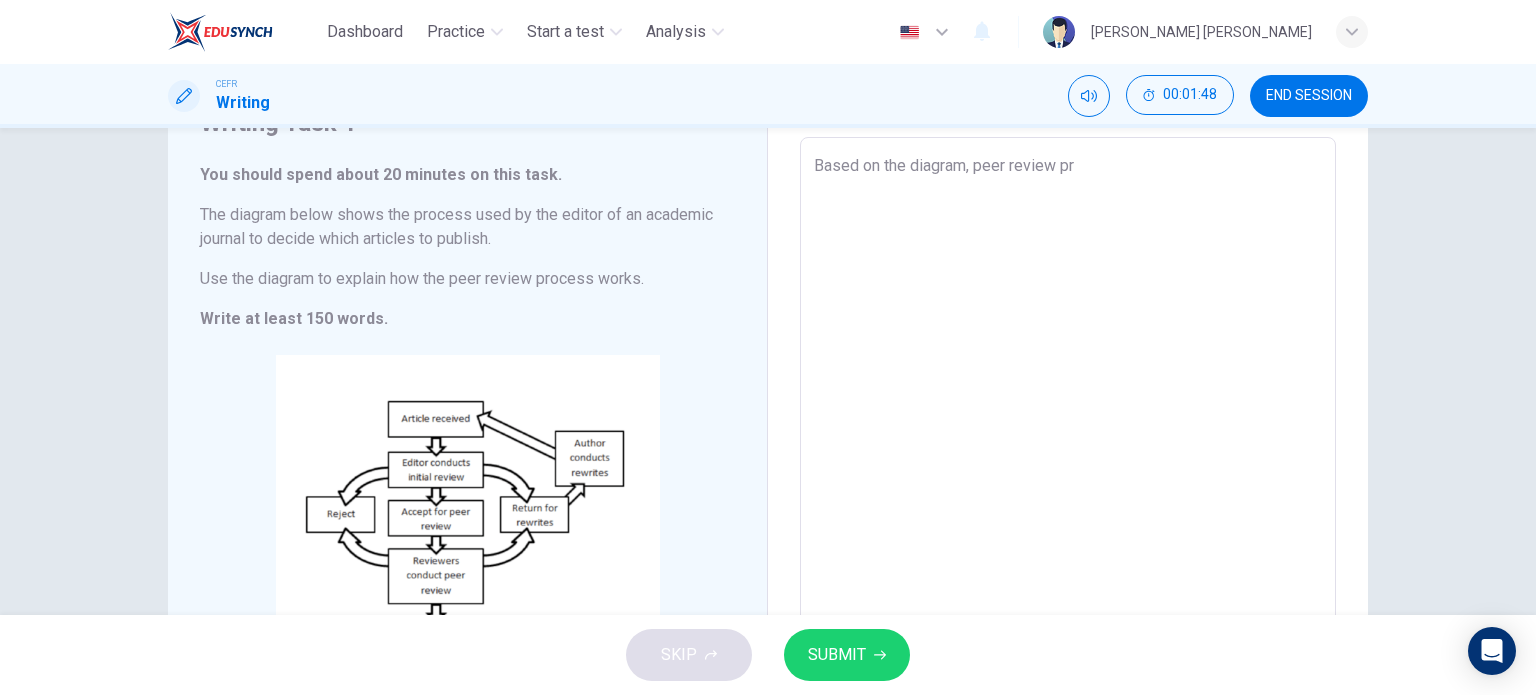 type on "Based on the diagram, peer review pro" 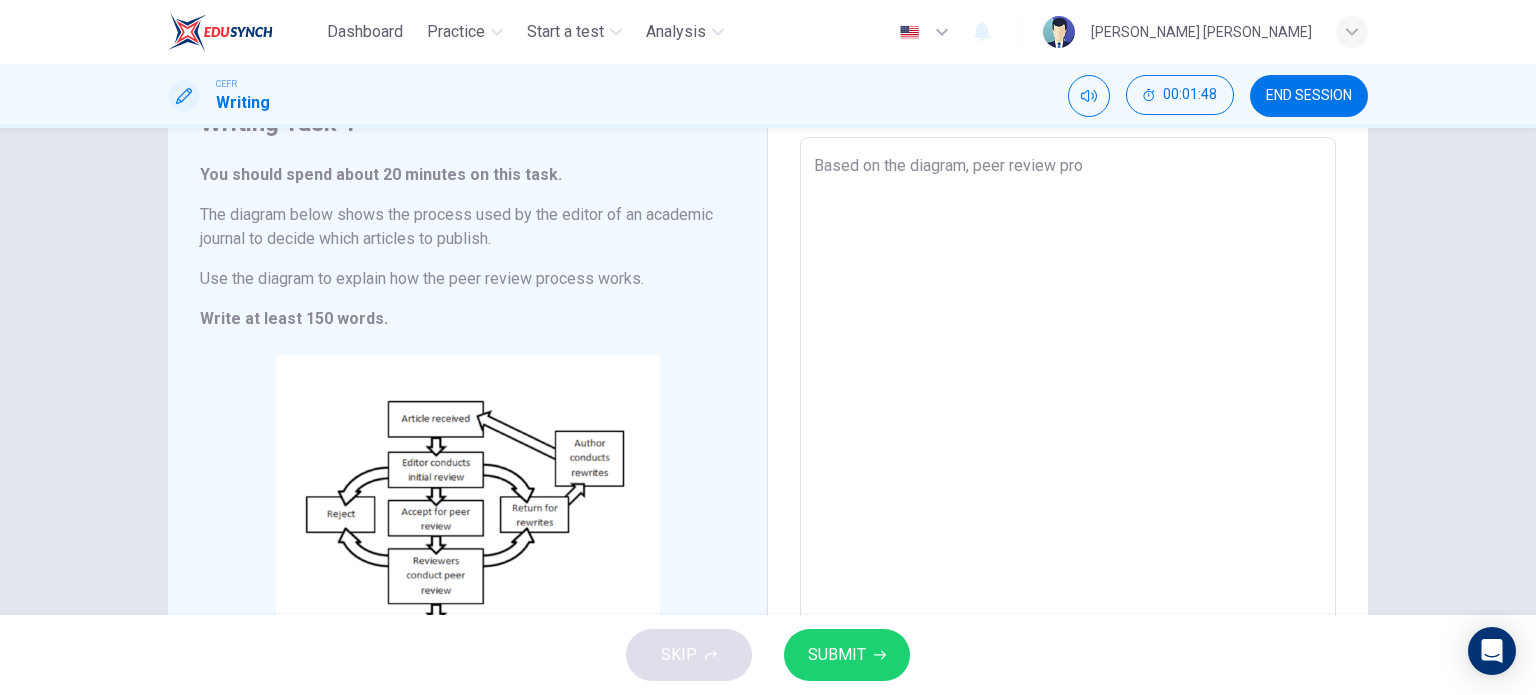 type on "x" 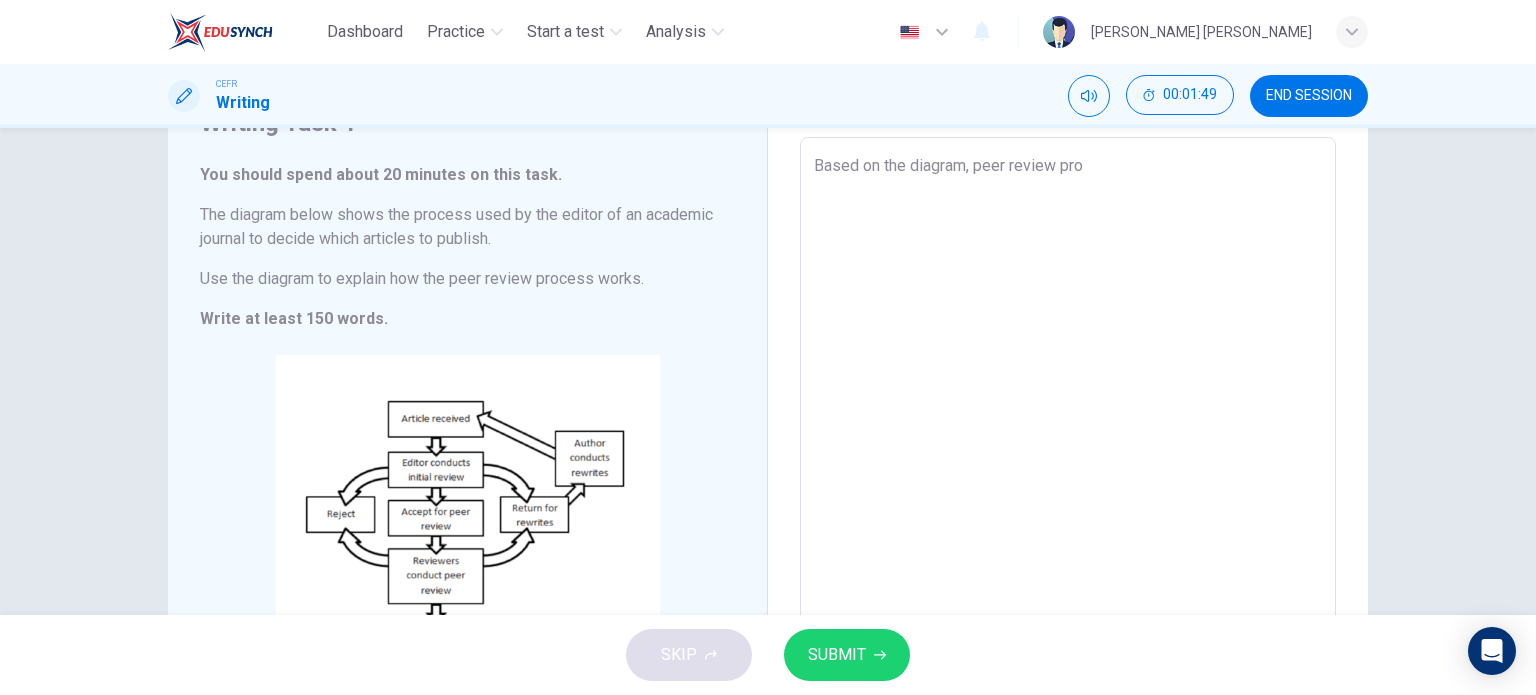 type on "Based on the diagram, peer review proc" 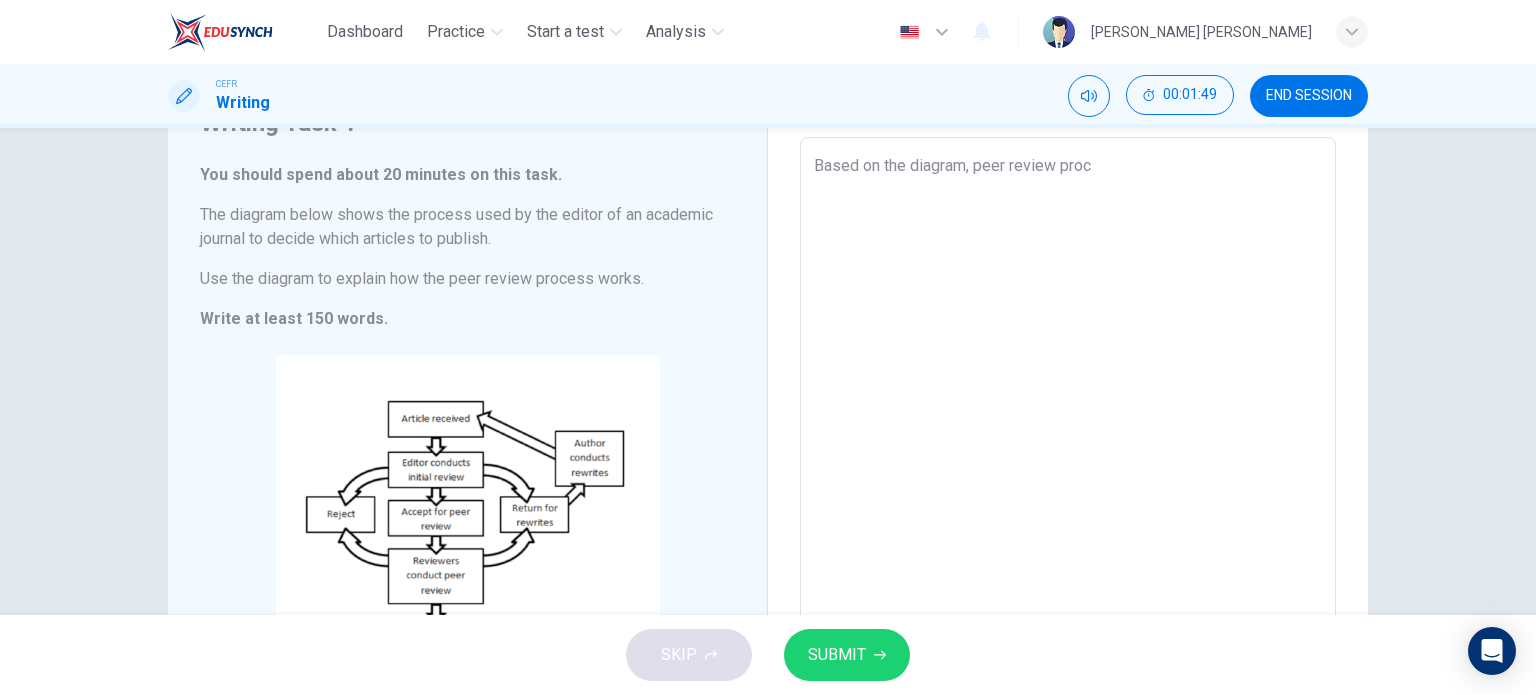 type on "x" 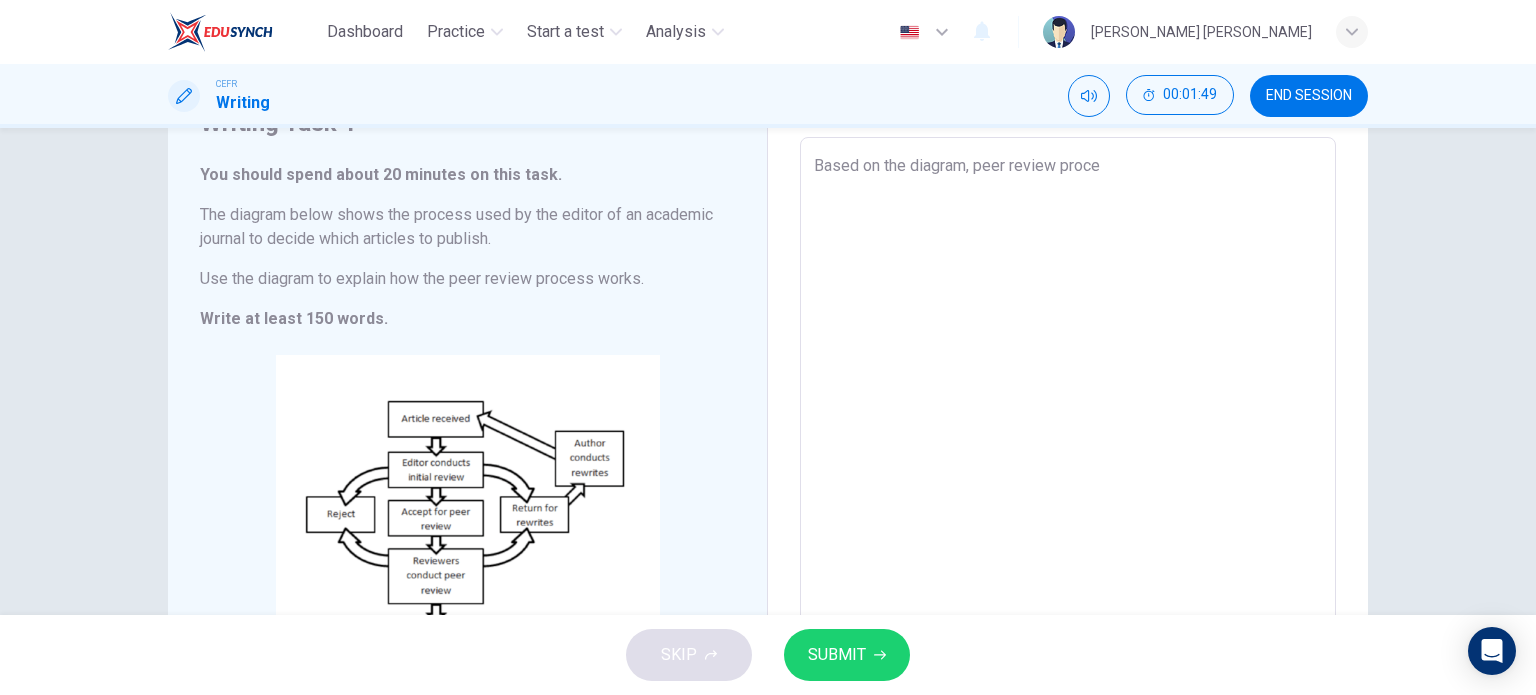 type on "x" 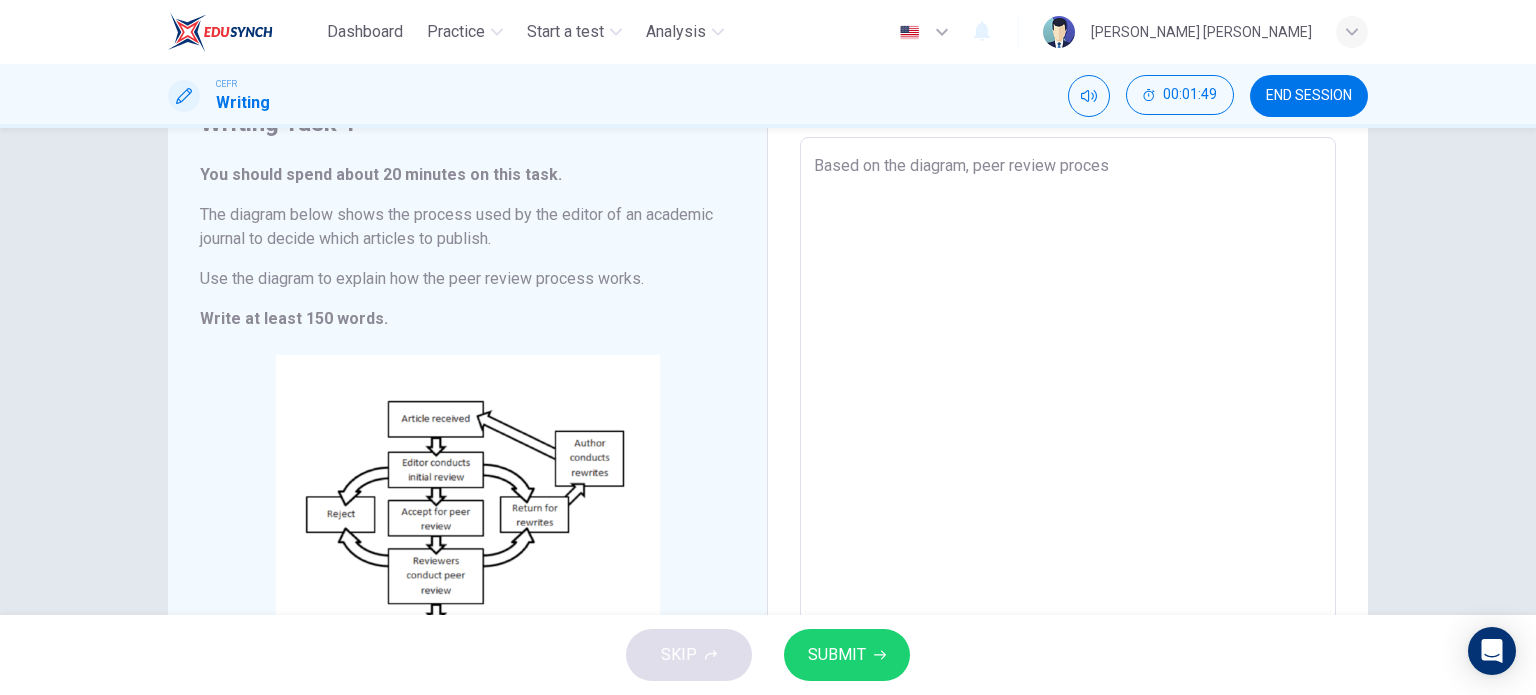 type on "Based on the diagram, peer review process" 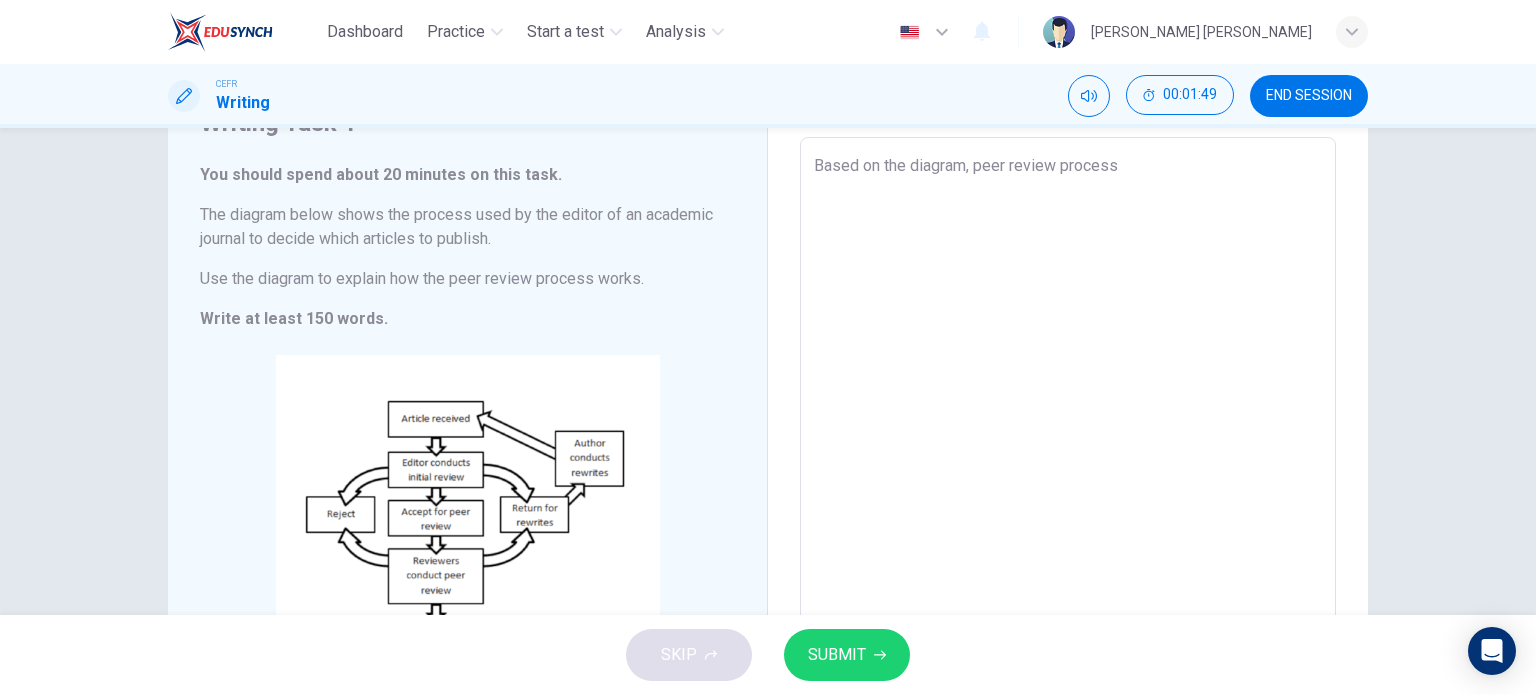 type on "x" 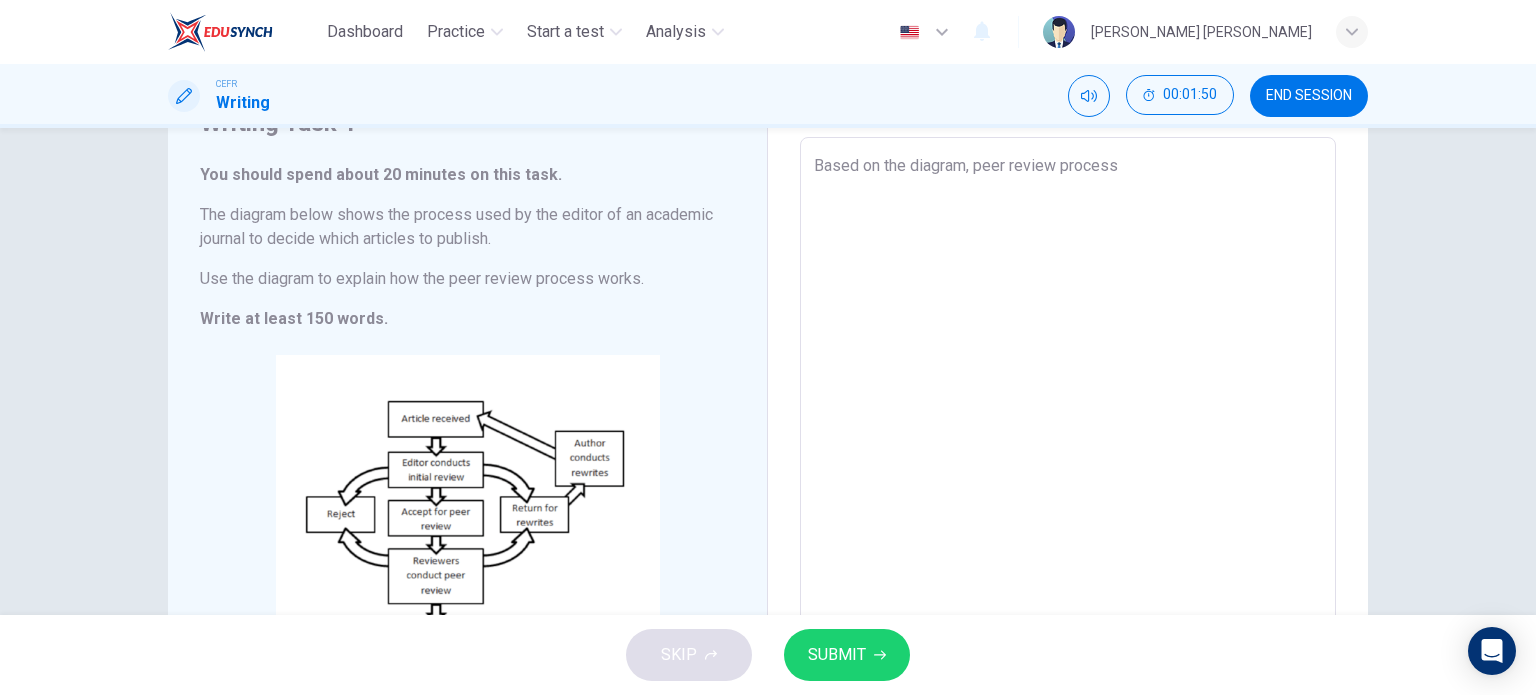 type on "Based on the diagram, peer review process w" 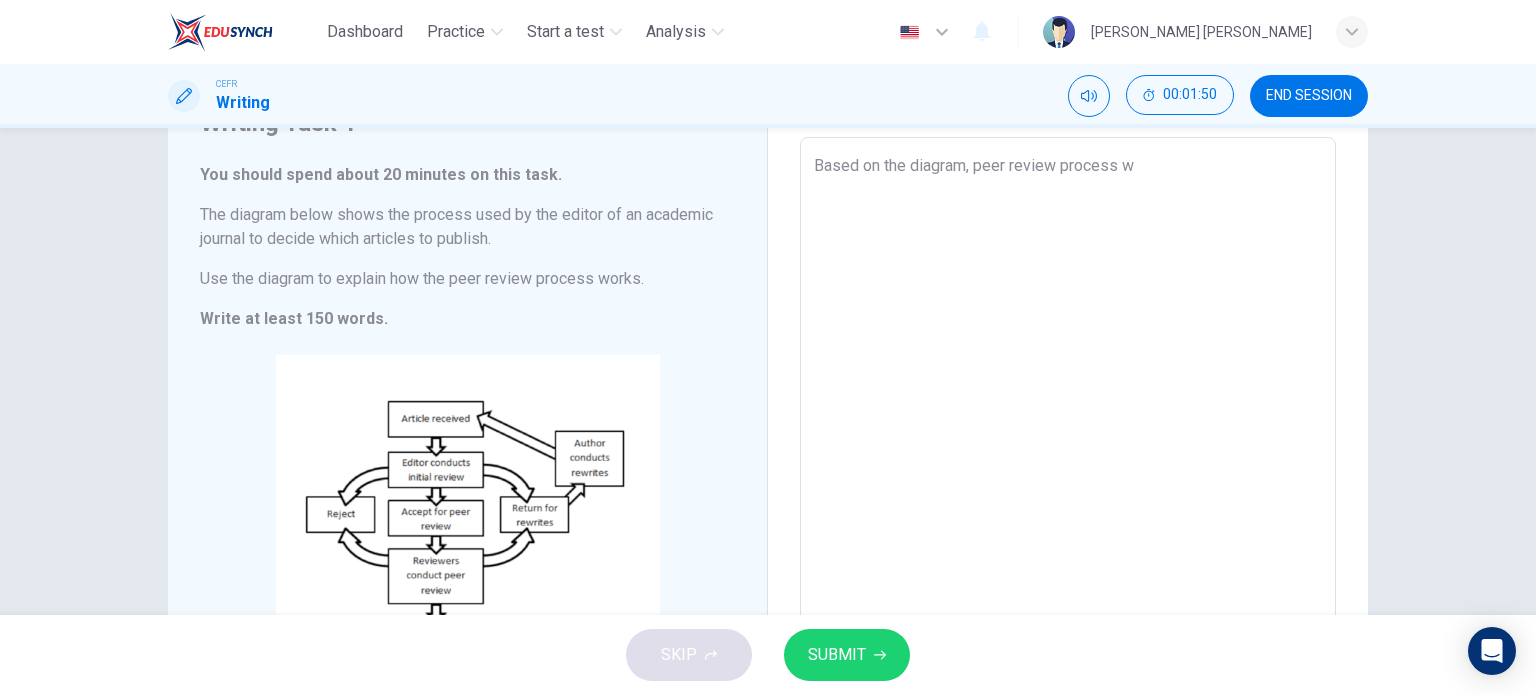 type on "x" 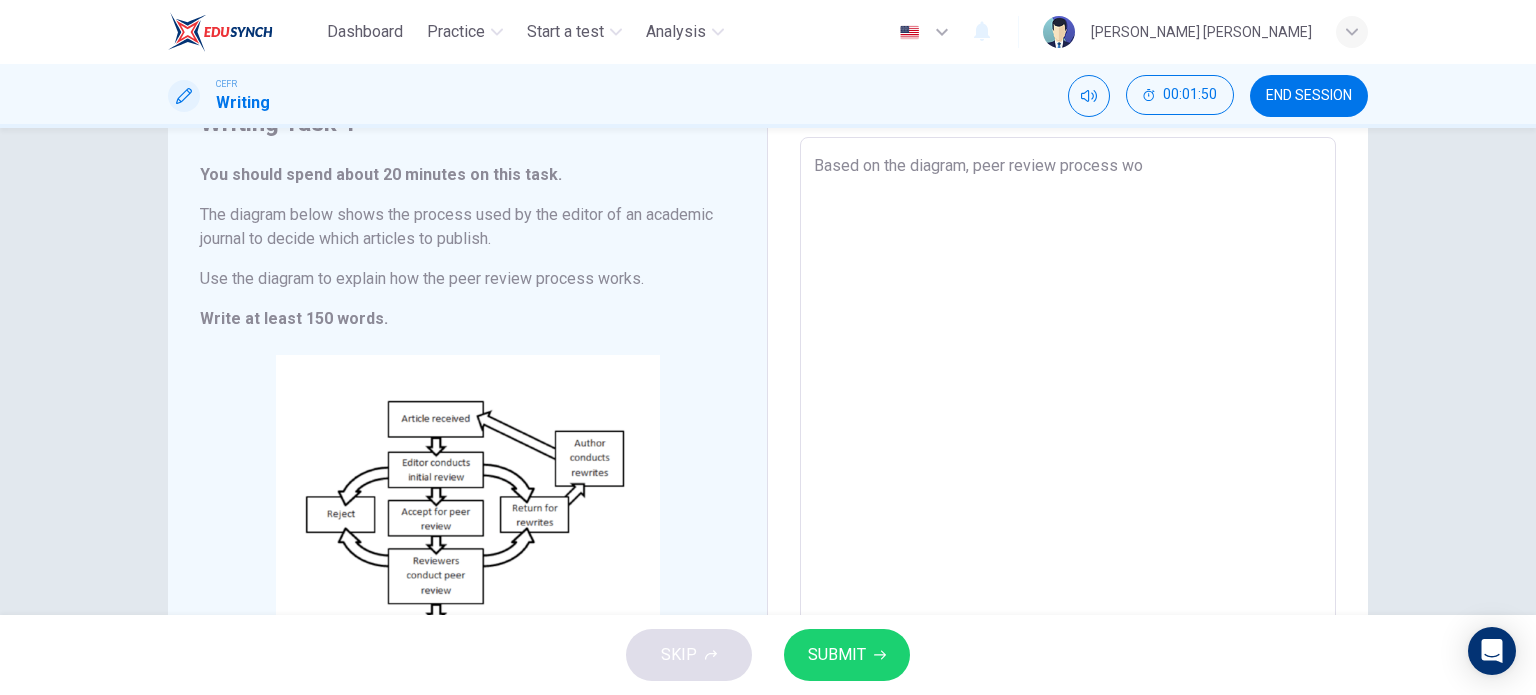 type on "x" 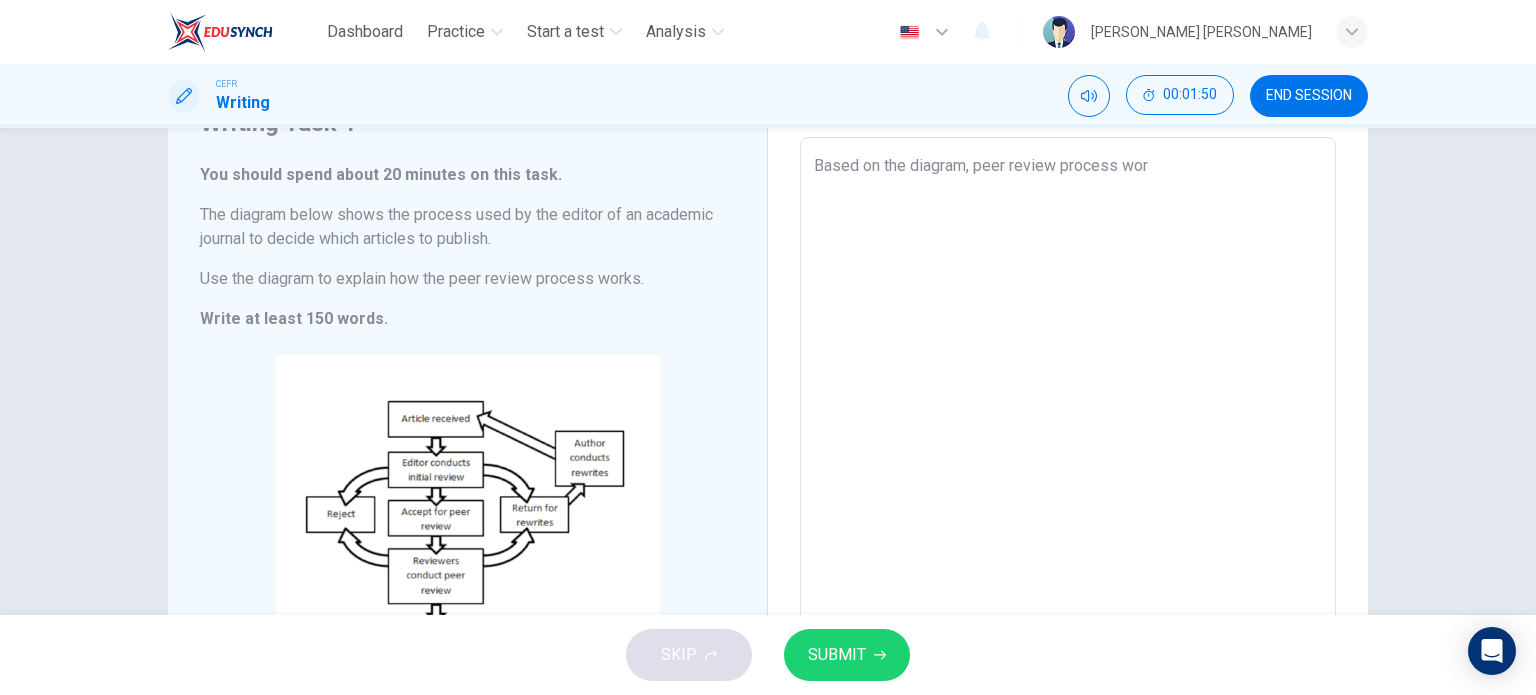 type on "Based on the diagram, peer review process work" 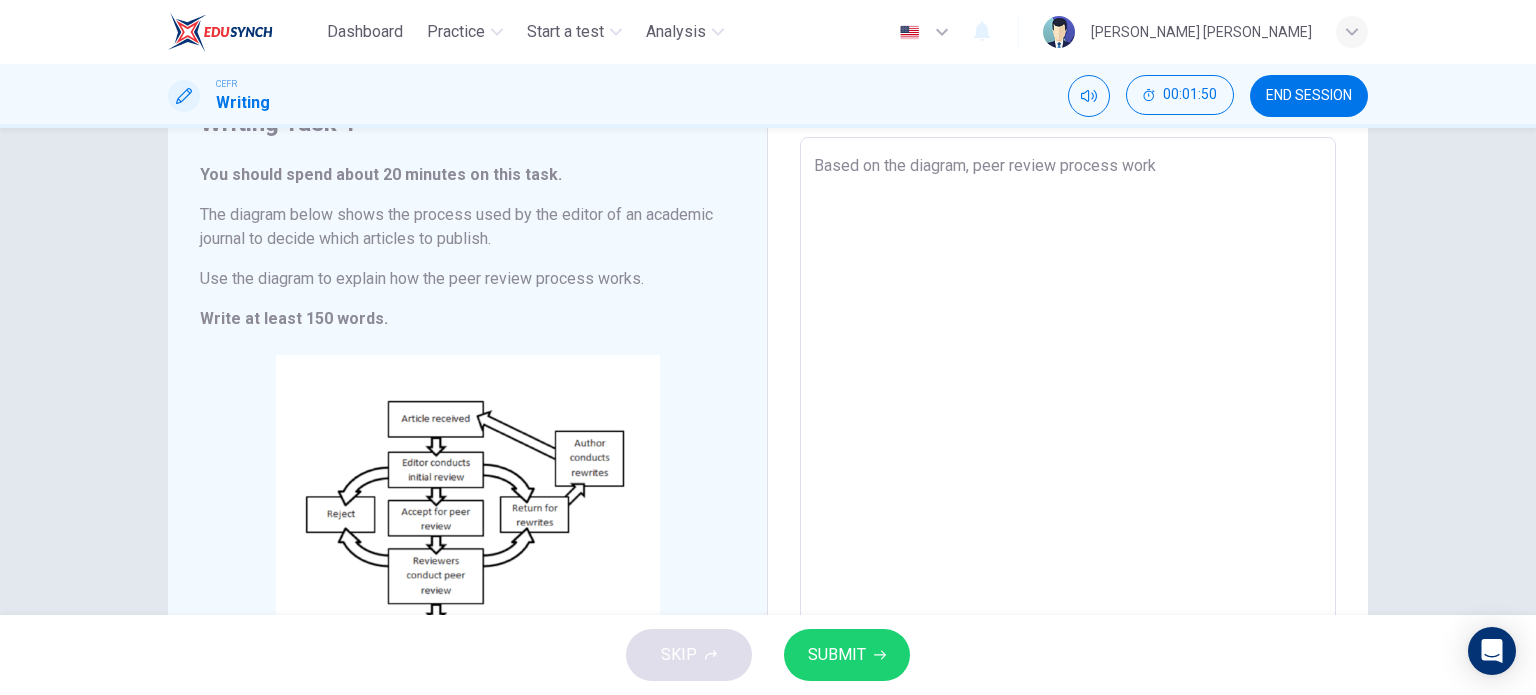 type on "x" 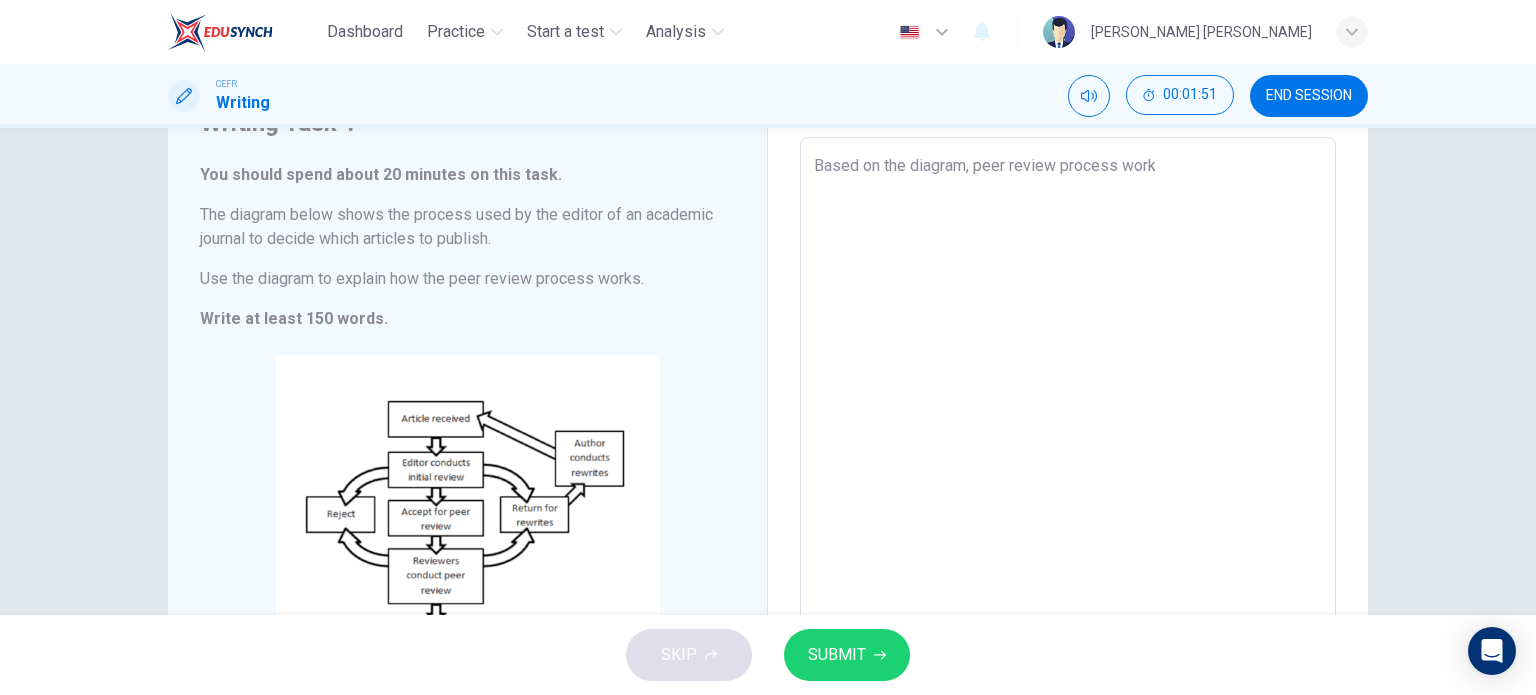 type on "Based on the diagram, peer review process works" 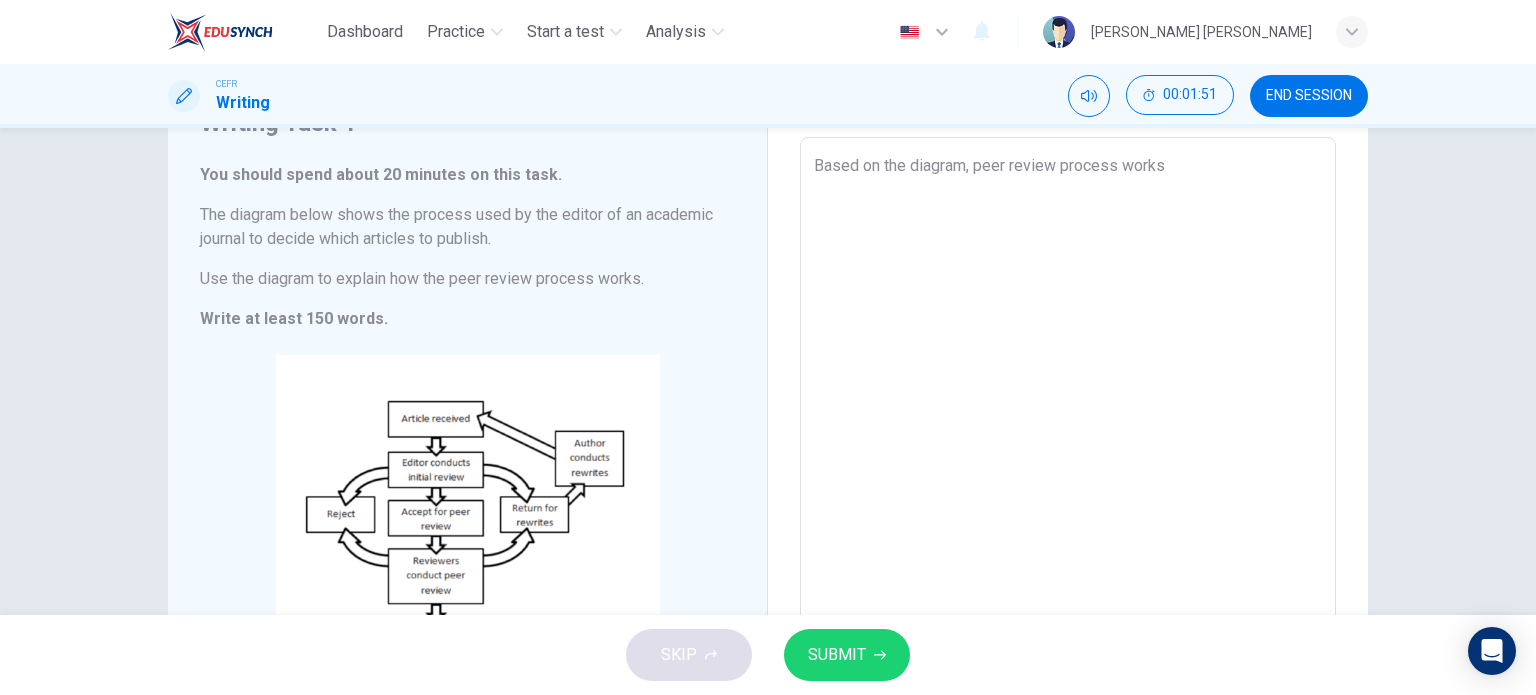 type on "x" 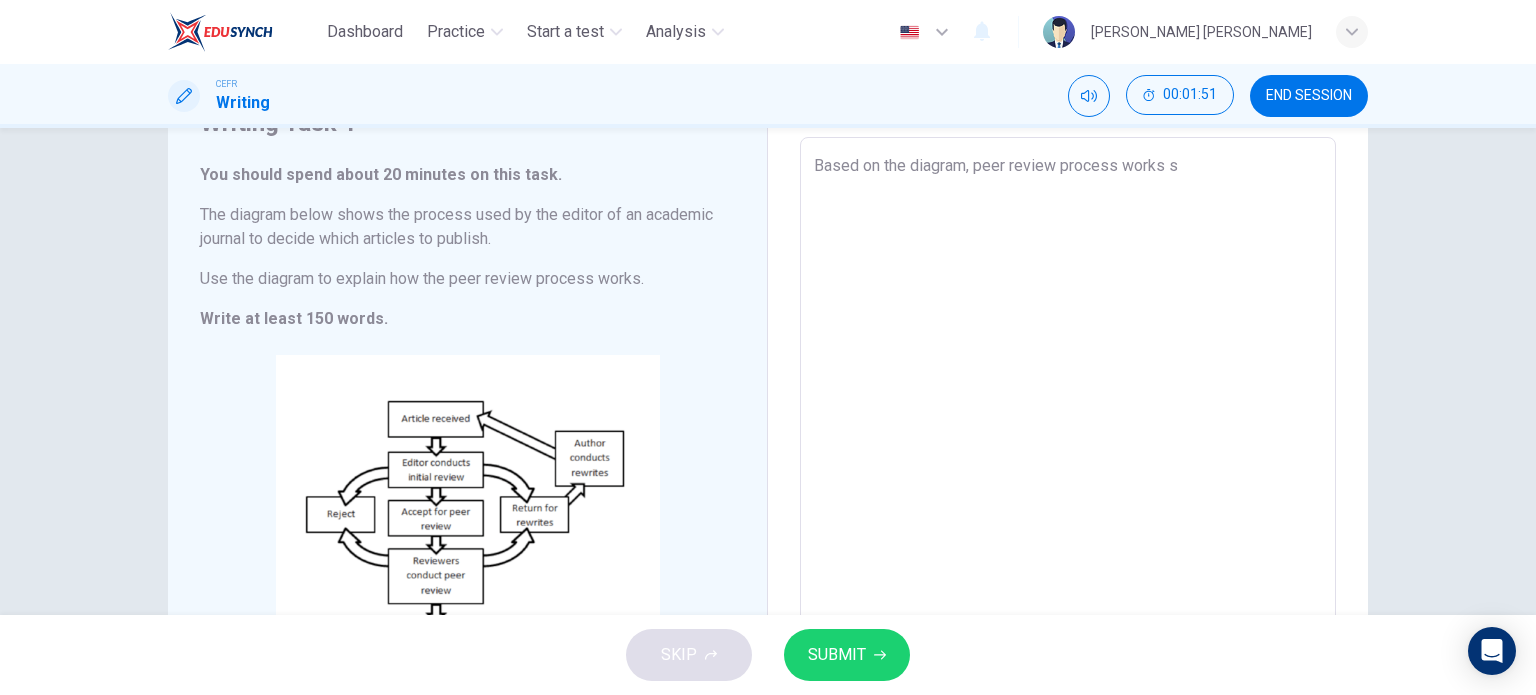 type on "Based on the diagram, peer review process works st" 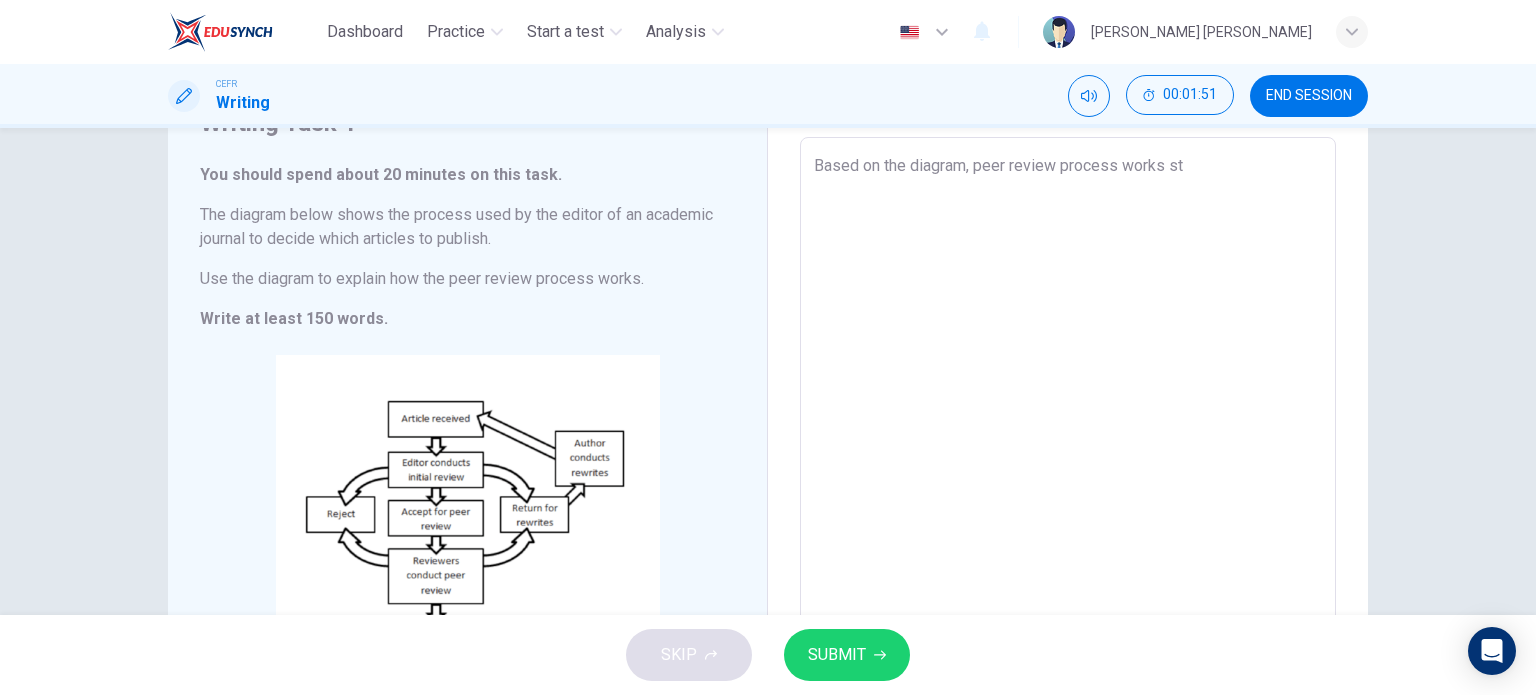 type on "x" 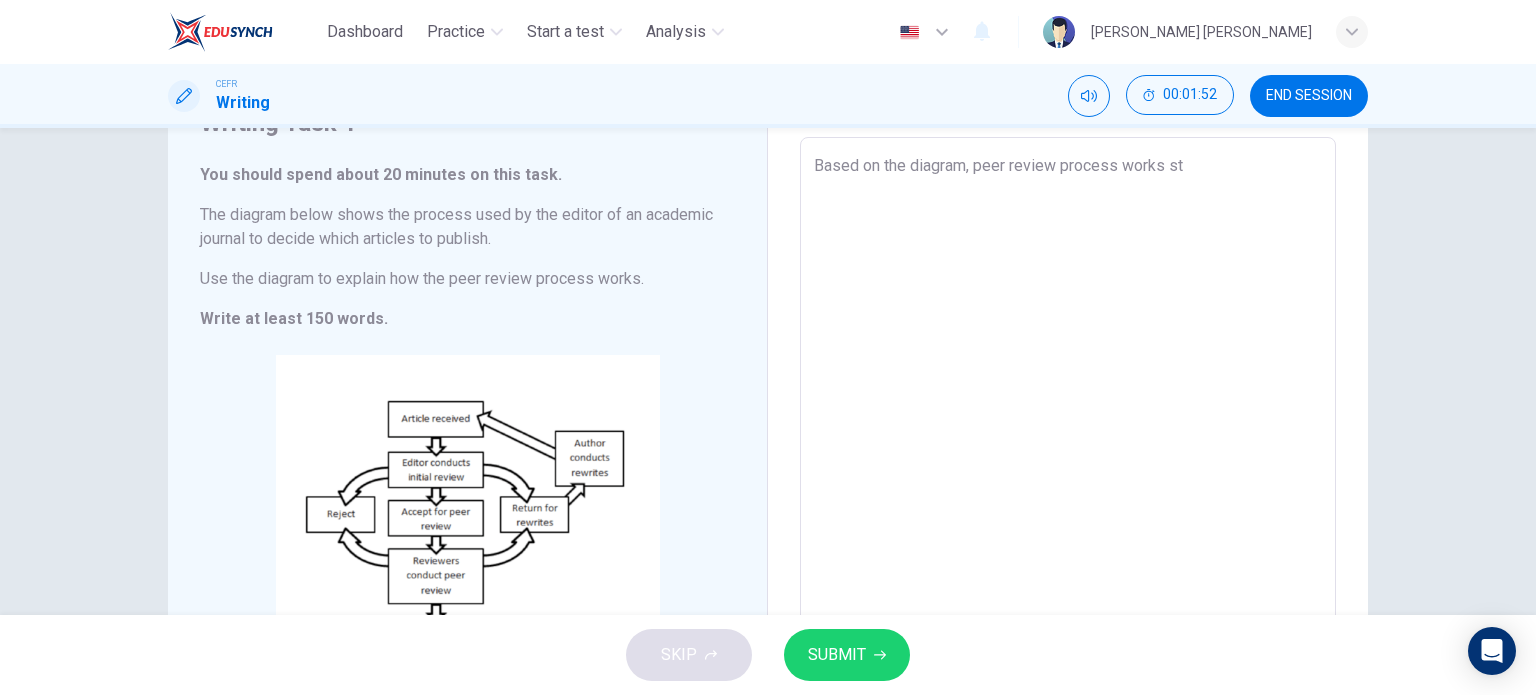 type on "Based on the diagram, peer review process works sta" 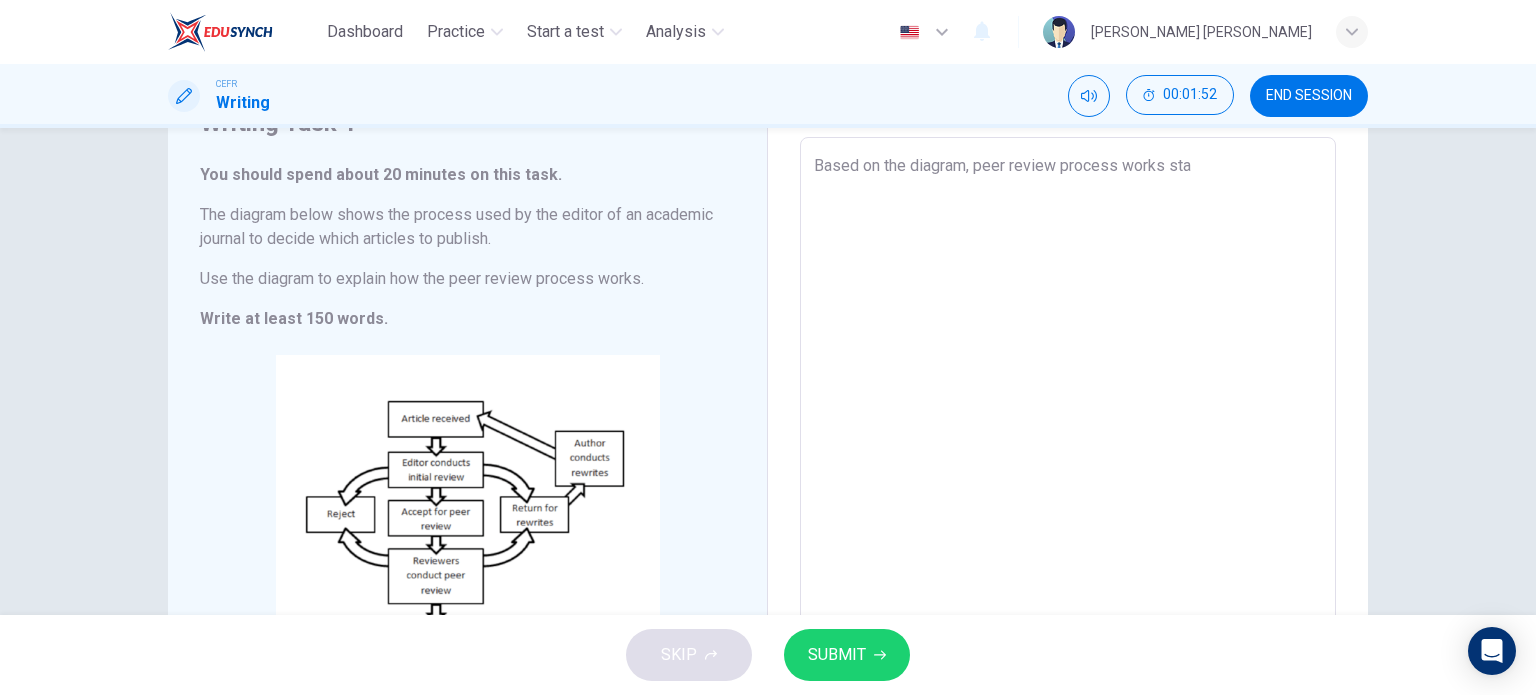 type on "x" 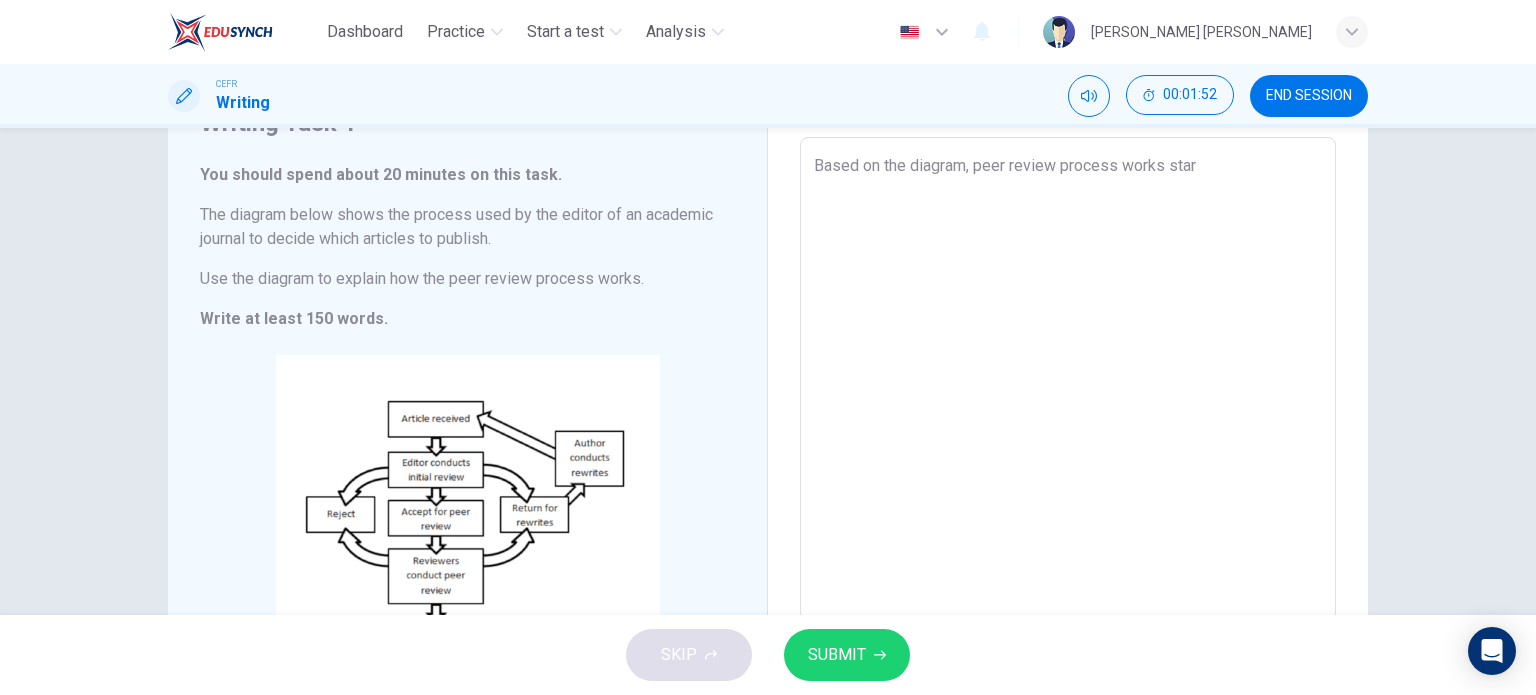 type on "x" 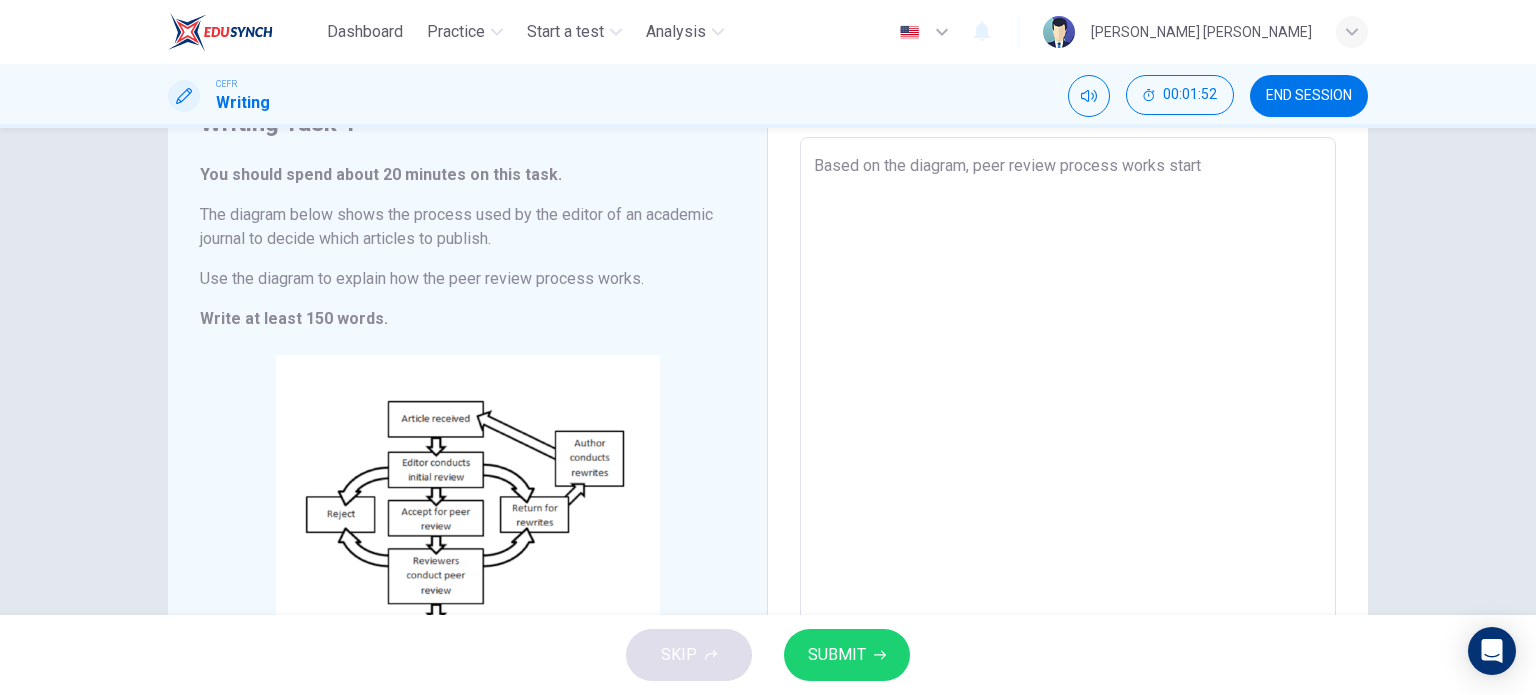 type on "x" 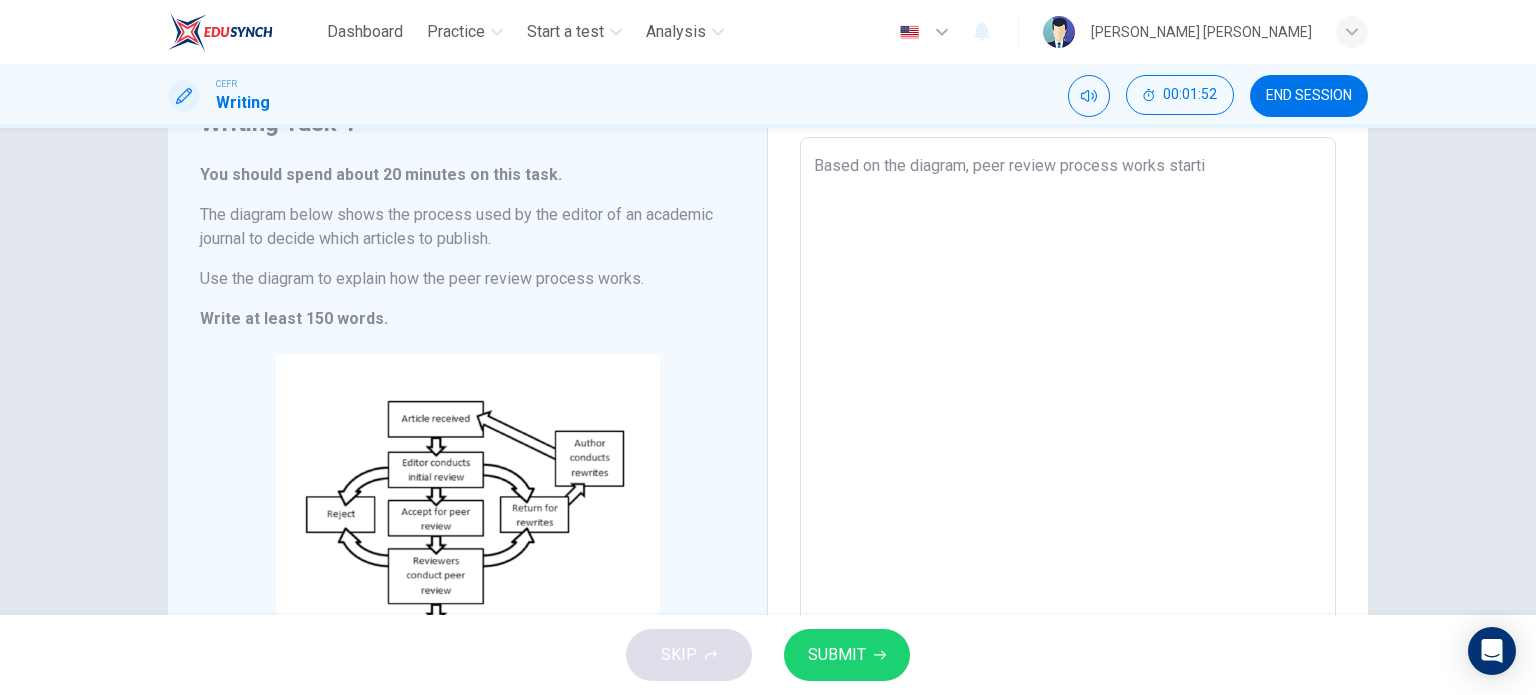 type on "Based on the diagram, peer review process works startin" 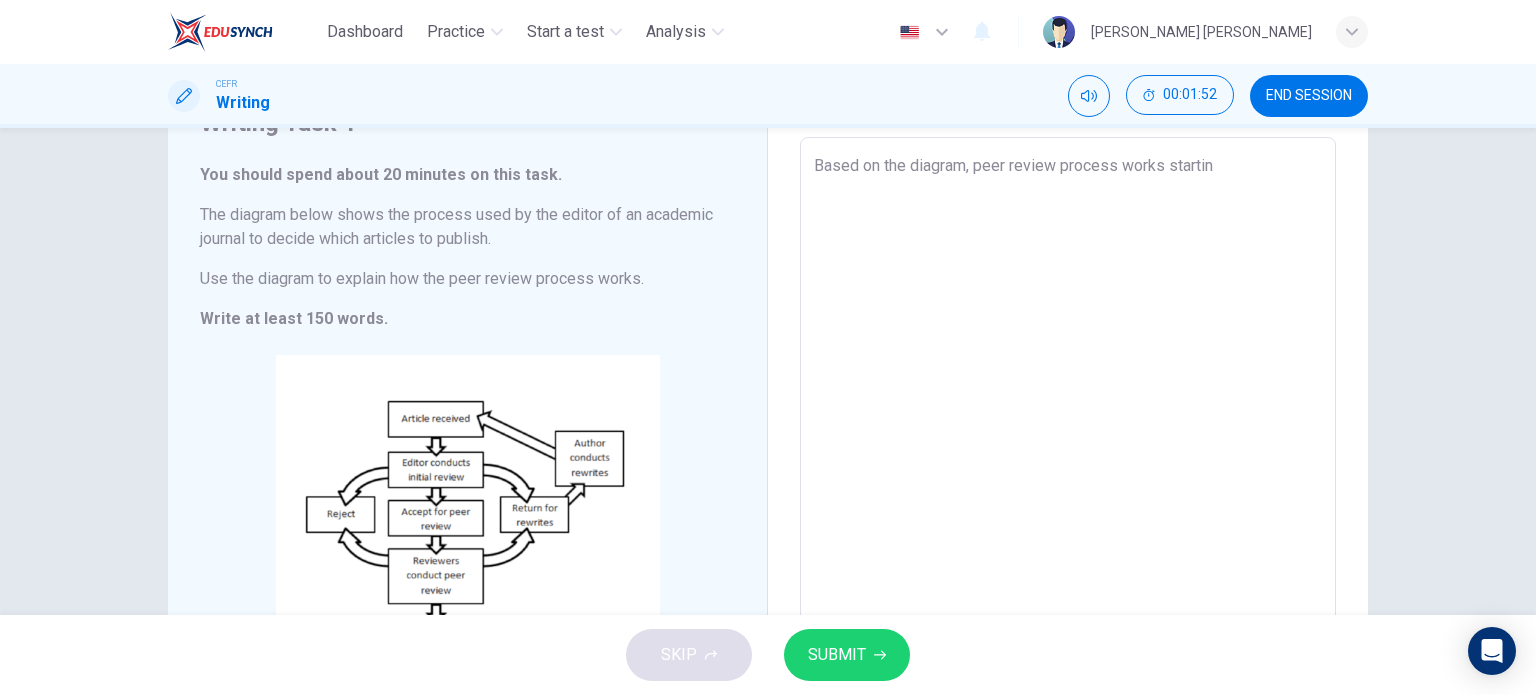 type on "x" 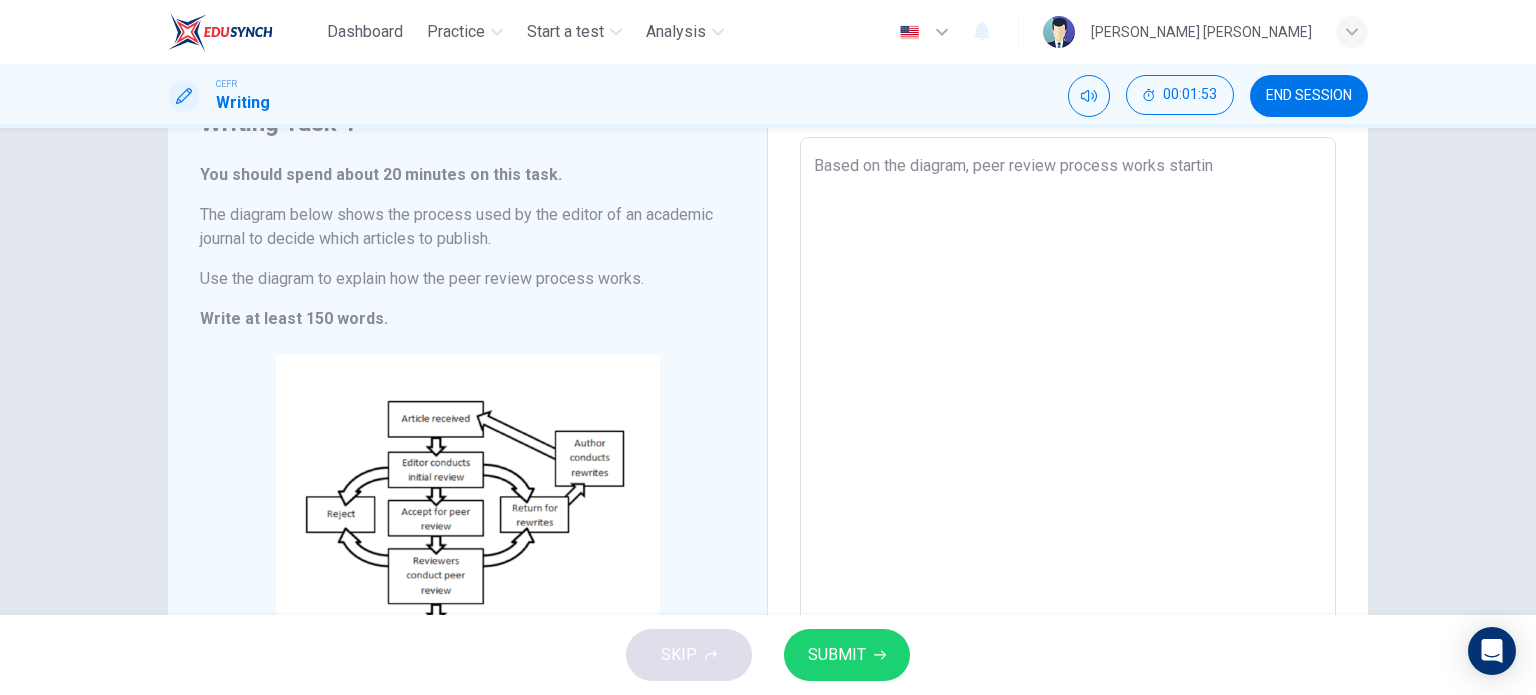 type on "Based on the diagram, peer review process works starting" 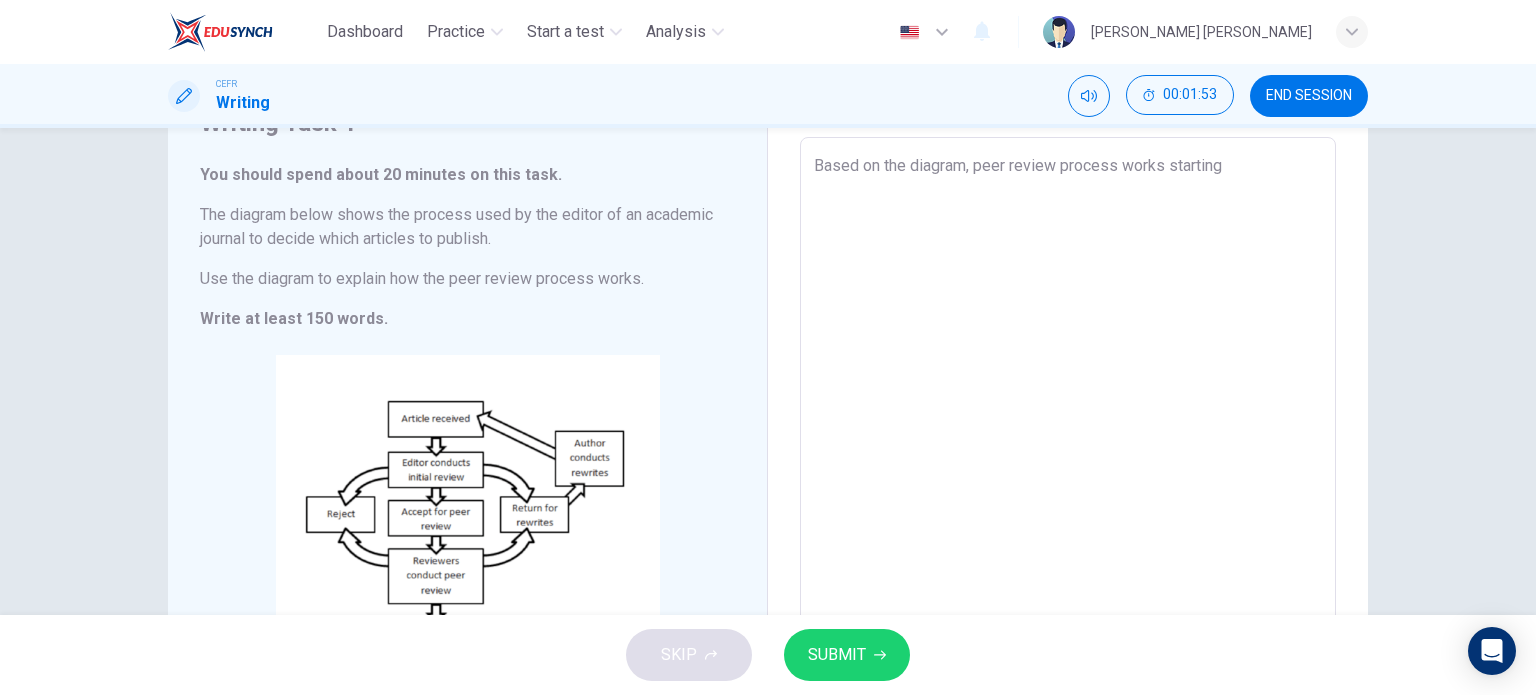type on "x" 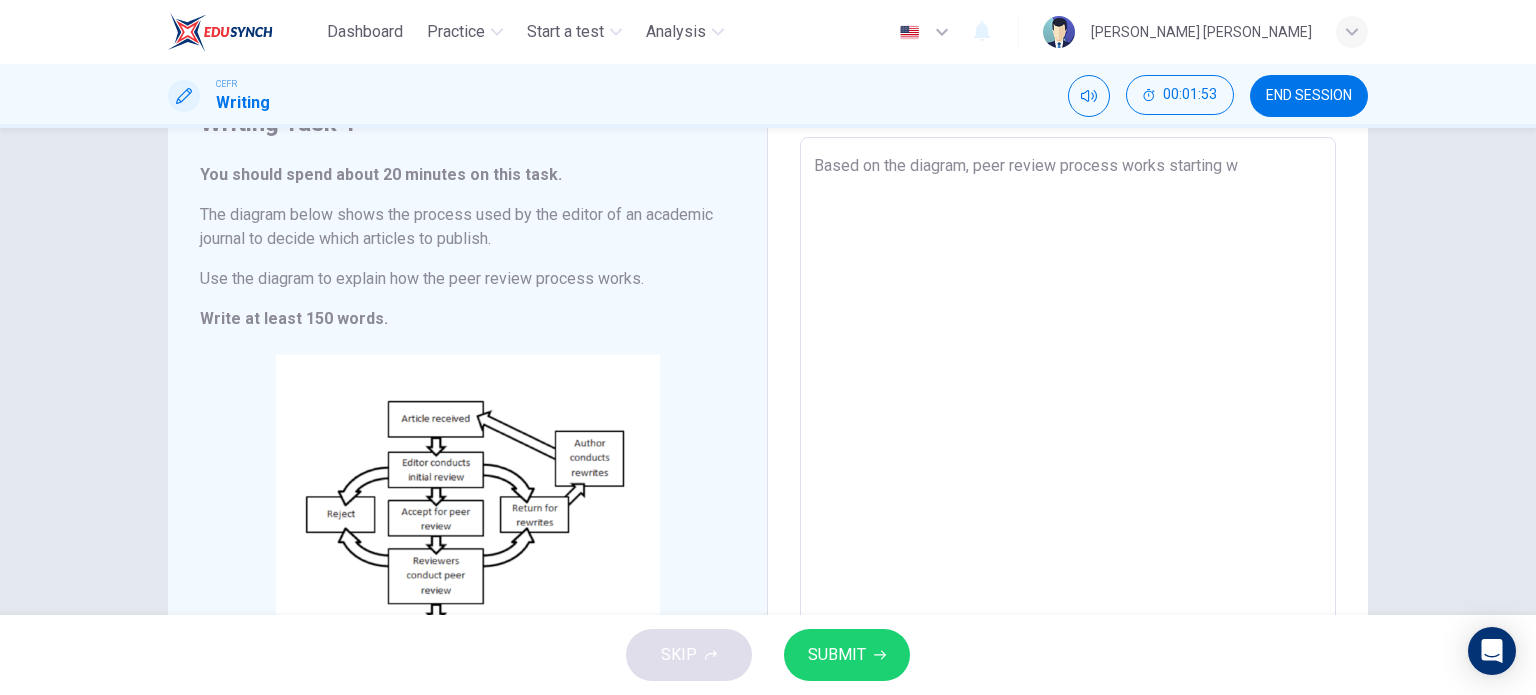 type on "x" 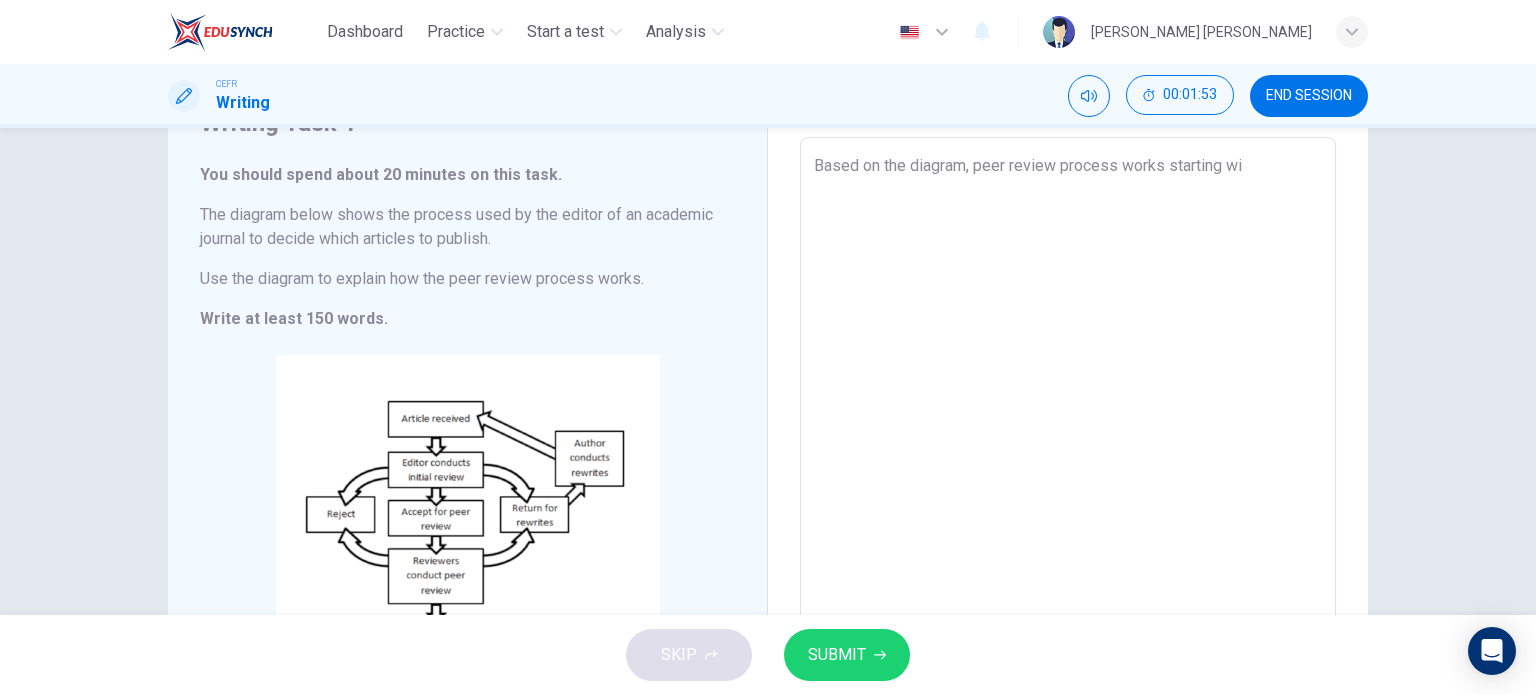 type on "x" 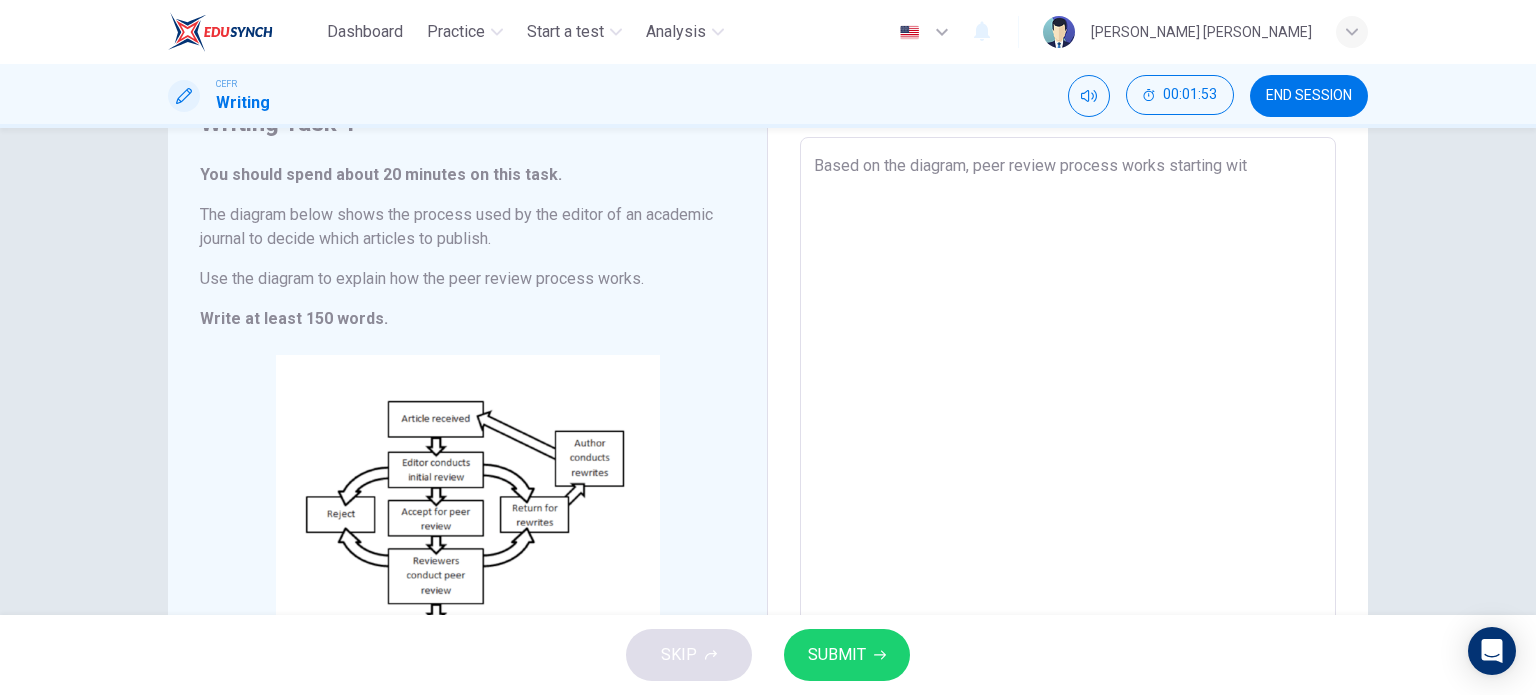 type on "Based on the diagram, peer review process works starting with" 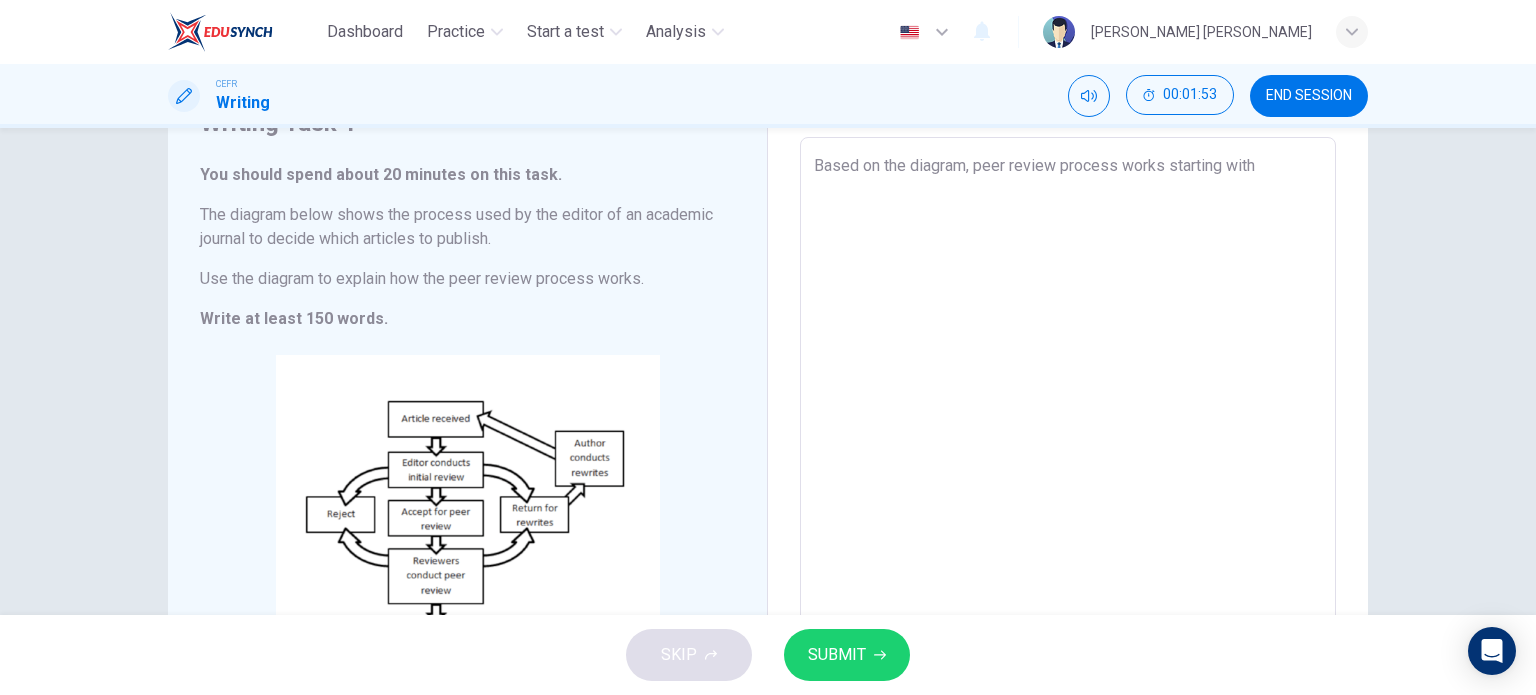 type on "x" 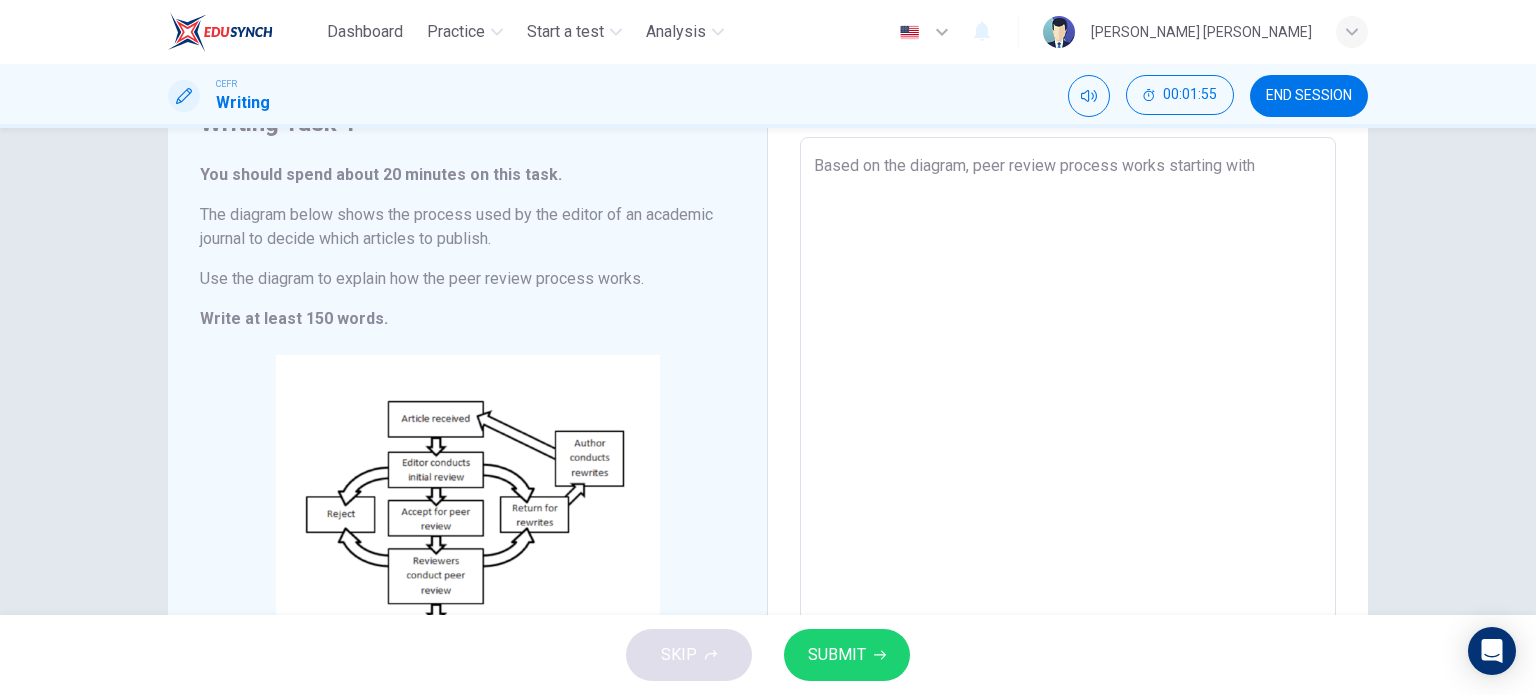 type on "Based on the diagram, peer review process works starting with a" 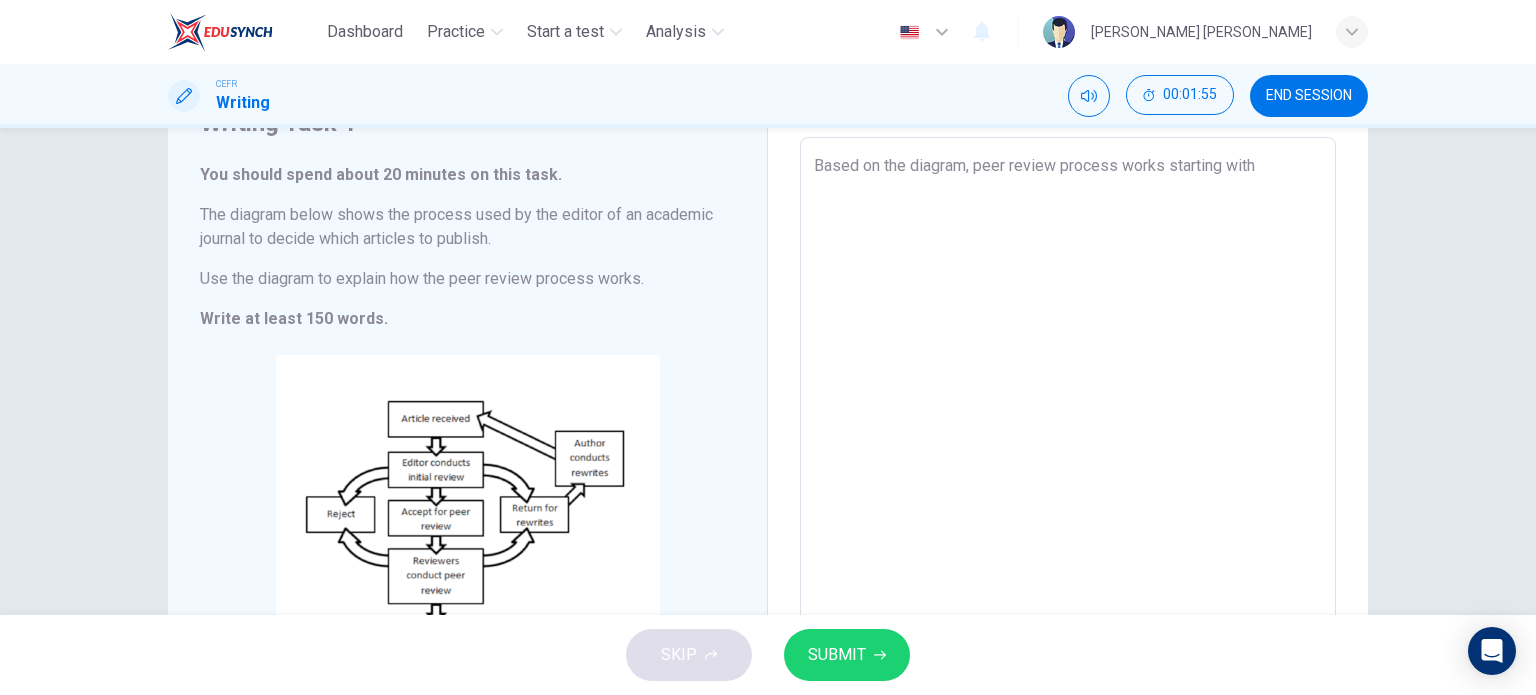 type on "x" 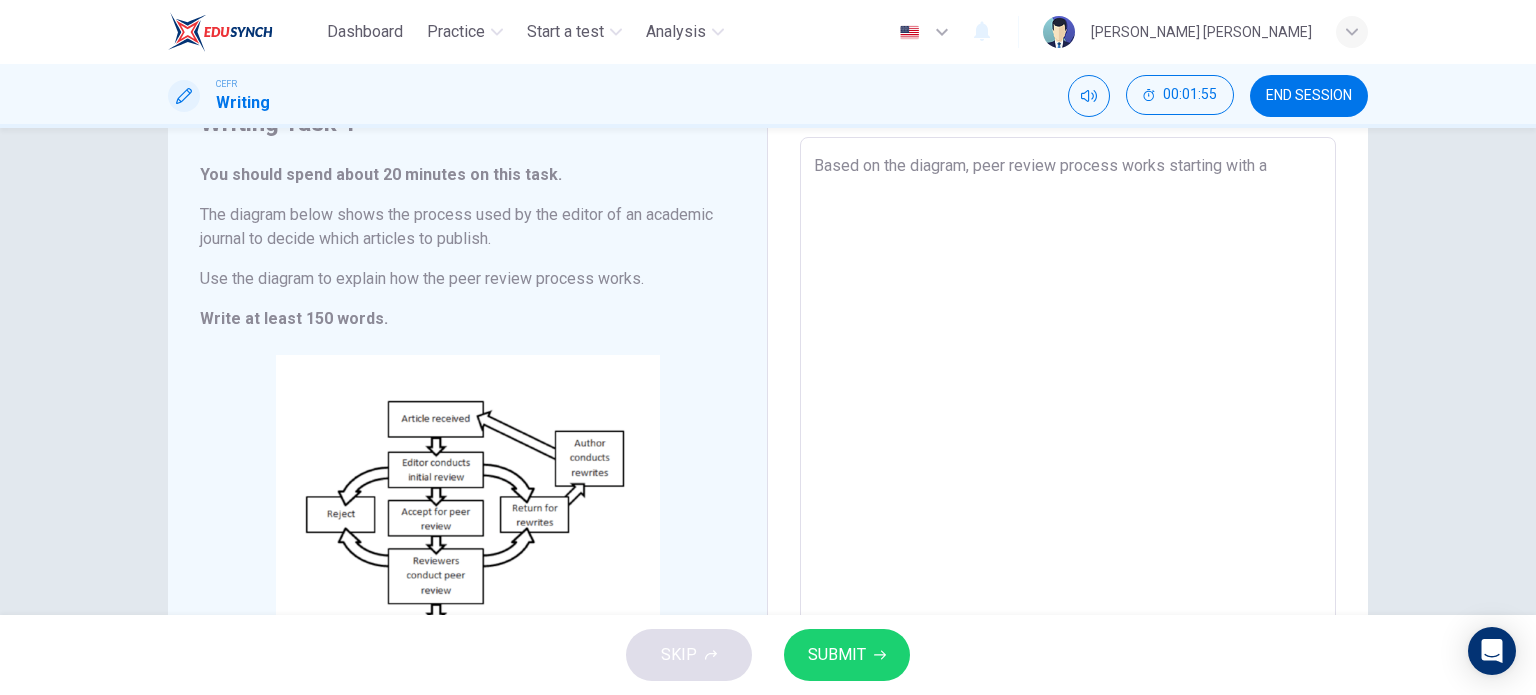 type on "Based on the diagram, peer review process works starting with au" 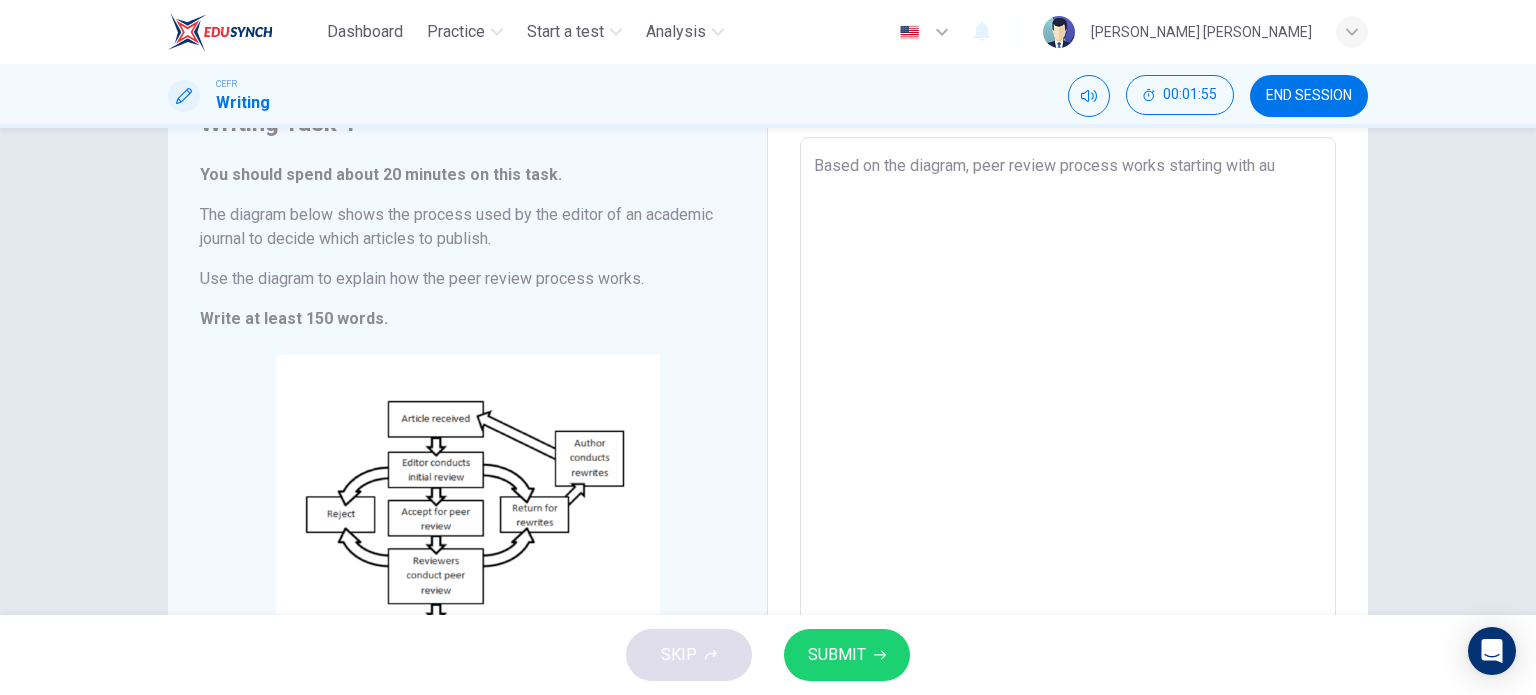type on "x" 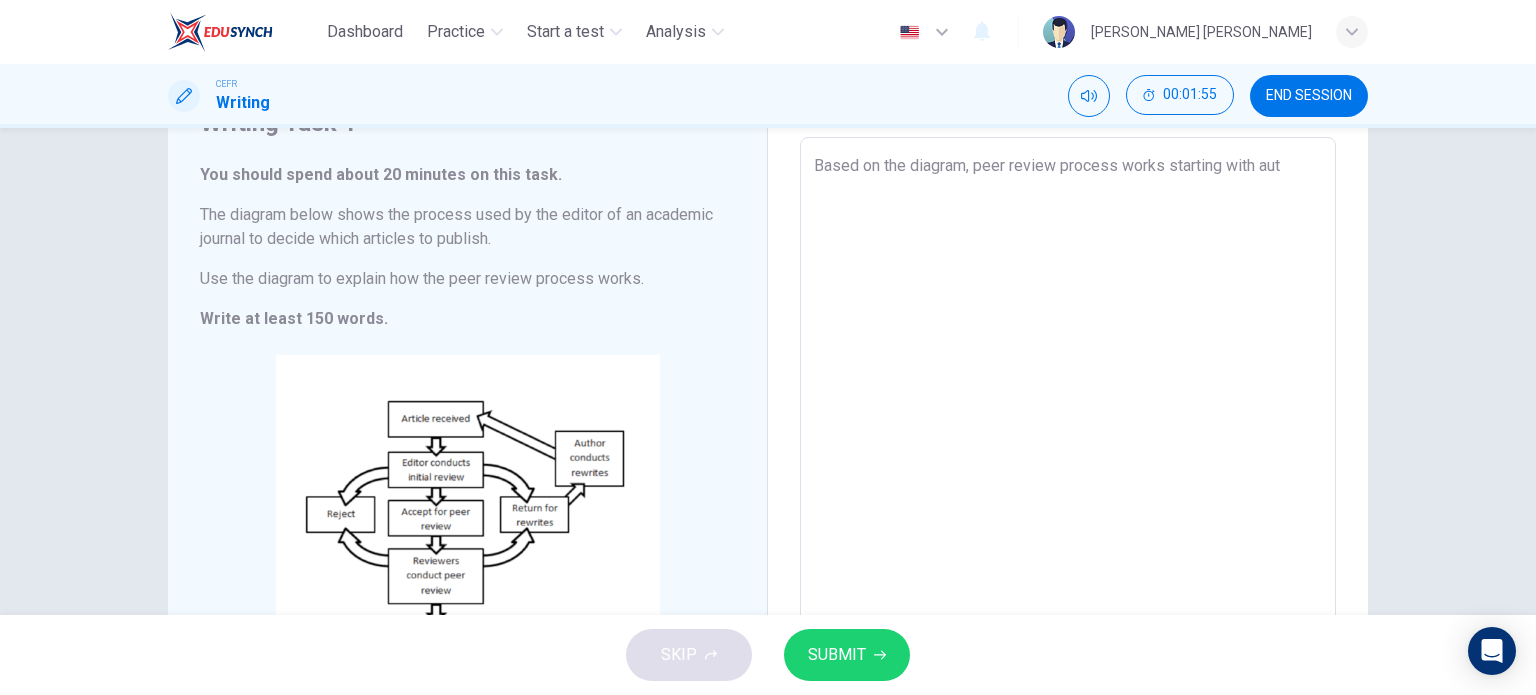 type on "x" 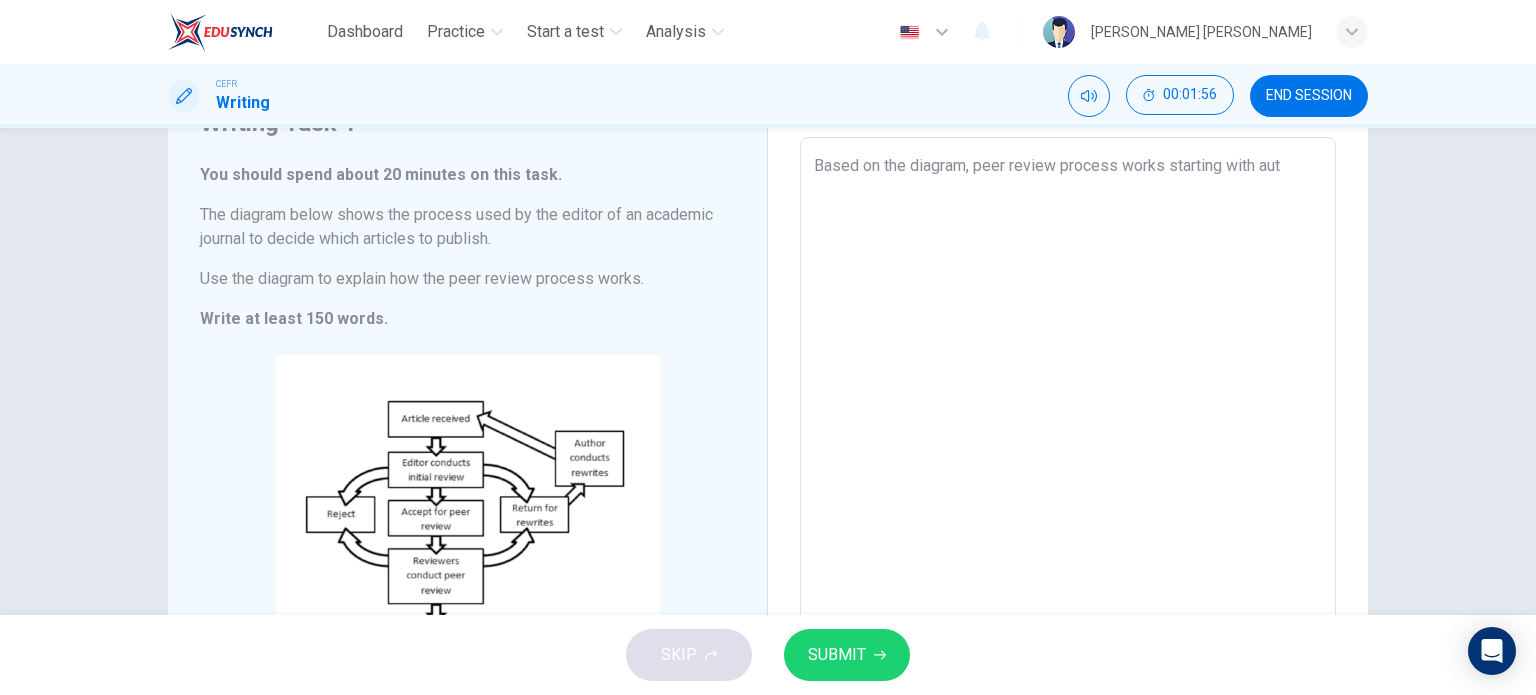 type on "Based on the diagram, peer review process works starting with auth" 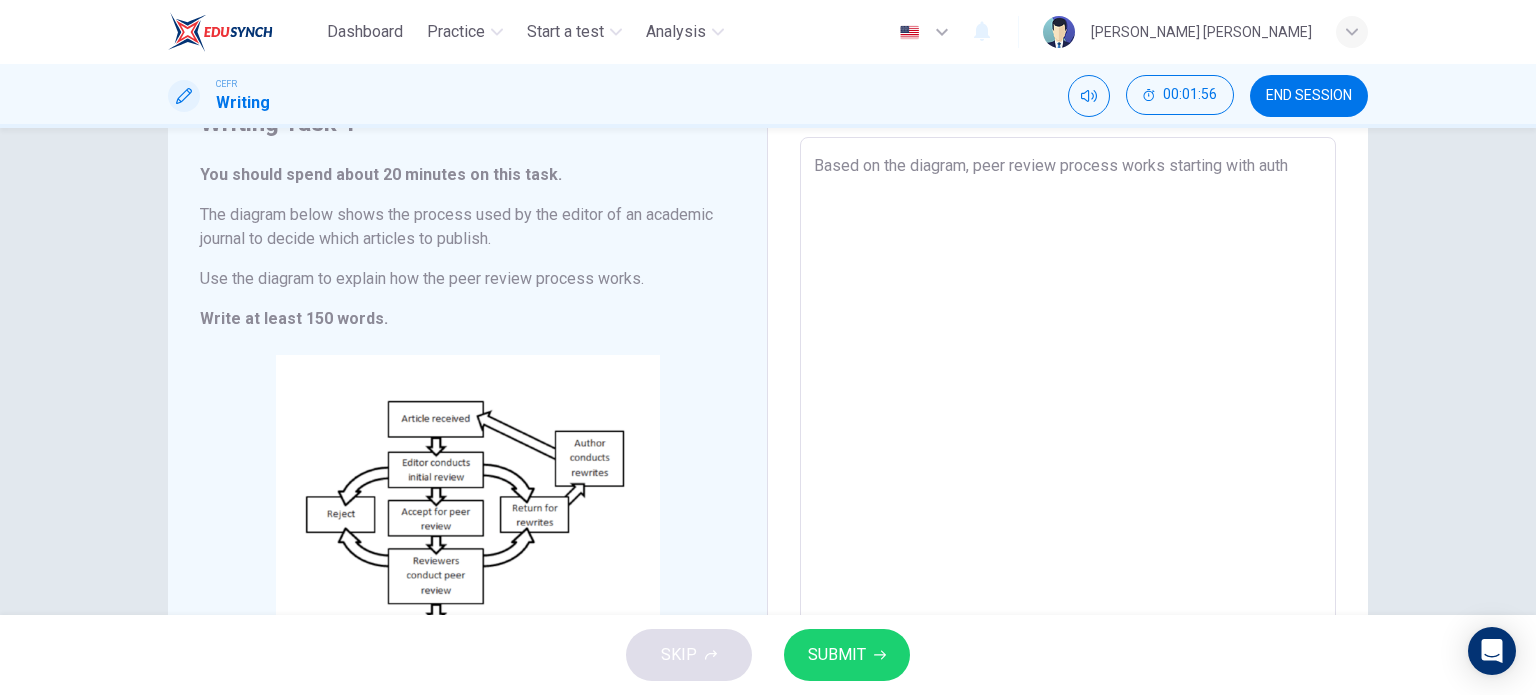 type on "x" 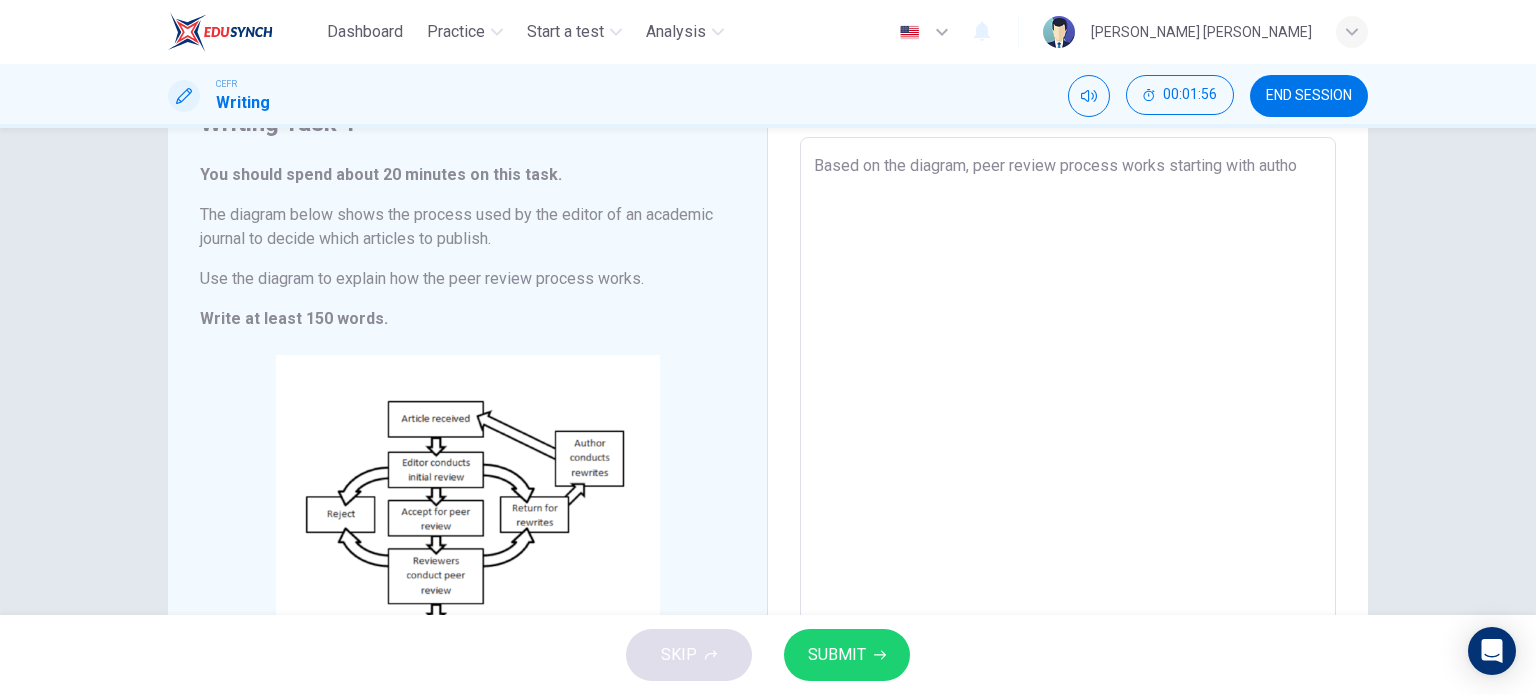 type on "x" 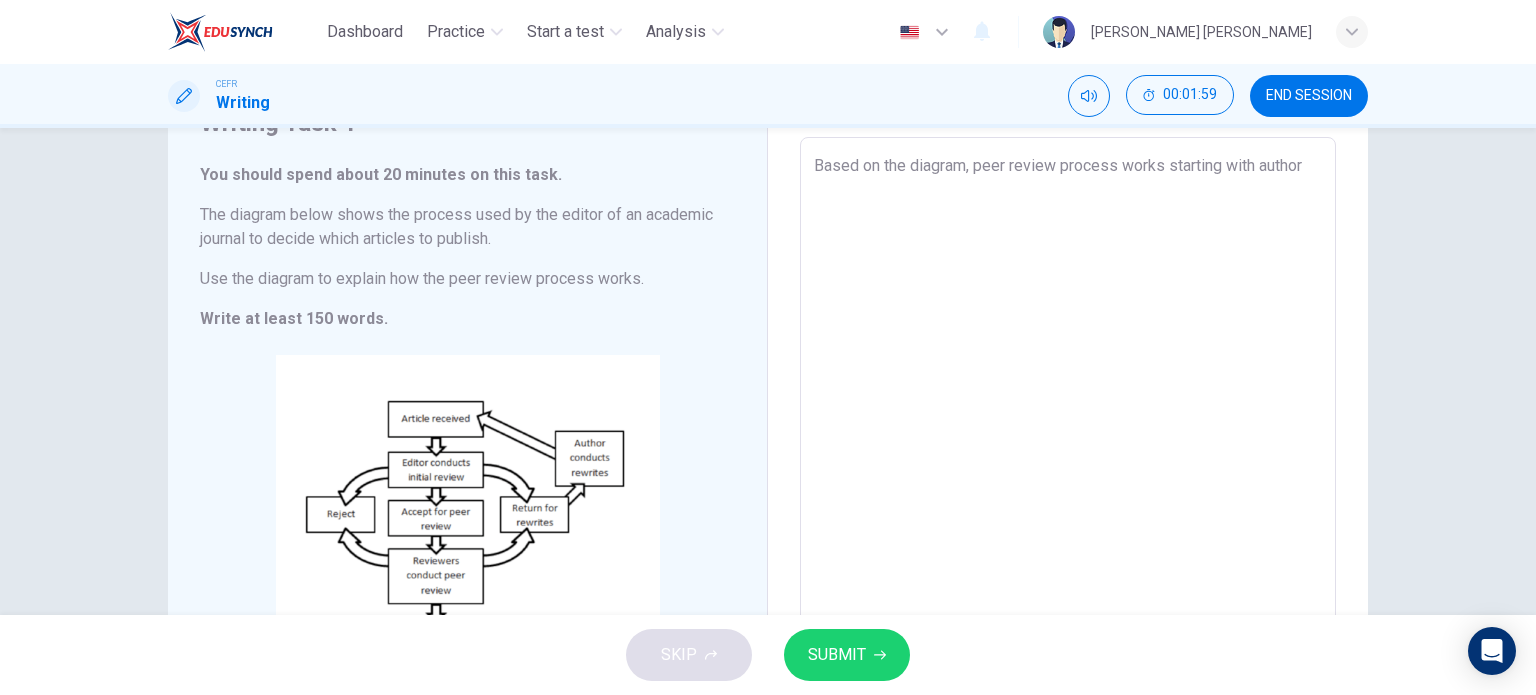type on "Based on the diagram, peer review process works starting with autho" 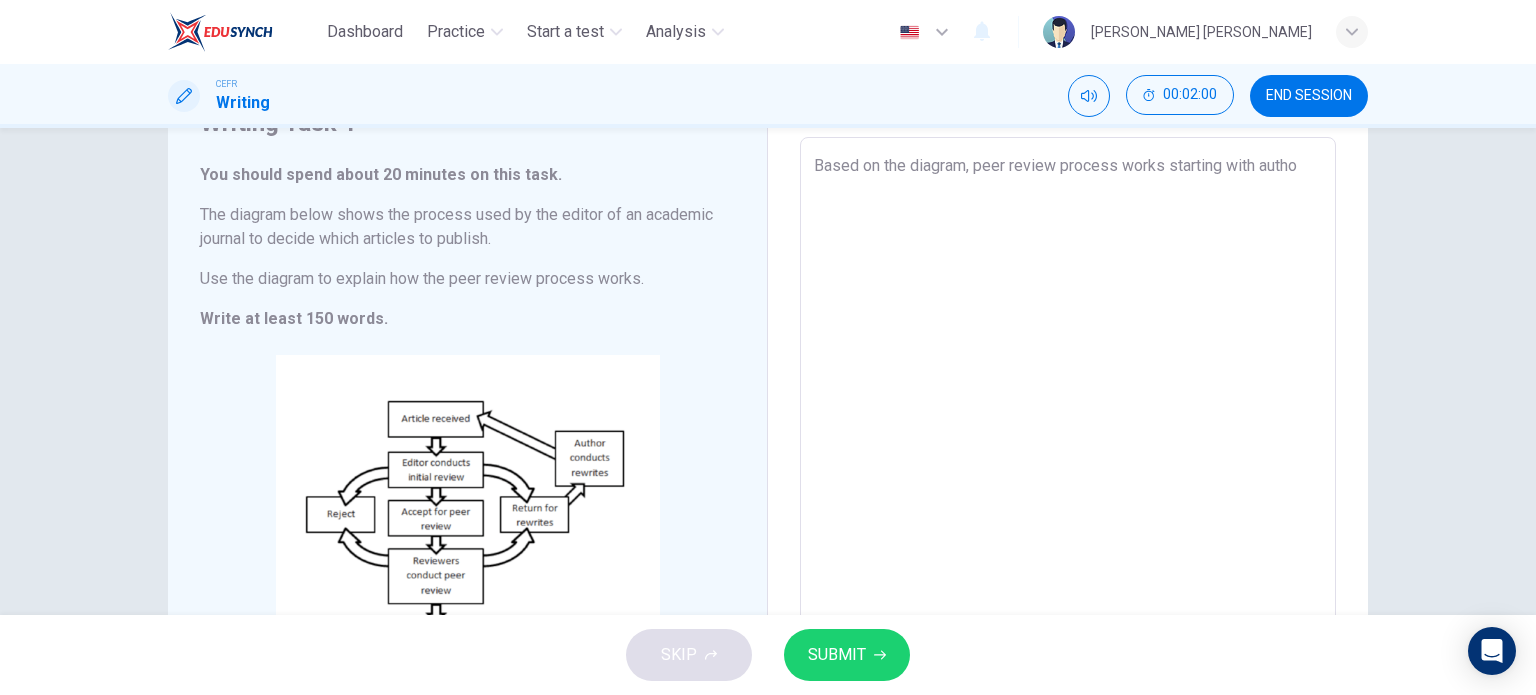 type on "Based on the diagram, peer review process works starting with auth" 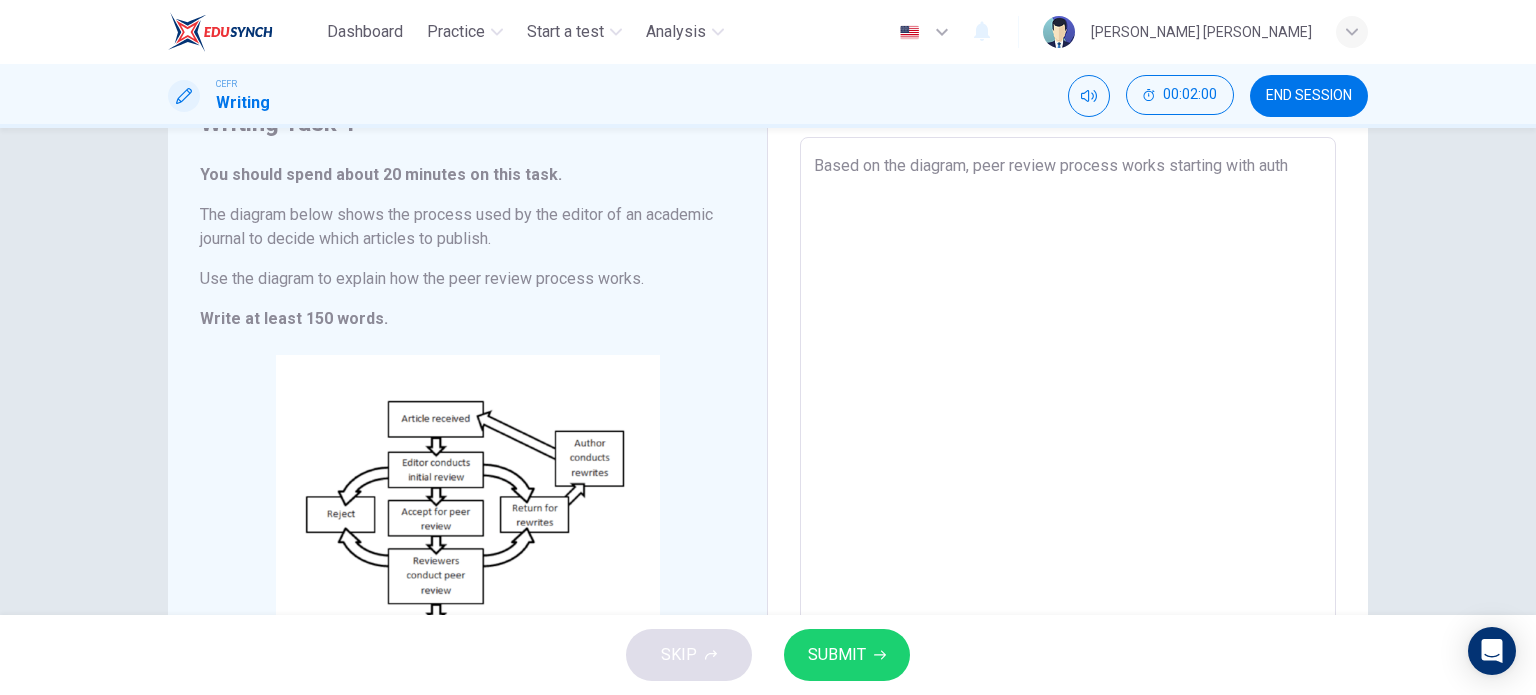 type on "x" 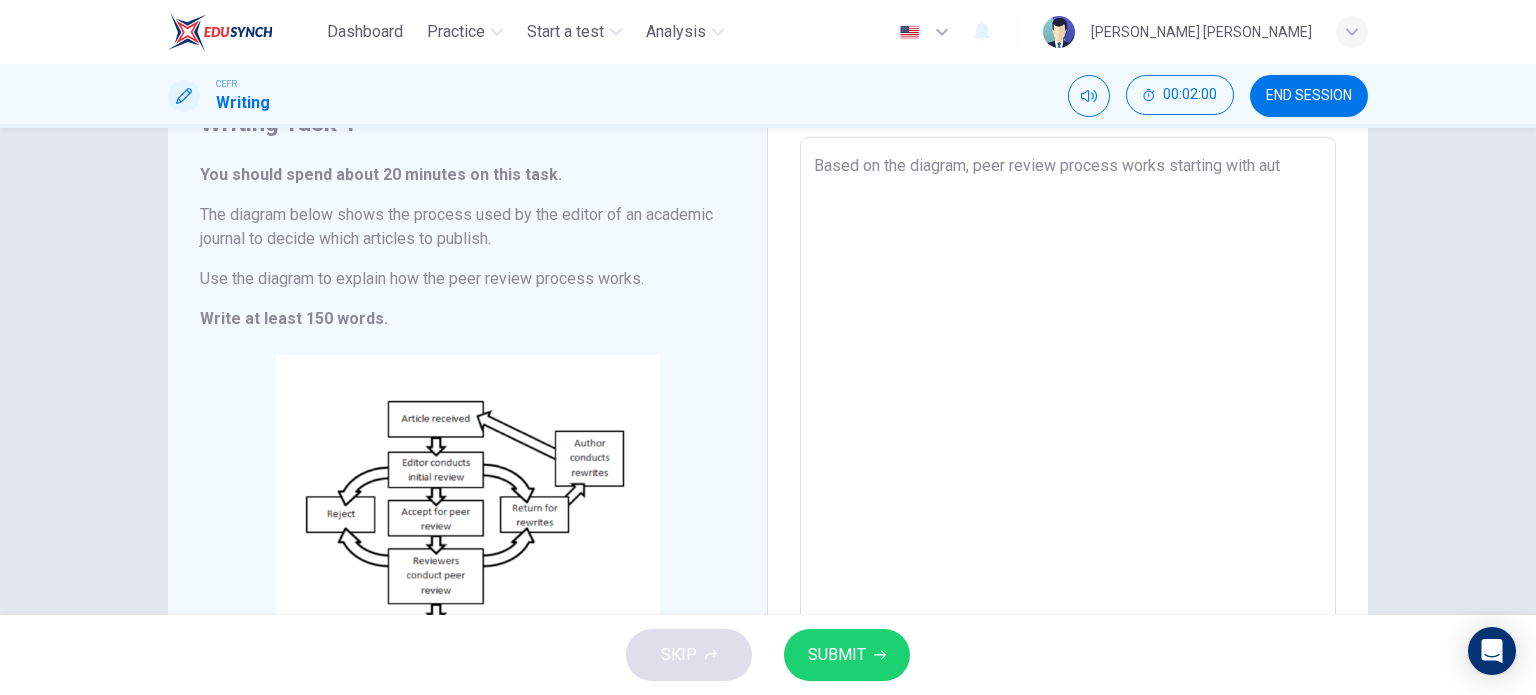 type on "x" 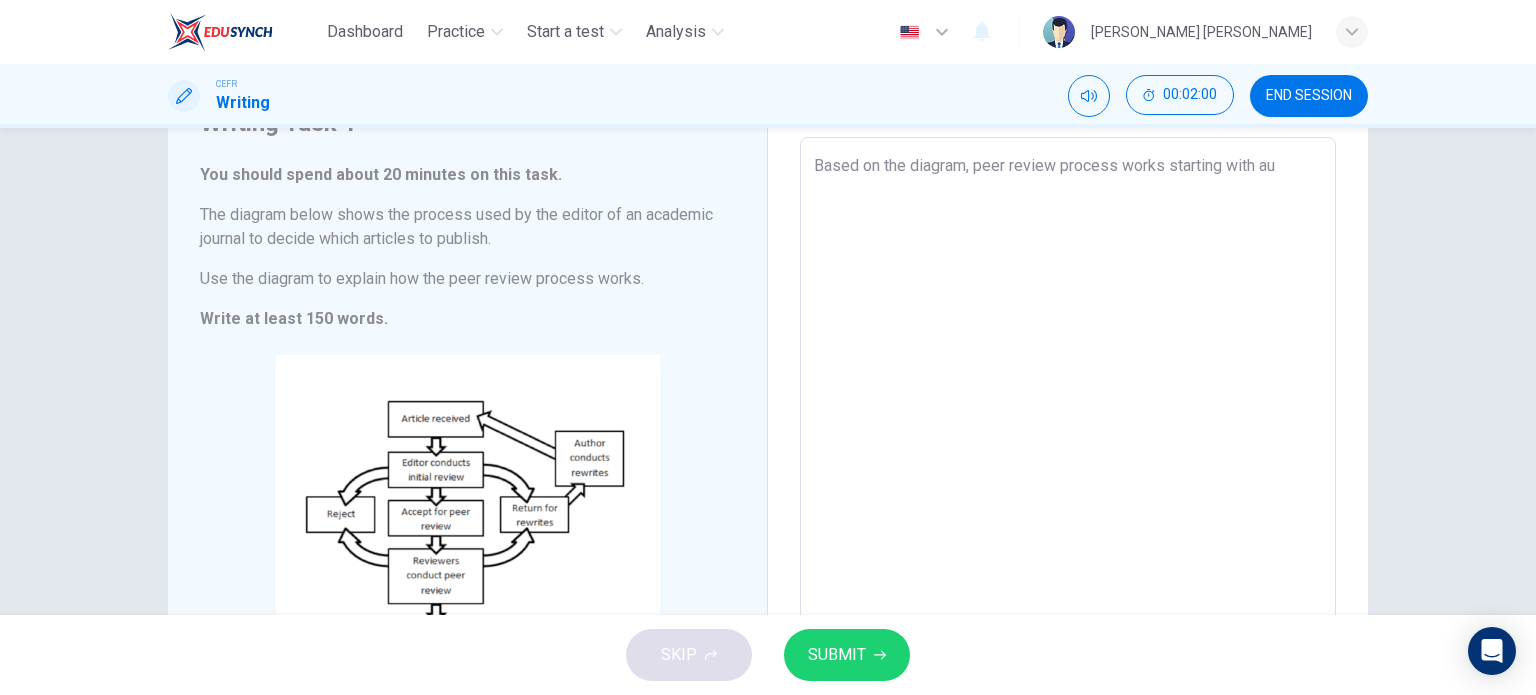 type on "Based on the diagram, peer review process works starting with a" 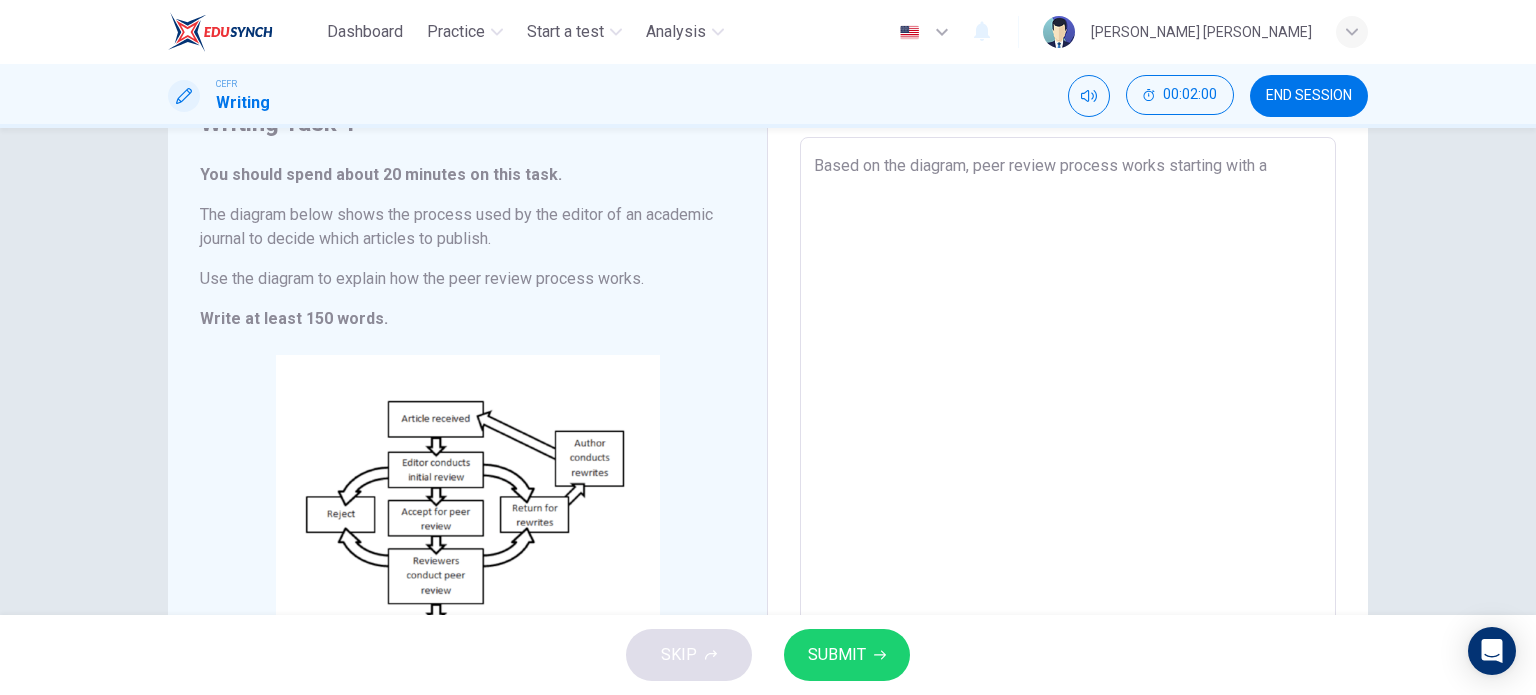 type on "x" 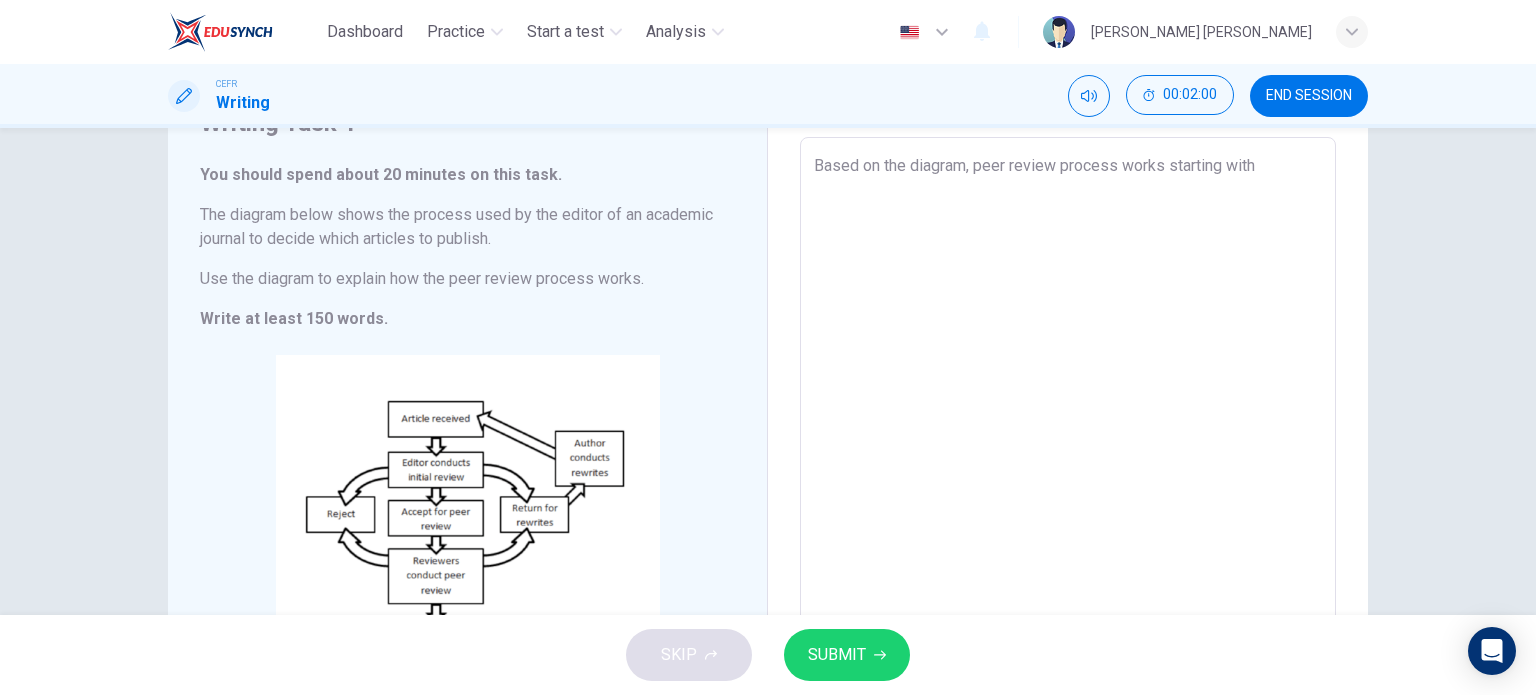 type on "x" 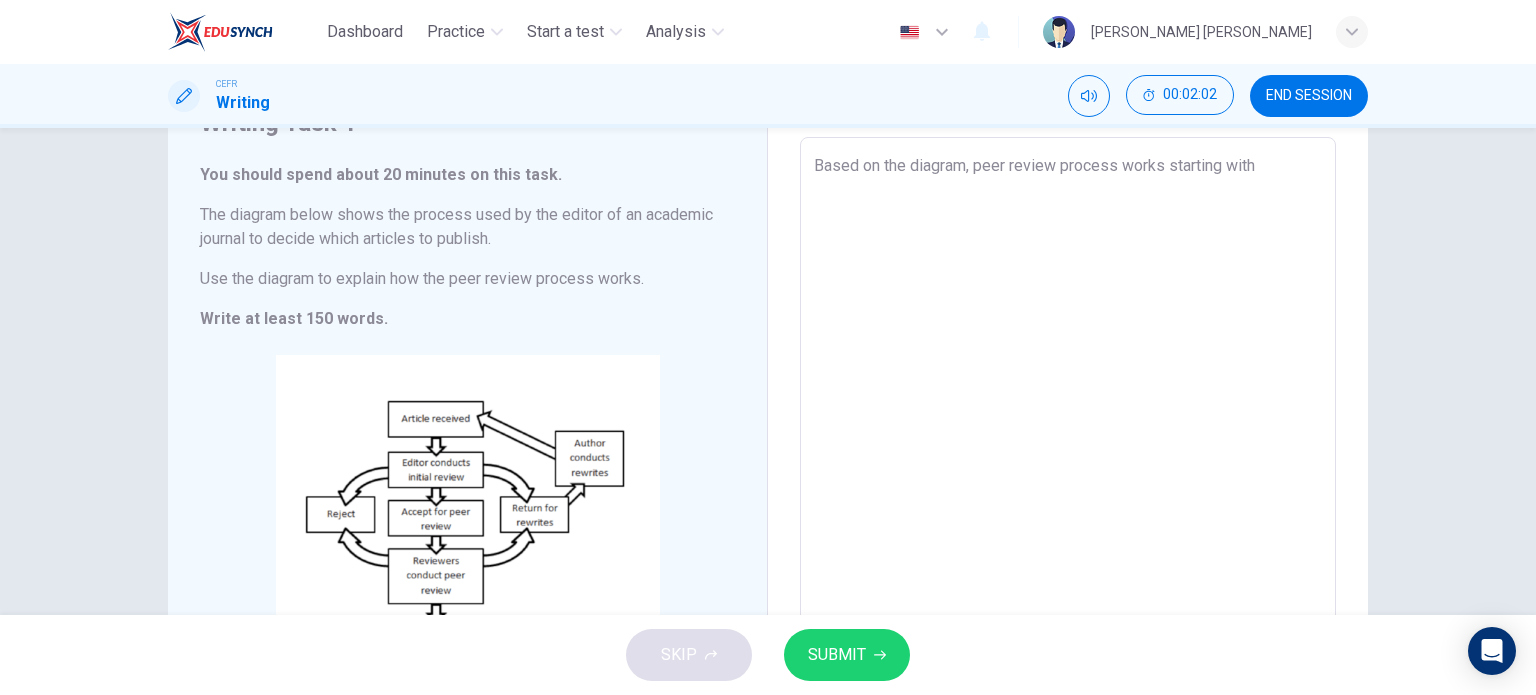 type on "Based on the diagram, peer review process works starting with t" 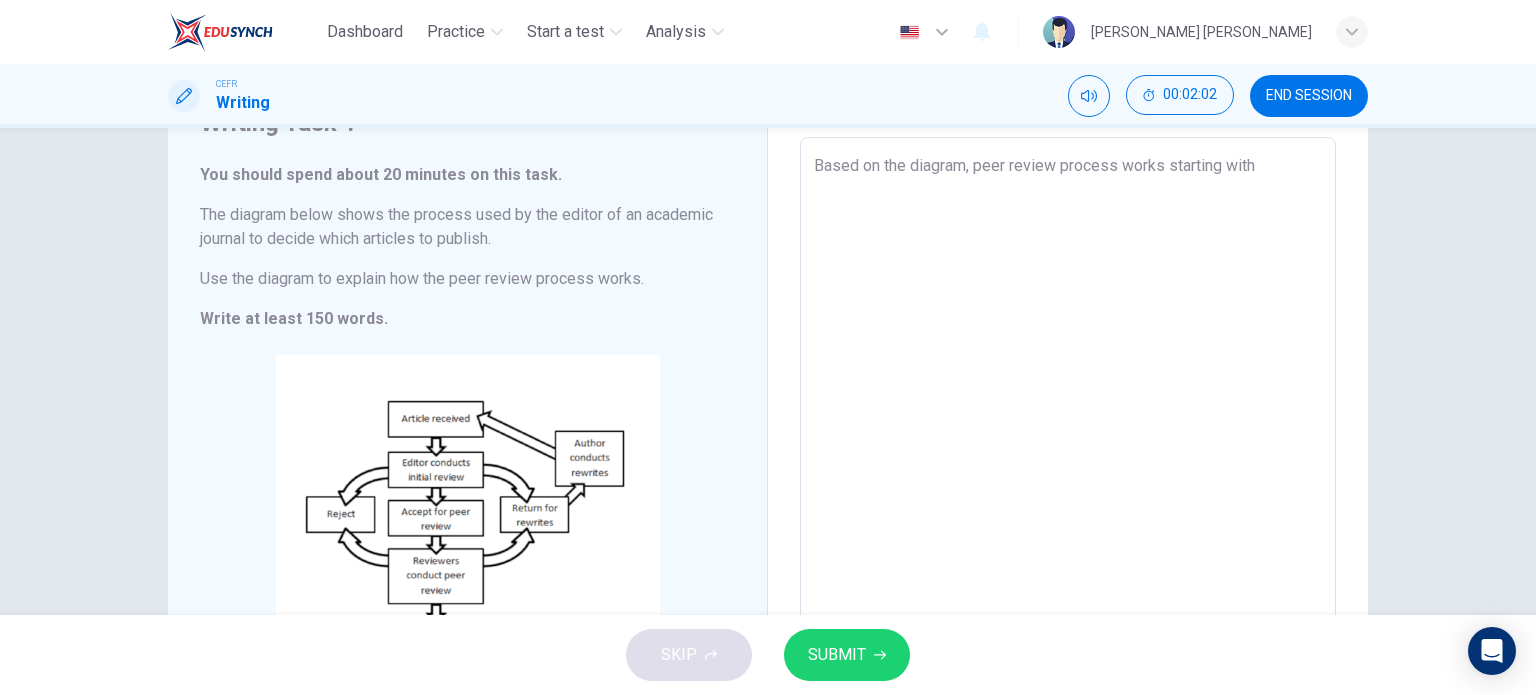 type on "x" 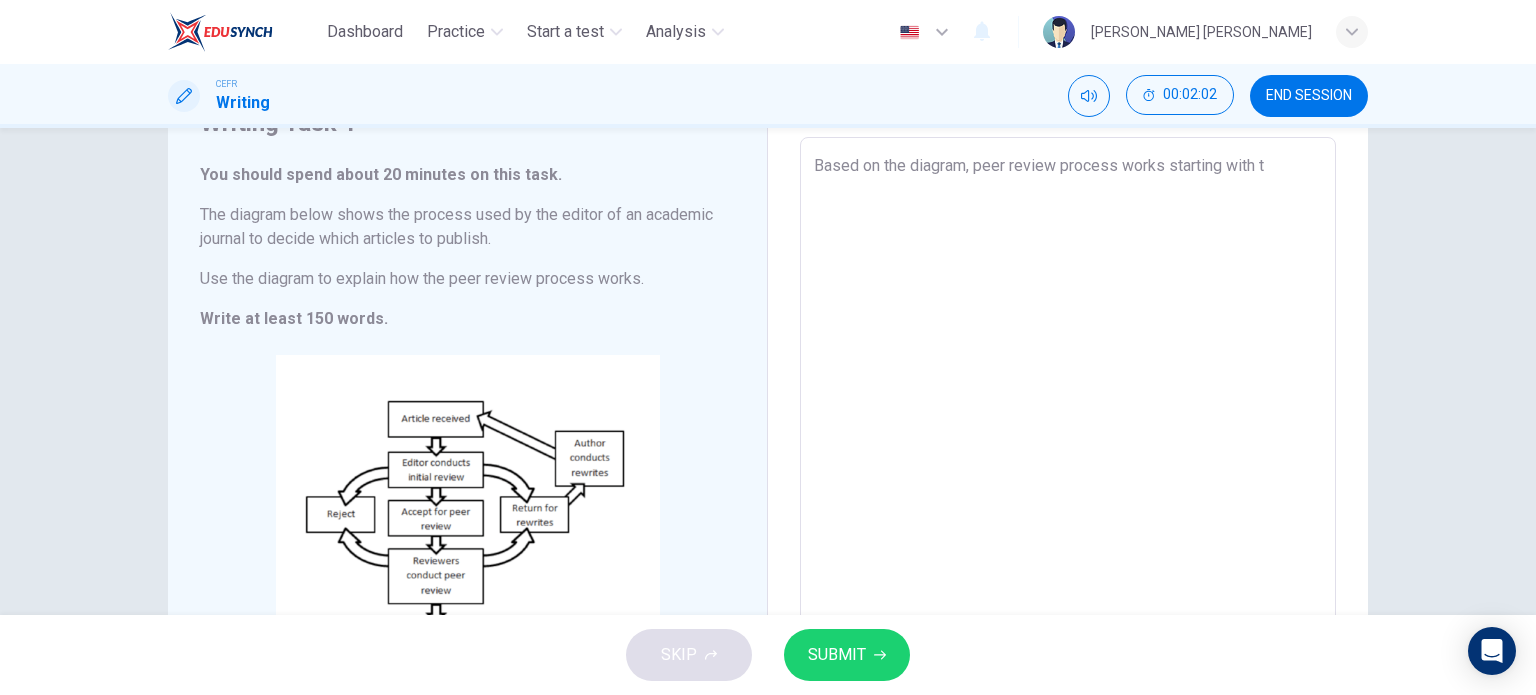 type on "Based on the diagram, peer review process works starting with te" 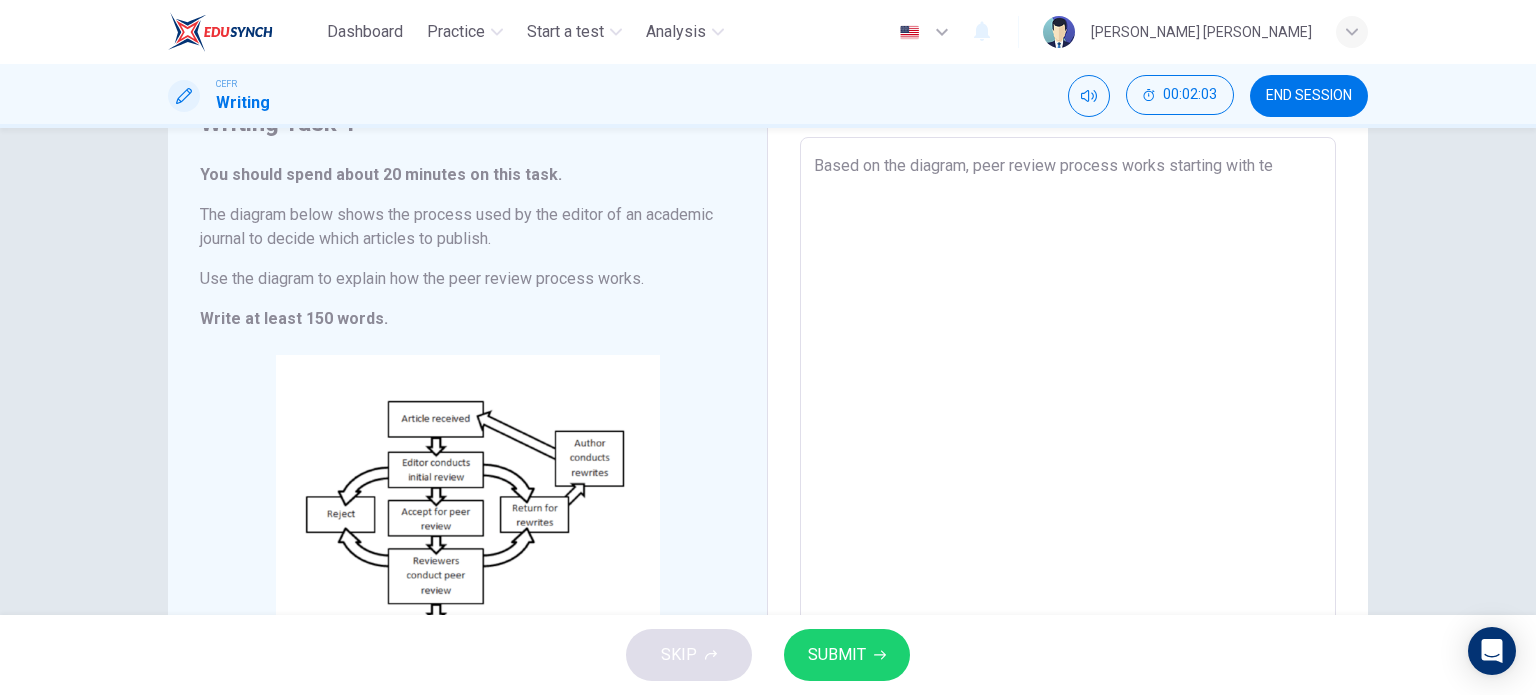 type 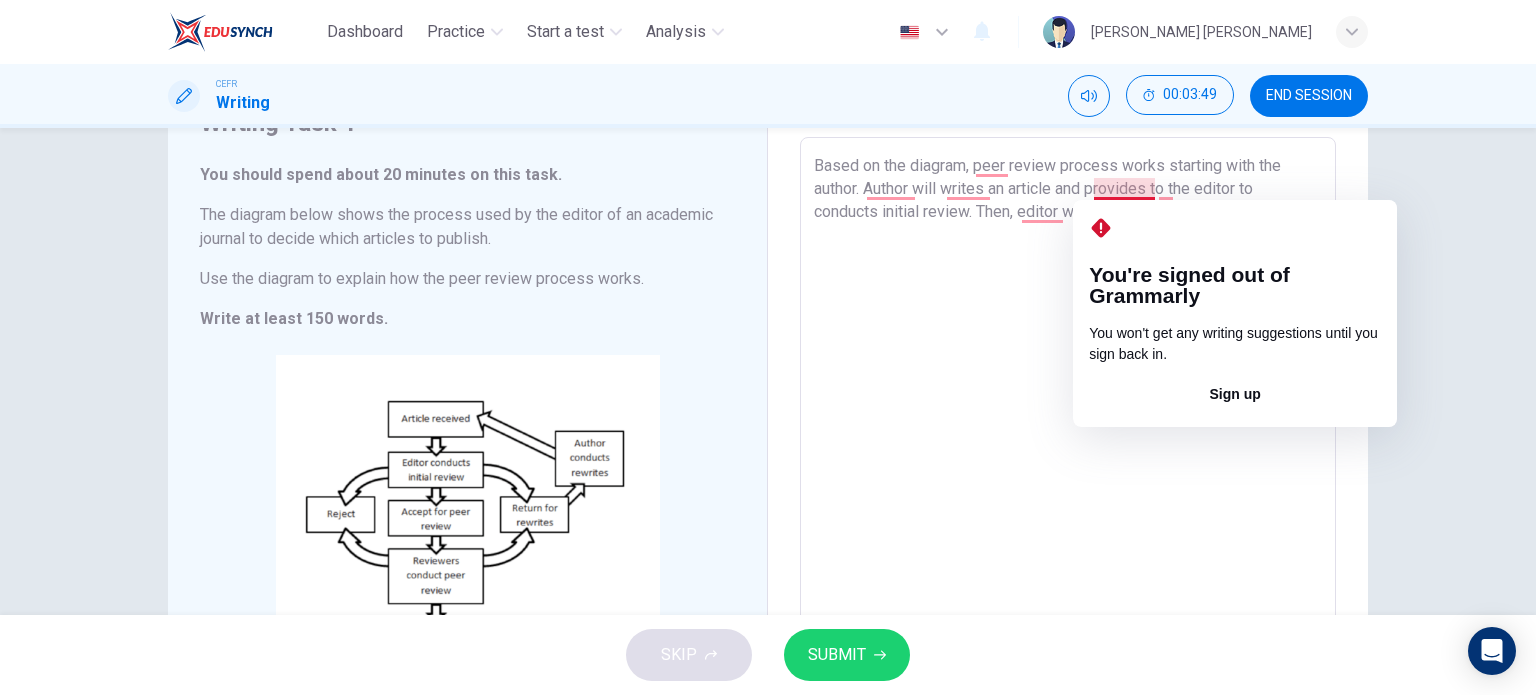 click on "Based on the diagram, peer review process works starting with the author. Author will writes an article and provides to the editor to conducts initial review. Then, editor will likely be the one who accepts" at bounding box center (1068, 421) 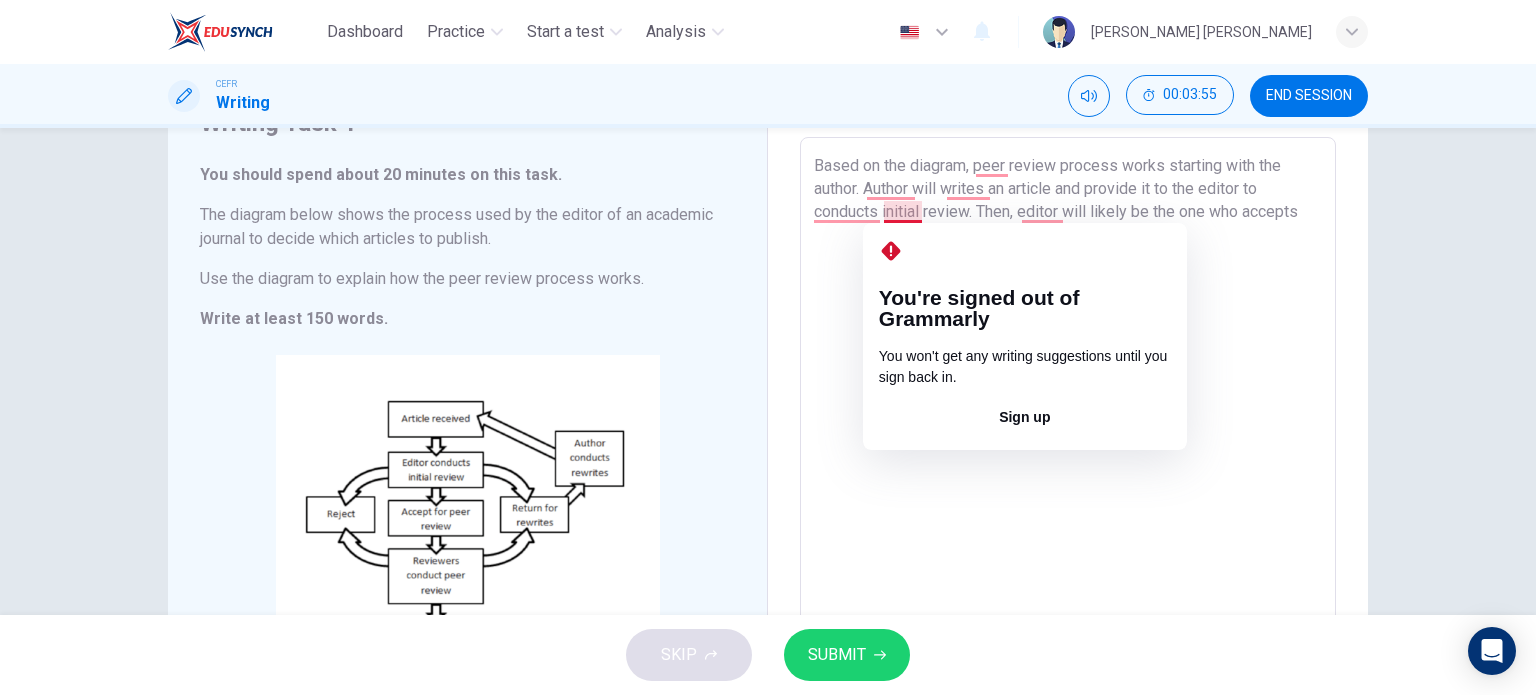 click on "Based on the diagram, peer review process works starting with the author. Author will writes an article and provide it to the editor to conducts initial review. Then, editor will likely be the one who accepts" at bounding box center [1068, 421] 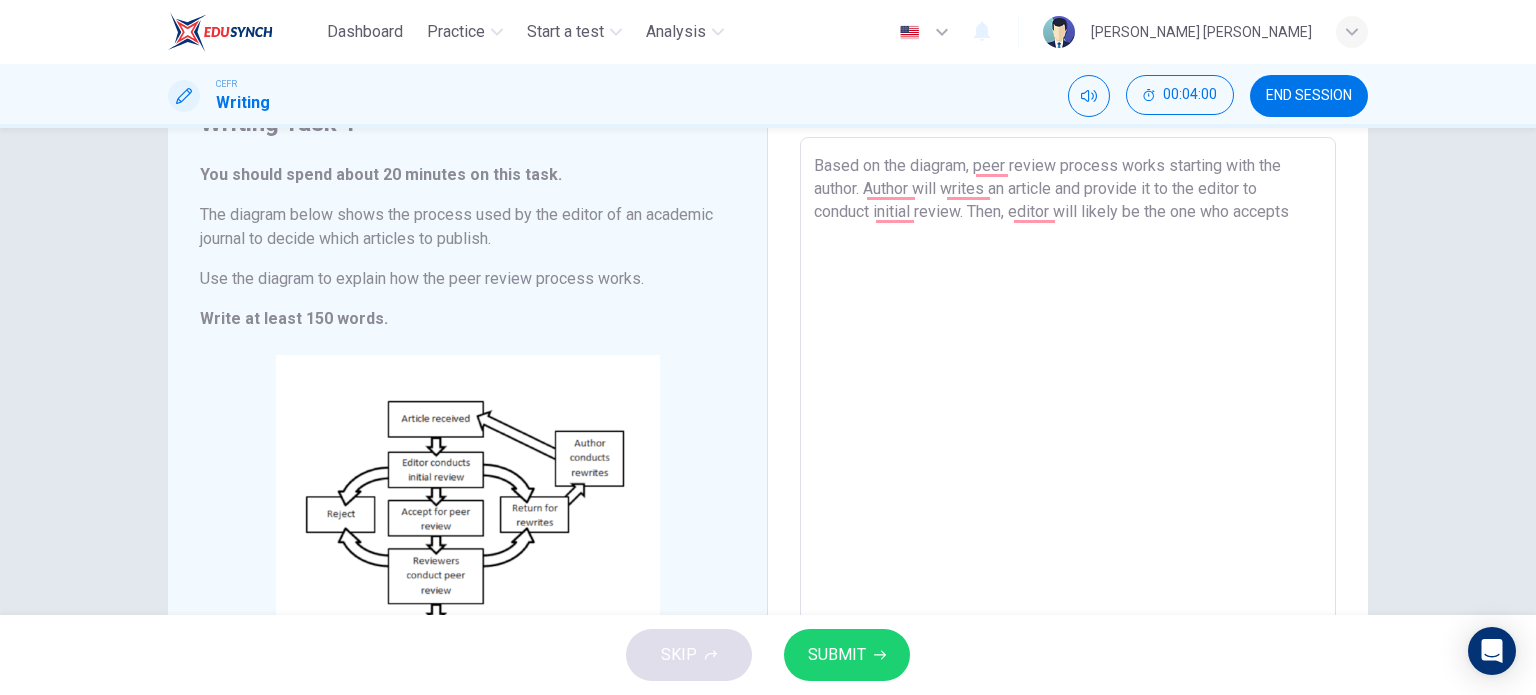 click on "Based on the diagram, peer review process works starting with the author. Author will writes an article and provide it to the editor to conduct initial review. Then, editor will likely be the one who accepts" at bounding box center [1068, 421] 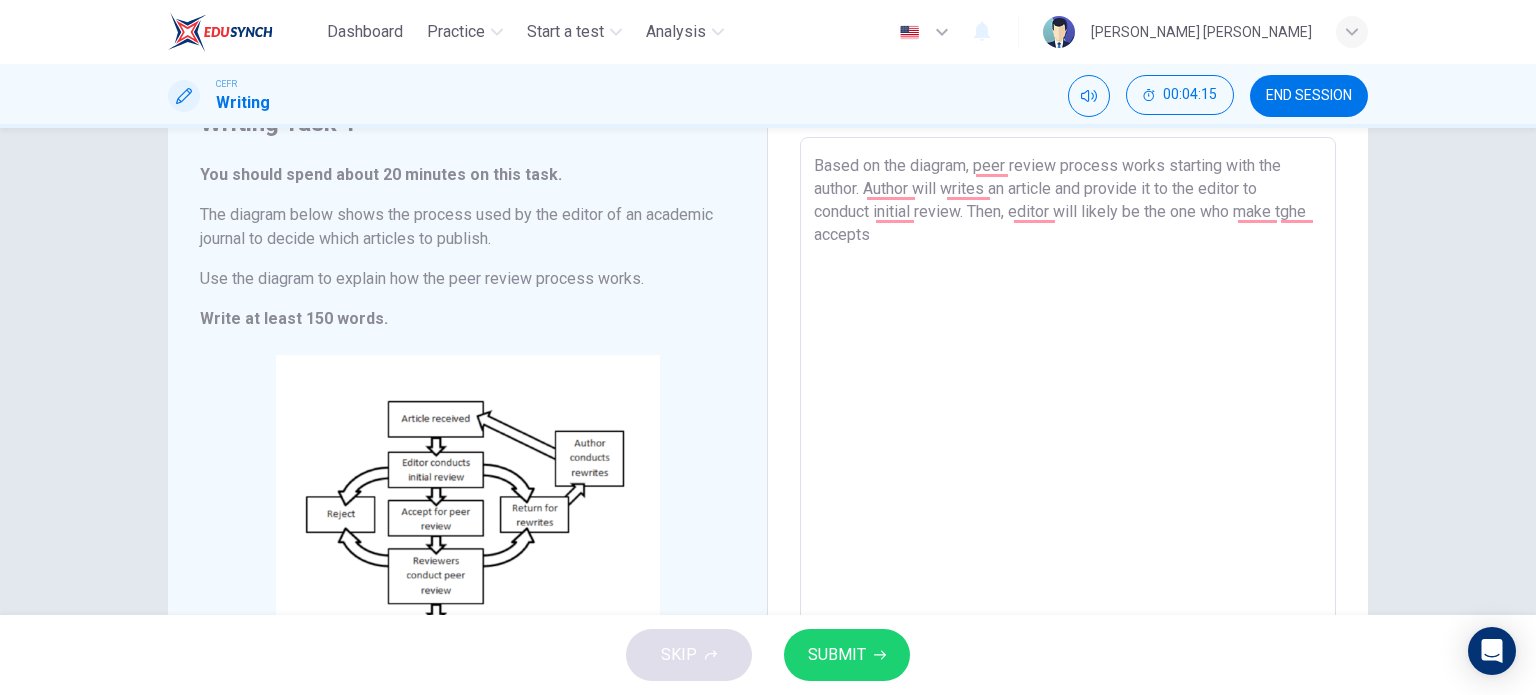 click on "Based on the diagram, peer review process works starting with the author. Author will writes an article and provide it to the editor to conduct initial review. Then, editor will likely be the one who make tghe
accepts" at bounding box center [1068, 421] 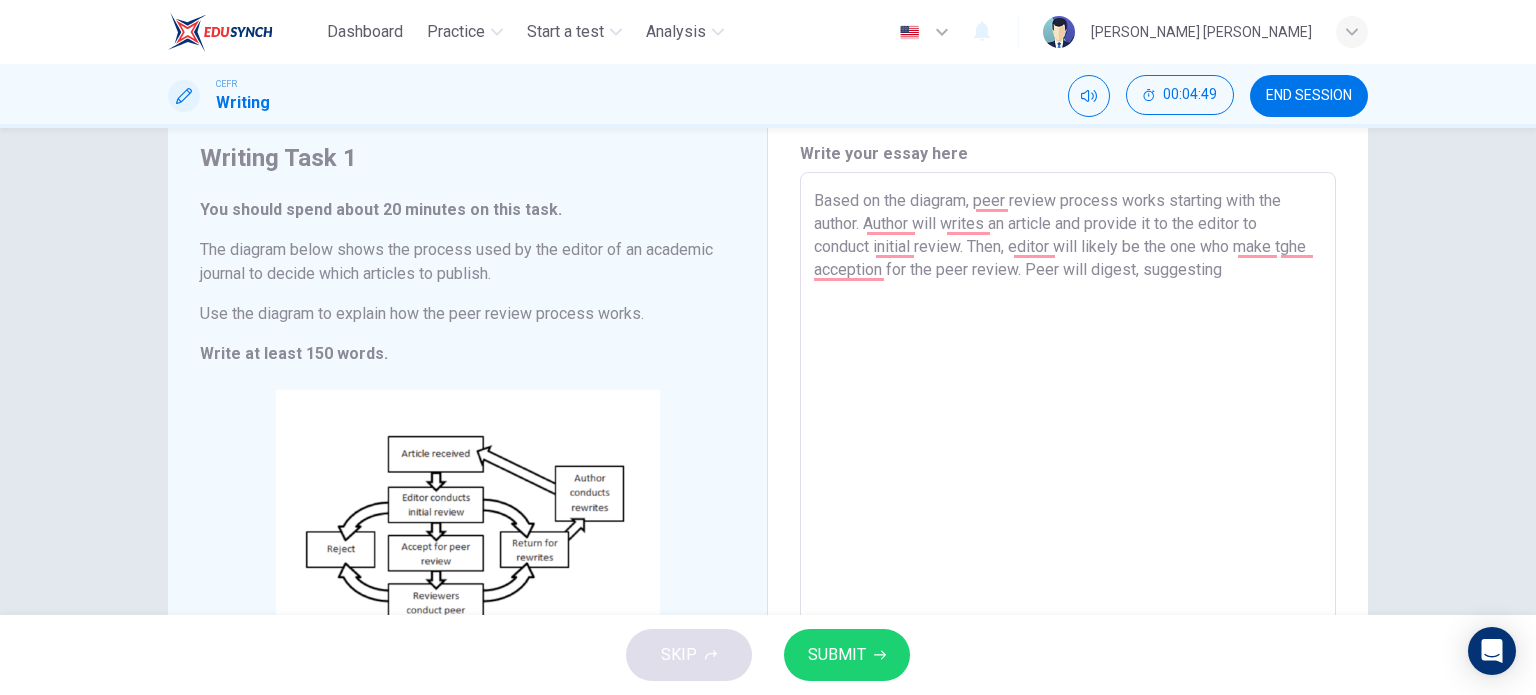 scroll, scrollTop: 100, scrollLeft: 0, axis: vertical 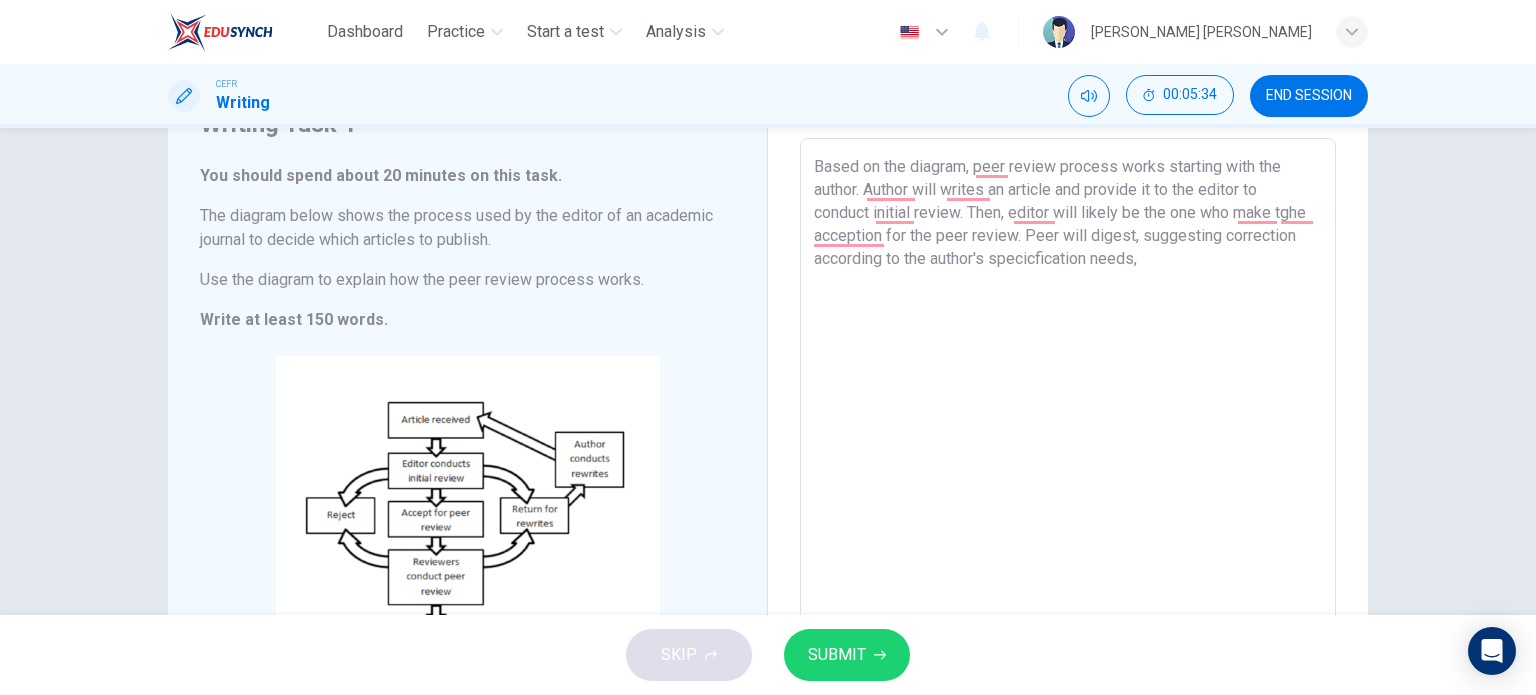 click on "Based on the diagram, peer review process works starting with the author. Author will writes an article and provide it to the editor to conduct initial review. Then, editor will likely be the one who make tghe
acception for the peer review. Peer will digest, suggesting correction according to the author's specicfication needs," at bounding box center (1068, 422) 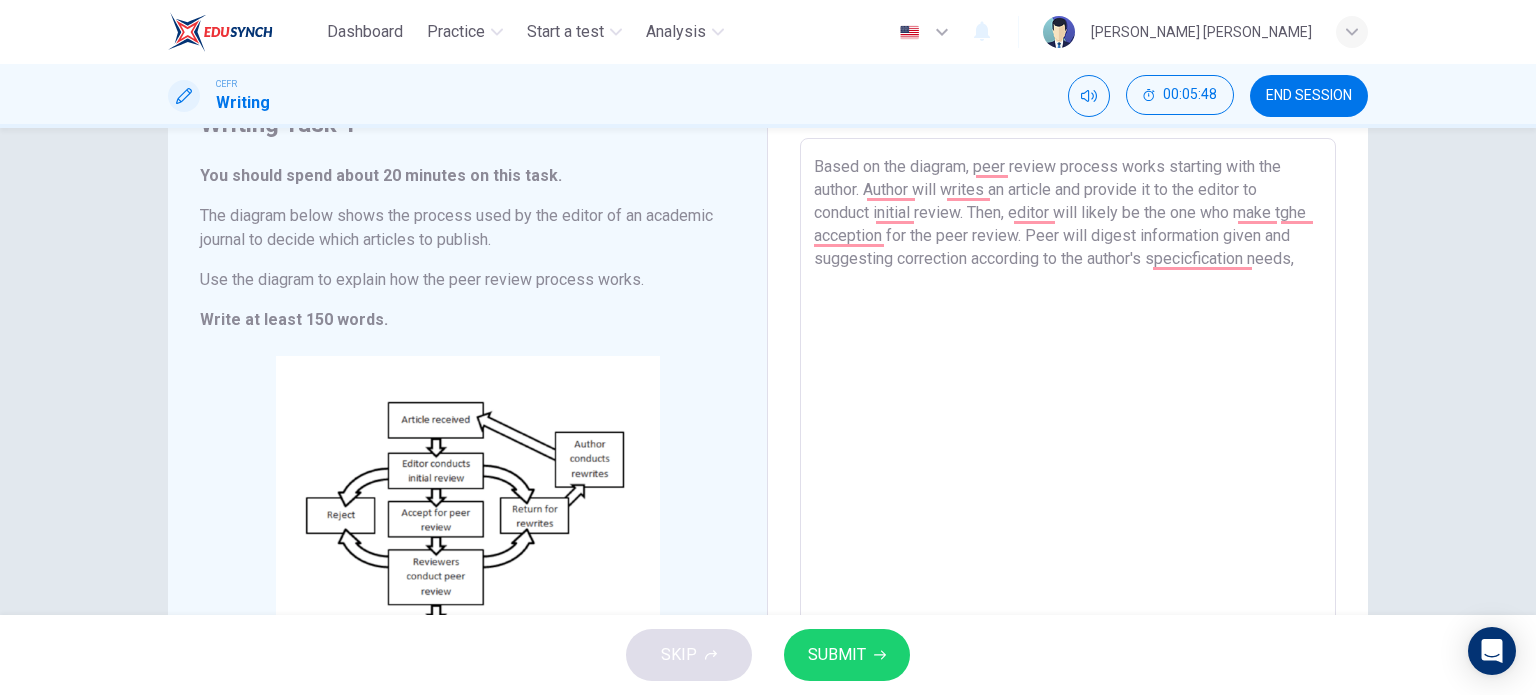 click on "Based on the diagram, peer review process works starting with the author. Author will writes an article and provide it to the editor to conduct initial review. Then, editor will likely be the one who make tghe
acception for the peer review. Peer will digest information given and suggesting correction according to the author's specicfication needs," at bounding box center [1068, 422] 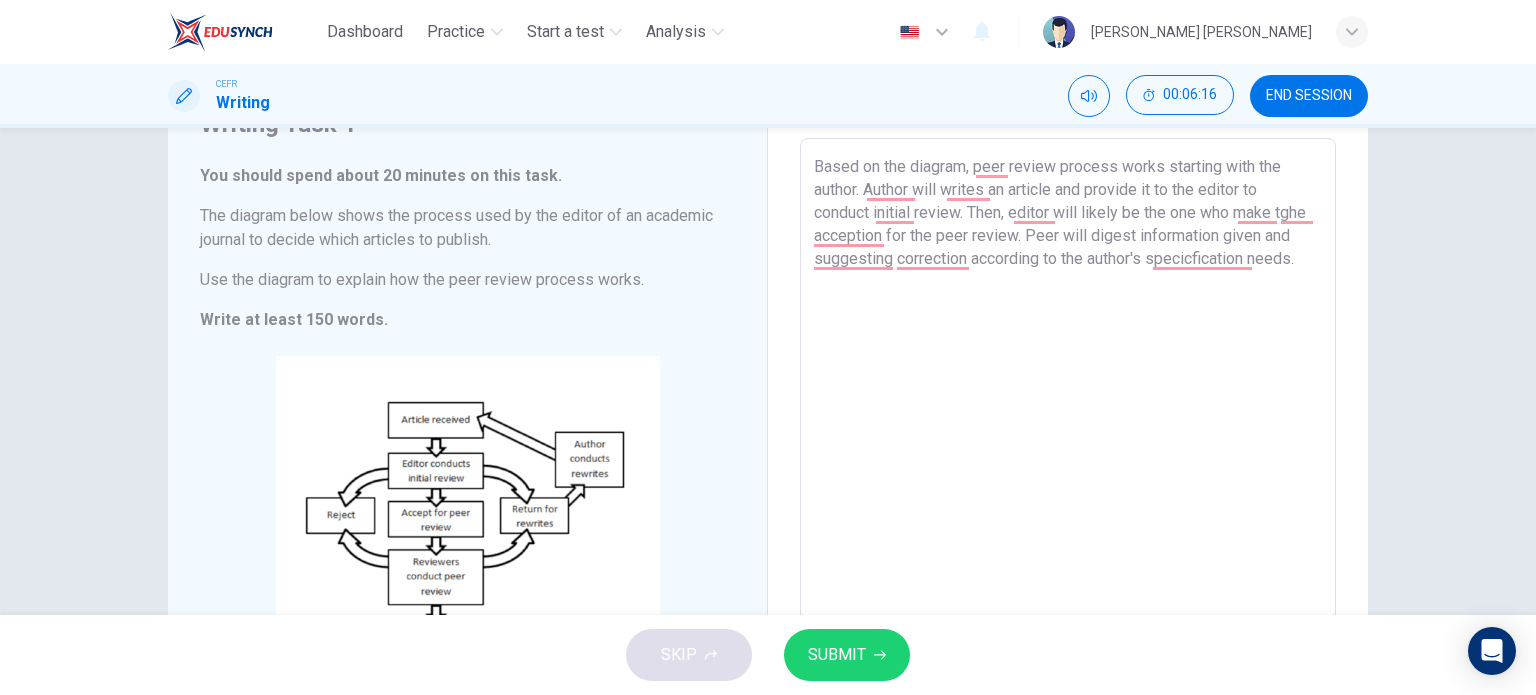 click on "Based on the diagram, peer review process works starting with the author. Author will writes an article and provide it to the editor to conduct initial review. Then, editor will likely be the one who make tghe
acception for the peer review. Peer will digest information given and suggesting correction according to the author's specicfication needs." at bounding box center (1068, 422) 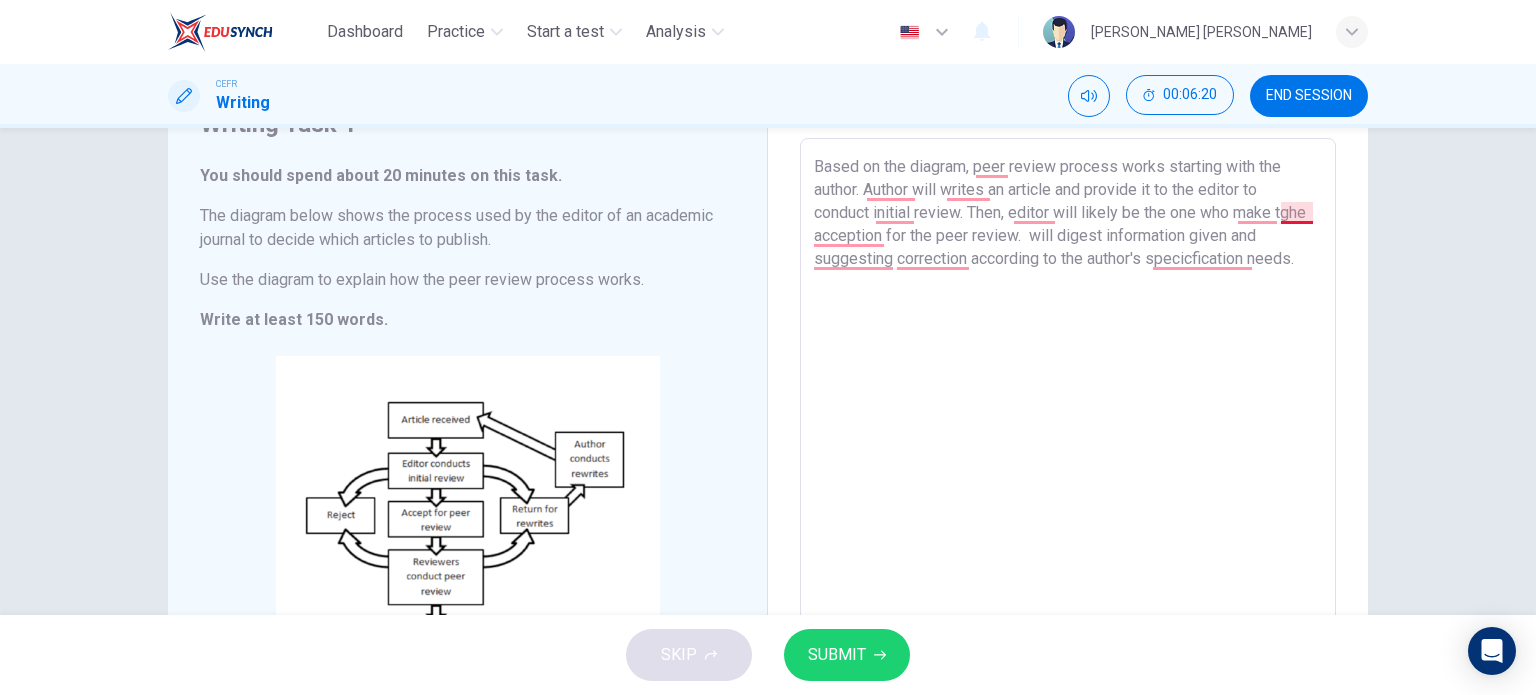 click on "Based on the diagram, peer review process works starting with the author. Author will writes an article and provide it to the editor to conduct initial review. Then, editor will likely be the one who make tghe
acception for the peer review.  will digest information given and suggesting correction according to the author's specicfication needs." at bounding box center (1068, 422) 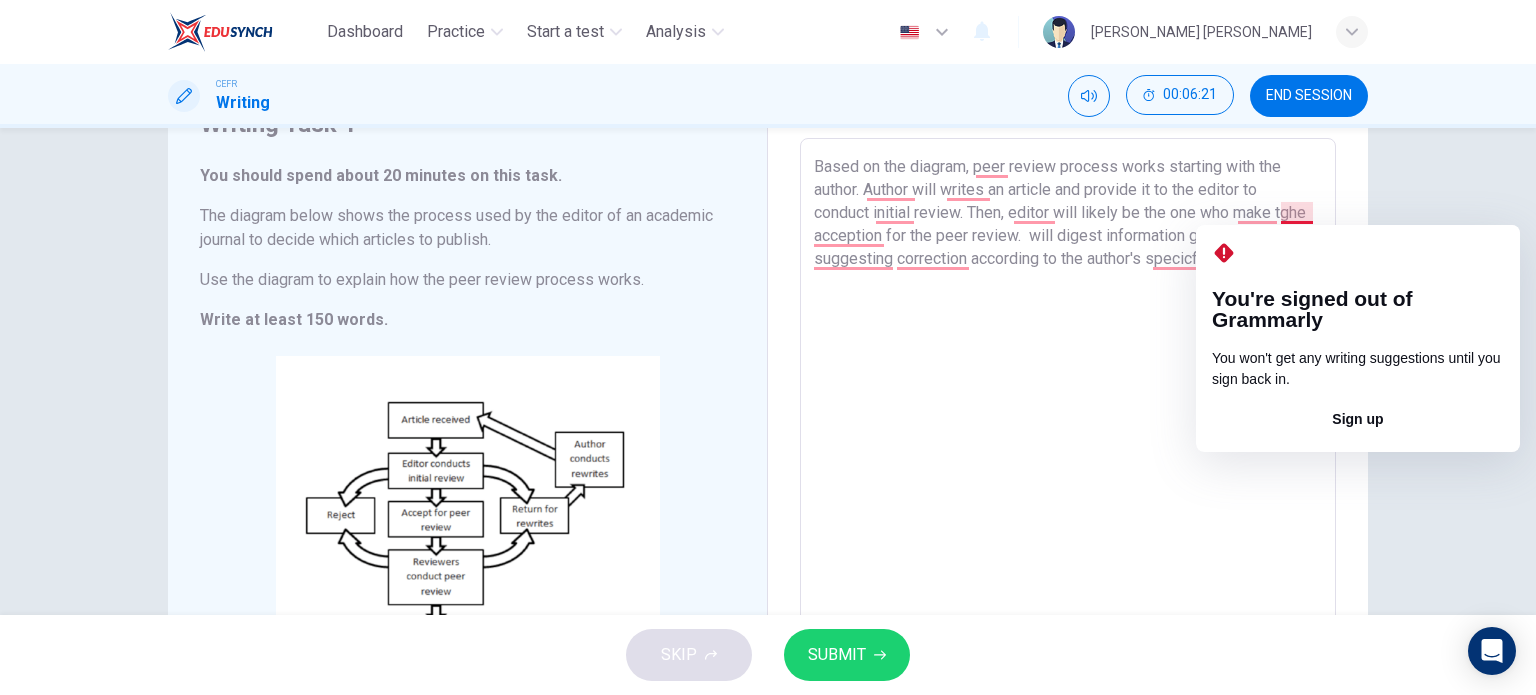 click on "Based on the diagram, peer review process works starting with the author. Author will writes an article and provide it to the editor to conduct initial review. Then, editor will likely be the one who make tghe
acception for the peer review.  will digest information given and suggesting correction according to the author's specicfication needs." at bounding box center [1068, 422] 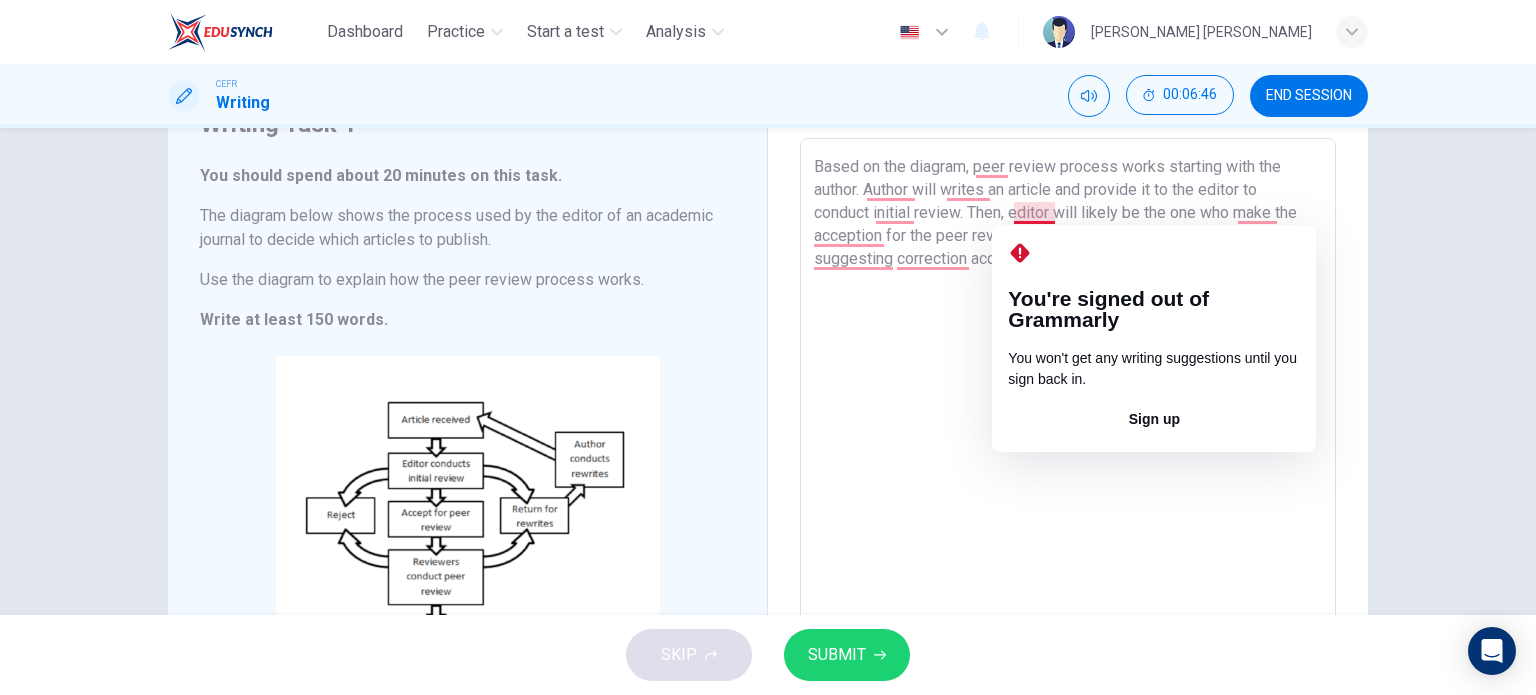 click on "Based on the diagram, peer review process works starting with the author. Author will writes an article and provide it to the editor to conduct initial review. Then, editor will likely be the one who make the
acception for the peer review.  will digest information given and suggesting correction according to the author's specicfication needs." at bounding box center [1068, 422] 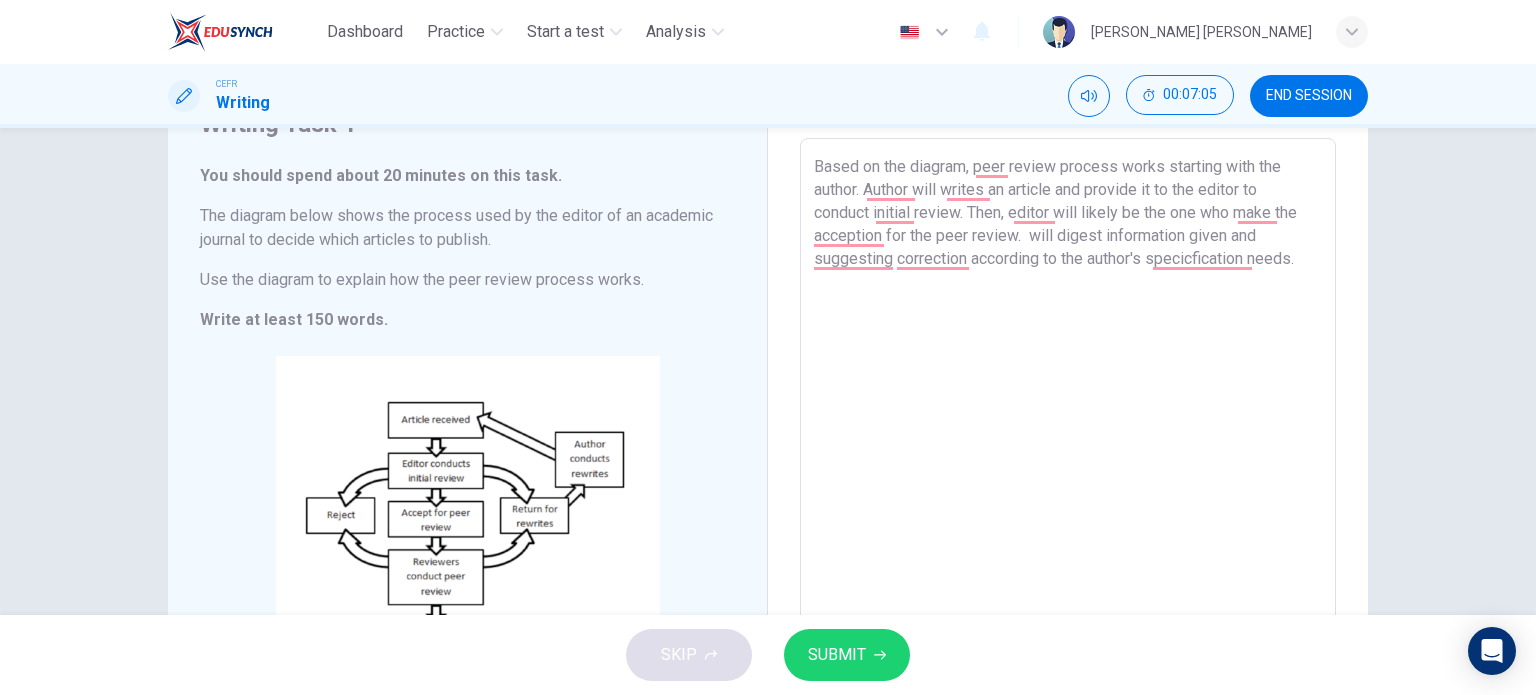 click on "Based on the diagram, peer review process works starting with the author. Author will writes an article and provide it to the editor to conduct initial review. Then, editor will likely be the one who make the
acception for the peer review.  will digest information given and suggesting correction according to the author's specicfication needs." at bounding box center (1068, 422) 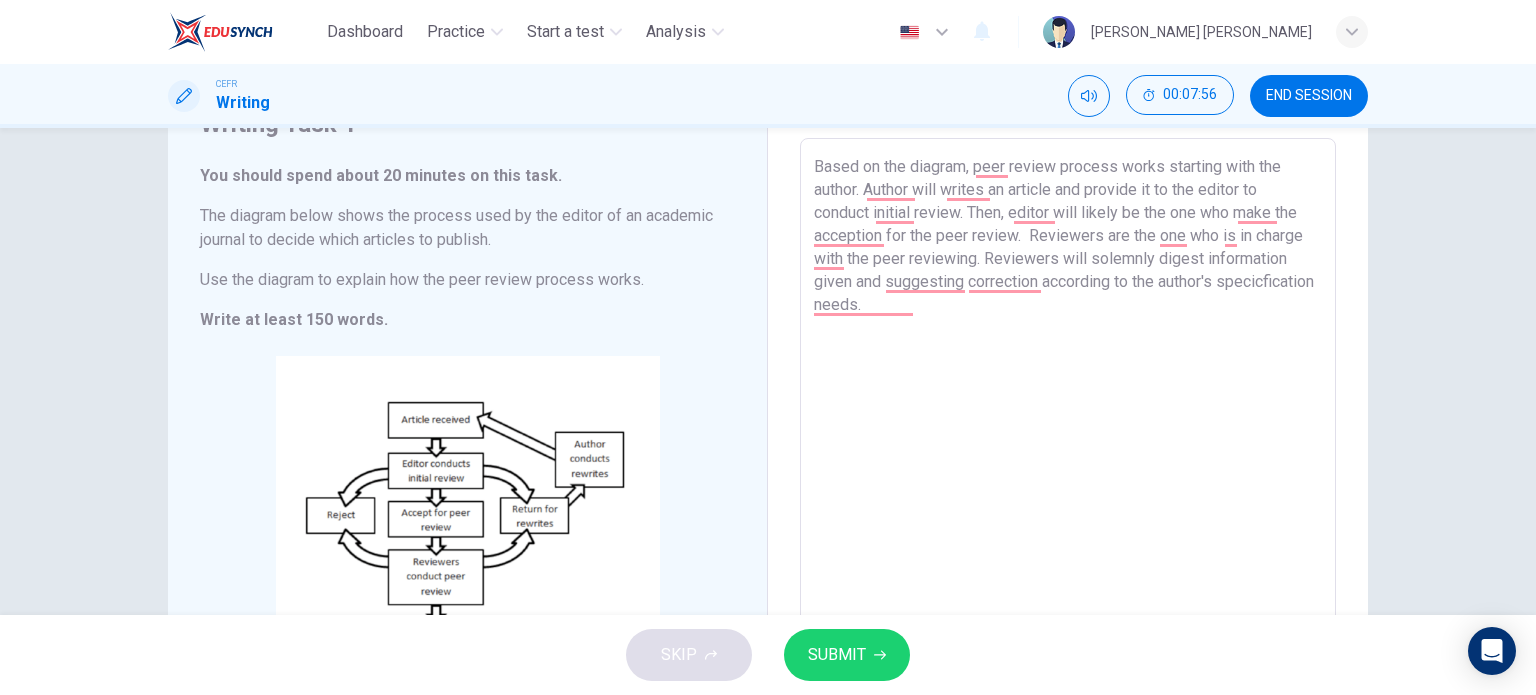 click on "Based on the diagram, peer review process works starting with the author. Author will writes an article and provide it to the editor to conduct initial review. Then, editor will likely be the one who make the
acception for the peer review.  Reviewers are the one who is in charge with the peer reviewing. Reviewers will solemnly digest information given and suggesting correction according to the author's specicfication needs." at bounding box center (1068, 422) 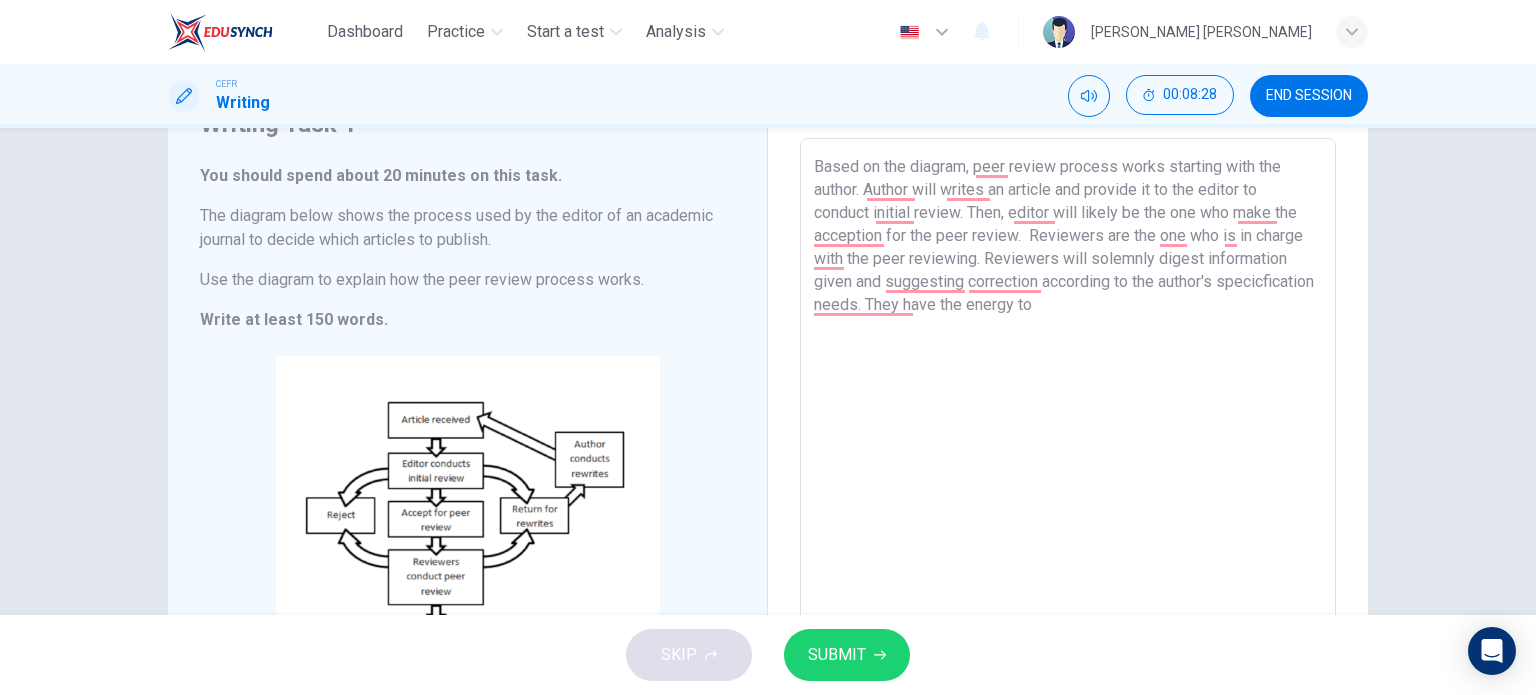 click on "Based on the diagram, peer review process works starting with the author. Author will writes an article and provide it to the editor to conduct initial review. Then, editor will likely be the one who make the
acception for the peer review.  Reviewers are the one who is in charge with the peer reviewing. Reviewers will solemnly digest information given and suggesting correction according to the author's specicfication needs. They have the energy to" at bounding box center (1068, 422) 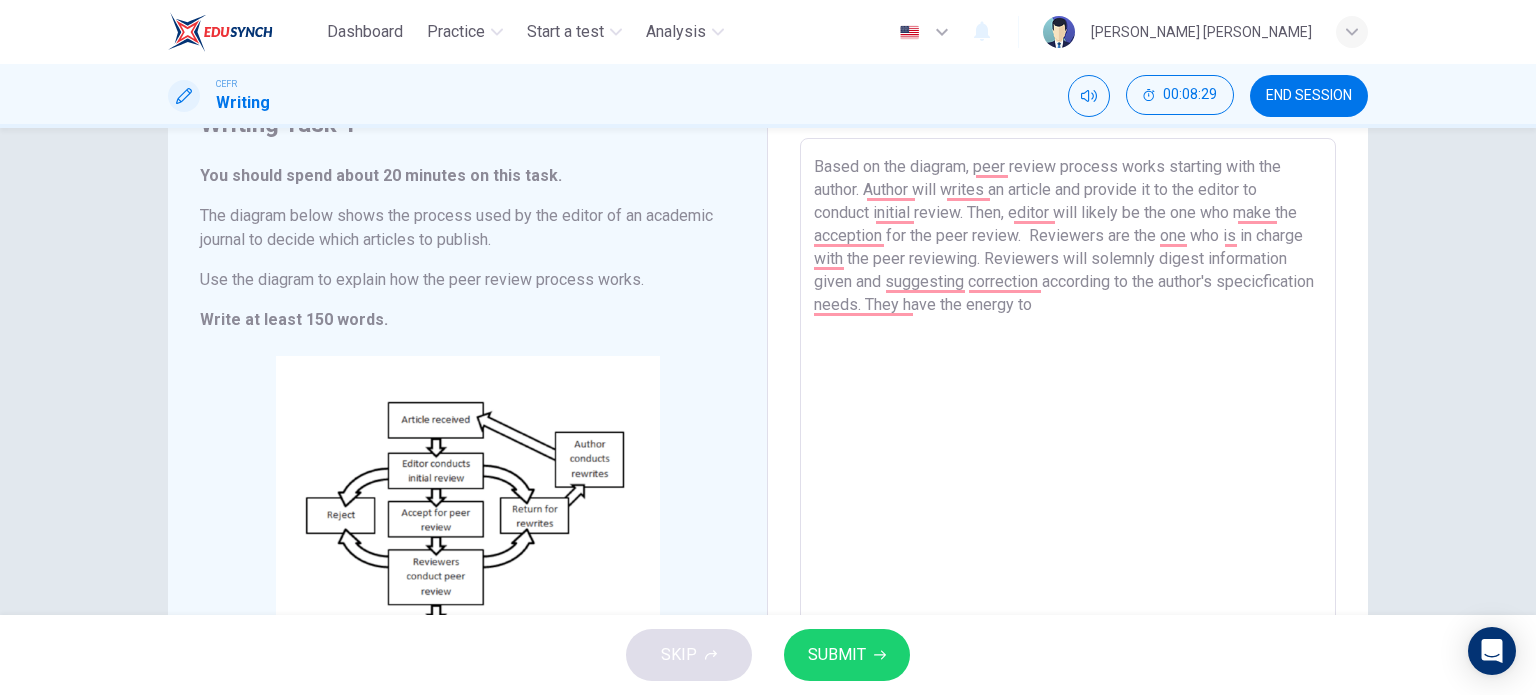 click on "Based on the diagram, peer review process works starting with the author. Author will writes an article and provide it to the editor to conduct initial review. Then, editor will likely be the one who make the
acception for the peer review.  Reviewers are the one who is in charge with the peer reviewing. Reviewers will solemnly digest information given and suggesting correction according to the author's specicfication needs. They have the energy to" at bounding box center [1068, 422] 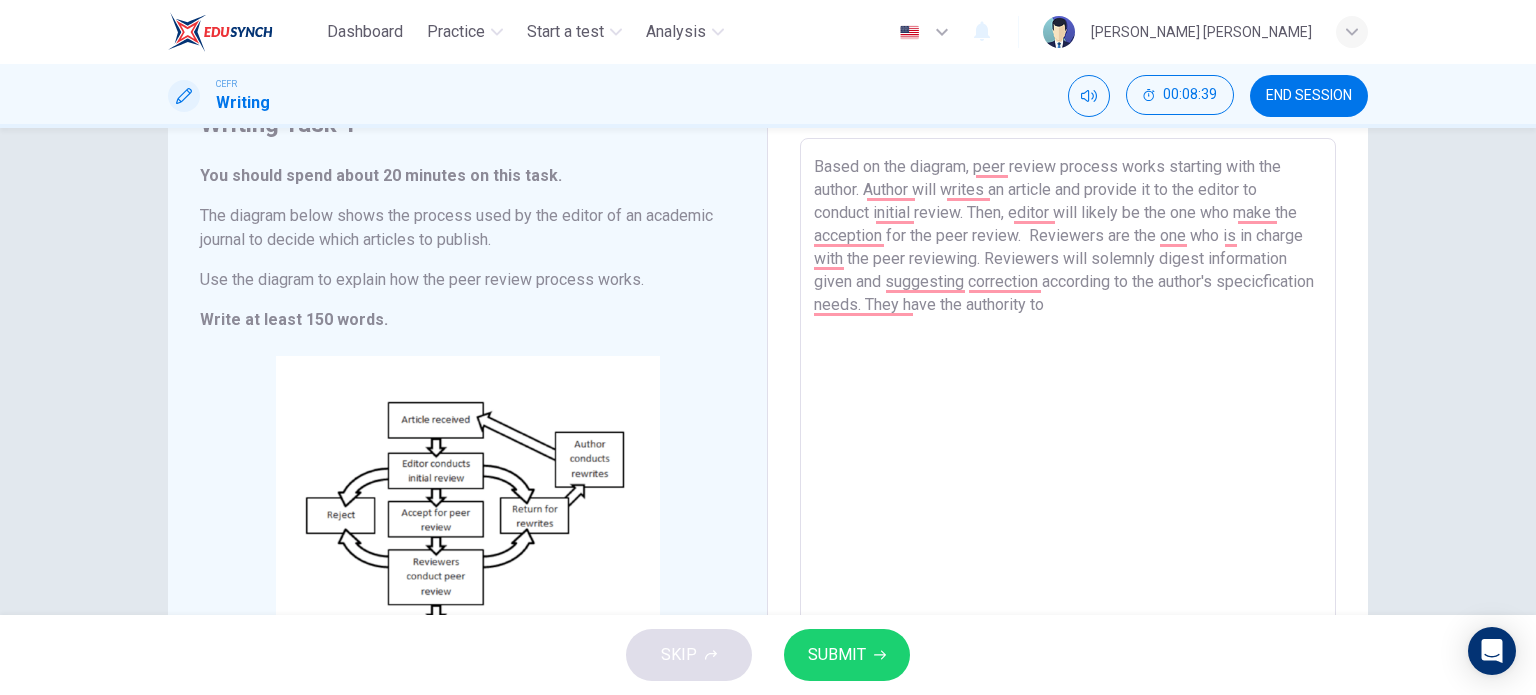 click on "Based on the diagram, peer review process works starting with the author. Author will writes an article and provide it to the editor to conduct initial review. Then, editor will likely be the one who make the
acception for the peer review.  Reviewers are the one who is in charge with the peer reviewing. Reviewers will solemnly digest information given and suggesting correction according to the author's specicfication needs. They have the authority to" at bounding box center [1068, 422] 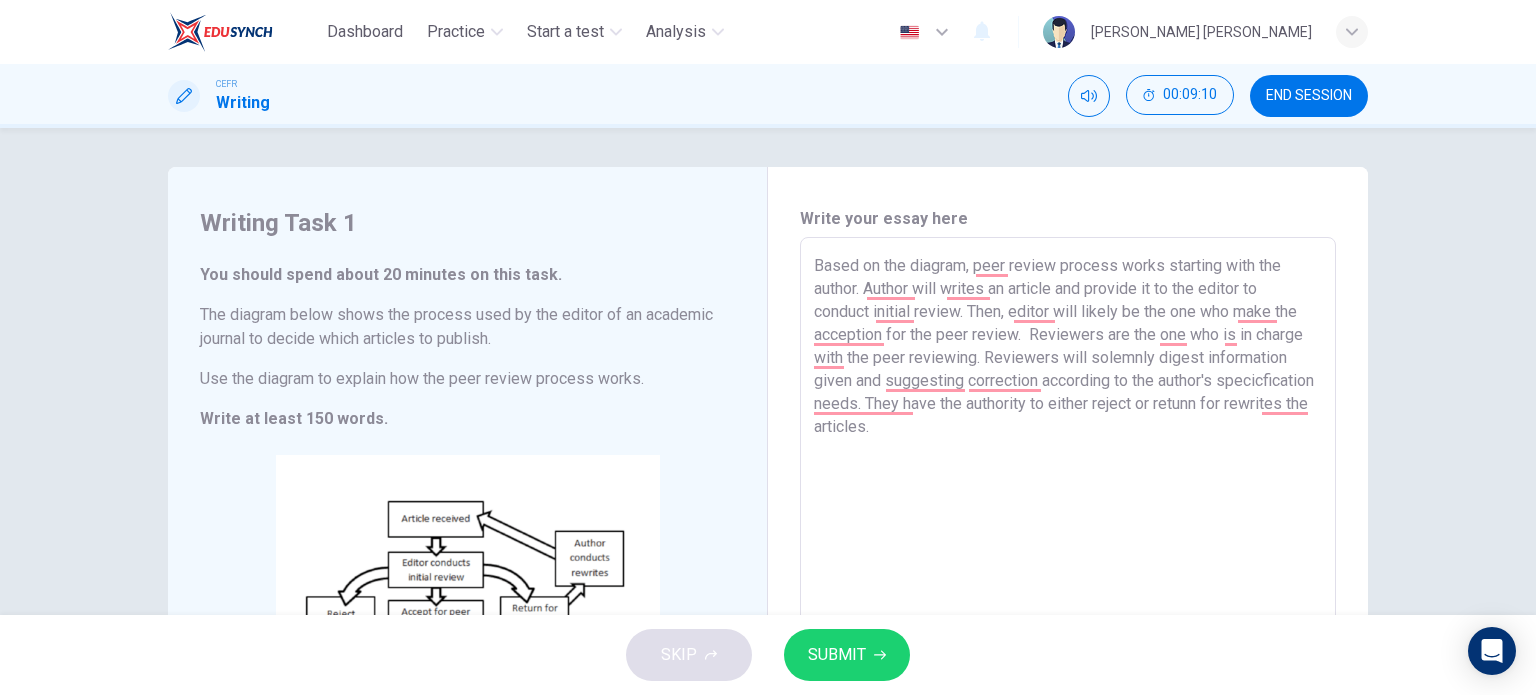 scroll, scrollTop: 101, scrollLeft: 0, axis: vertical 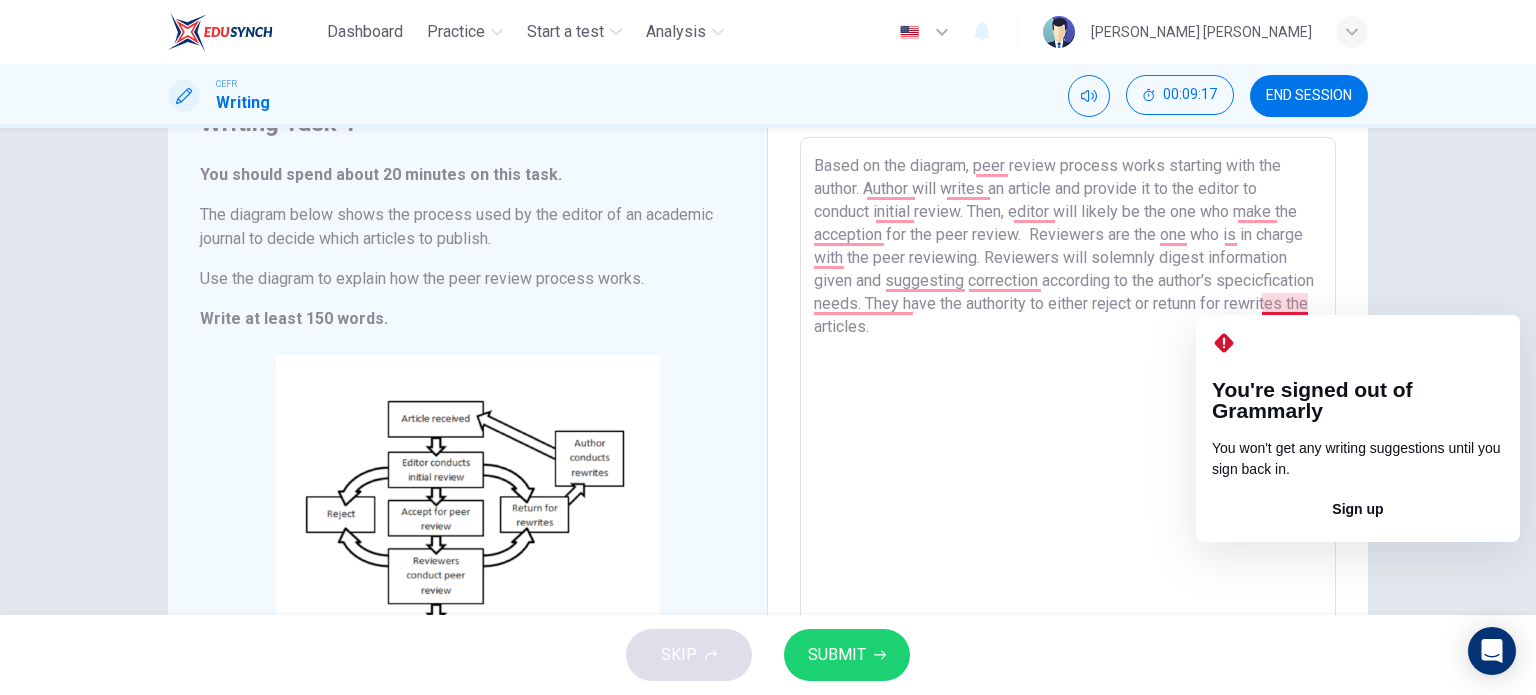 click on "Based on the diagram, peer review process works starting with the author. Author will writes an article and provide it to the editor to conduct initial review. Then, editor will likely be the one who make the
acception for the peer review.  Reviewers are the one who is in charge with the peer reviewing. Reviewers will solemnly digest information given and suggesting correction according to the author's specicfication needs. They have the authority to either reject or retunn for rewrites the articles." at bounding box center (1068, 421) 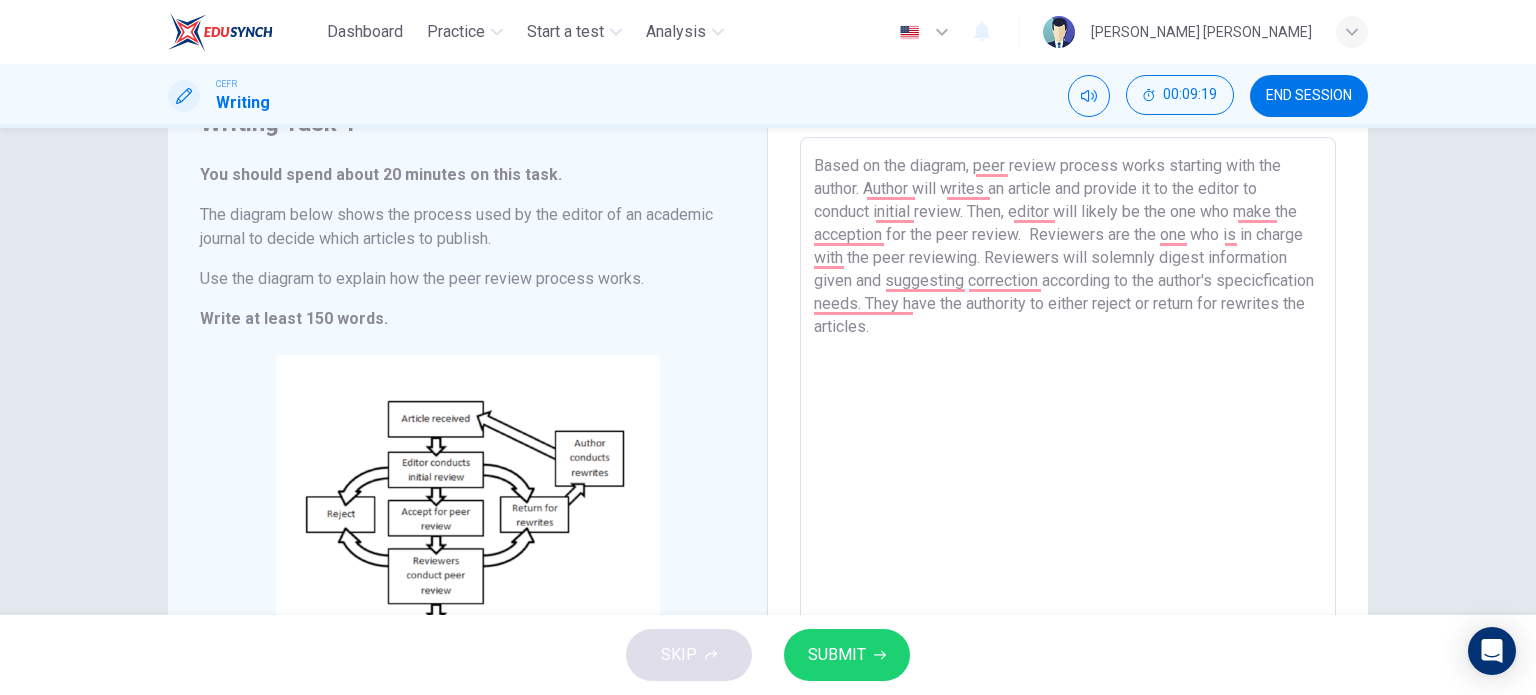 click on "Based on the diagram, peer review process works starting with the author. Author will writes an article and provide it to the editor to conduct initial review. Then, editor will likely be the one who make the
acception for the peer review.  Reviewers are the one who is in charge with the peer reviewing. Reviewers will solemnly digest information given and suggesting correction according to the author's specicfication needs. They have the authority to either reject or return for rewrites the articles." at bounding box center (1068, 421) 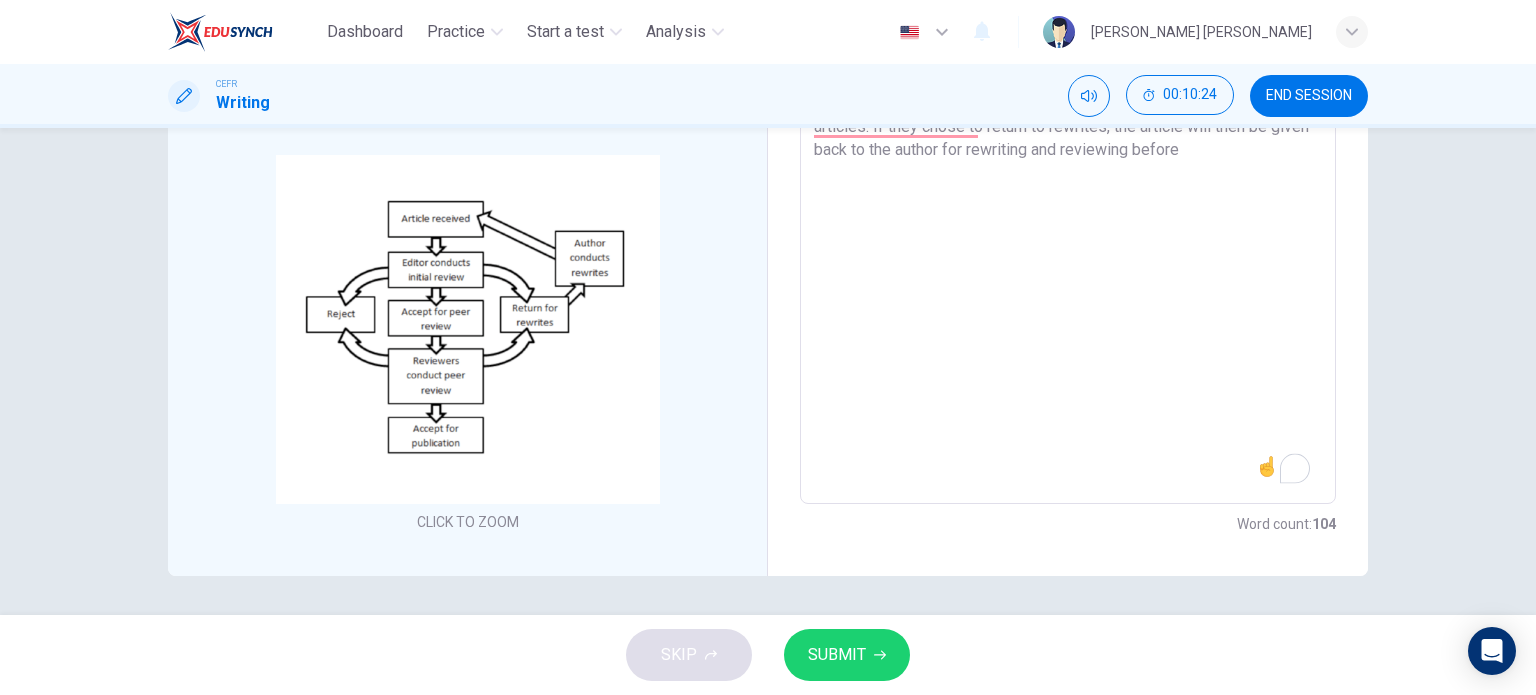 scroll, scrollTop: 201, scrollLeft: 0, axis: vertical 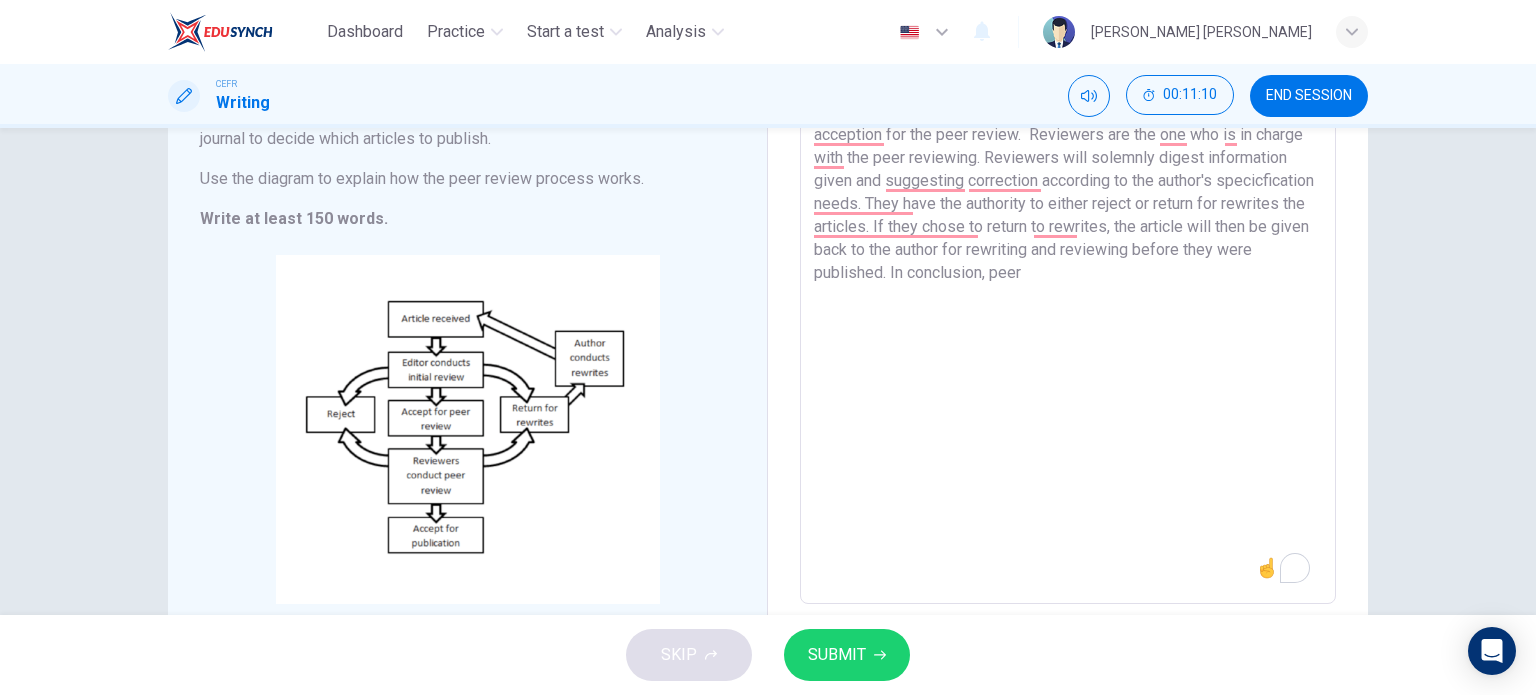 click on "Based on the diagram, peer review process works starting with the author. Author will writes an article and provide it to the editor to conduct initial review. Then, editor will likely be the one who make the
acception for the peer review.  Reviewers are the one who is in charge with the peer reviewing. Reviewers will solemnly digest information given and suggesting correction according to the author's specicfication needs. They have the authority to either reject or return for rewrites the articles. If they chose to return to rewrites, the article will then be given back to the author for rewriting and reviewing before they were published. In conclusion, peer" at bounding box center [1068, 321] 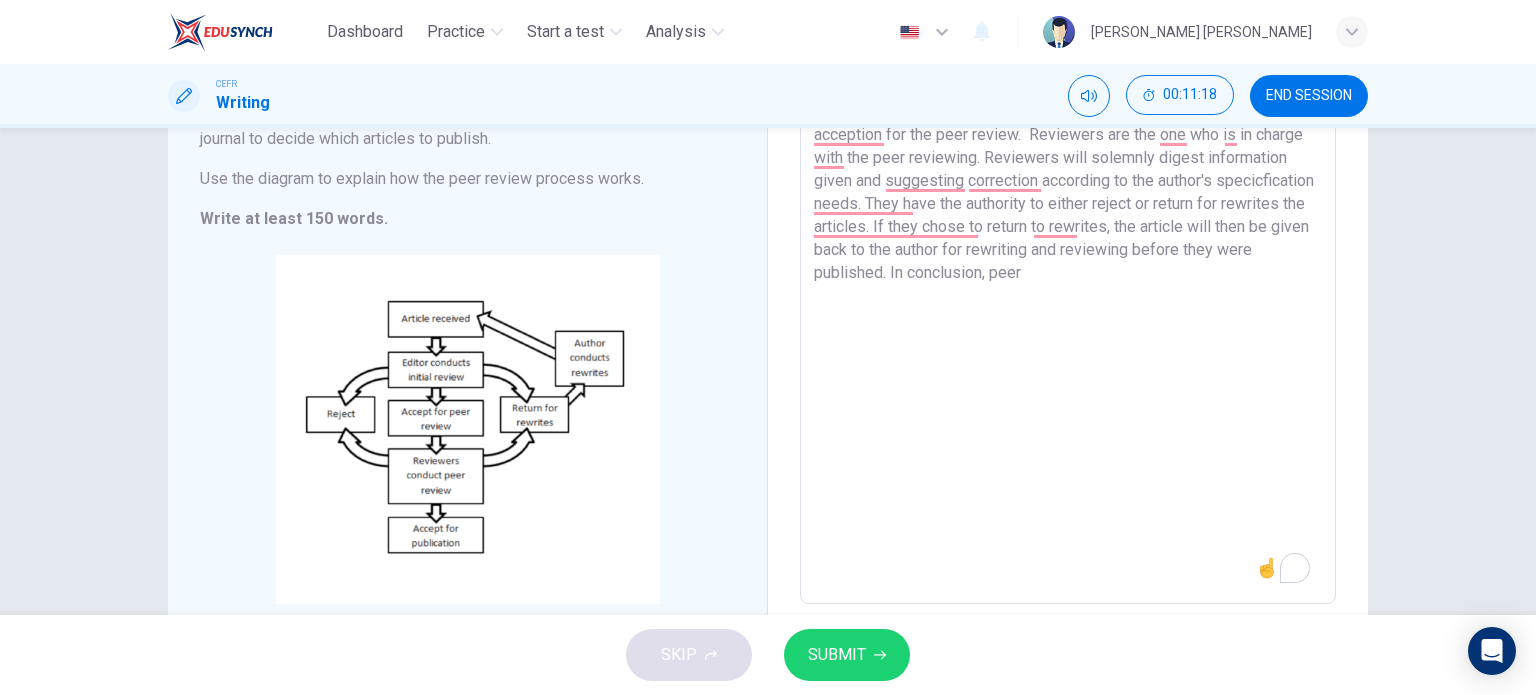 click on "Based on the diagram, peer review process works starting with the author. Author will writes an article and provide it to the editor to conduct initial review. Then, editor will likely be the one who make the
acception for the peer review.  Reviewers are the one who is in charge with the peer reviewing. Reviewers will solemnly digest information given and suggesting correction according to the author's specicfication needs. They have the authority to either reject or return for rewrites the articles. If they chose to return to rewrites, the article will then be given back to the author for rewriting and reviewing before they were published. In conclusion, peer" at bounding box center (1068, 321) 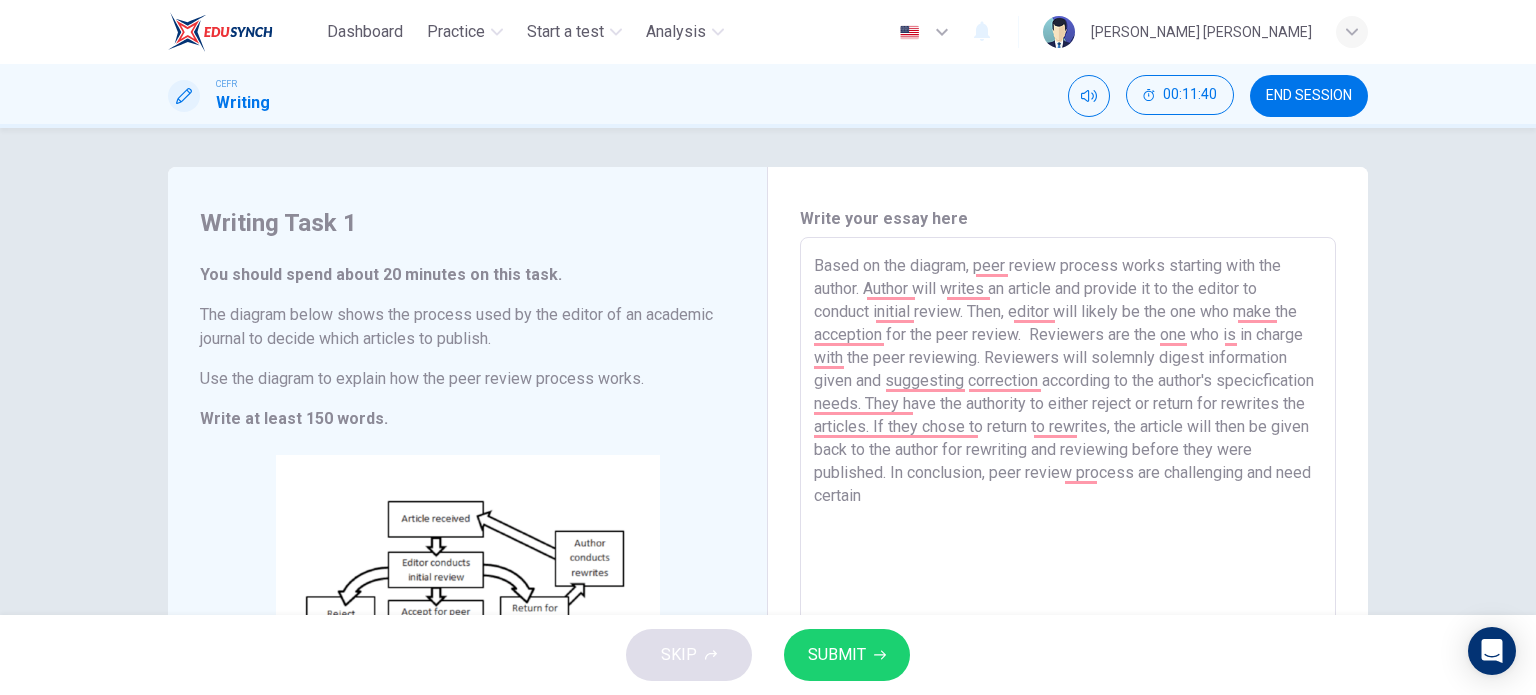 scroll, scrollTop: 301, scrollLeft: 0, axis: vertical 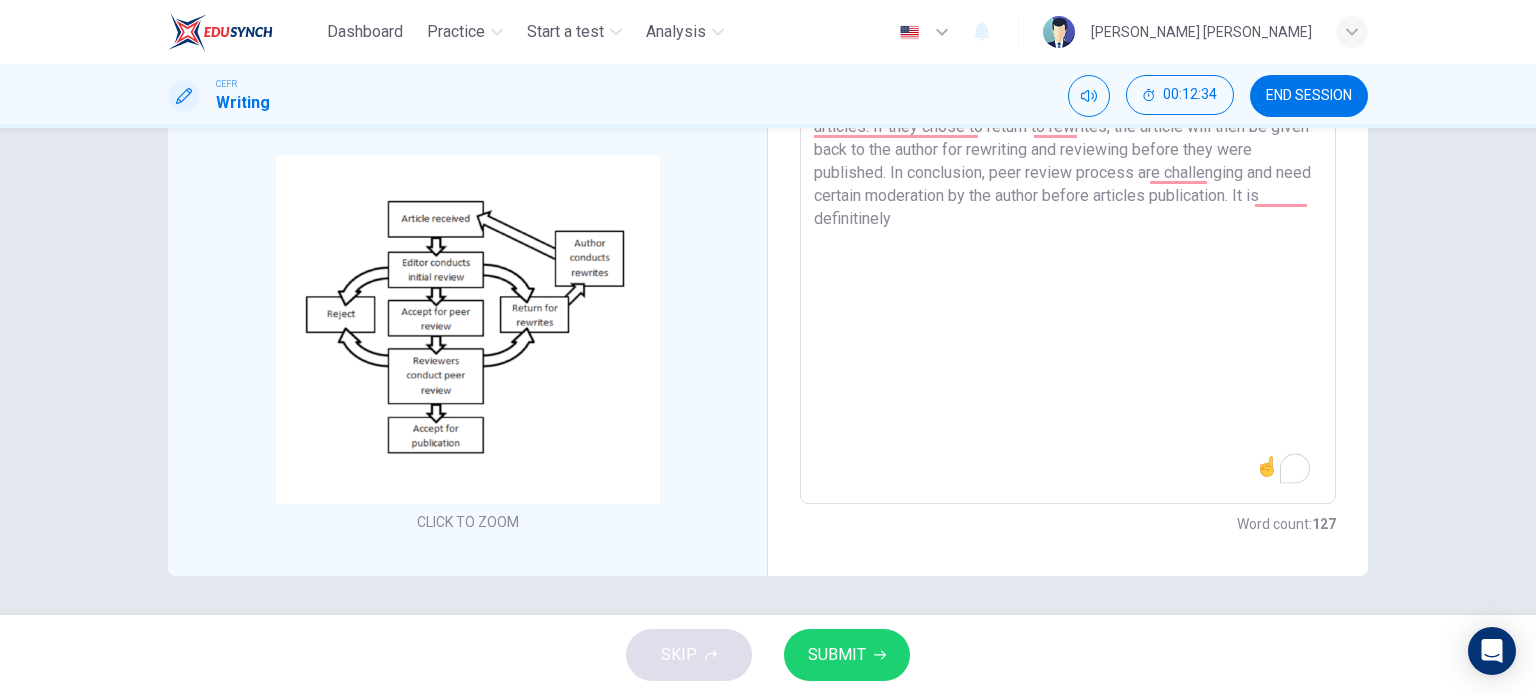 click on "Based on the diagram, peer review process works starting with the author. Author will writes an article and provide it to the editor to conduct initial review. Then, editor will likely be the one who make the
acception for the peer review.  Reviewers are the one who is in charge with the peer reviewing. Reviewers will solemnly digest information given and suggesting correction according to the author's specicfication needs. They have the authority to either reject or return for rewrites the articles. If they chose to return to rewrites, the article will then be given back to the author for rewriting and reviewing before they were published. In conclusion, peer review process are challenging and need certain moderation by the author before articles publication. It is definitinely" at bounding box center [1068, 221] 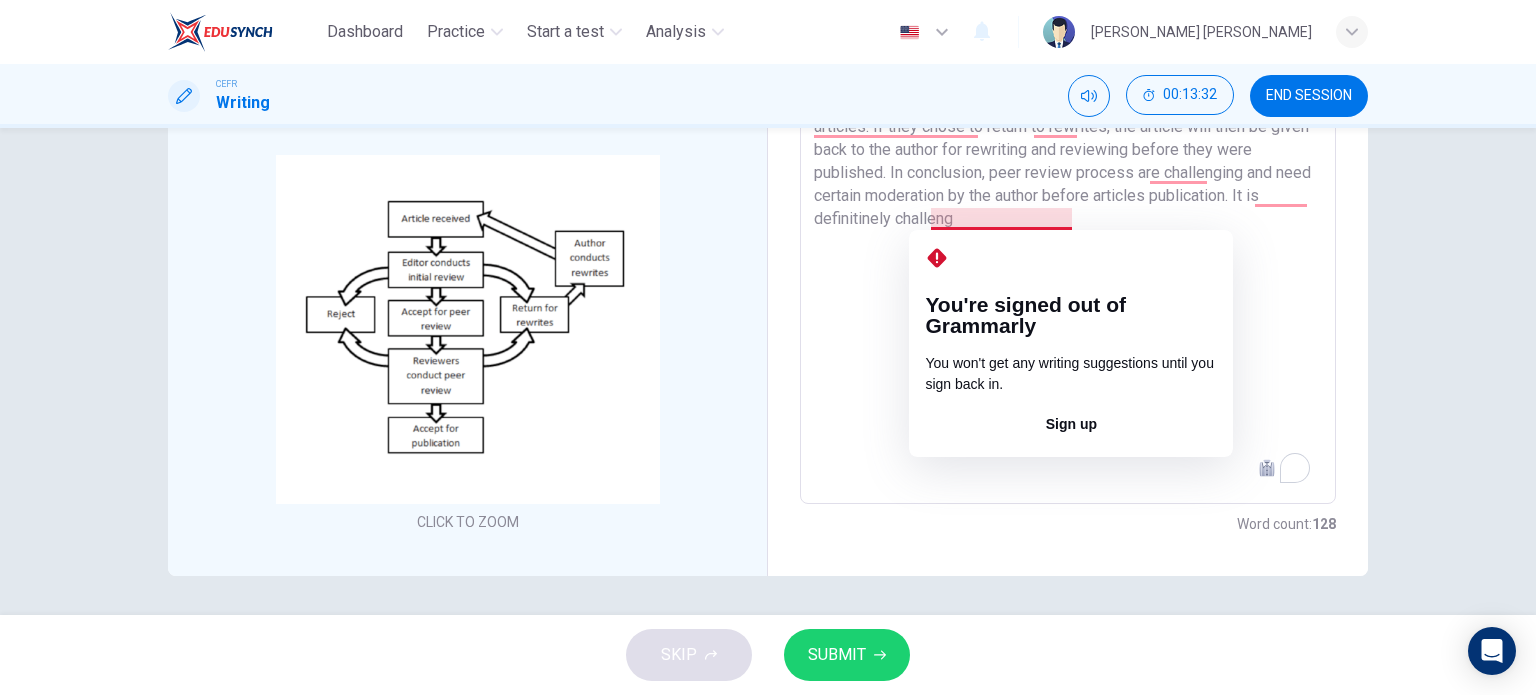 click on "Based on the diagram, peer review process works starting with the author. Author will writes an article and provide it to the editor to conduct initial review. Then, editor will likely be the one who make the
acception for the peer review.  Reviewers are the one who is in charge with the peer reviewing. Reviewers will solemnly digest information given and suggesting correction according to the author's specicfication needs. They have the authority to either reject or return for rewrites the articles. If they chose to return to rewrites, the article will then be given back to the author for rewriting and reviewing before they were published. In conclusion, peer review process are challenging and need certain moderation by the author before articles publication. It is definitinely challeng" at bounding box center [1068, 221] 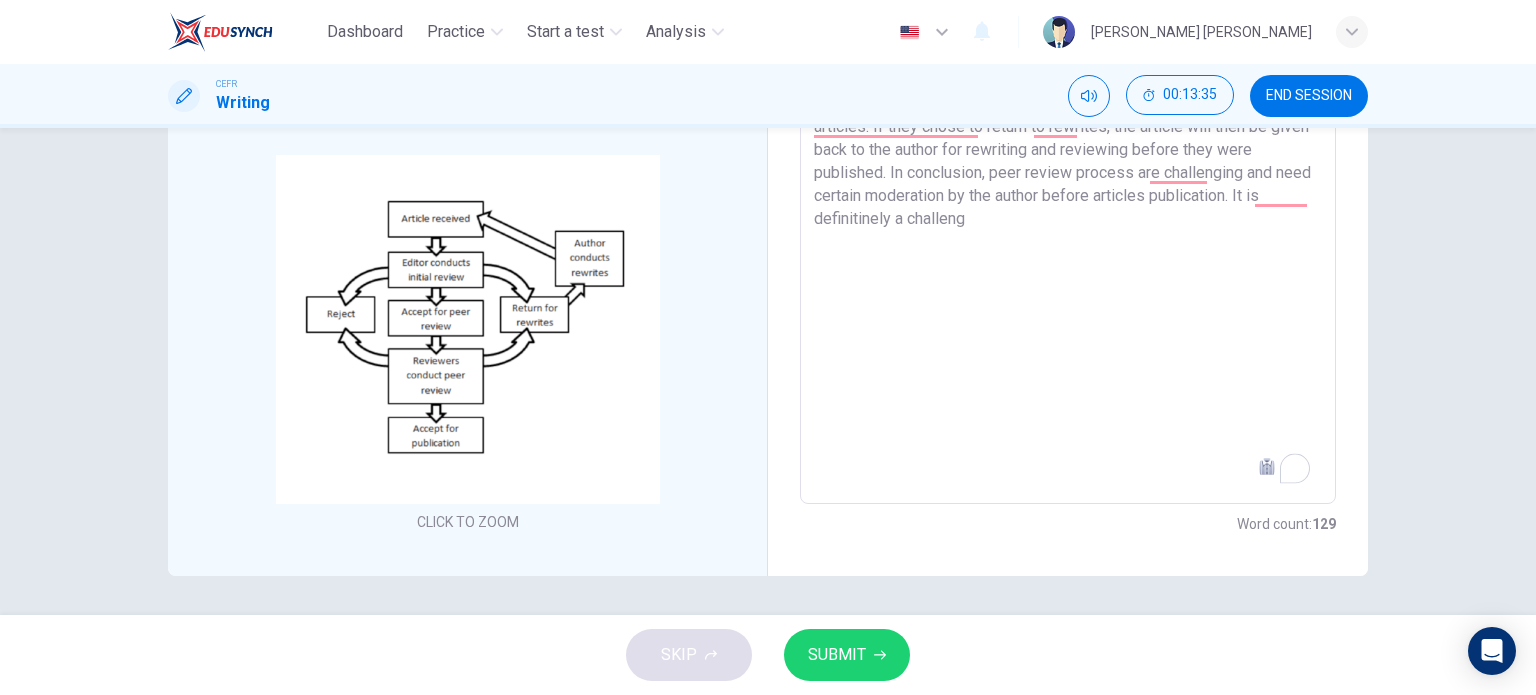 click on "Based on the diagram, peer review process works starting with the author. Author will writes an article and provide it to the editor to conduct initial review. Then, editor will likely be the one who make the
acception for the peer review.  Reviewers are the one who is in charge with the peer reviewing. Reviewers will solemnly digest information given and suggesting correction according to the author's specicfication needs. They have the authority to either reject or return for rewrites the articles. If they chose to return to rewrites, the article will then be given back to the author for rewriting and reviewing before they were published. In conclusion, peer review process are challenging and need certain moderation by the author before articles publication. It is definitinely a challeng" at bounding box center (1068, 221) 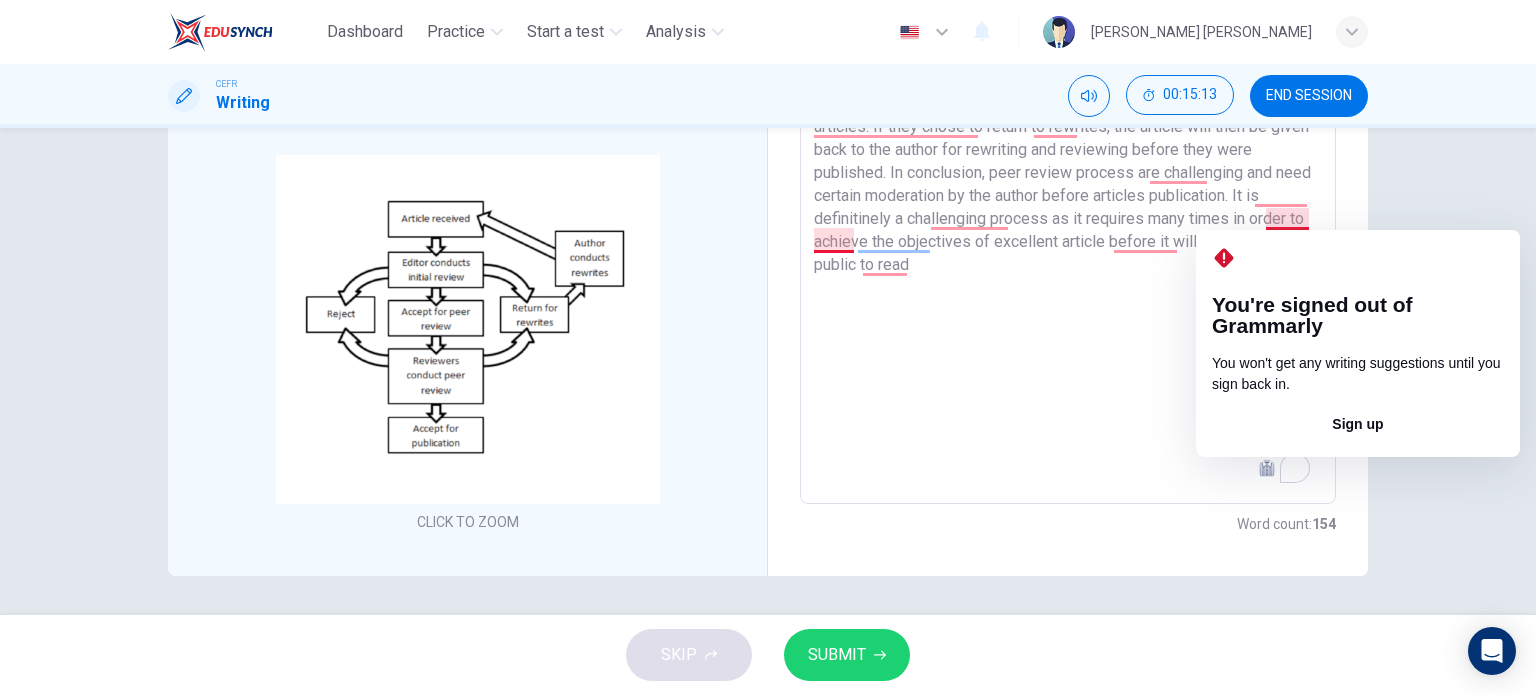 click on "Based on the diagram, peer review process works starting with the author. Author will writes an article and provide it to the editor to conduct initial review. Then, editor will likely be the one who make the
acception for the peer review.  Reviewers are the one who is in charge with the peer reviewing. Reviewers will solemnly digest information given and suggesting correction according to the author's specicfication needs. They have the authority to either reject or return for rewrites the articles. If they chose to return to rewrites, the article will then be given back to the author for rewriting and reviewing before they were published. In conclusion, peer review process are challenging and need certain moderation by the author before articles publication. It is definitinely a challenging process as it requires many times in order to achieve the objectives of excellent article before it will be herald to the public to read" at bounding box center (1068, 221) 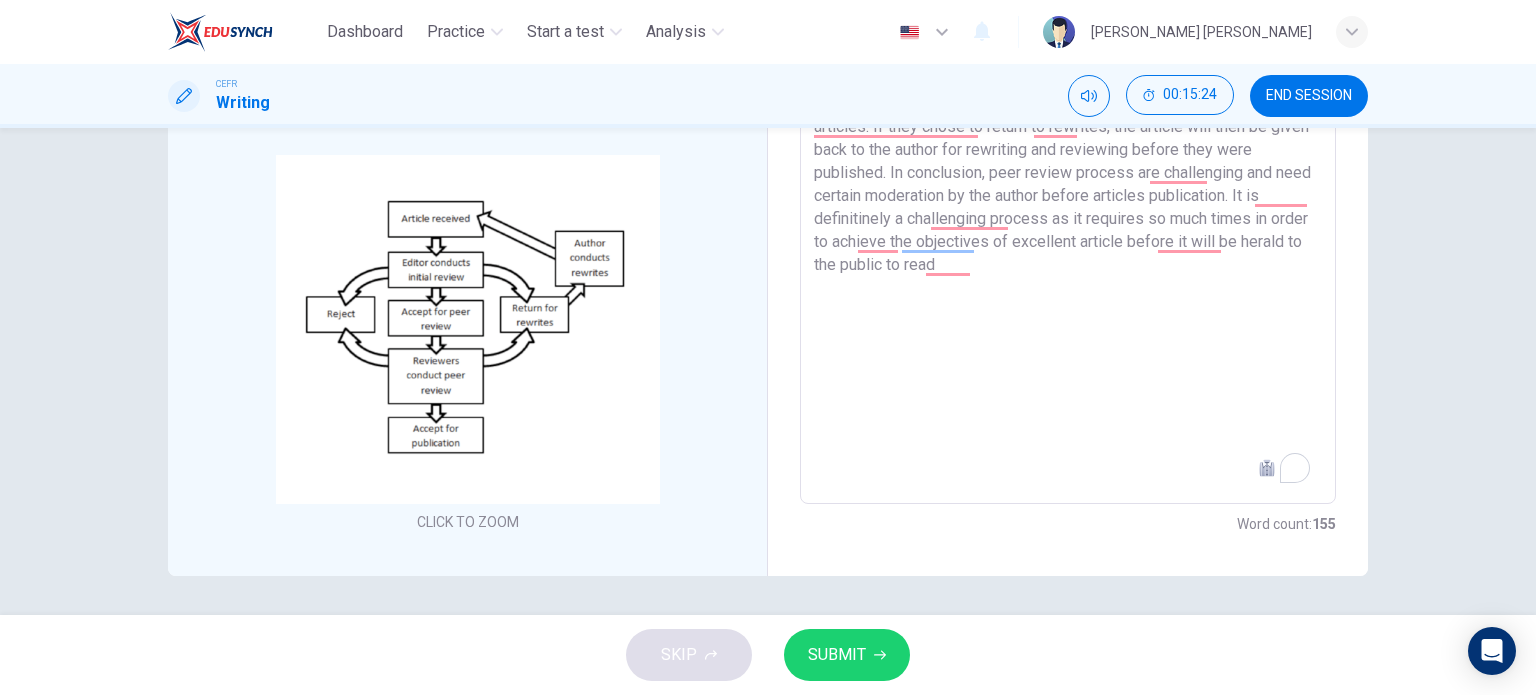 click on "Based on the diagram, peer review process works starting with the author. Author will writes an article and provide it to the editor to conduct initial review. Then, editor will likely be the one who make the
acception for the peer review.  Reviewers are the one who is in charge with the peer reviewing. Reviewers will solemnly digest information given and suggesting correction according to the author's specicfication needs. They have the authority to either reject or return for rewrites the articles. If they chose to return to rewrites, the article will then be given back to the author for rewriting and reviewing before they were published. In conclusion, peer review process are challenging and need certain moderation by the author before articles publication. It is definitinely a challenging process as it requires so much times in order to achieve the objectives of excellent article before it will be herald to the public to read" at bounding box center (1068, 221) 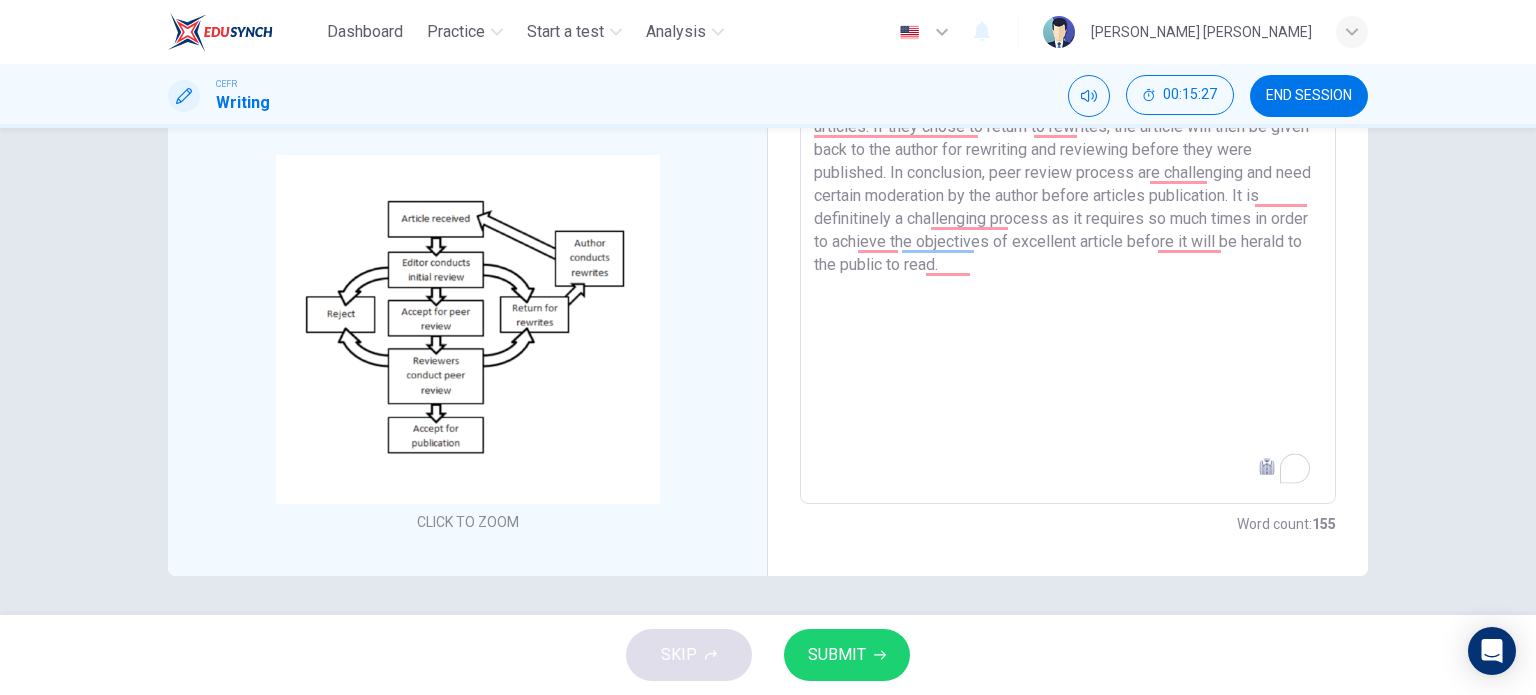 click on "SUBMIT" at bounding box center (837, 655) 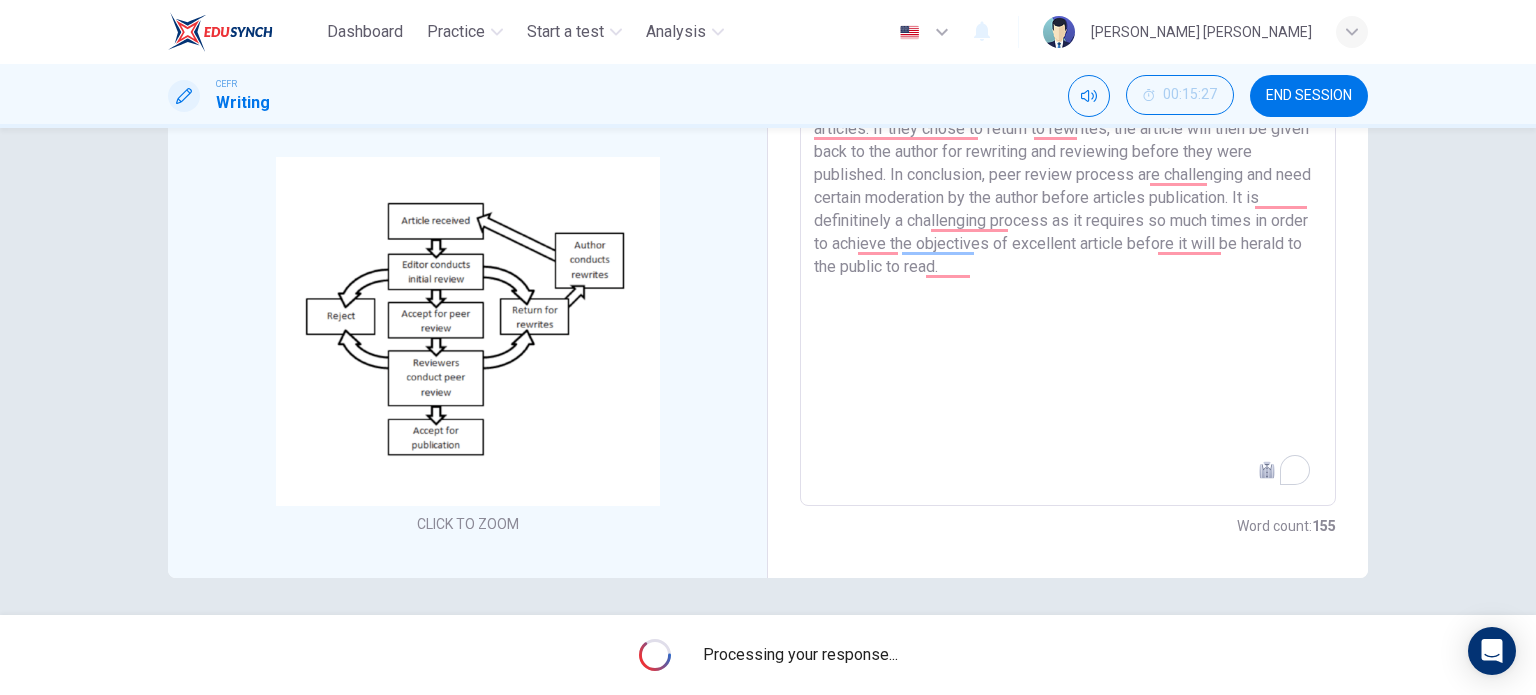 scroll, scrollTop: 301, scrollLeft: 0, axis: vertical 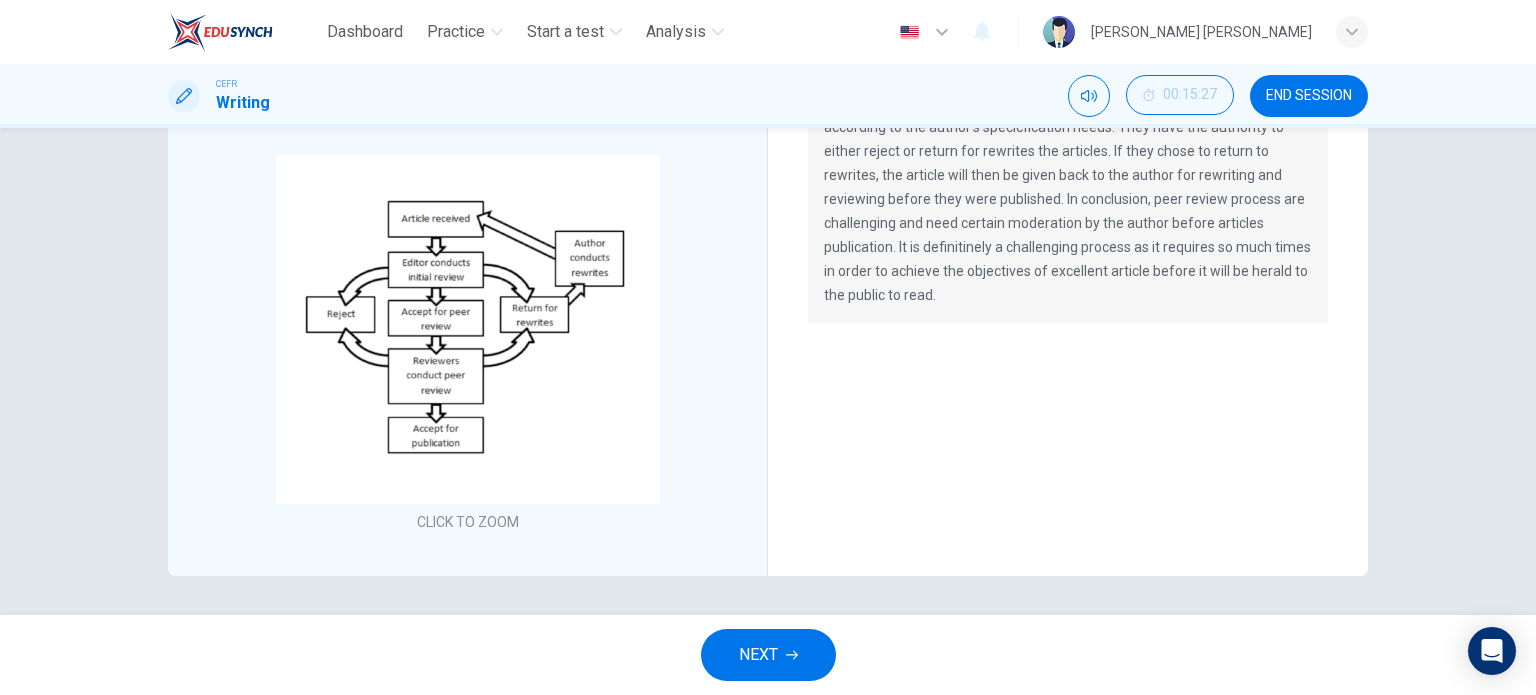 click on "NEXT" at bounding box center (758, 655) 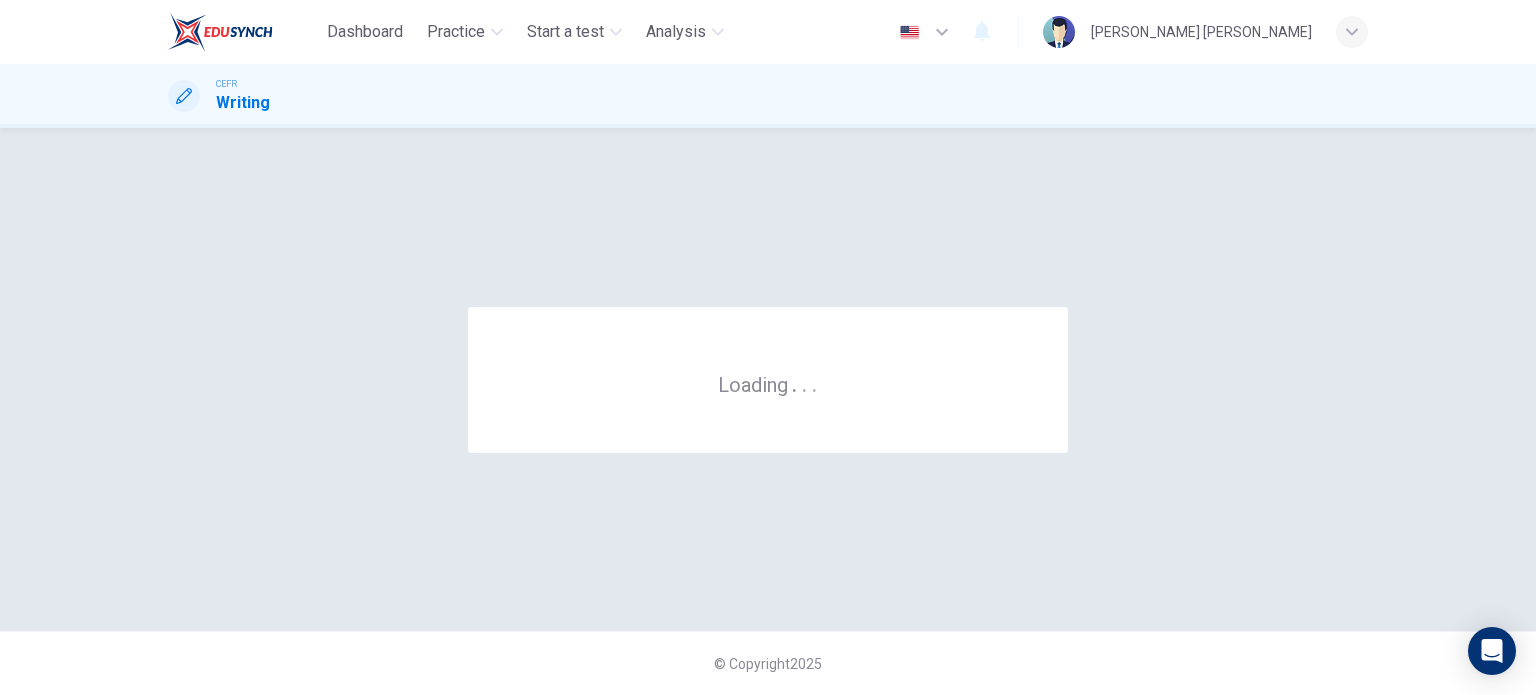 scroll, scrollTop: 0, scrollLeft: 0, axis: both 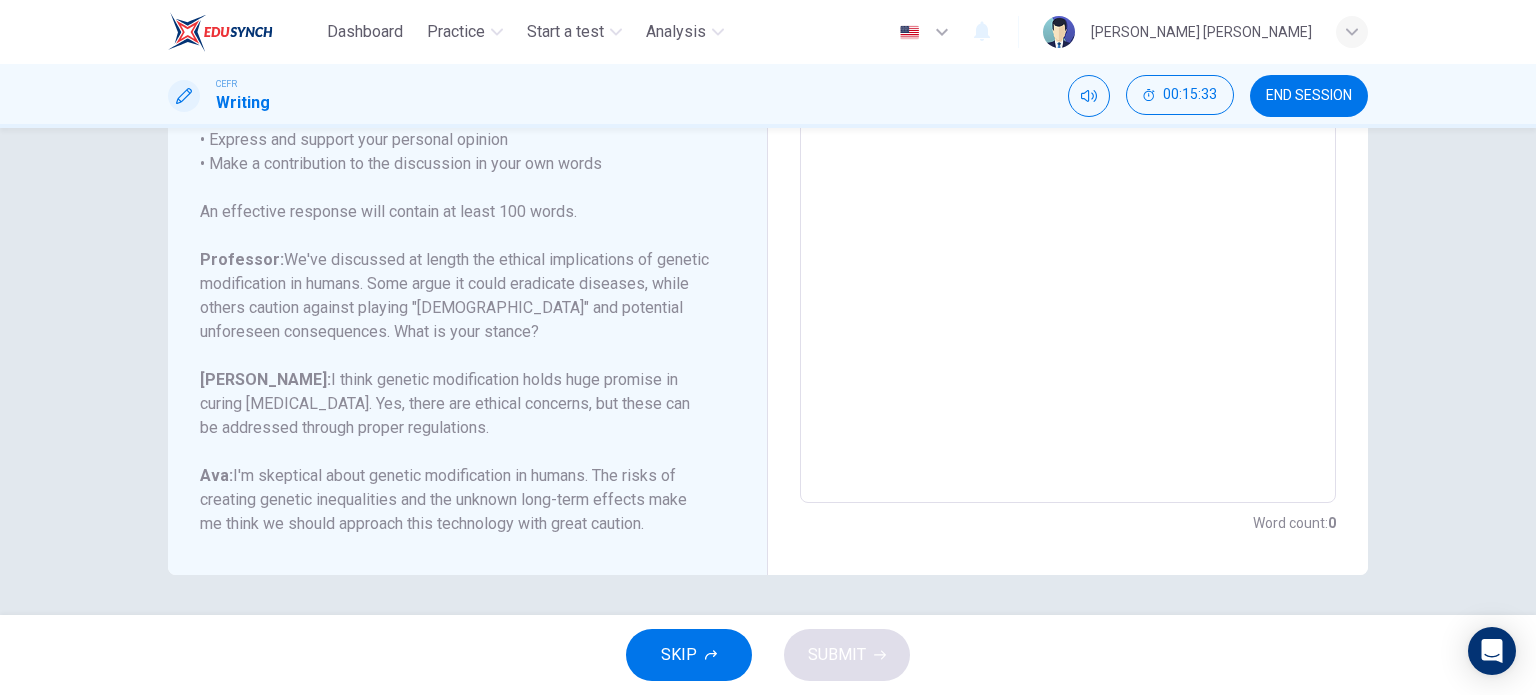 click on "END SESSION" at bounding box center (1309, 96) 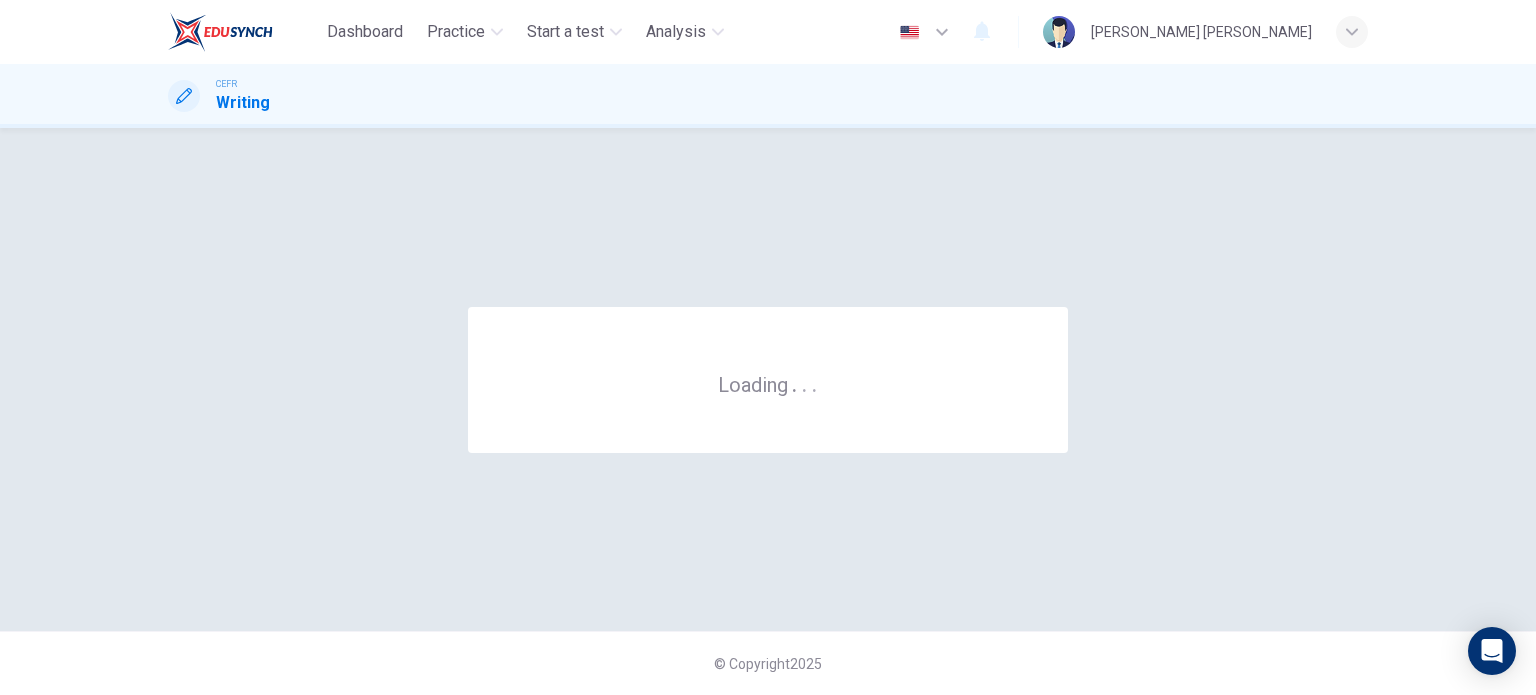 scroll, scrollTop: 0, scrollLeft: 0, axis: both 